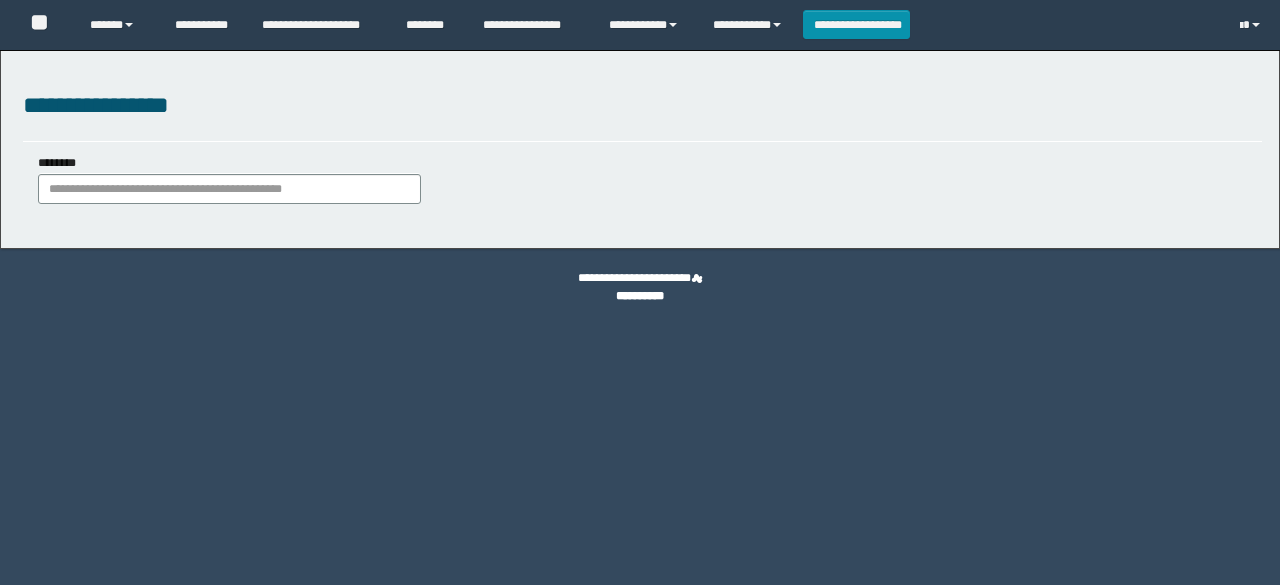 scroll, scrollTop: 0, scrollLeft: 0, axis: both 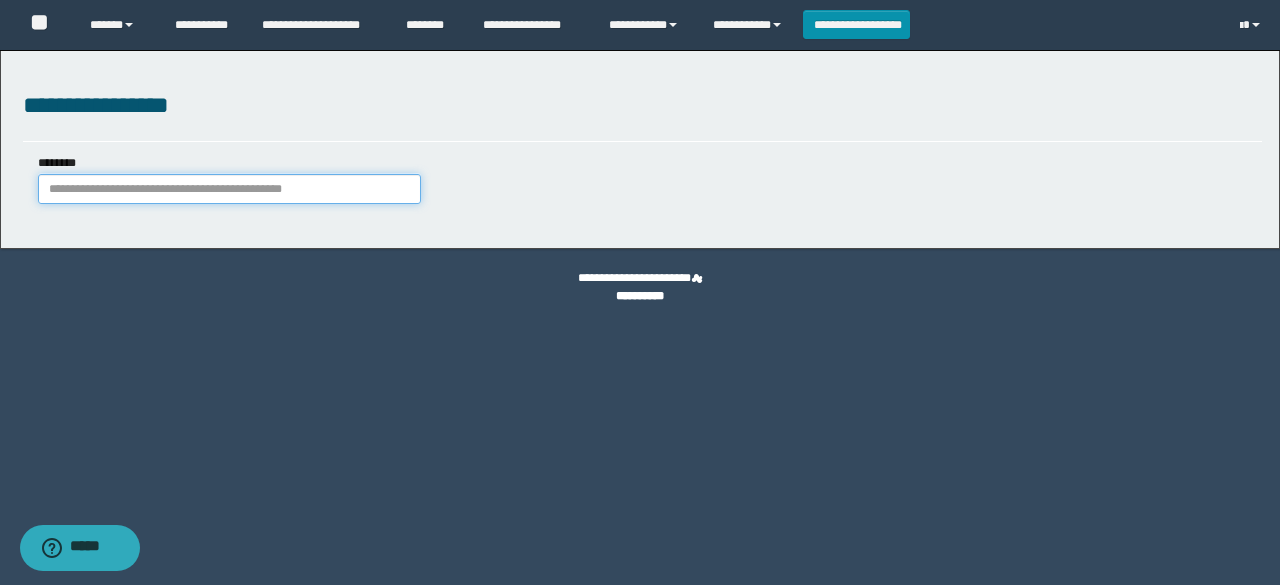 click on "********" at bounding box center (229, 189) 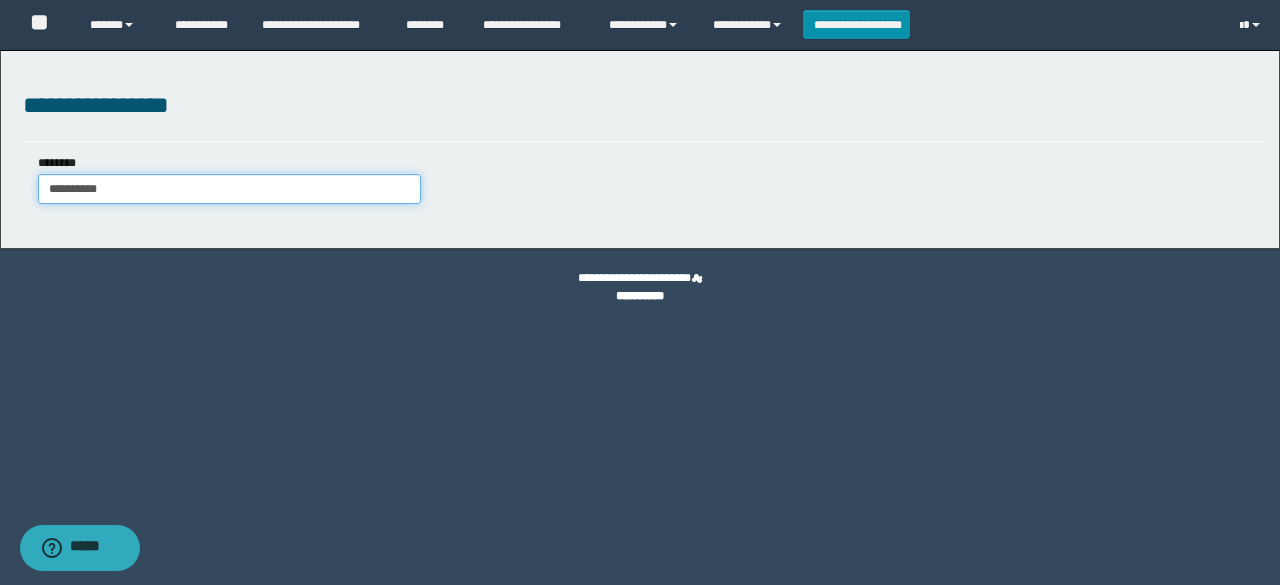type on "**********" 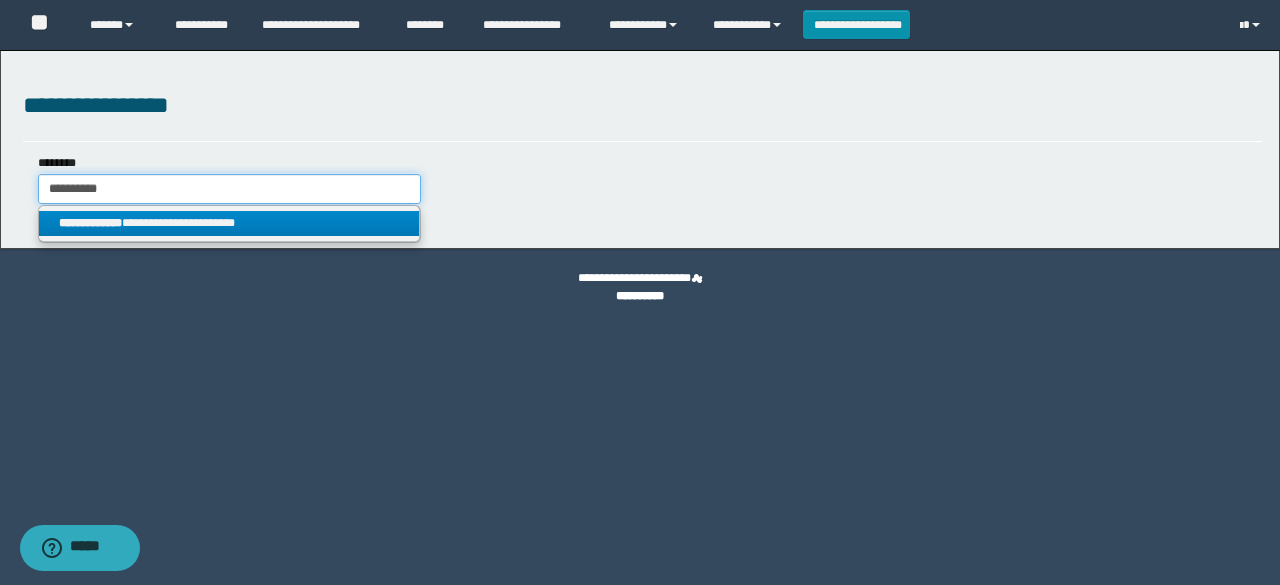 type on "**********" 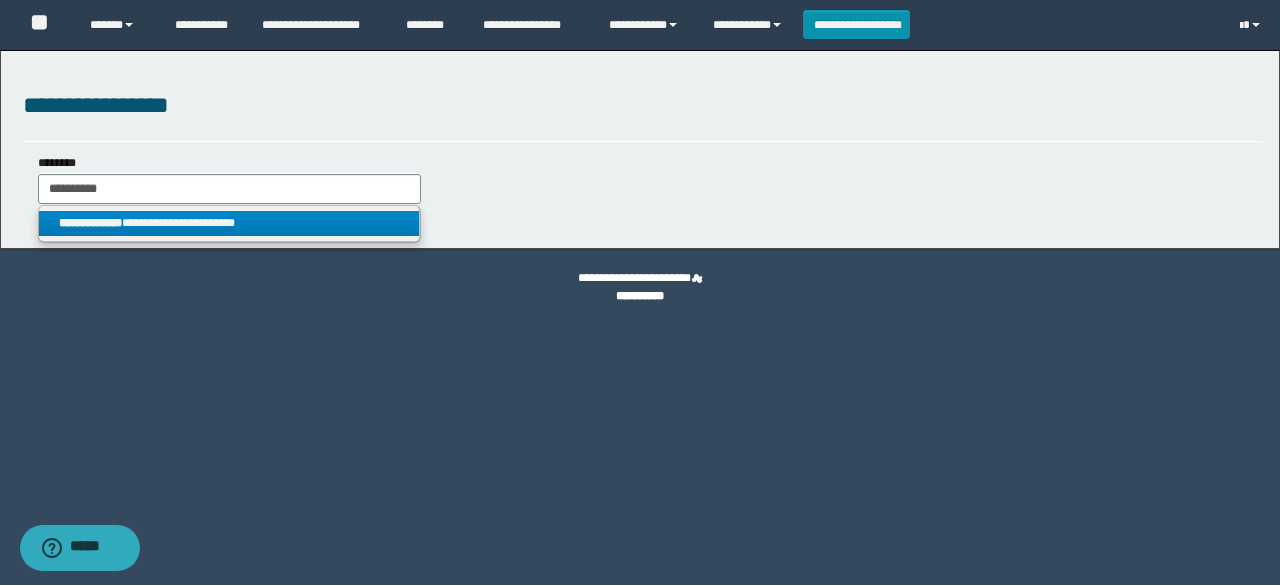 click on "**********" at bounding box center (229, 223) 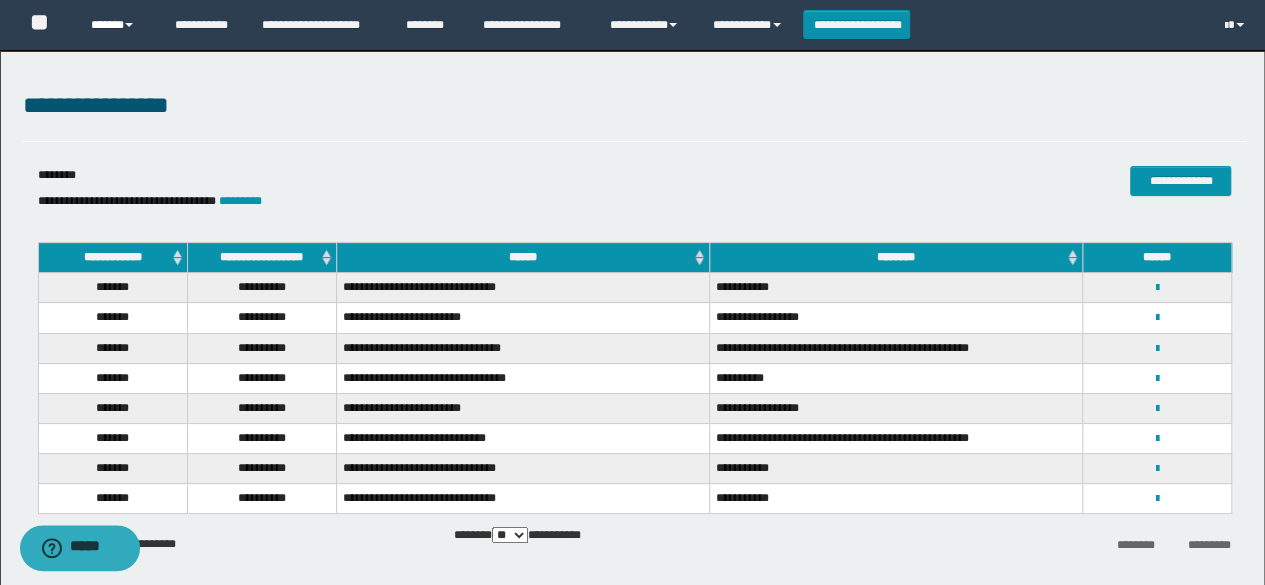 click on "******" at bounding box center (117, 25) 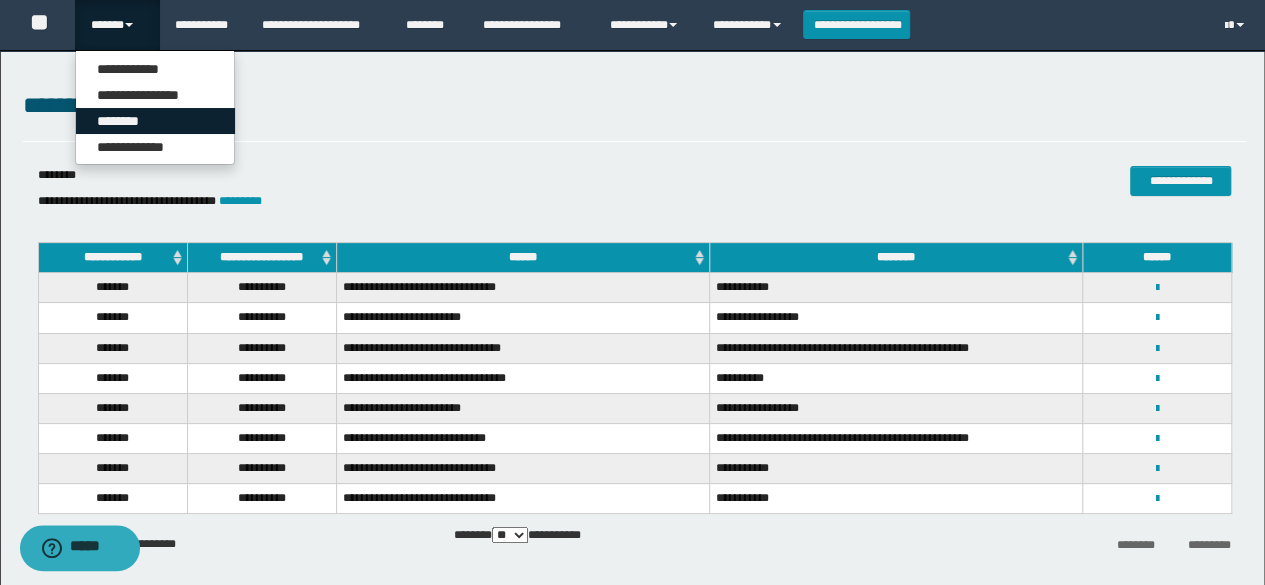 click on "********" at bounding box center [155, 121] 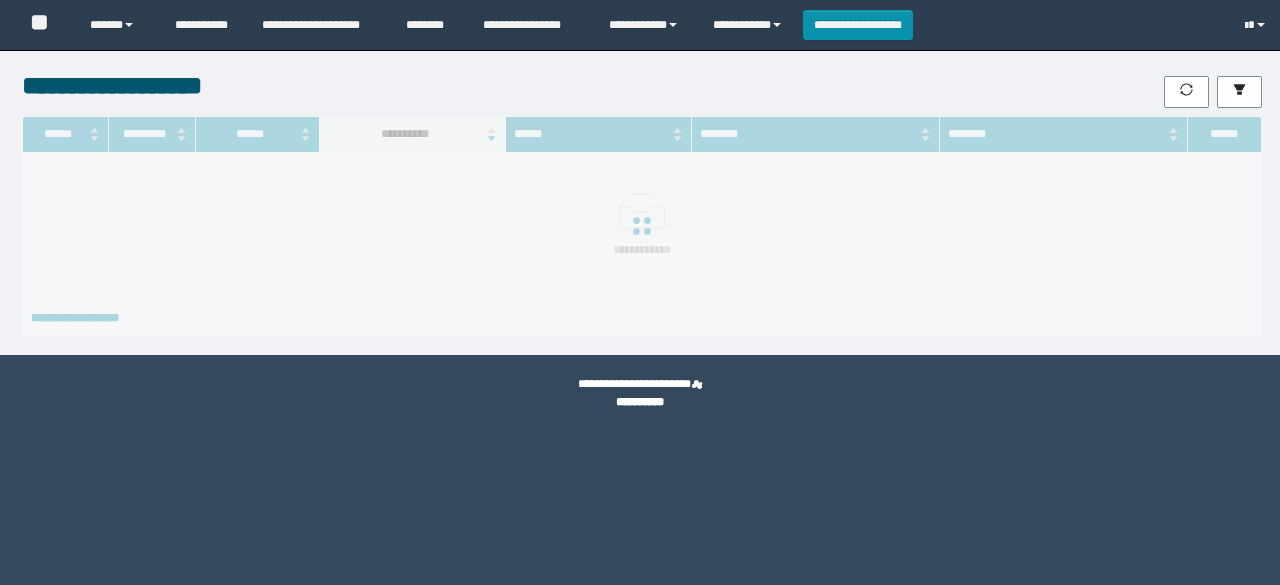 scroll, scrollTop: 0, scrollLeft: 0, axis: both 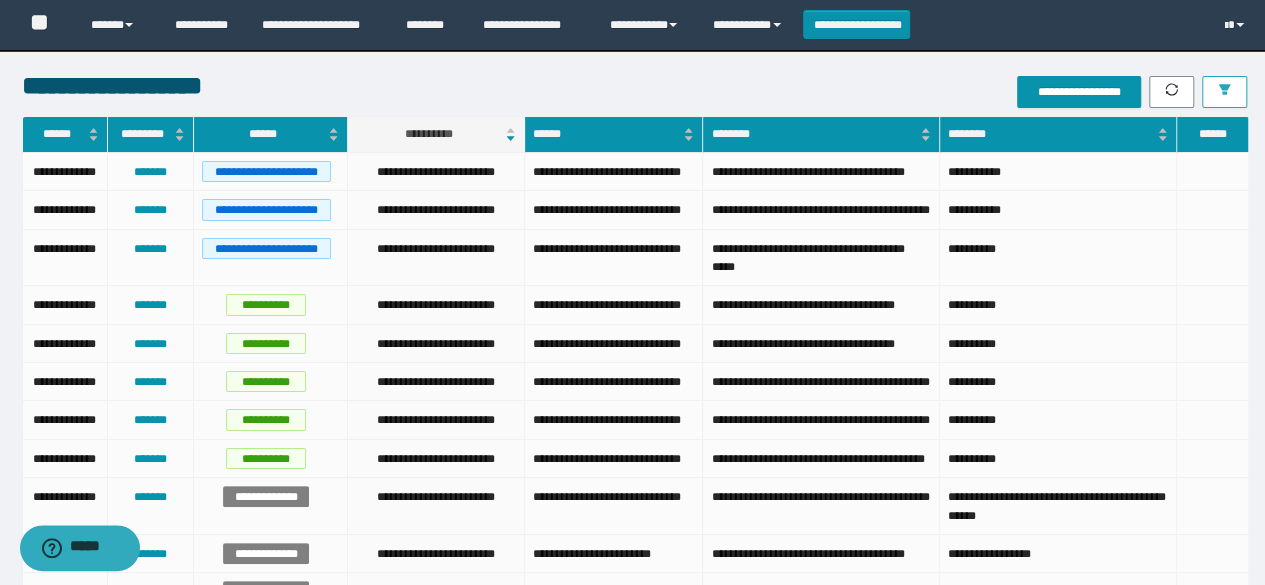 click 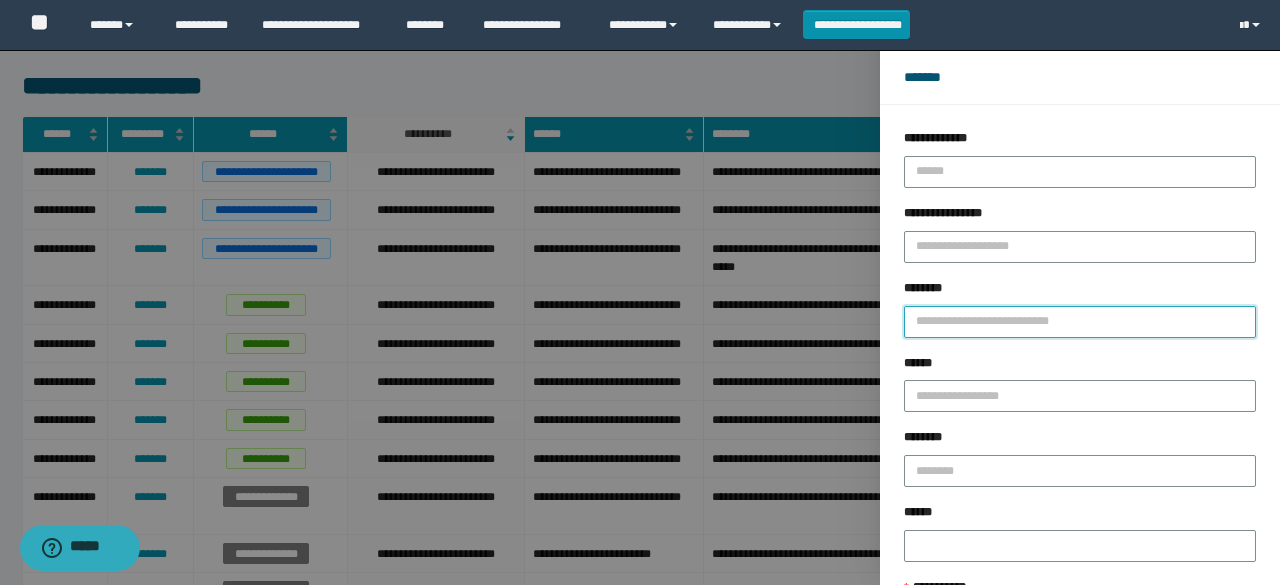 click on "********" at bounding box center [1080, 322] 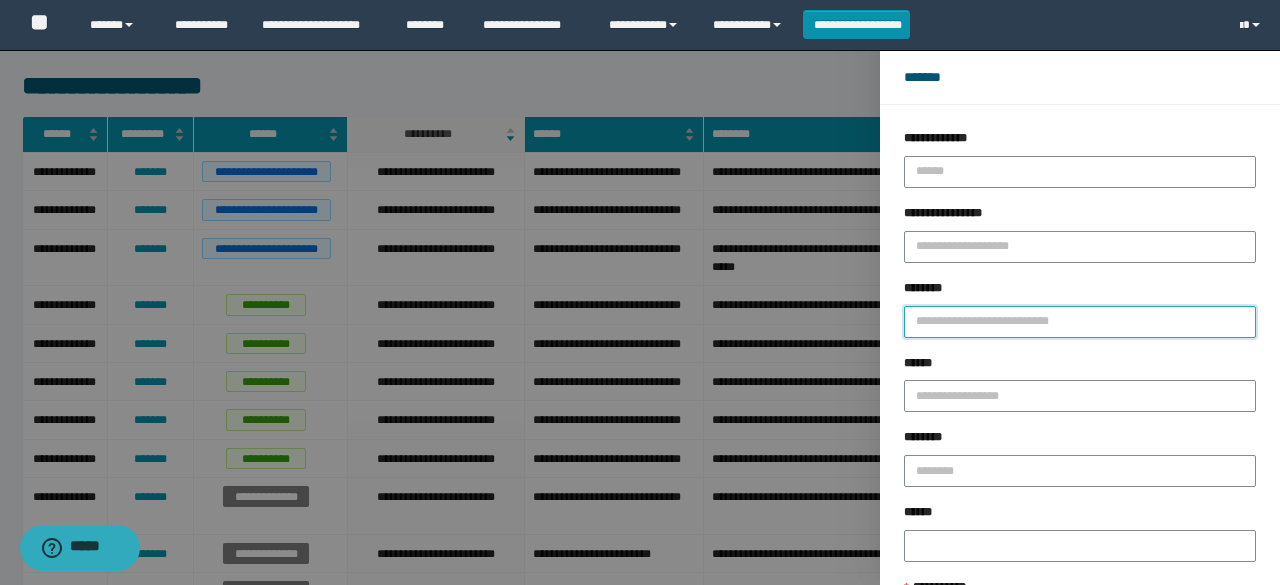 paste on "**********" 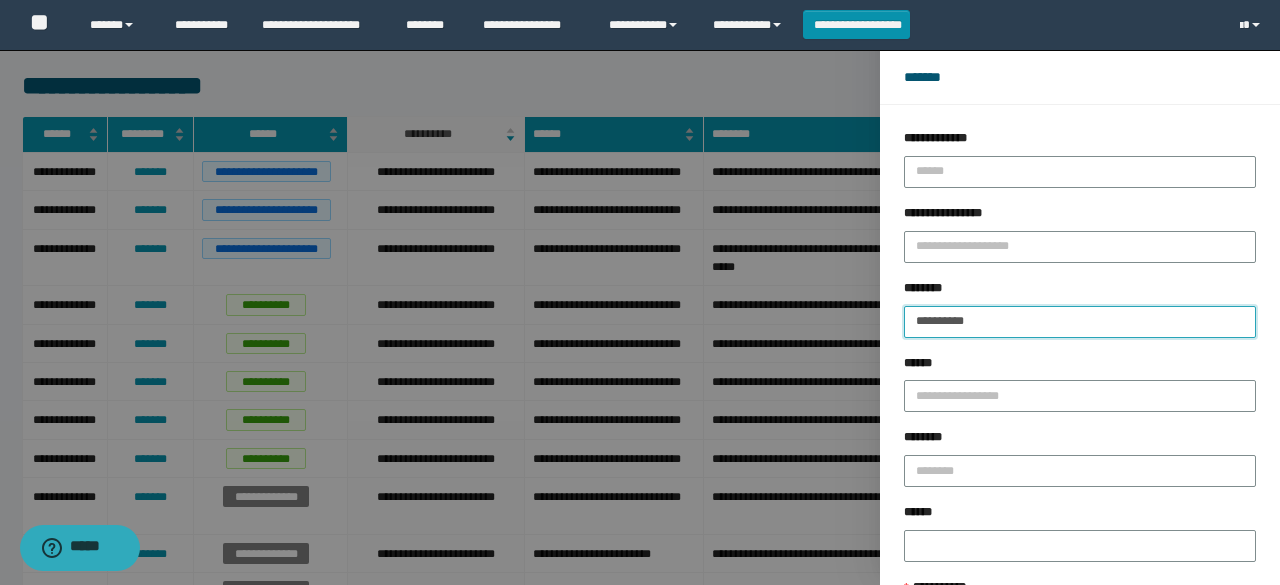 type on "**********" 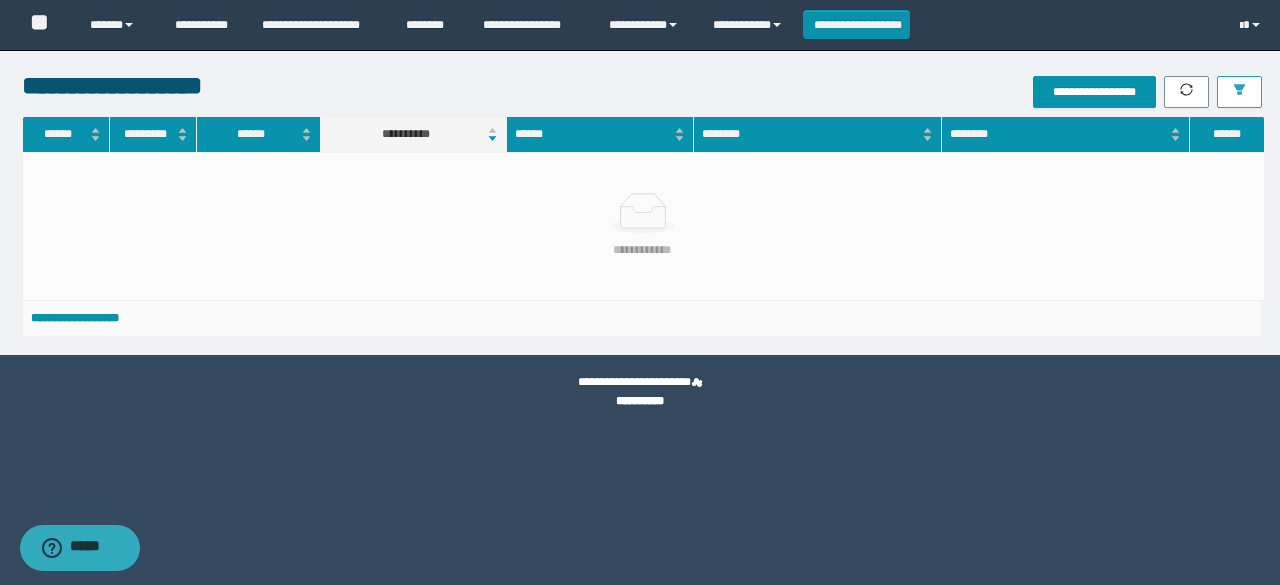 type 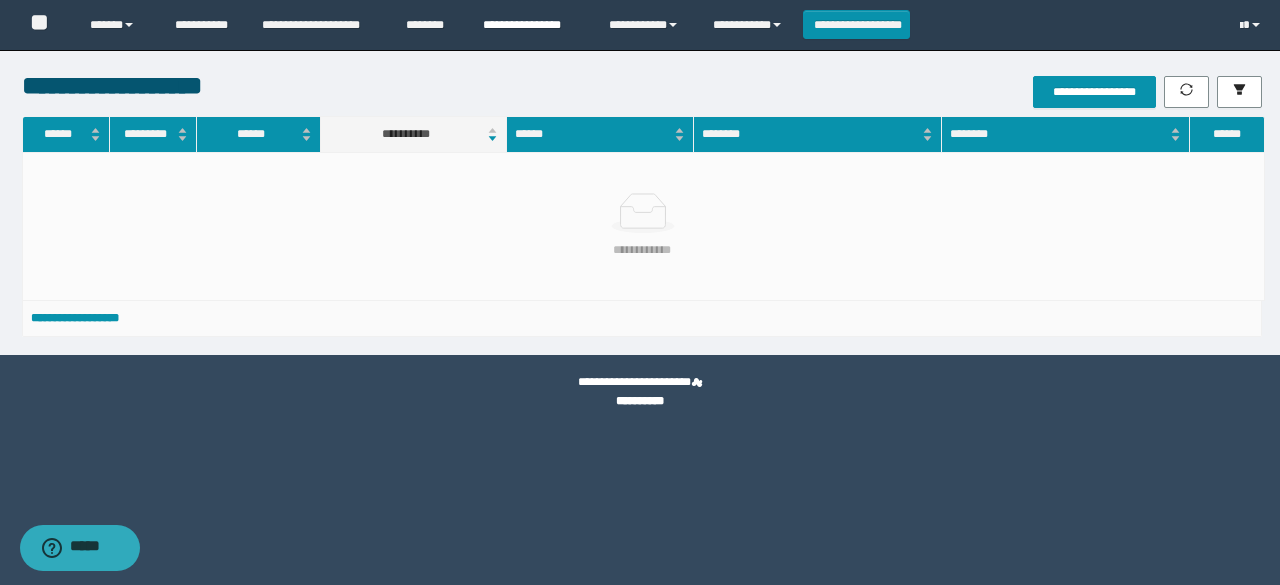click on "**********" at bounding box center [531, 25] 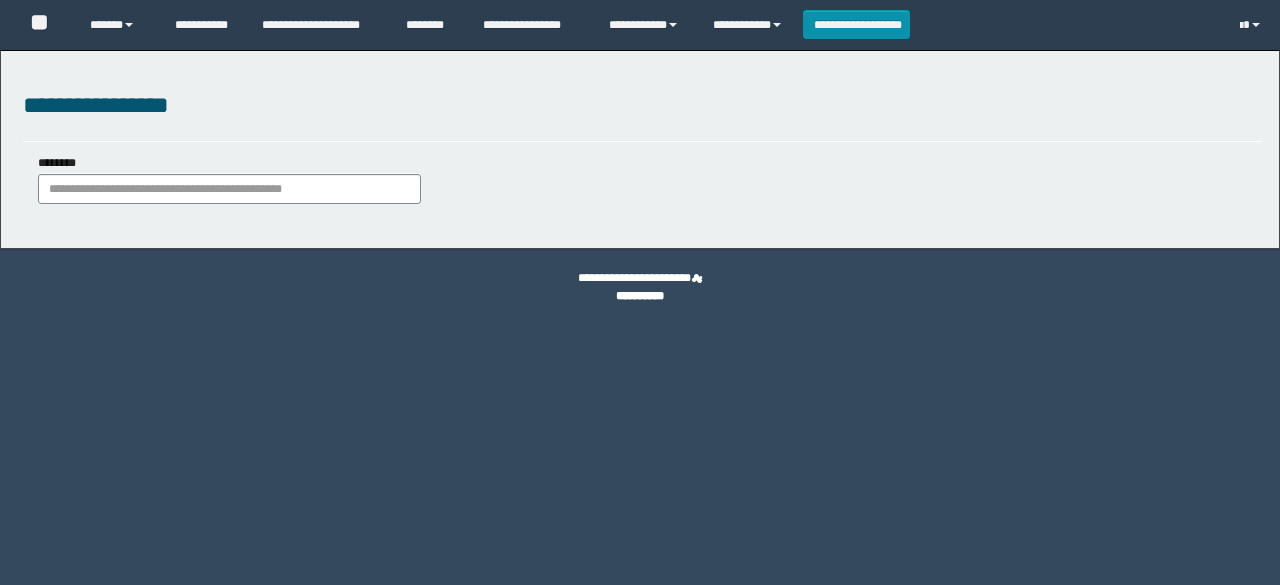scroll, scrollTop: 0, scrollLeft: 0, axis: both 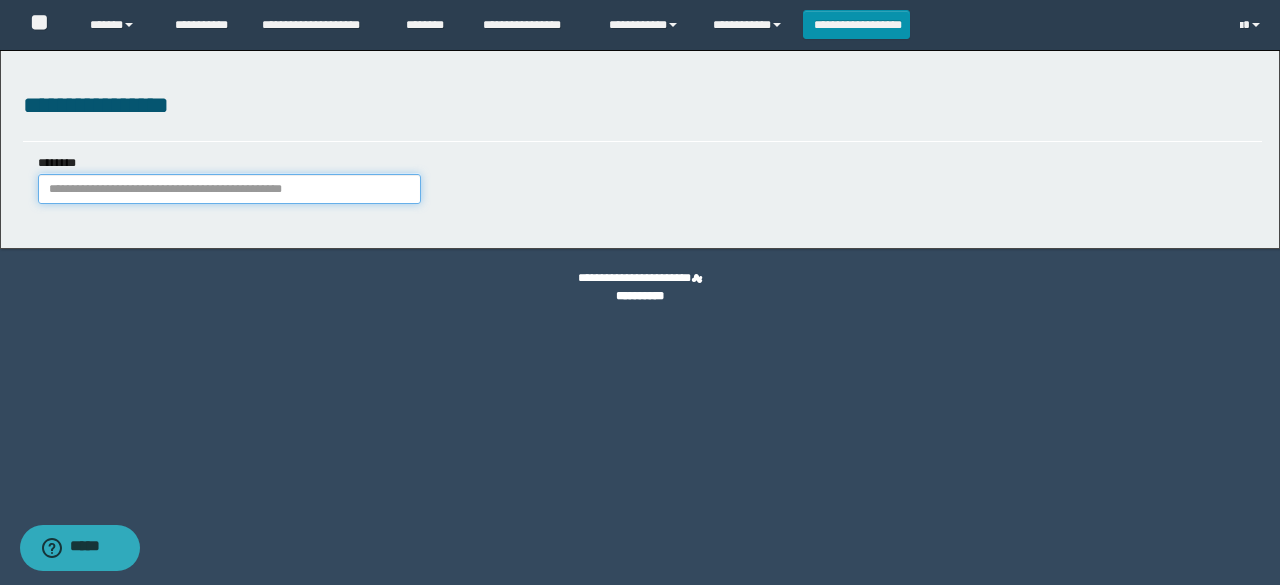 click on "********" at bounding box center (229, 189) 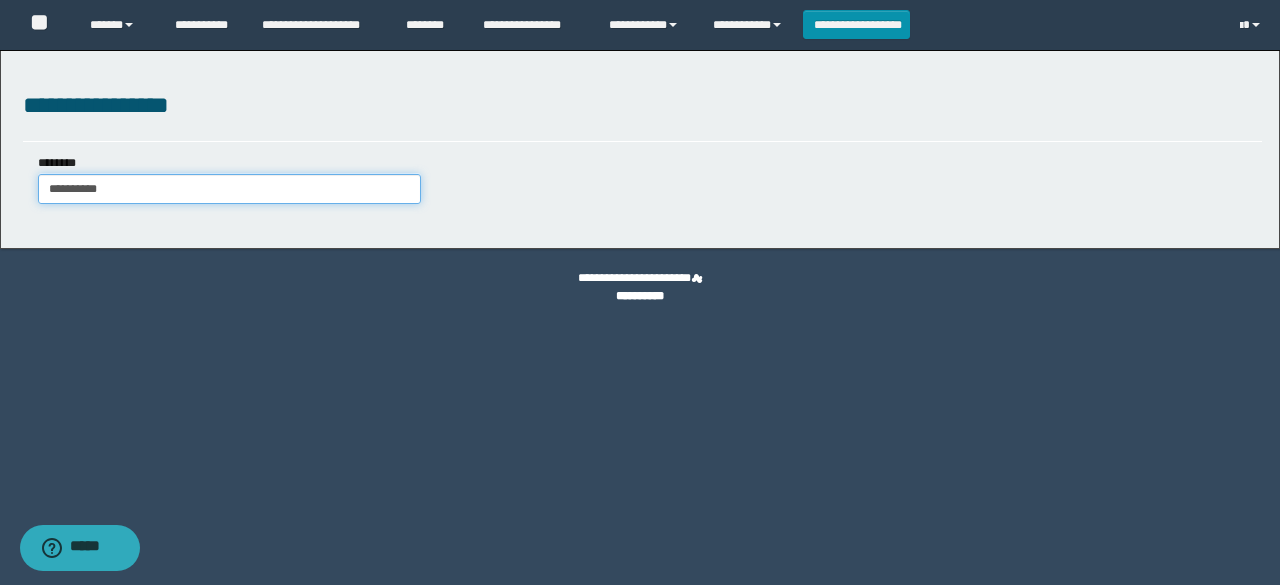 type on "**********" 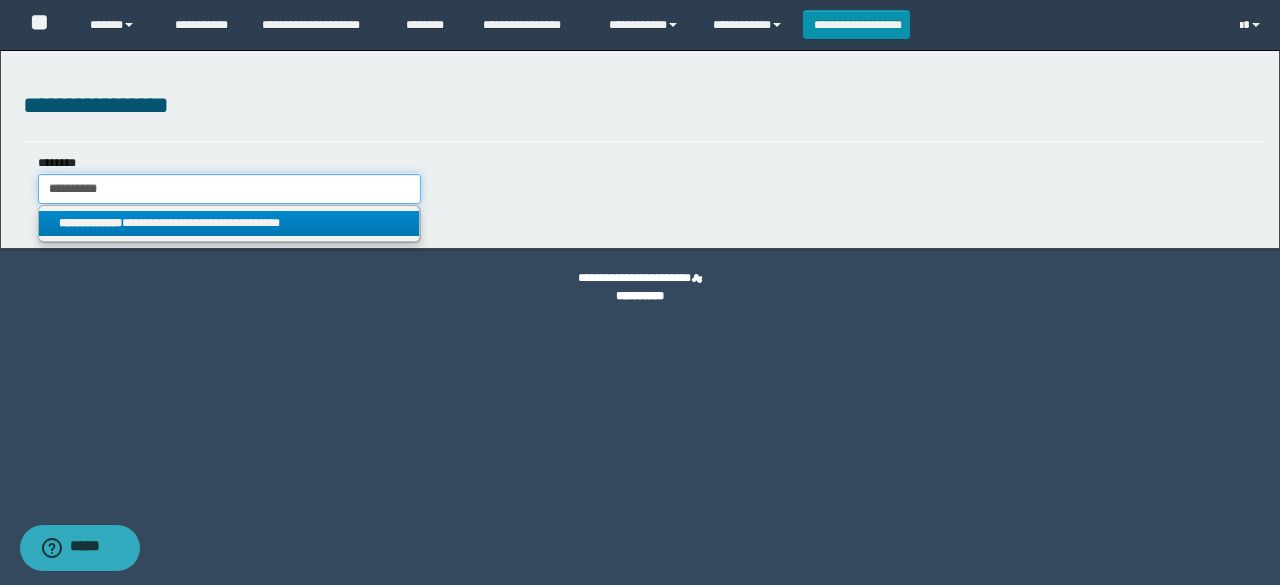 type on "**********" 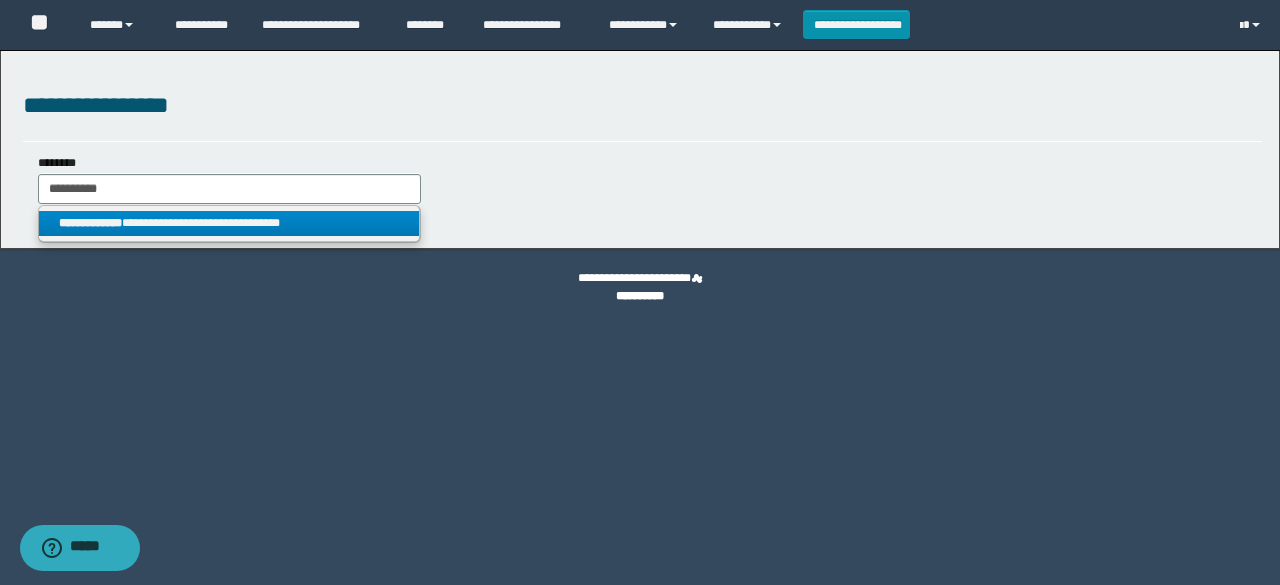 click on "**********" at bounding box center [229, 223] 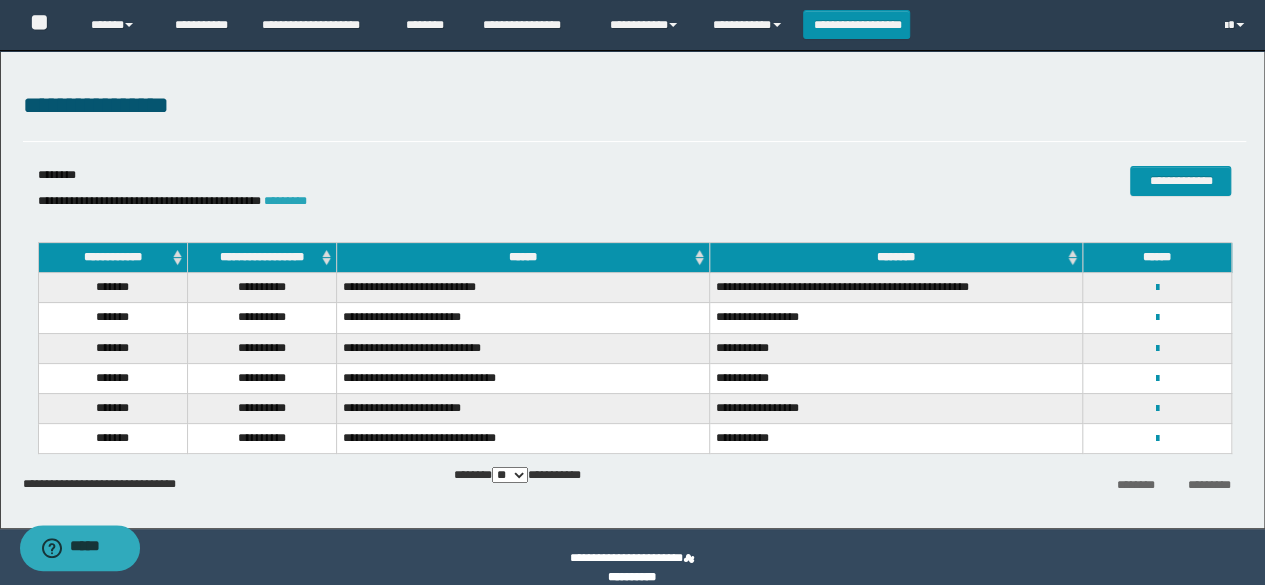 click on "*********" at bounding box center [285, 201] 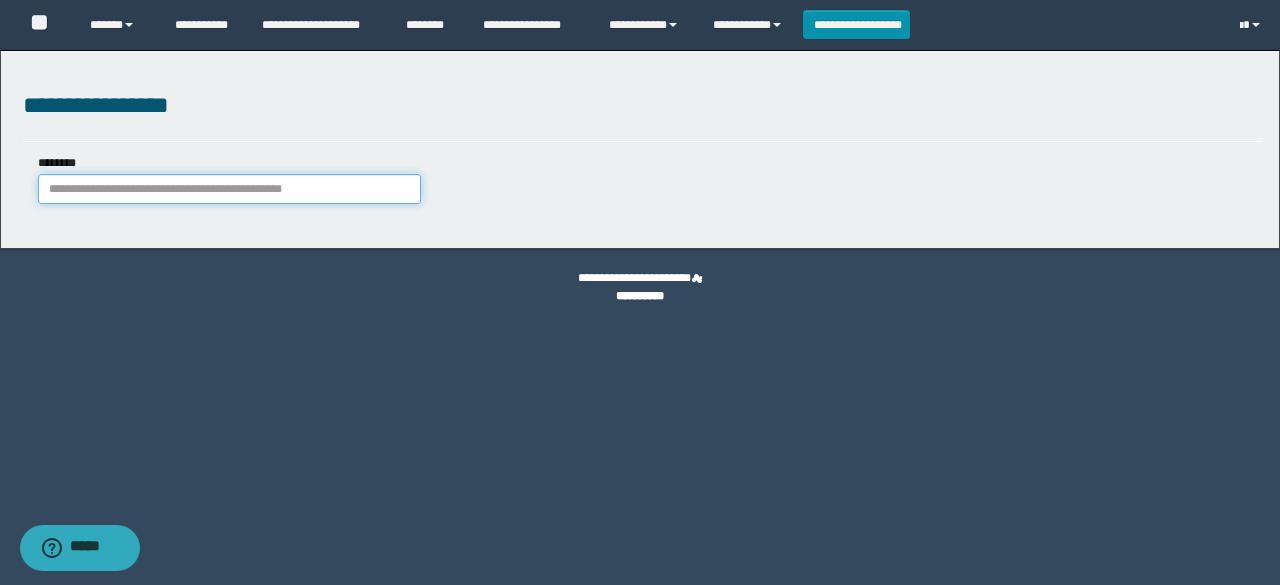 click on "********" at bounding box center (229, 189) 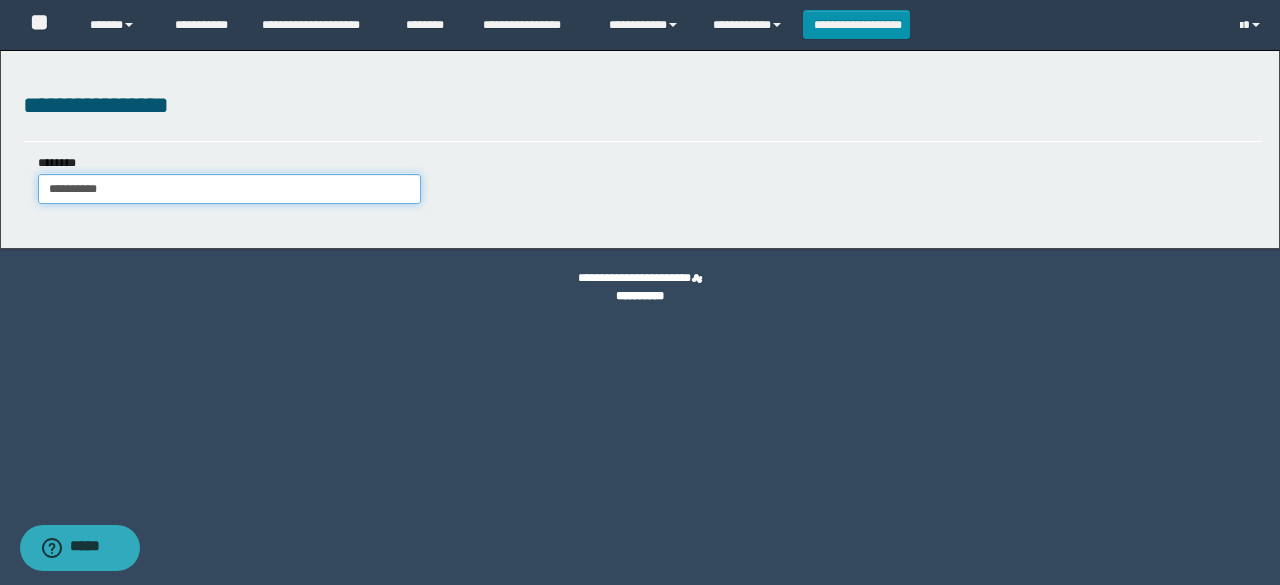 type on "**********" 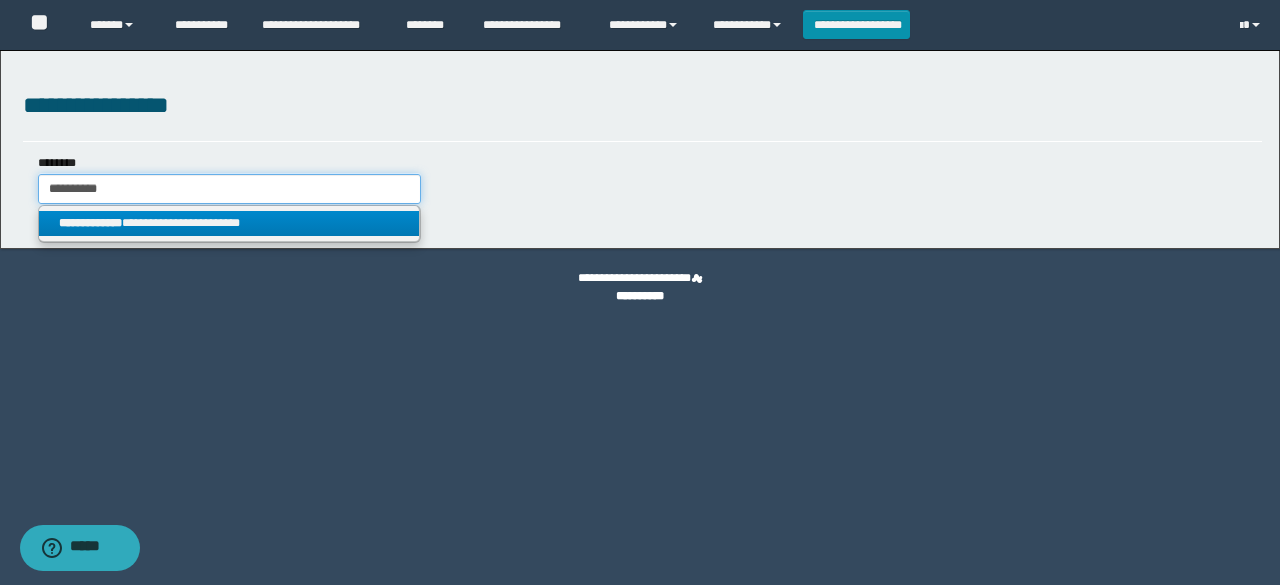 type on "**********" 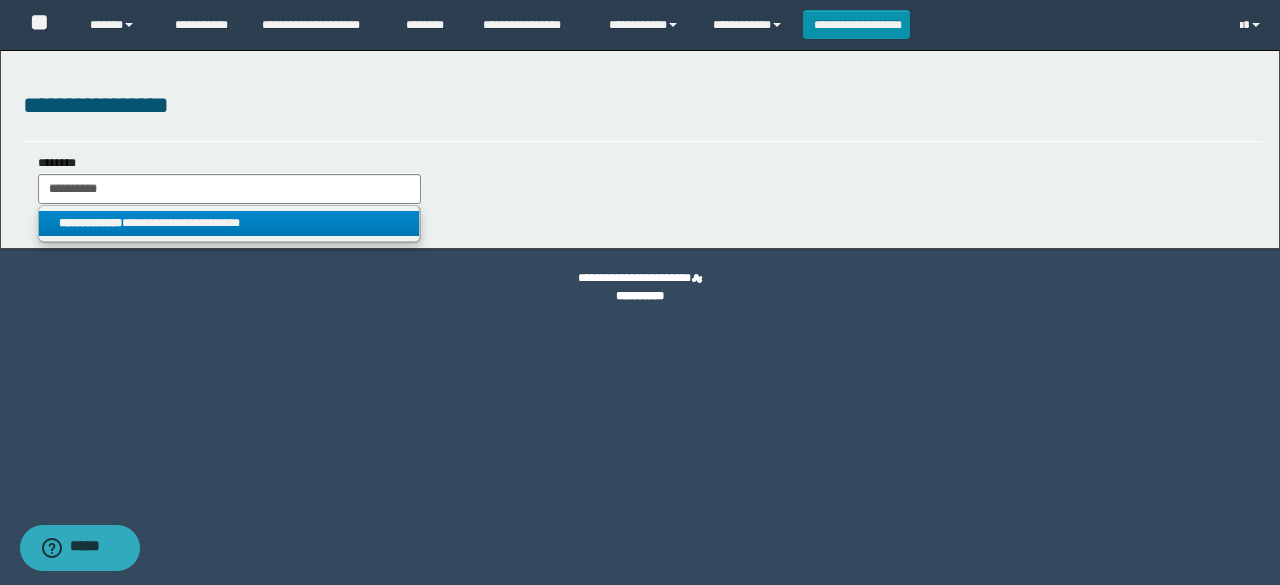 click on "**********" at bounding box center (229, 223) 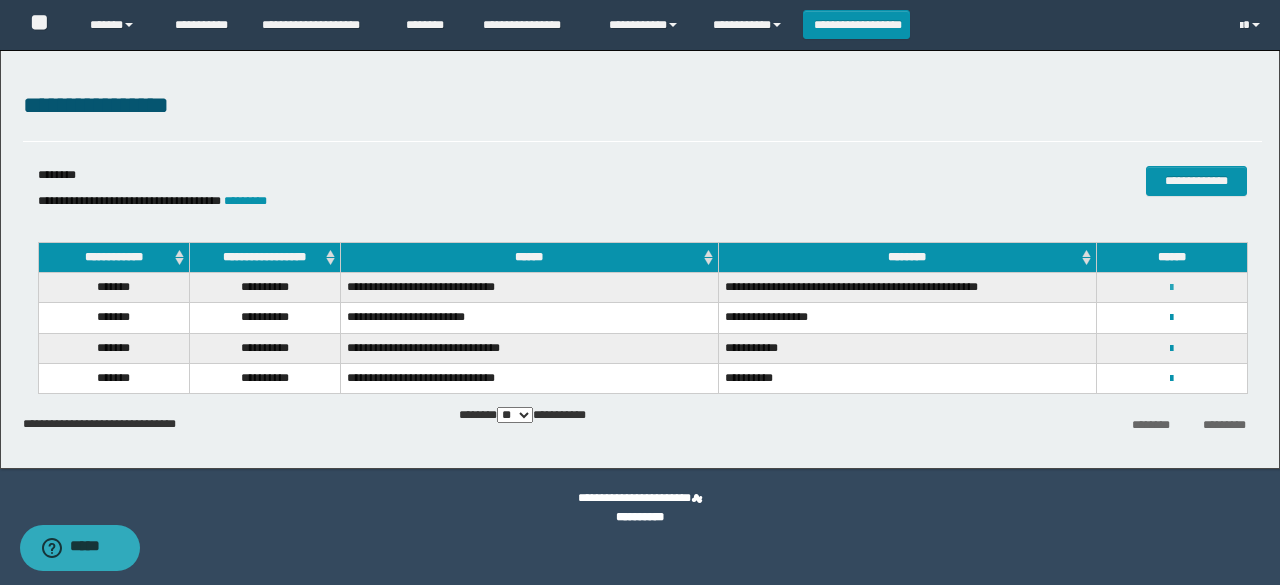 click at bounding box center [1171, 288] 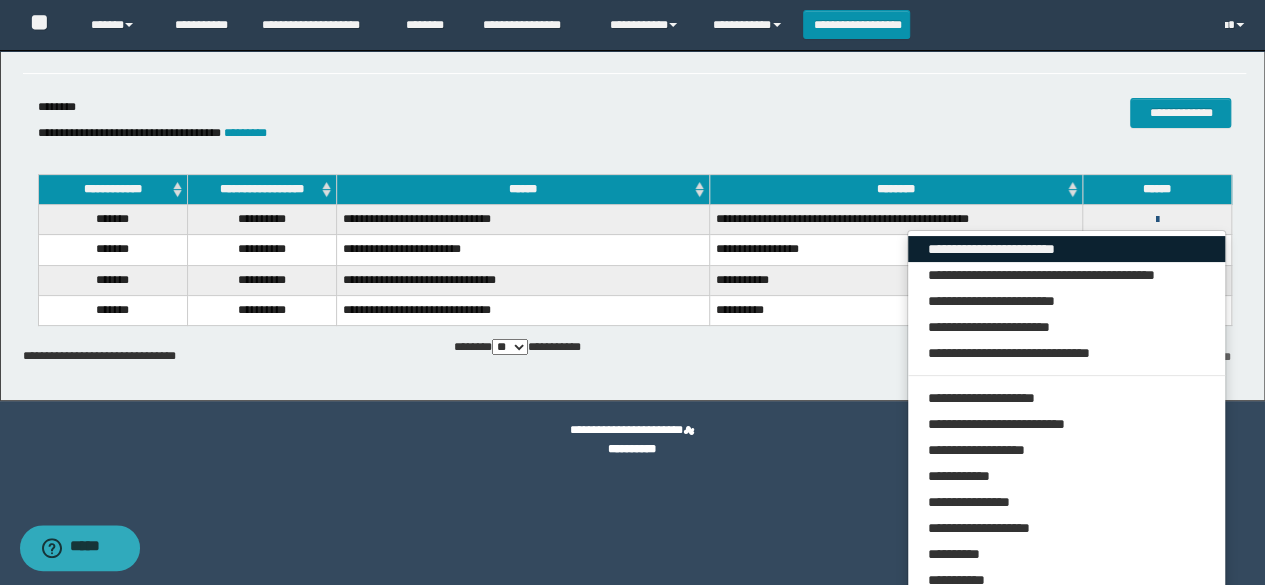 scroll, scrollTop: 100, scrollLeft: 0, axis: vertical 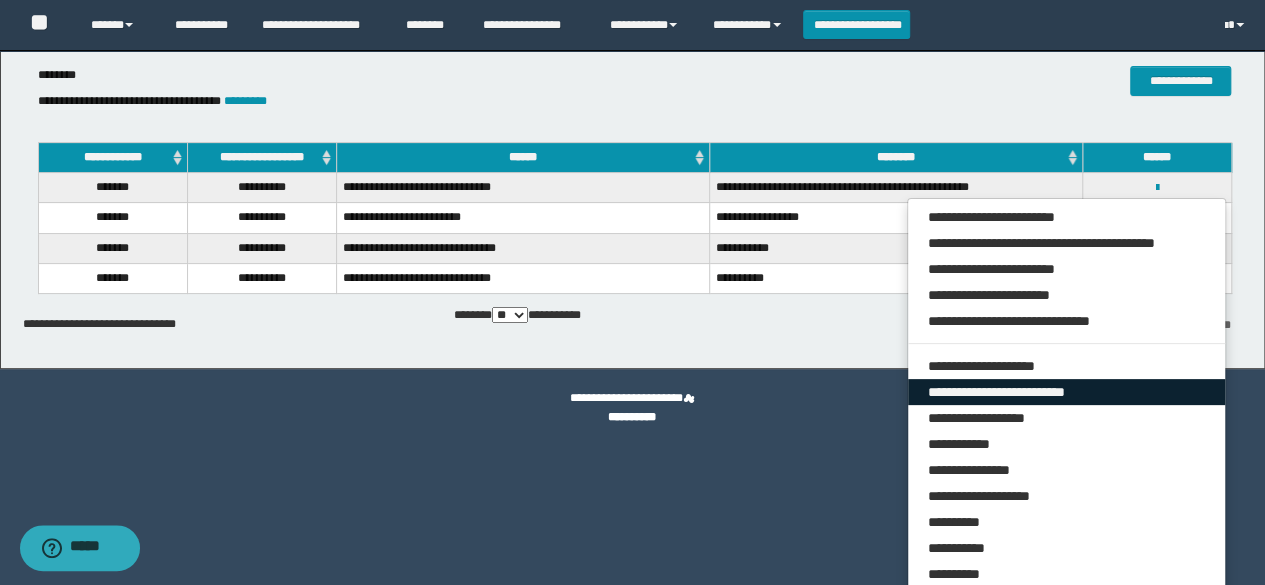 click on "**********" at bounding box center (1067, 392) 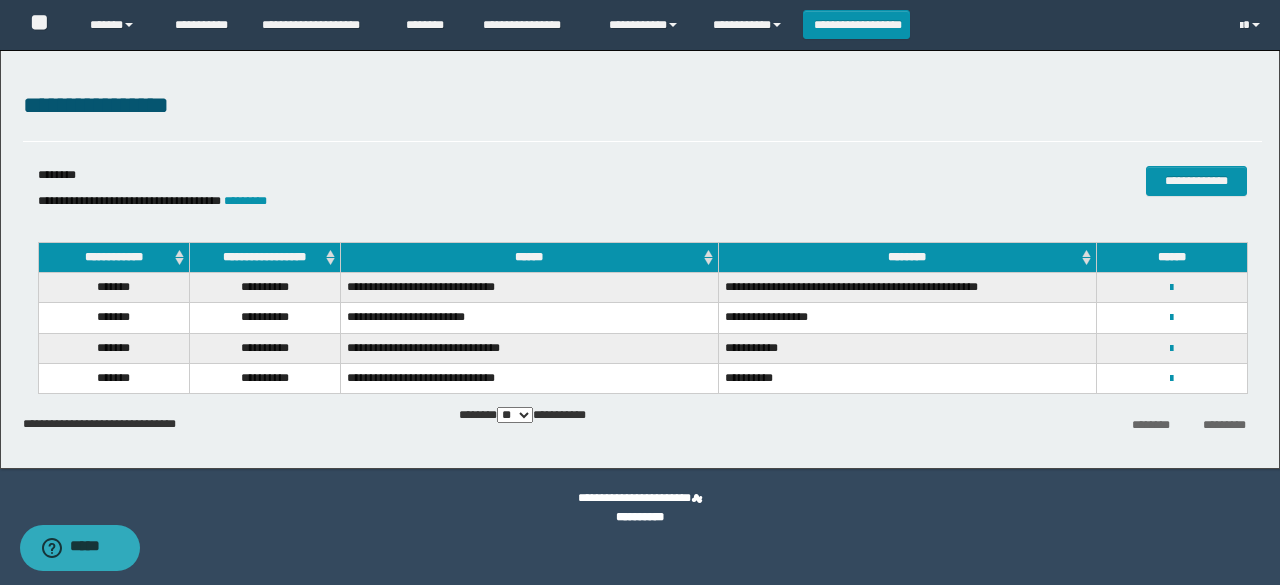 select on "***" 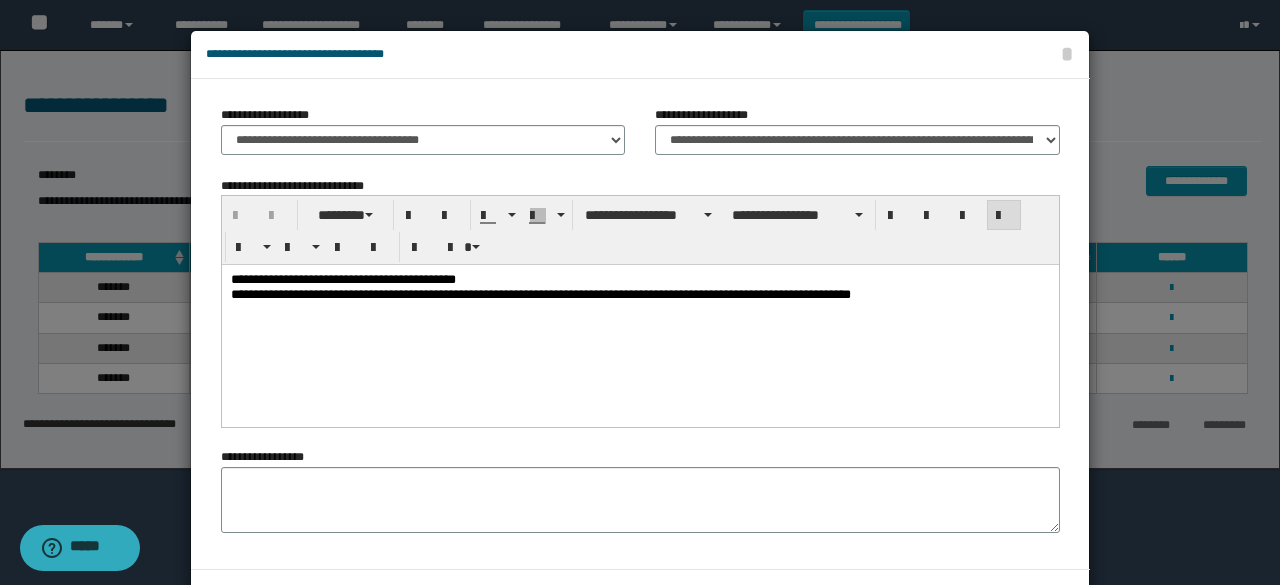 click on "**********" at bounding box center (640, 303) 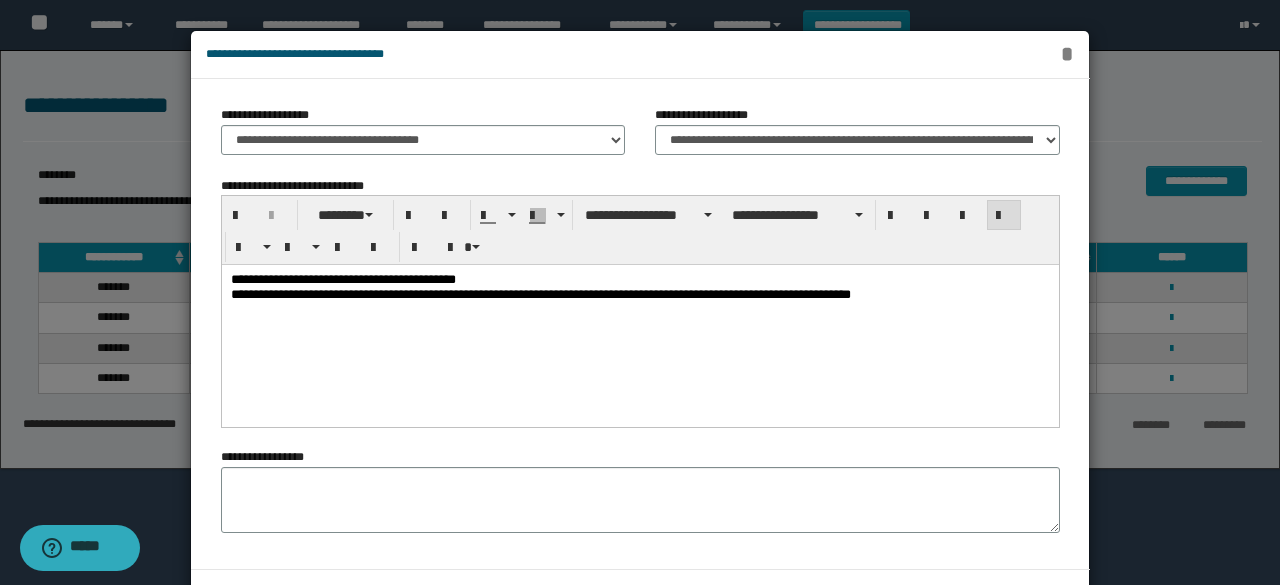 click on "*" at bounding box center [1067, 54] 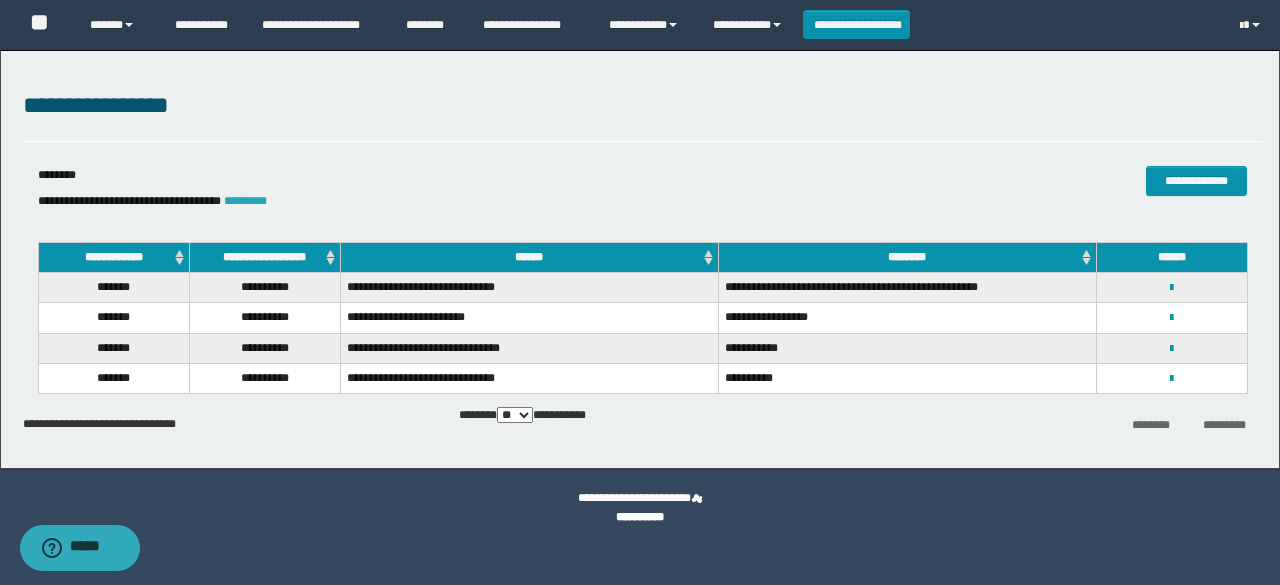 click on "*********" at bounding box center [245, 201] 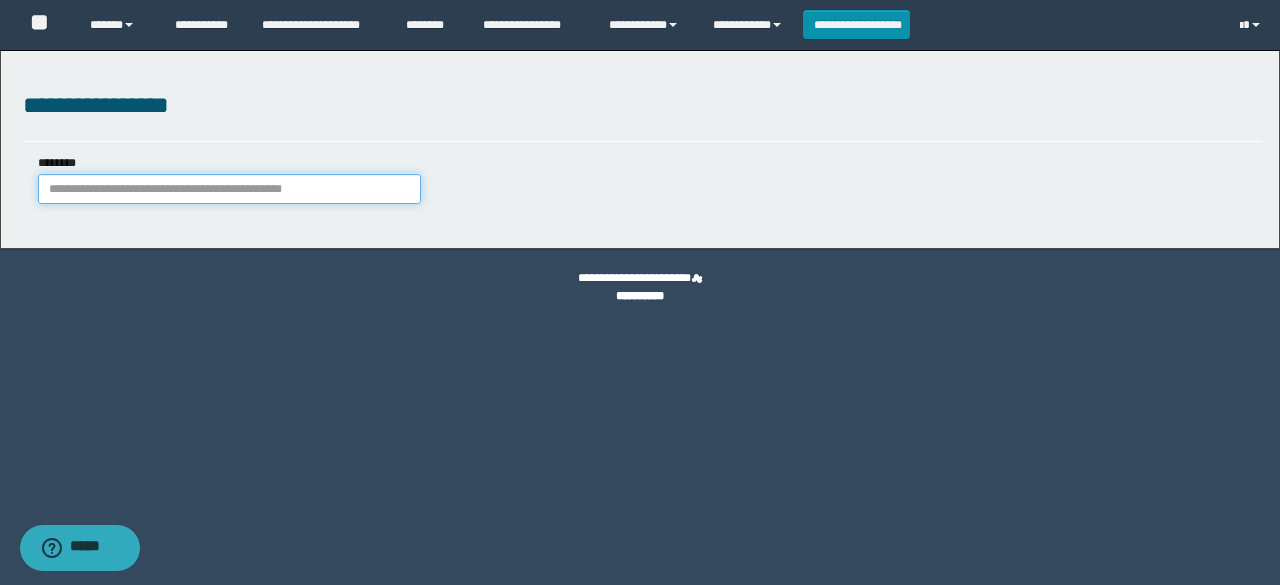 click on "********" at bounding box center (229, 189) 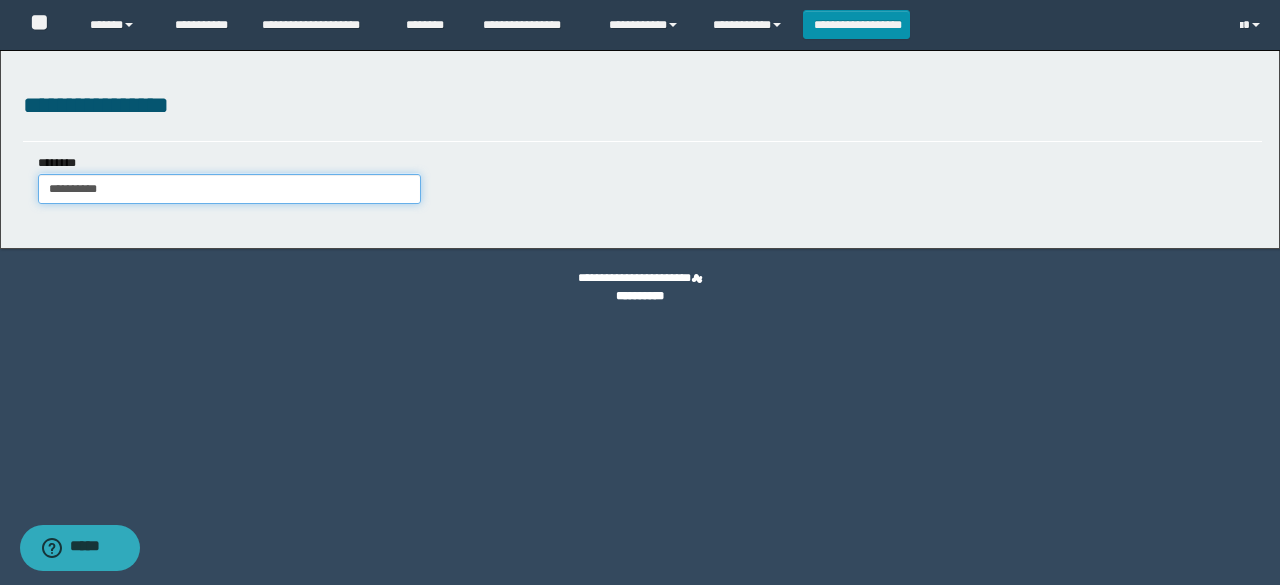 type on "**********" 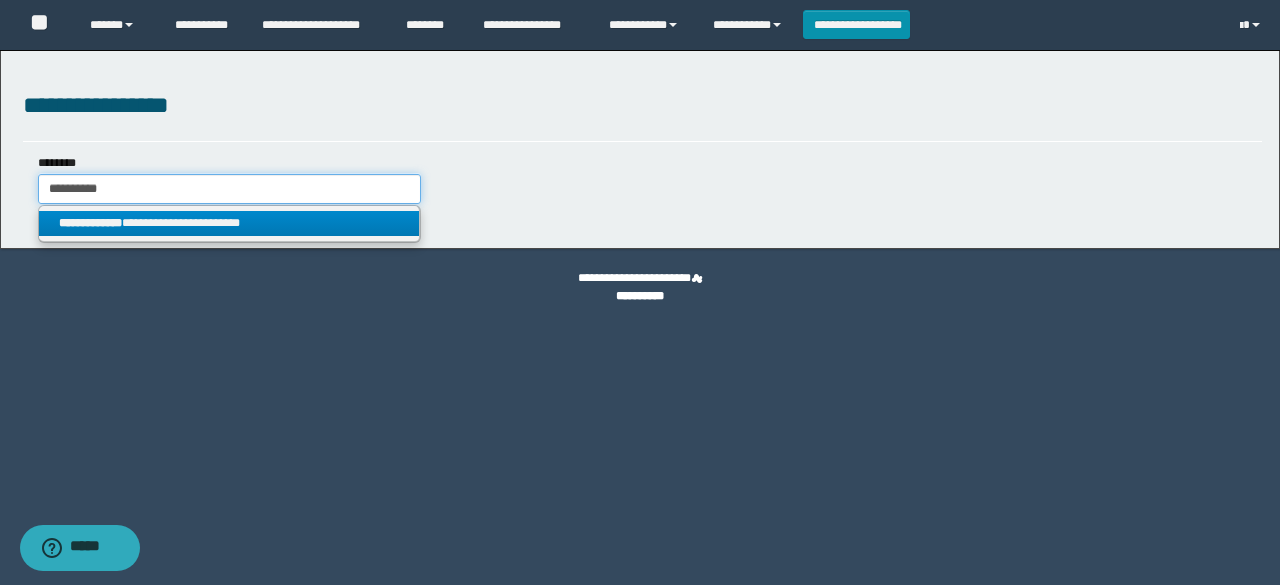 type on "**********" 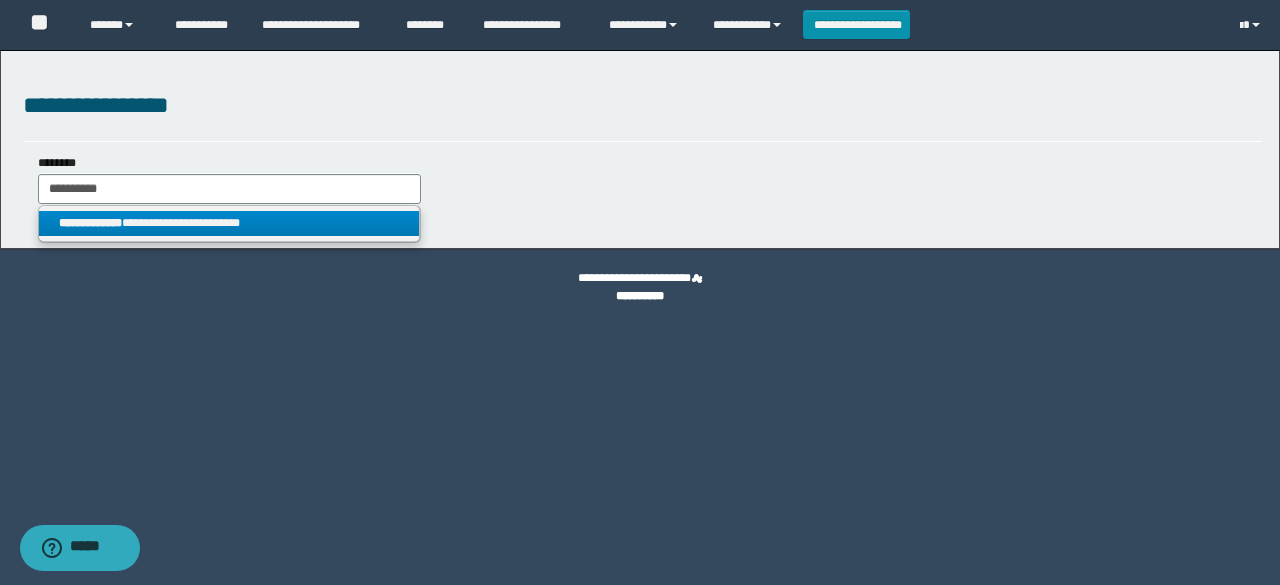 click on "**********" at bounding box center (229, 223) 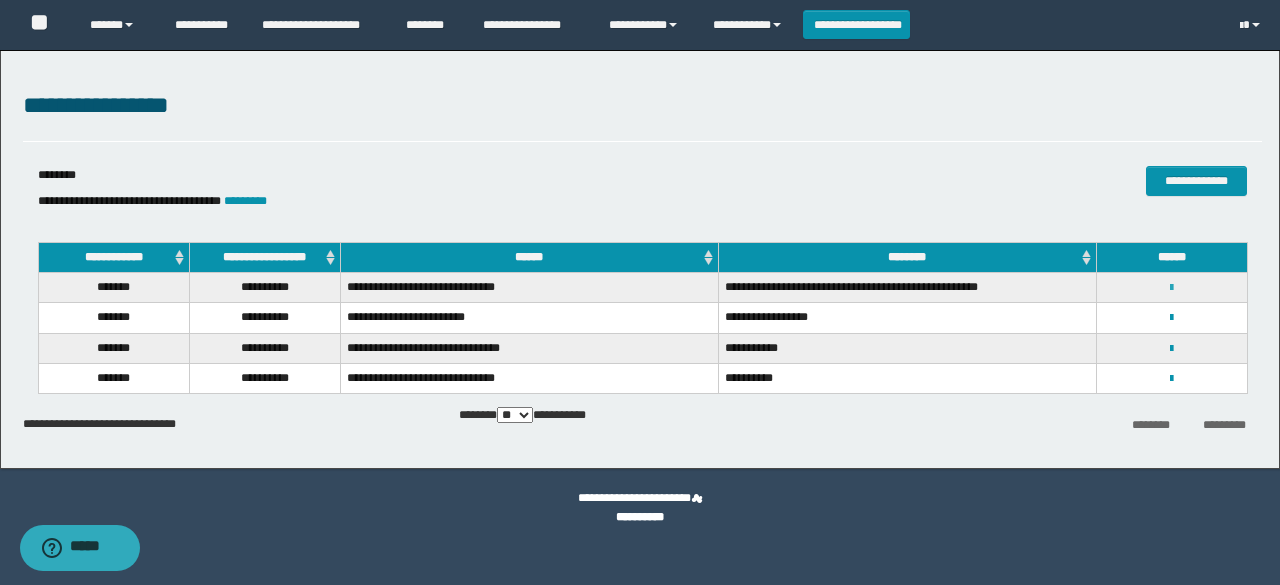 click at bounding box center (1171, 288) 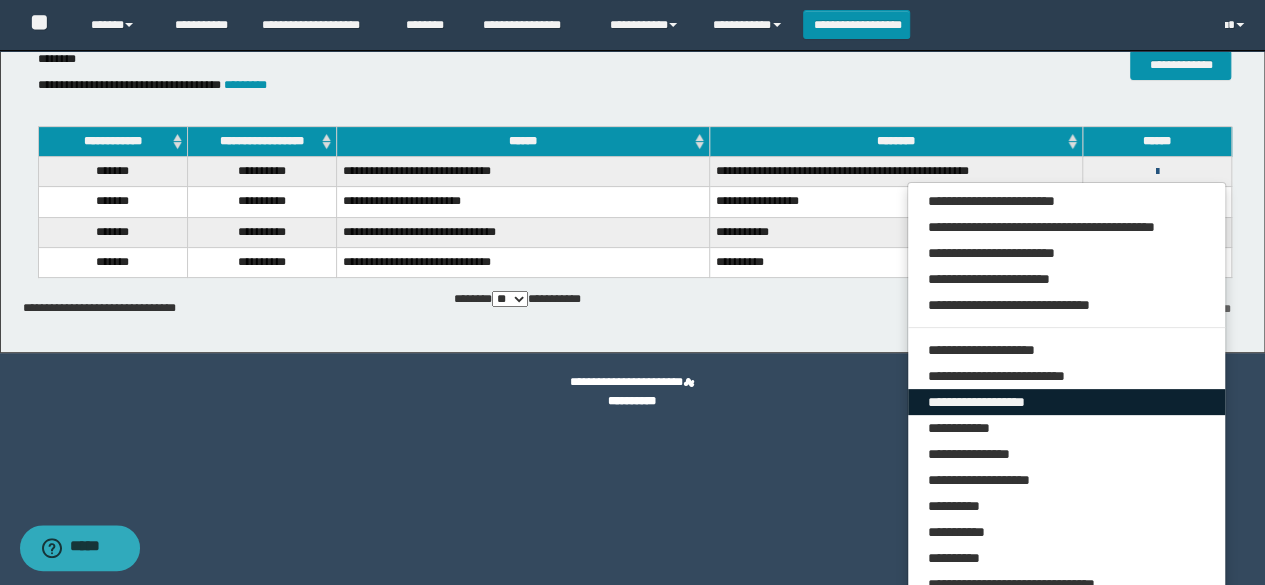 scroll, scrollTop: 132, scrollLeft: 0, axis: vertical 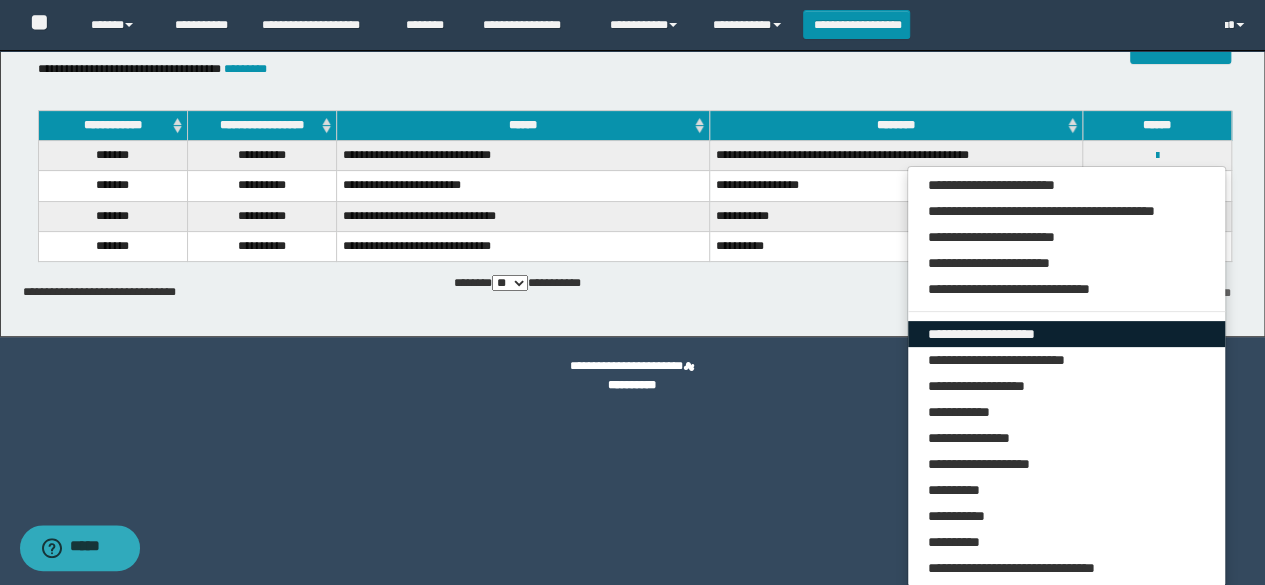 click on "**********" at bounding box center (1067, 334) 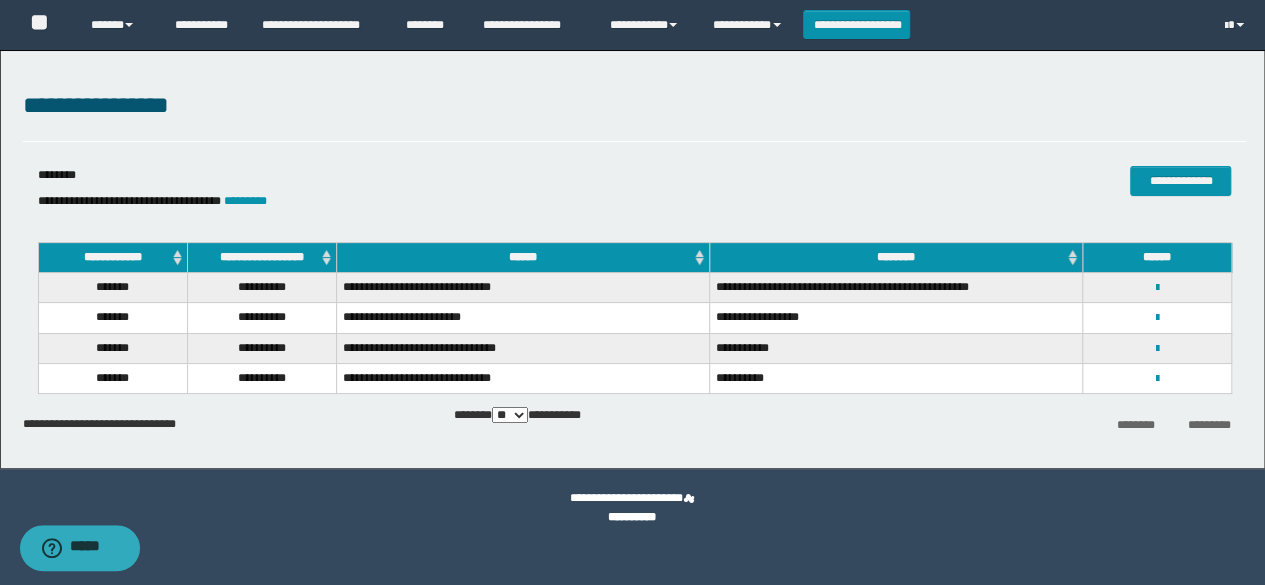 scroll, scrollTop: 0, scrollLeft: 0, axis: both 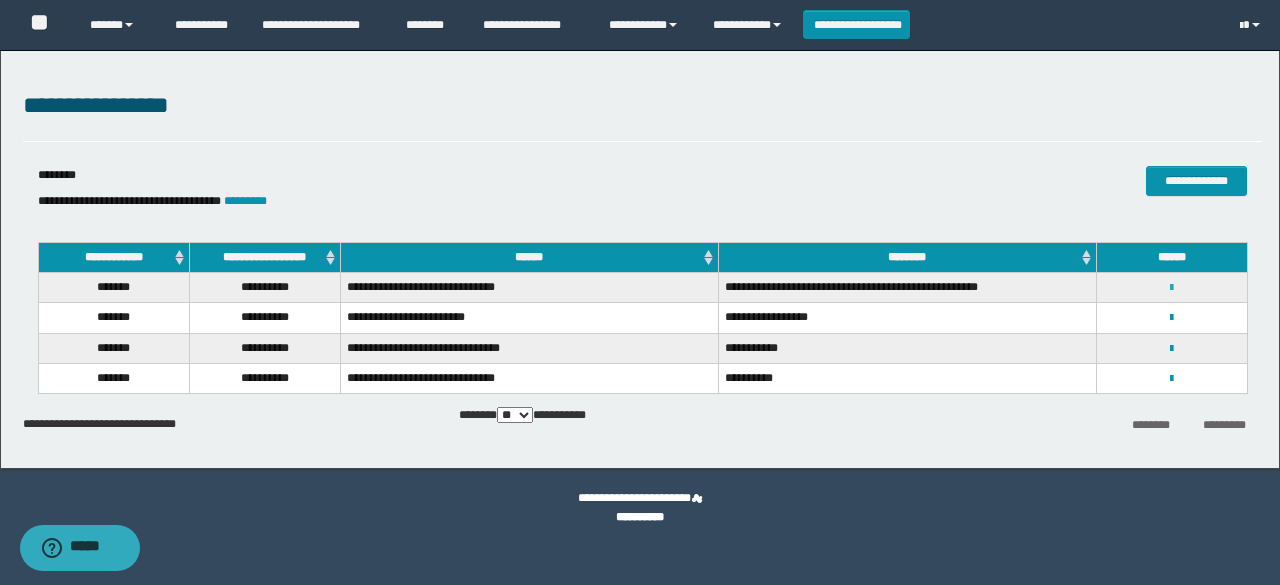 click at bounding box center [1171, 288] 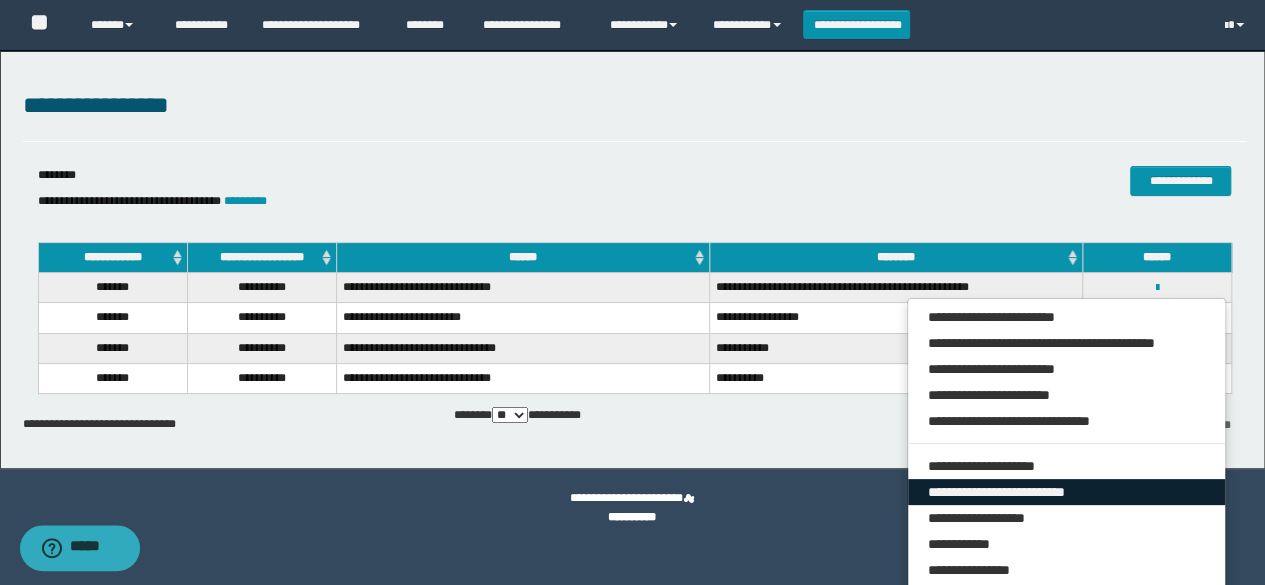 click on "**********" at bounding box center [1067, 492] 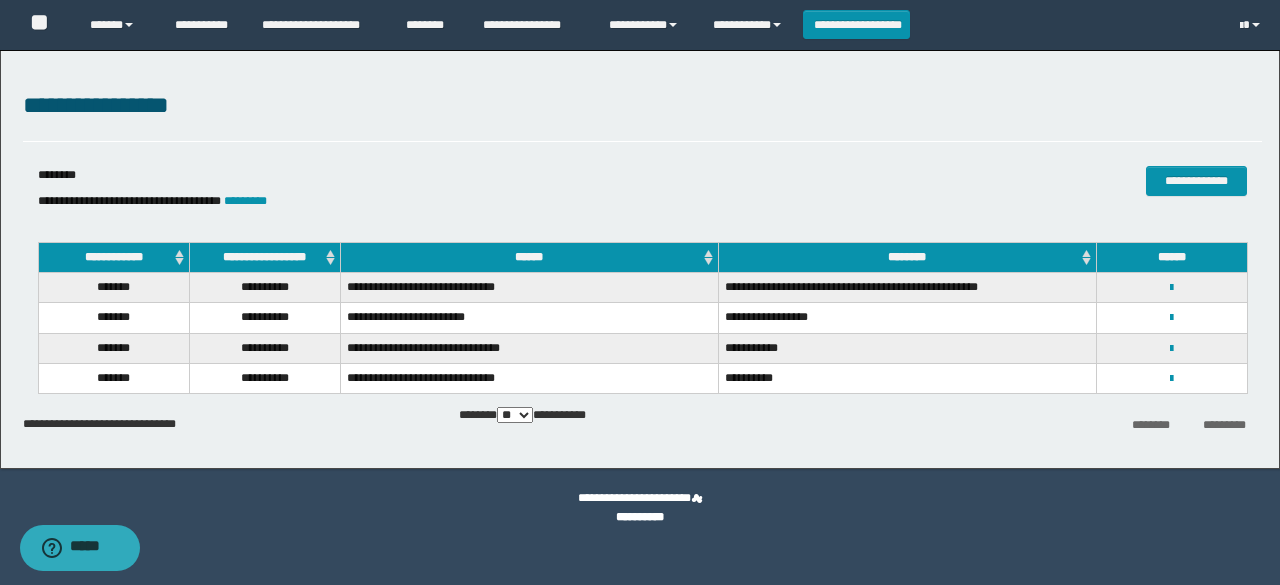 select on "****" 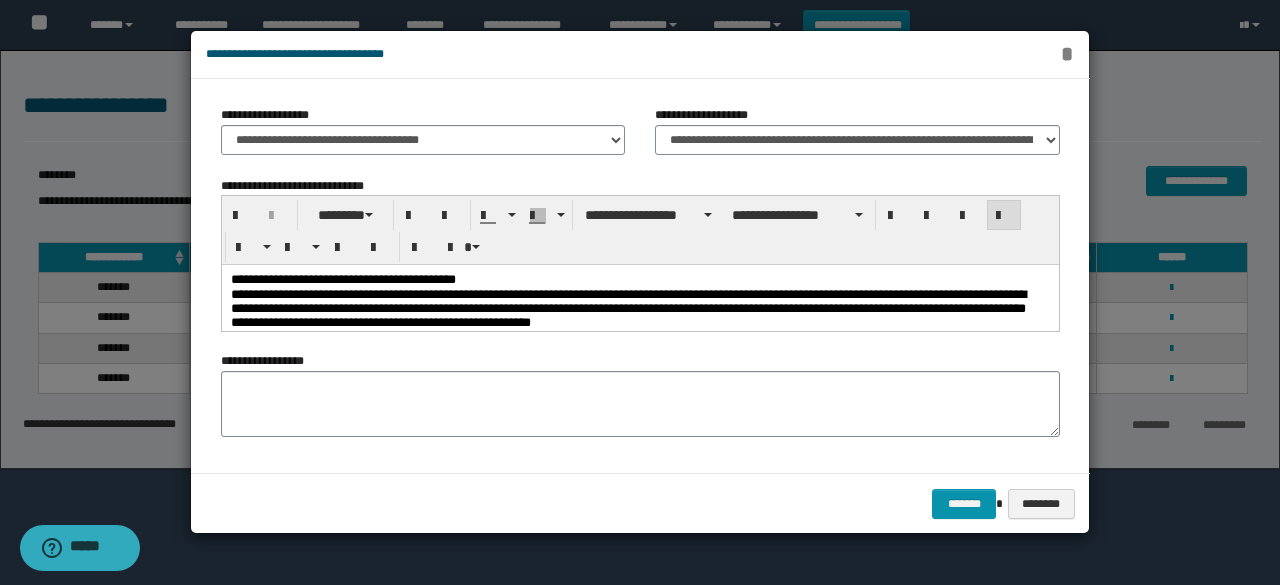 click on "*" at bounding box center (1067, 54) 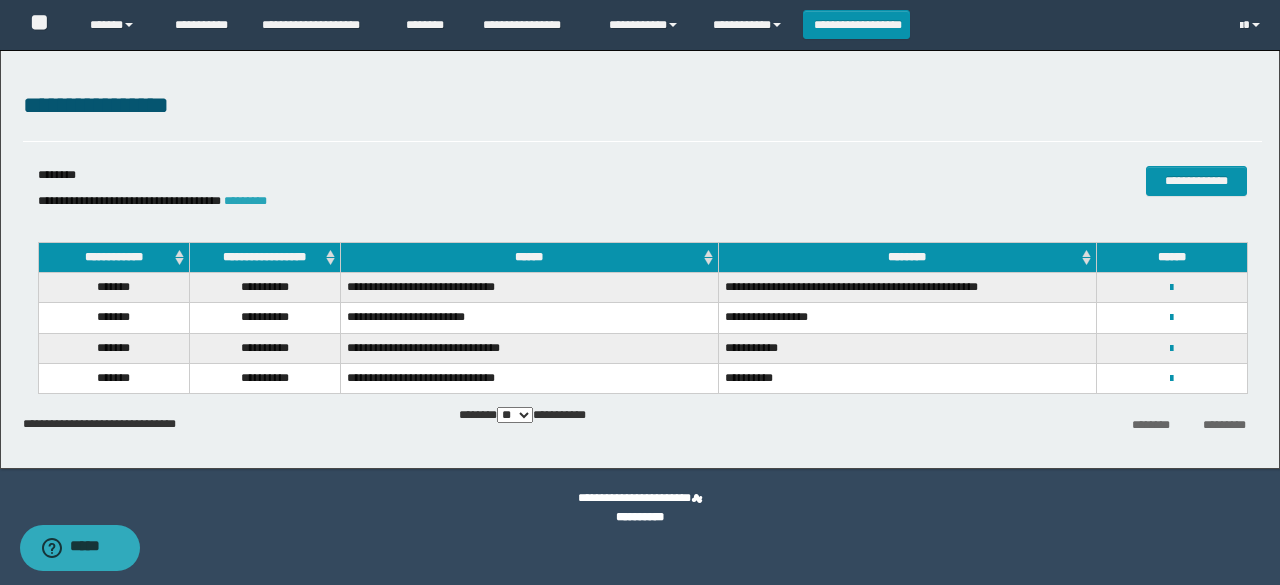 click on "*********" at bounding box center (245, 201) 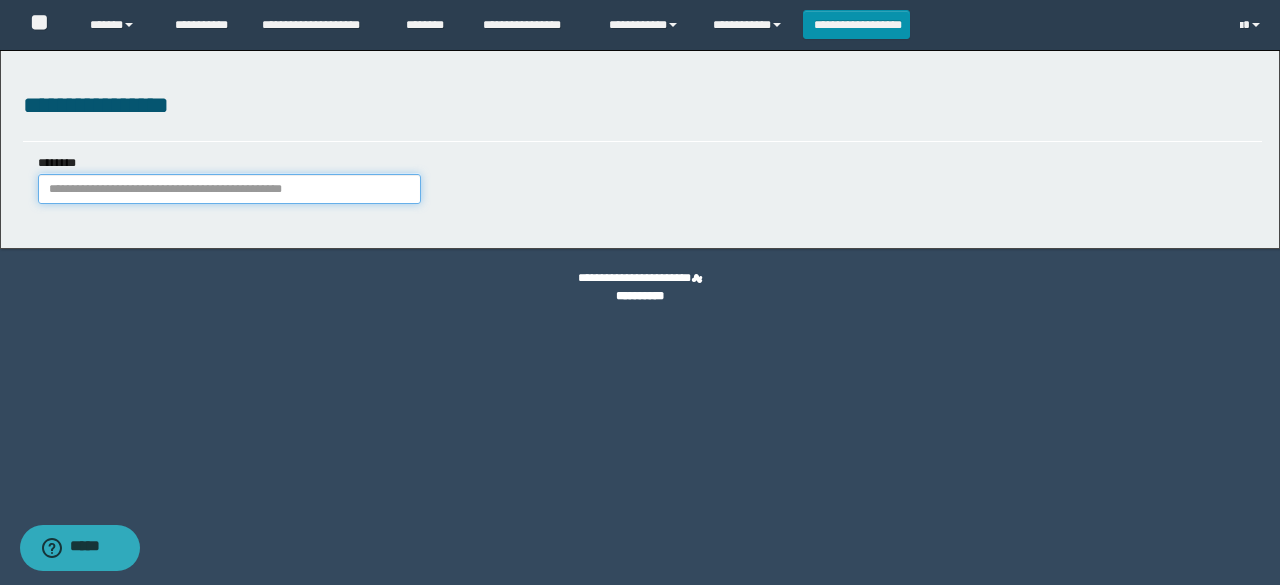 click on "********" at bounding box center [229, 189] 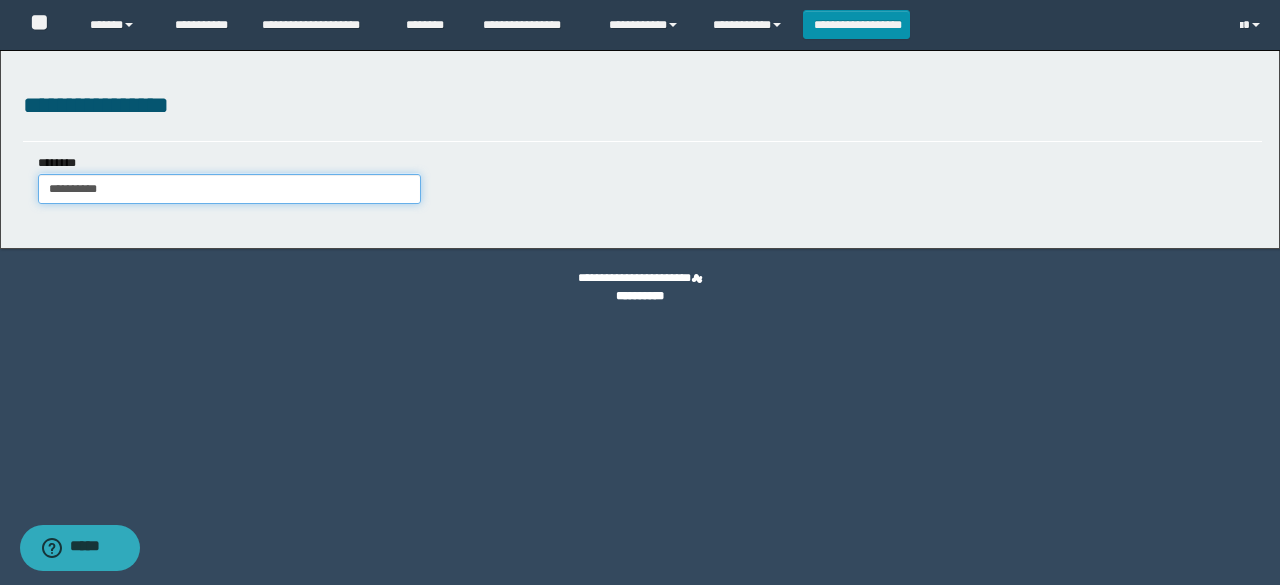 type on "**********" 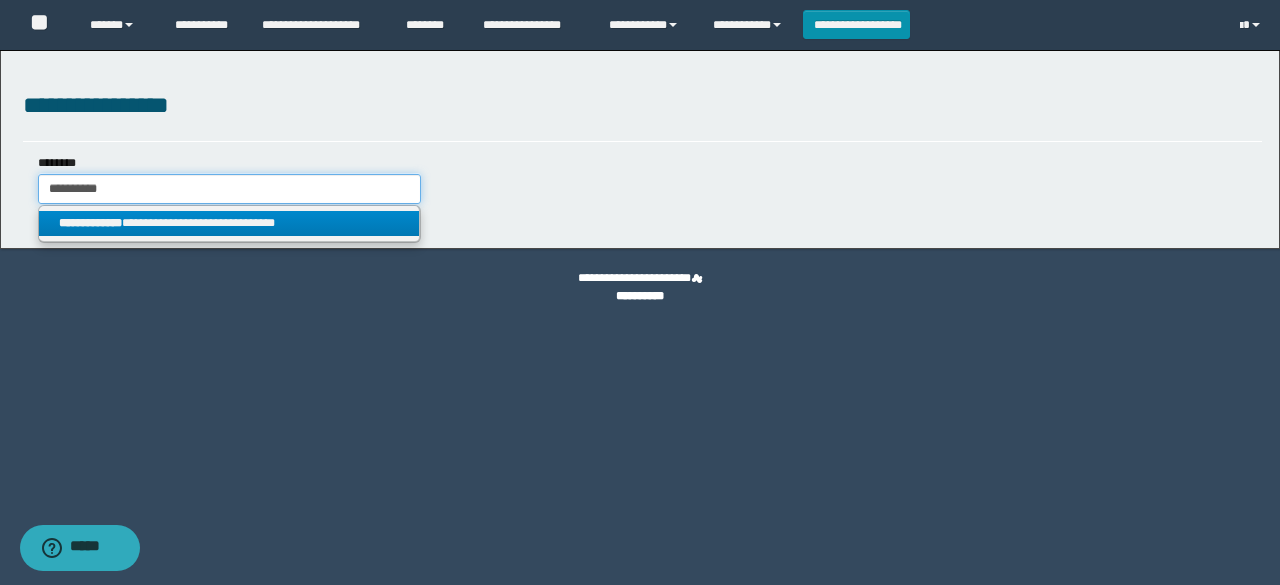 type on "**********" 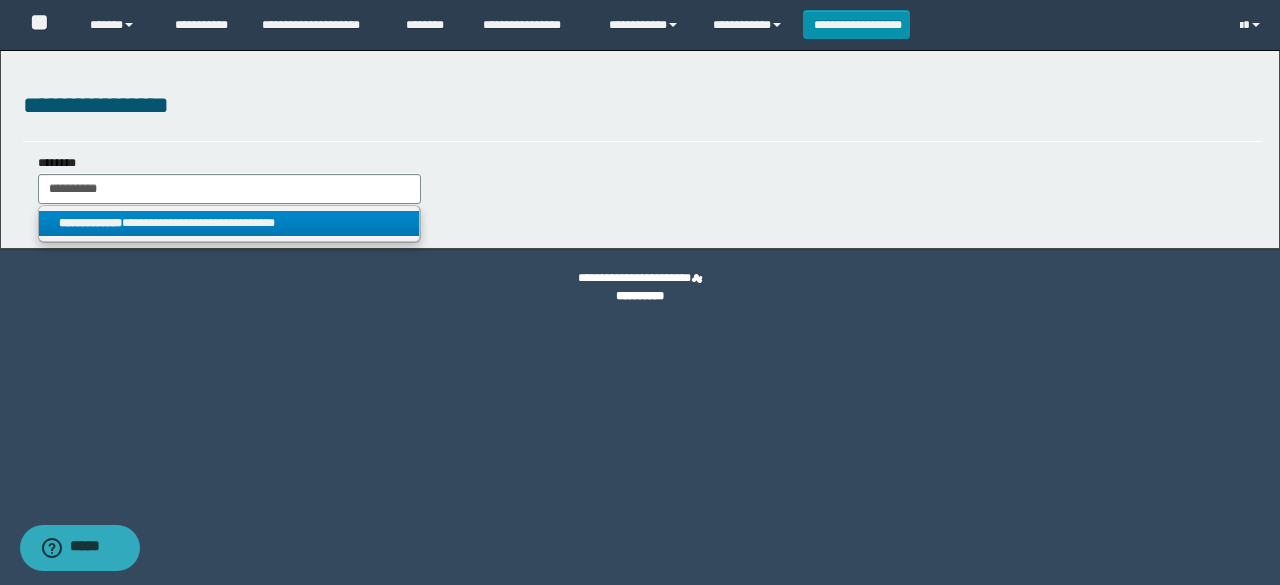 click on "**********" at bounding box center (229, 223) 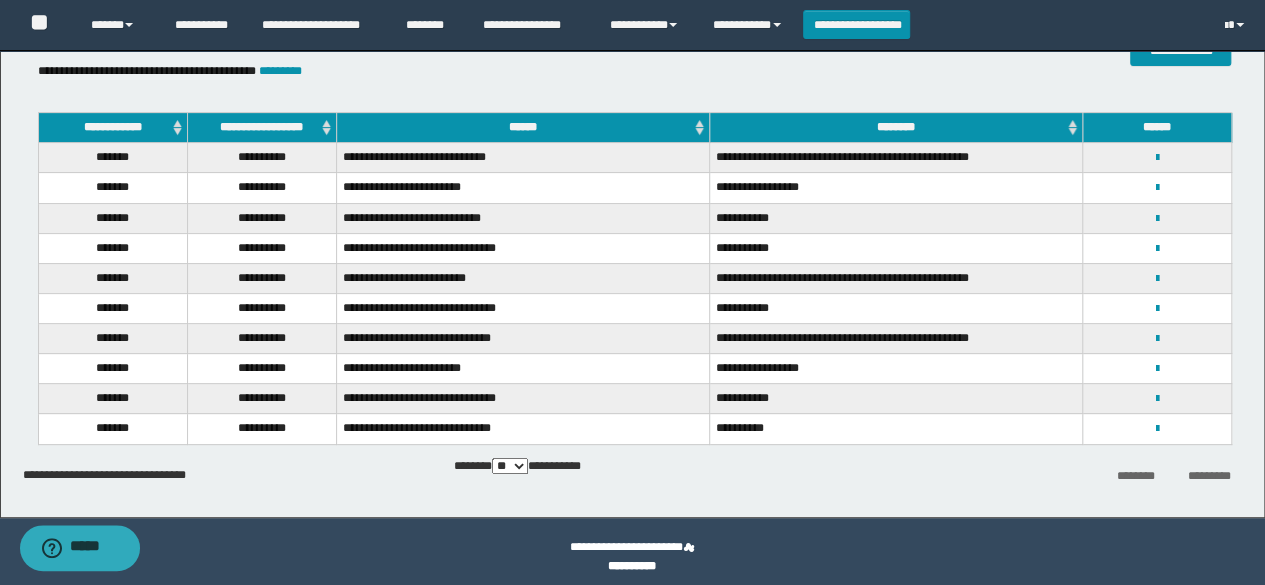 scroll, scrollTop: 140, scrollLeft: 0, axis: vertical 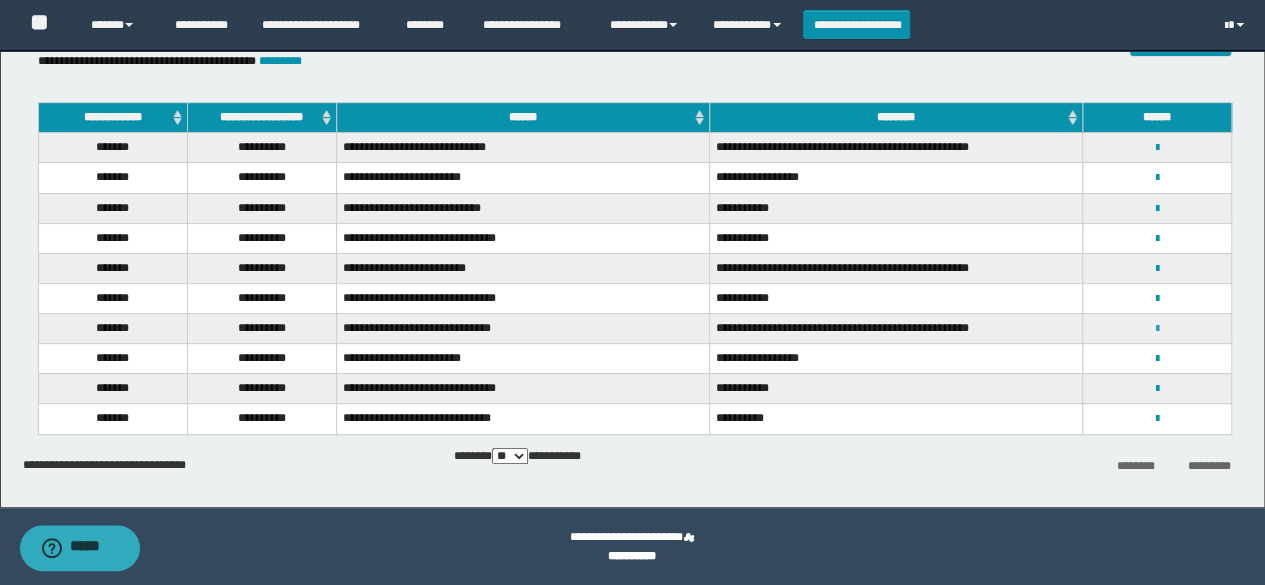 click at bounding box center (1157, 329) 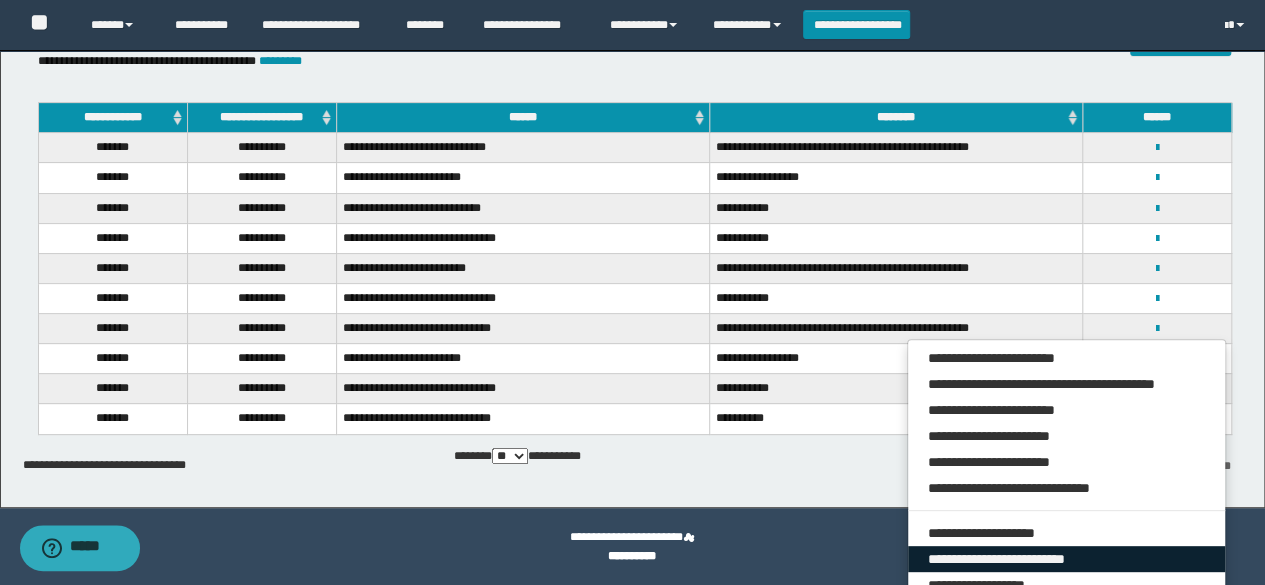 click on "**********" at bounding box center [1067, 559] 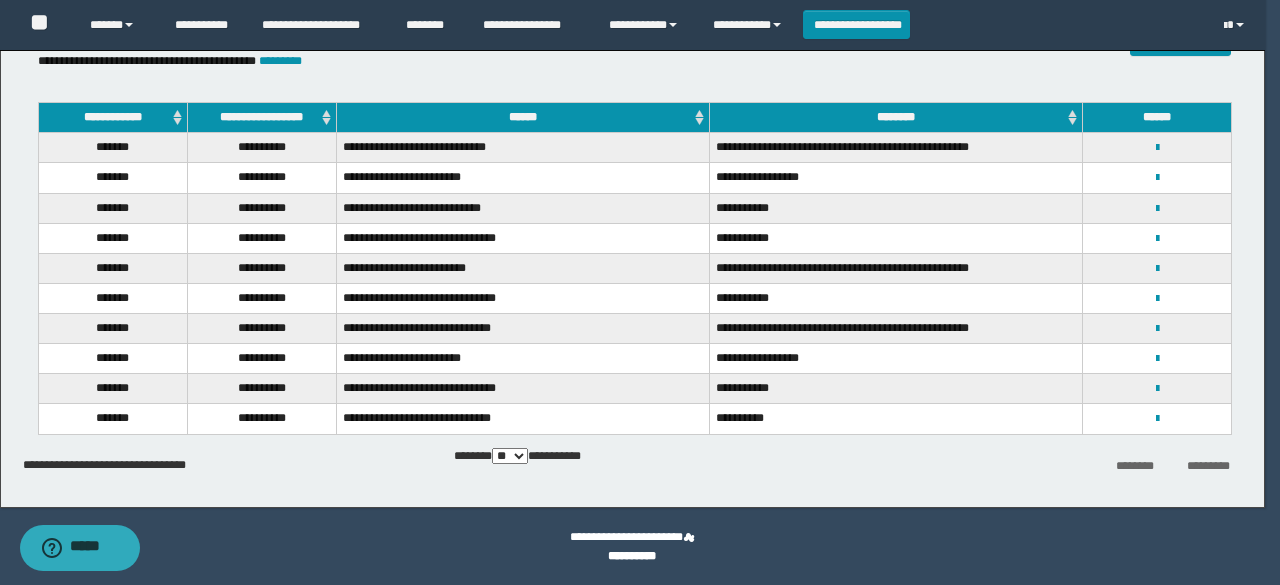 select on "****" 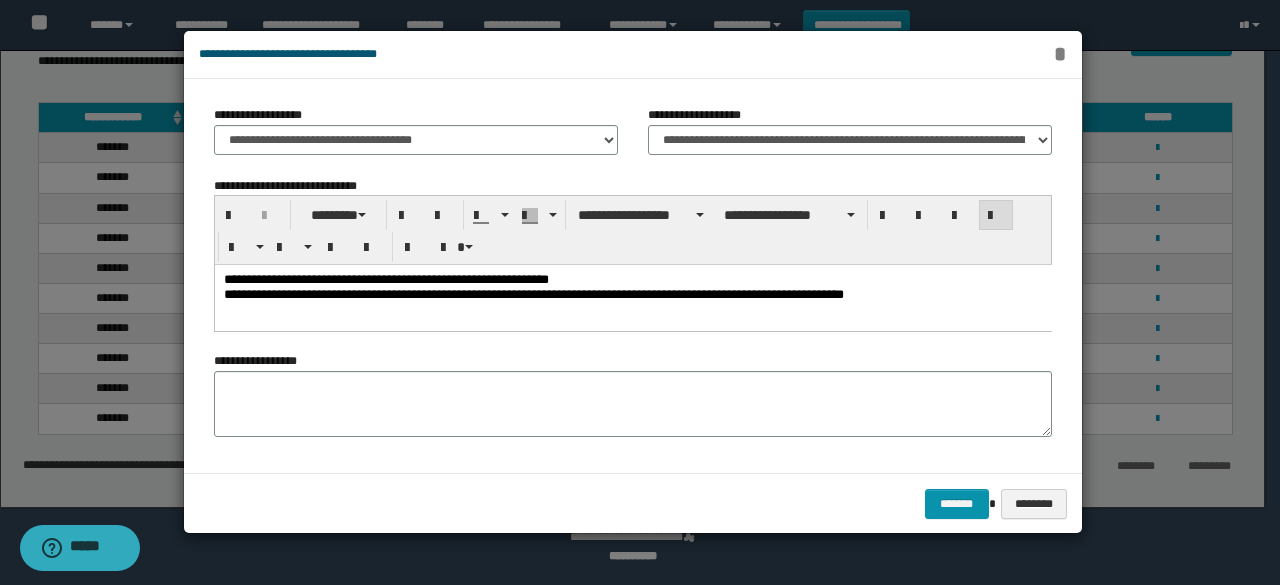 click on "*" at bounding box center (1059, 54) 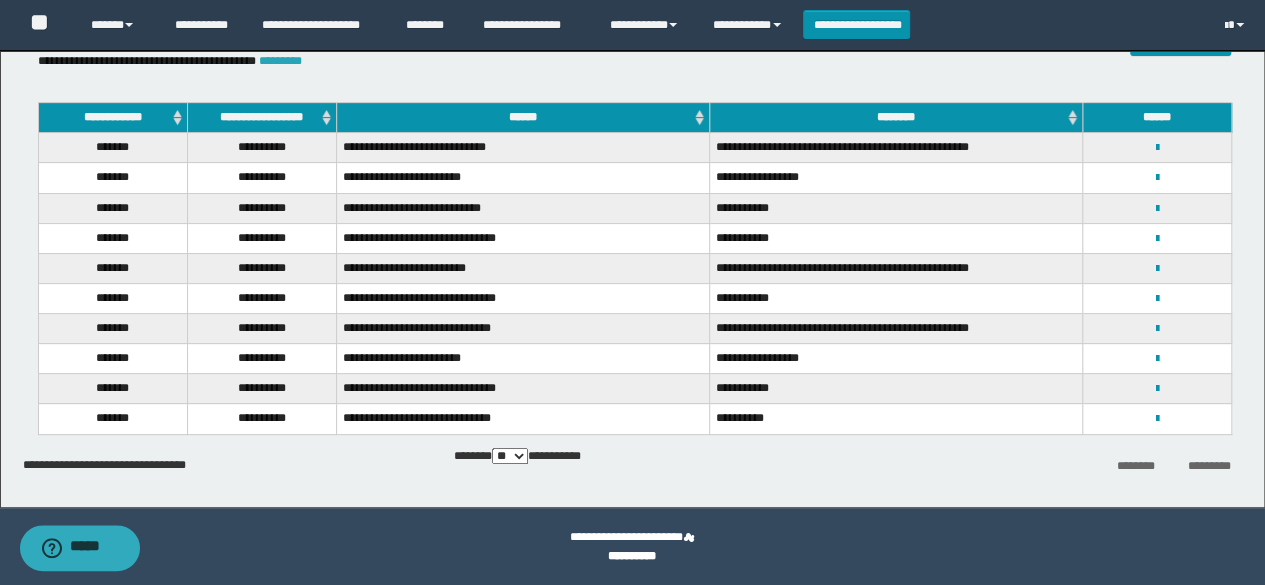 click on "*********" at bounding box center (280, 61) 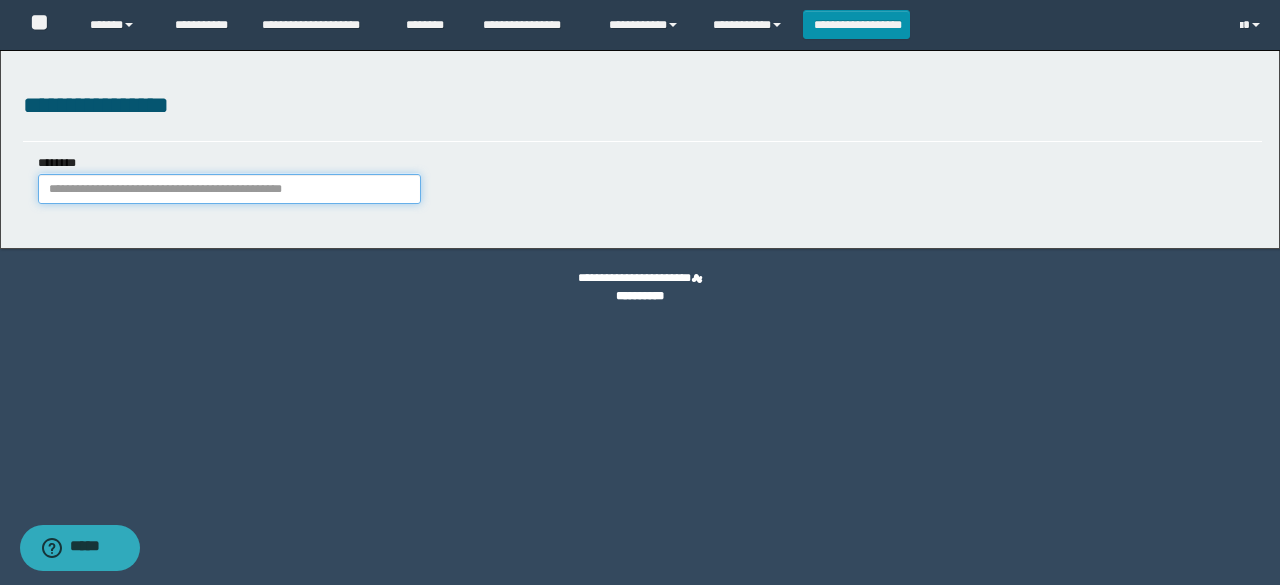click on "********" at bounding box center [229, 189] 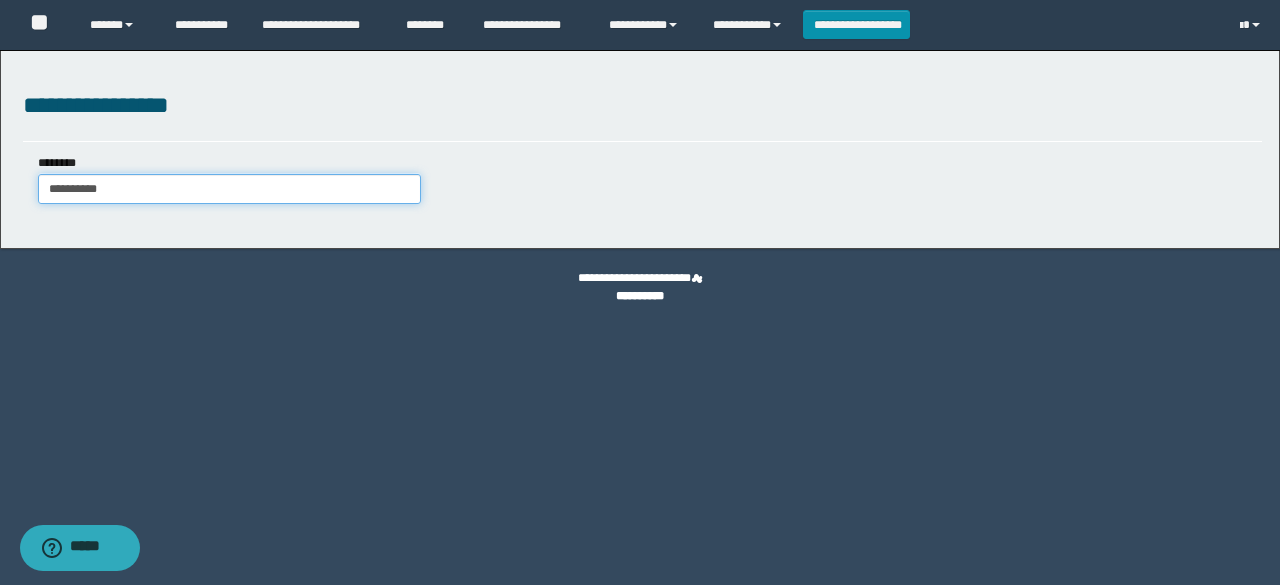 type on "**********" 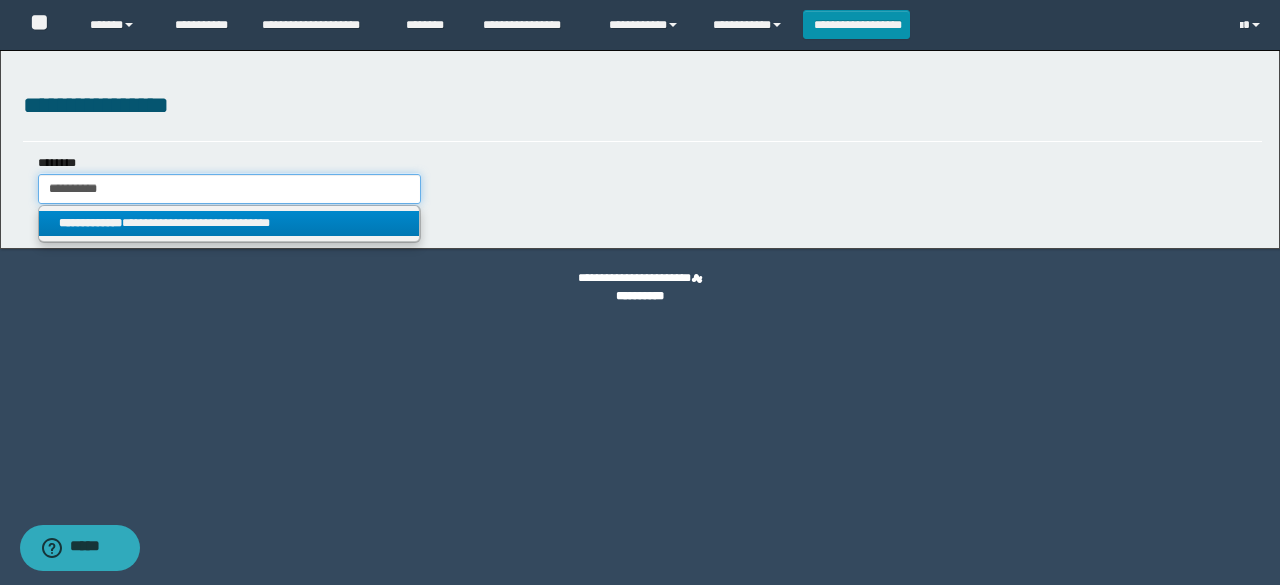type on "**********" 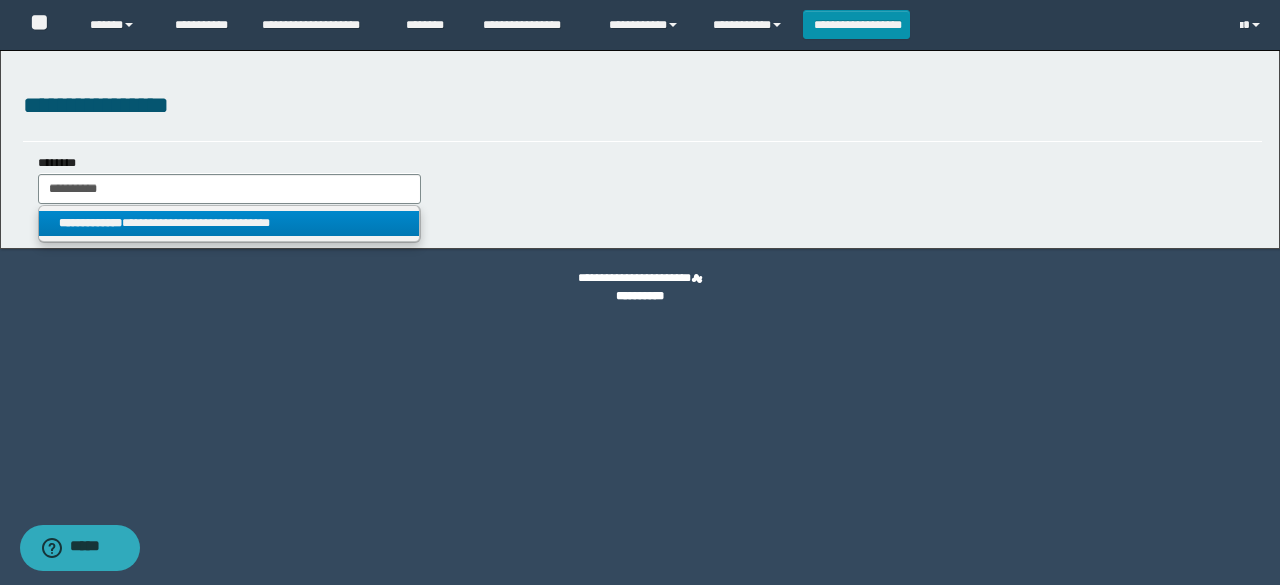 click on "**********" at bounding box center [229, 223] 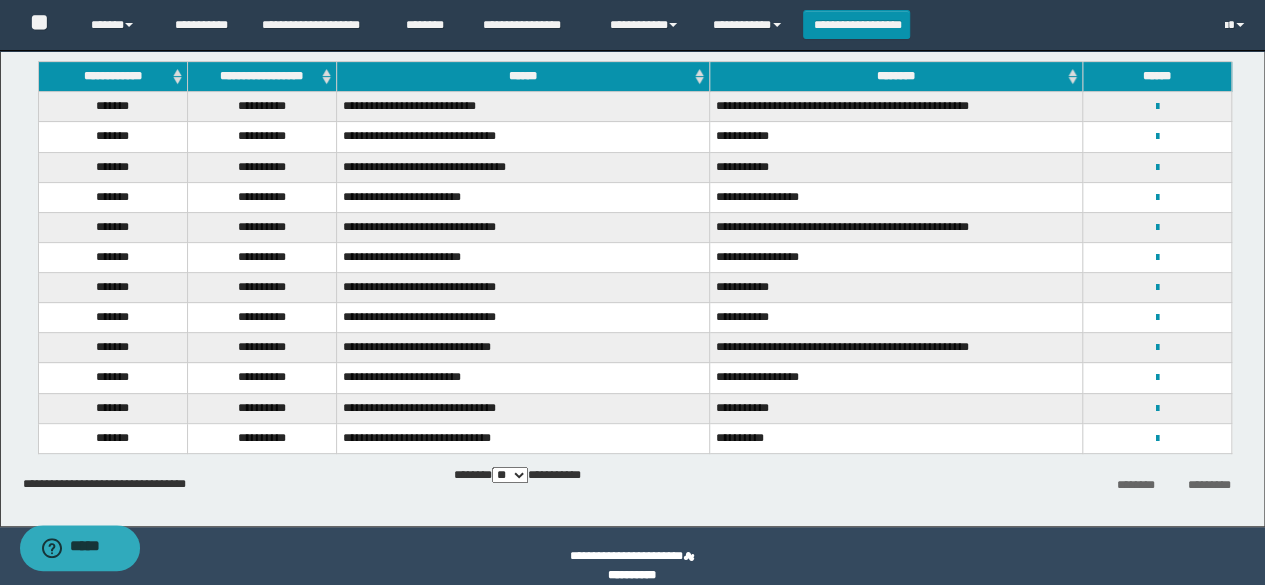 scroll, scrollTop: 200, scrollLeft: 0, axis: vertical 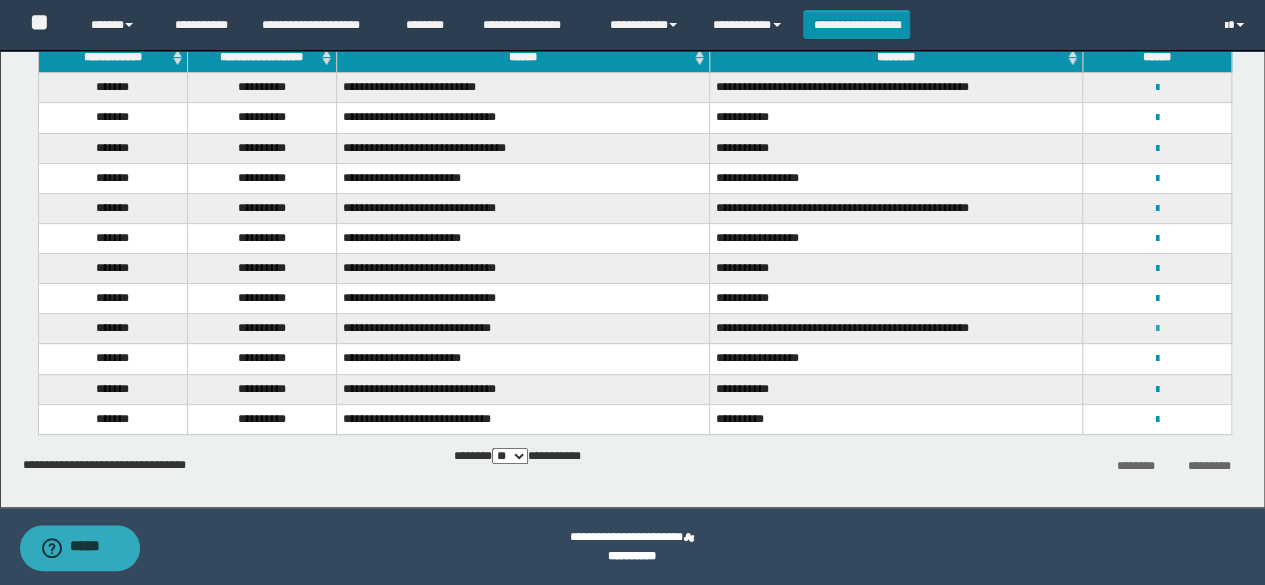 click at bounding box center (1157, 329) 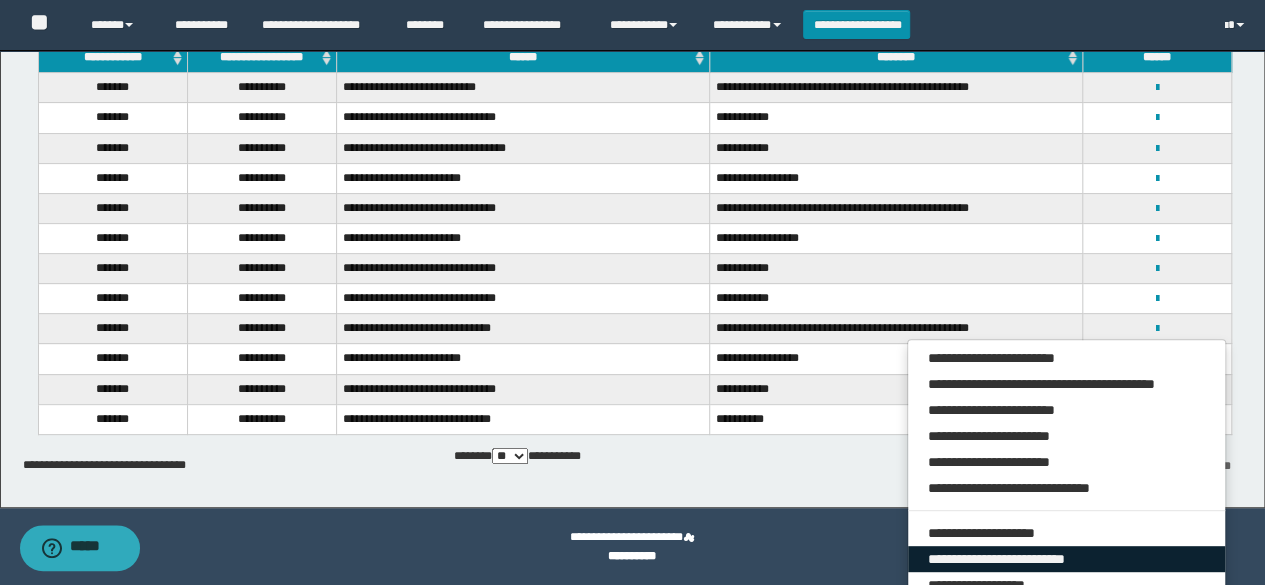 click on "**********" at bounding box center (1067, 559) 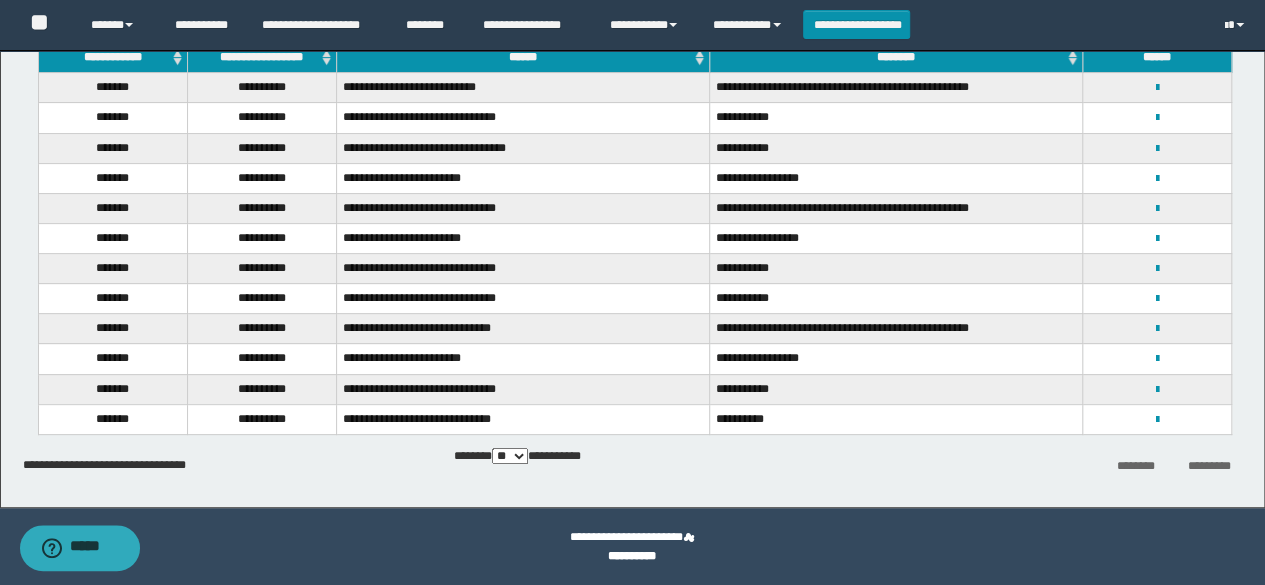 select on "***" 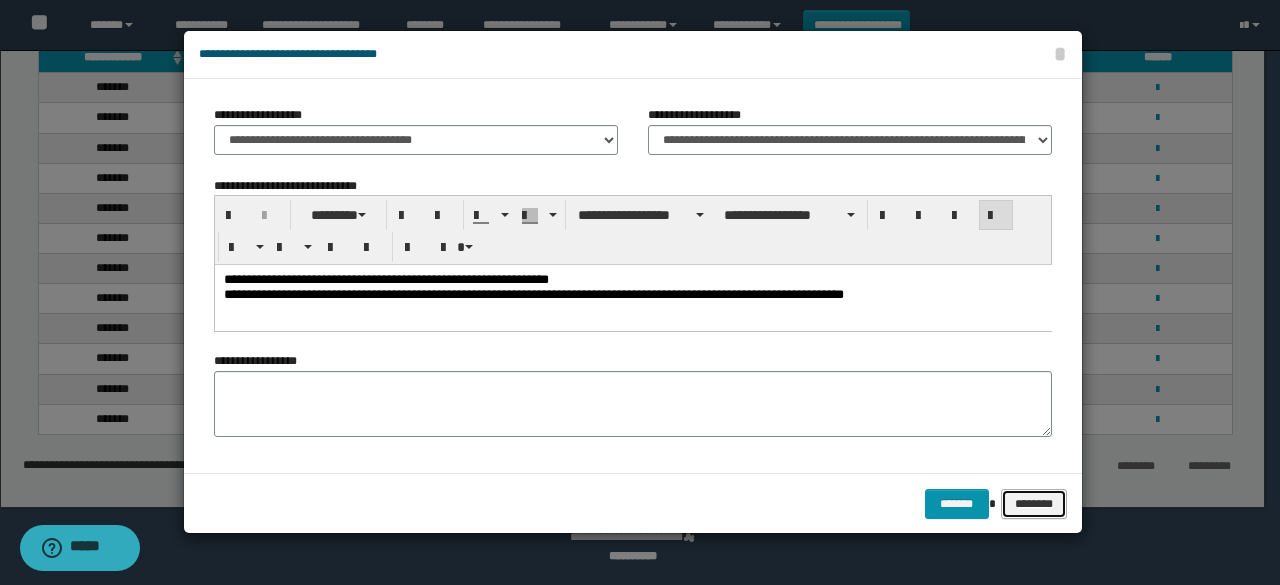 click on "********" at bounding box center [1034, 503] 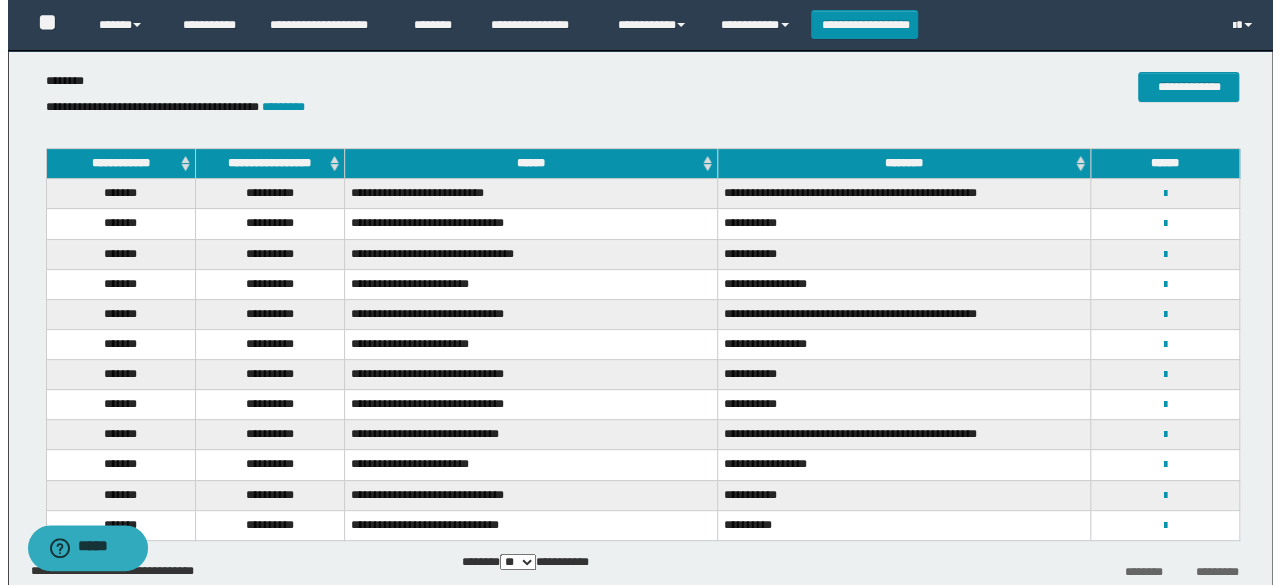 scroll, scrollTop: 0, scrollLeft: 0, axis: both 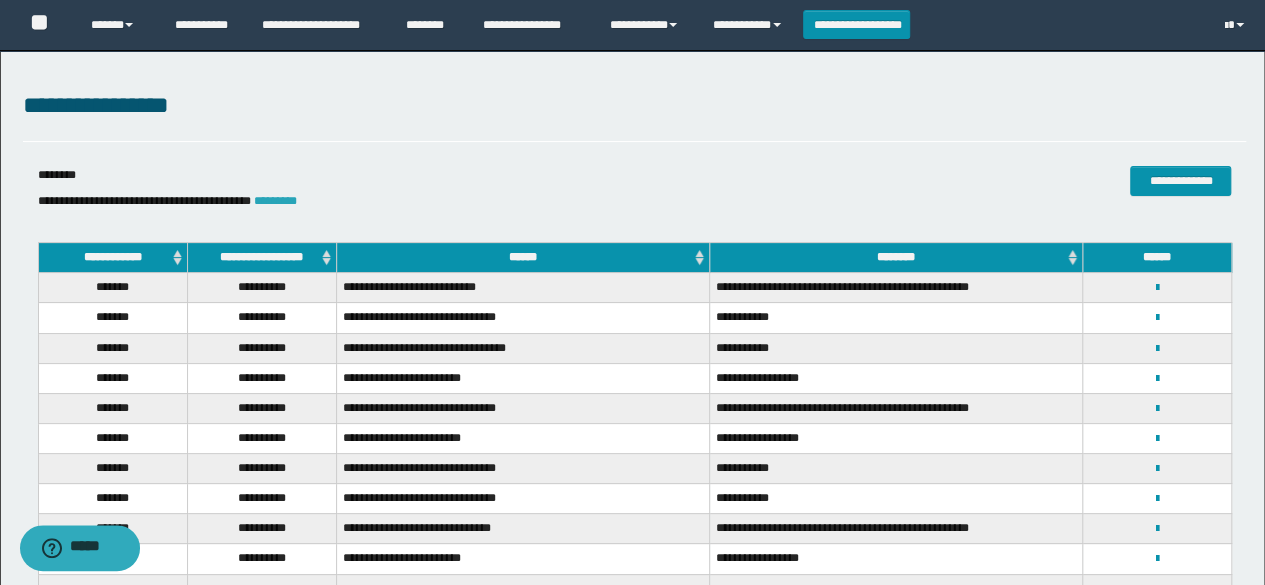 click on "*********" at bounding box center (275, 201) 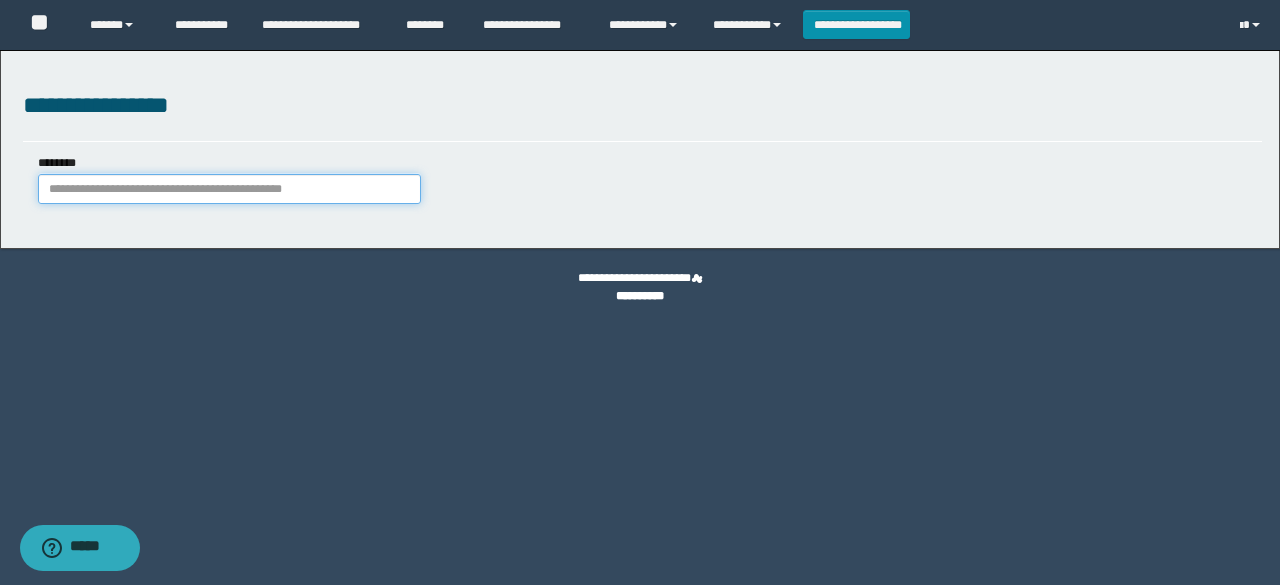 click on "********" at bounding box center [229, 189] 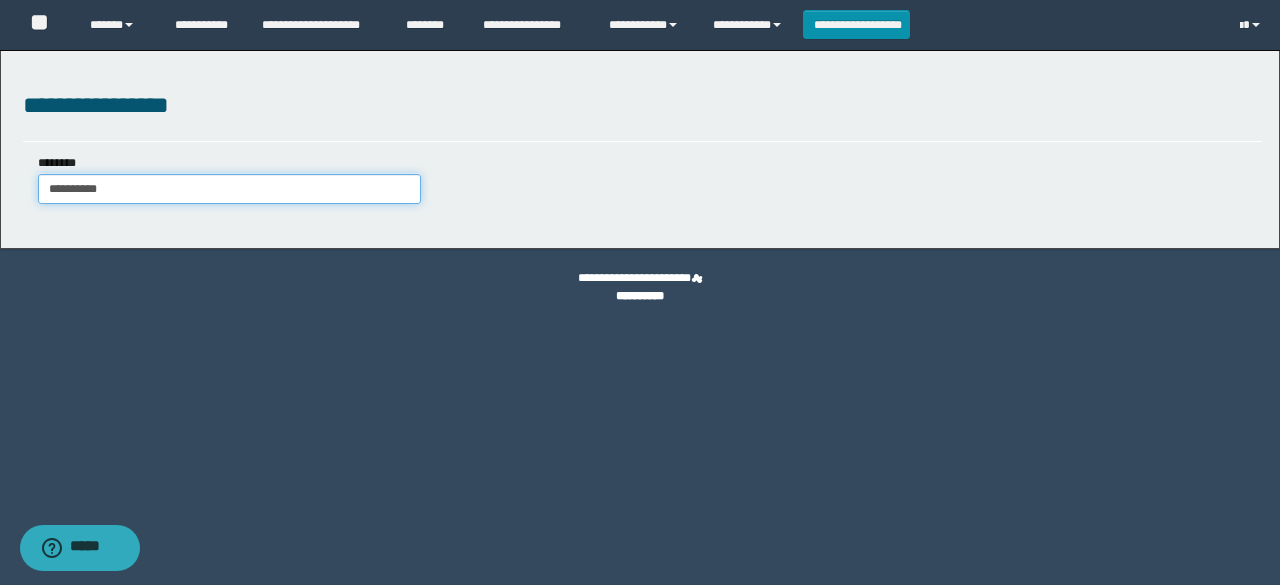 type on "**********" 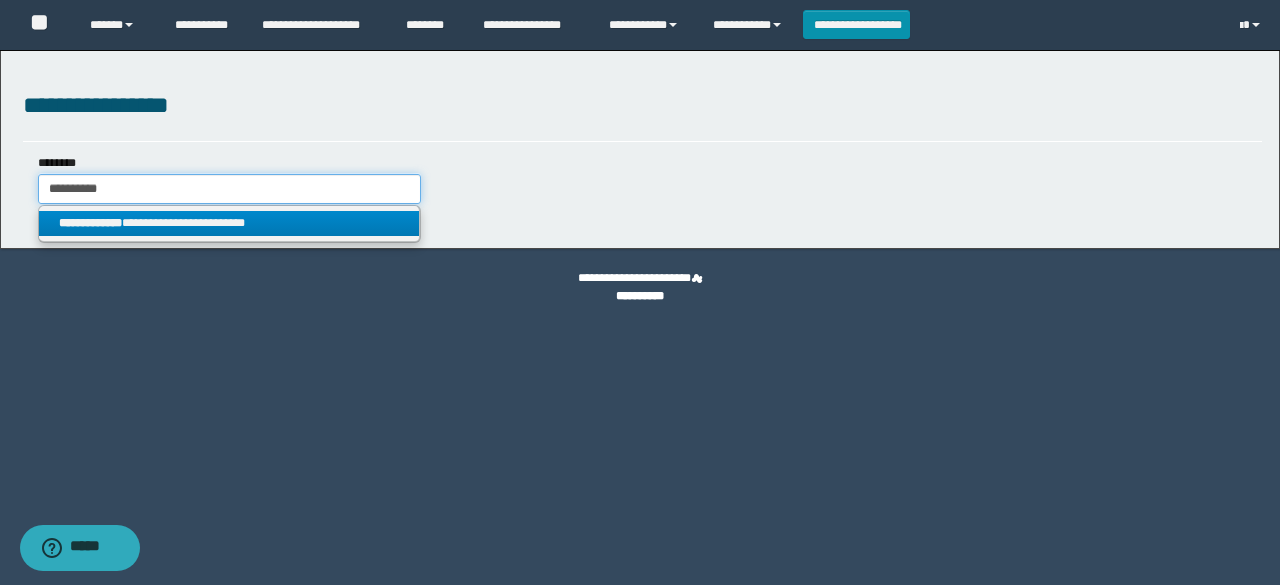 type on "**********" 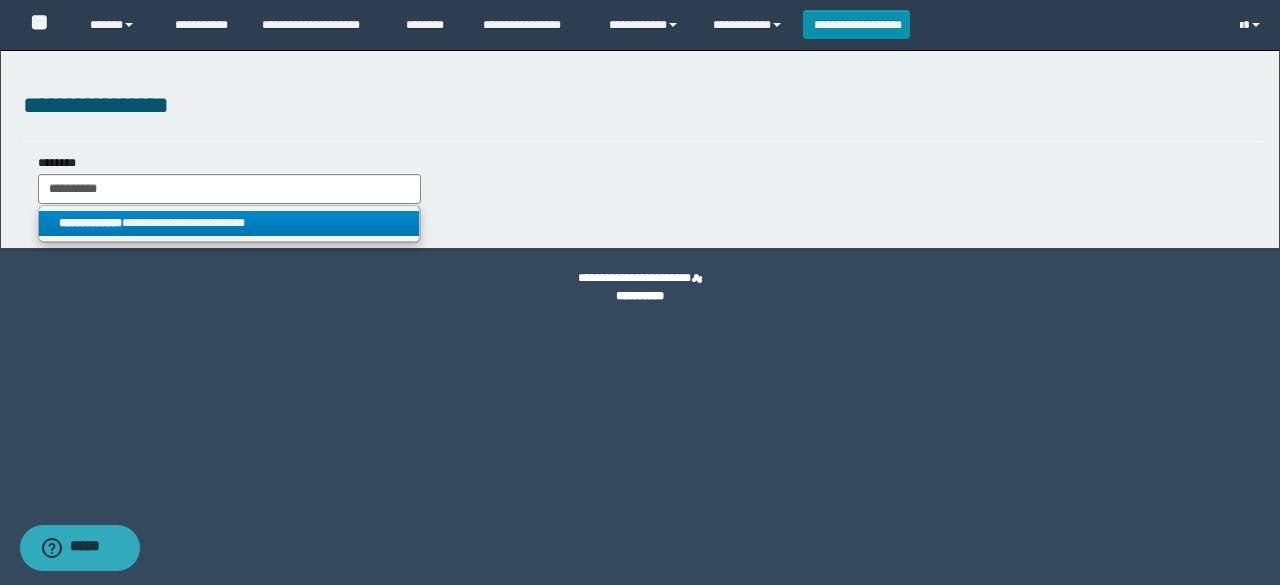 click on "**********" at bounding box center [229, 223] 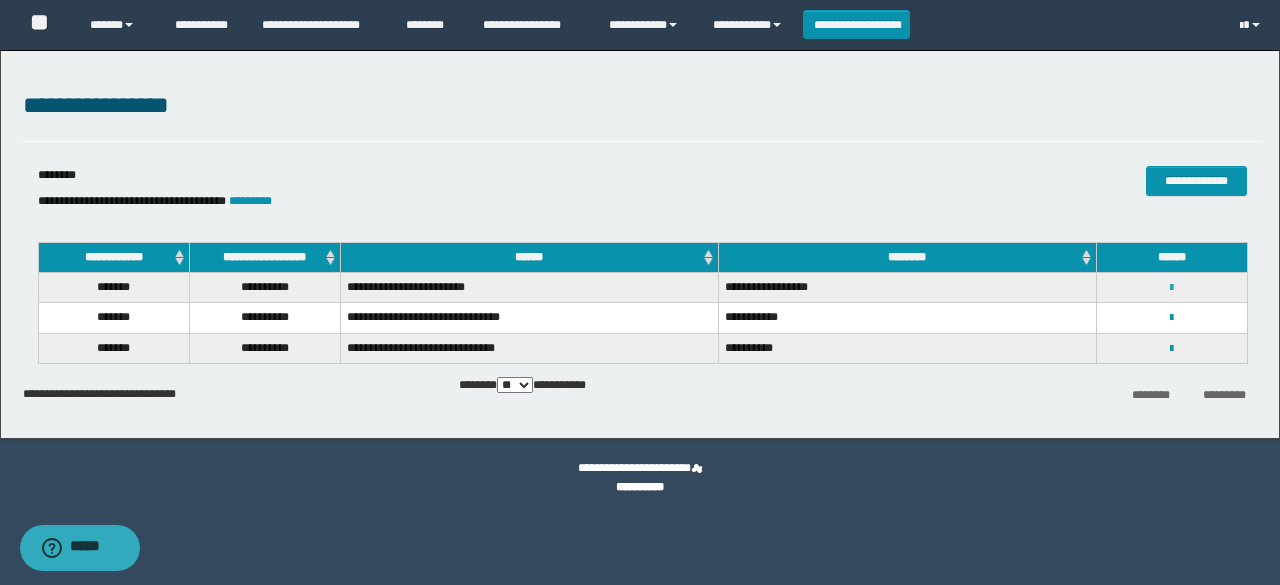 click at bounding box center (1171, 288) 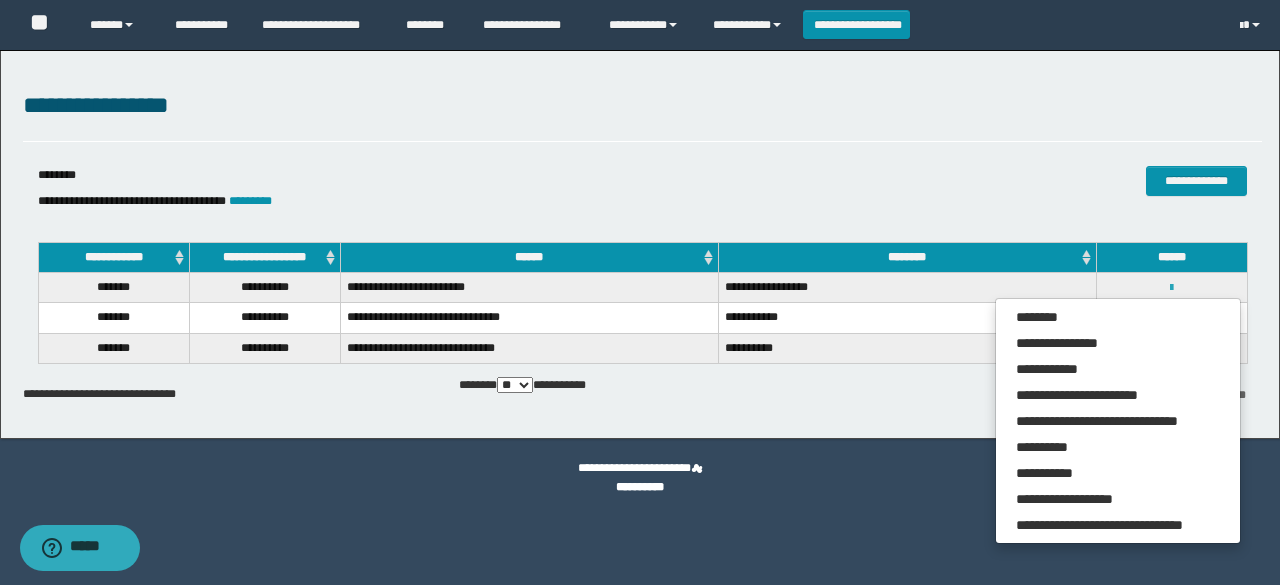 click at bounding box center [1171, 288] 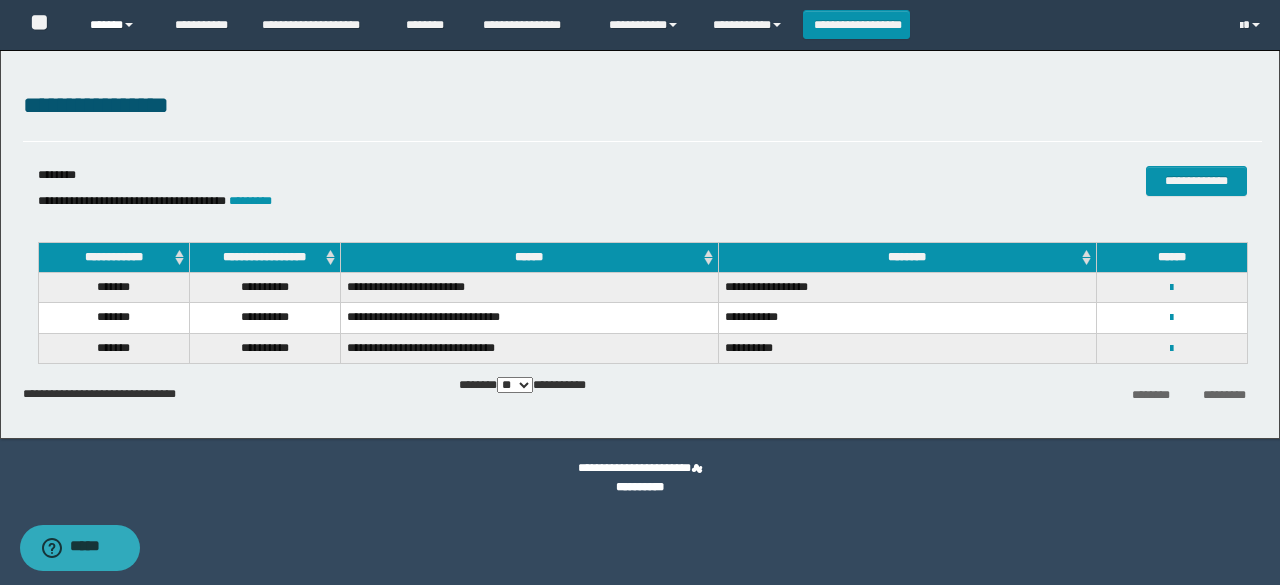 click on "******" at bounding box center (117, 25) 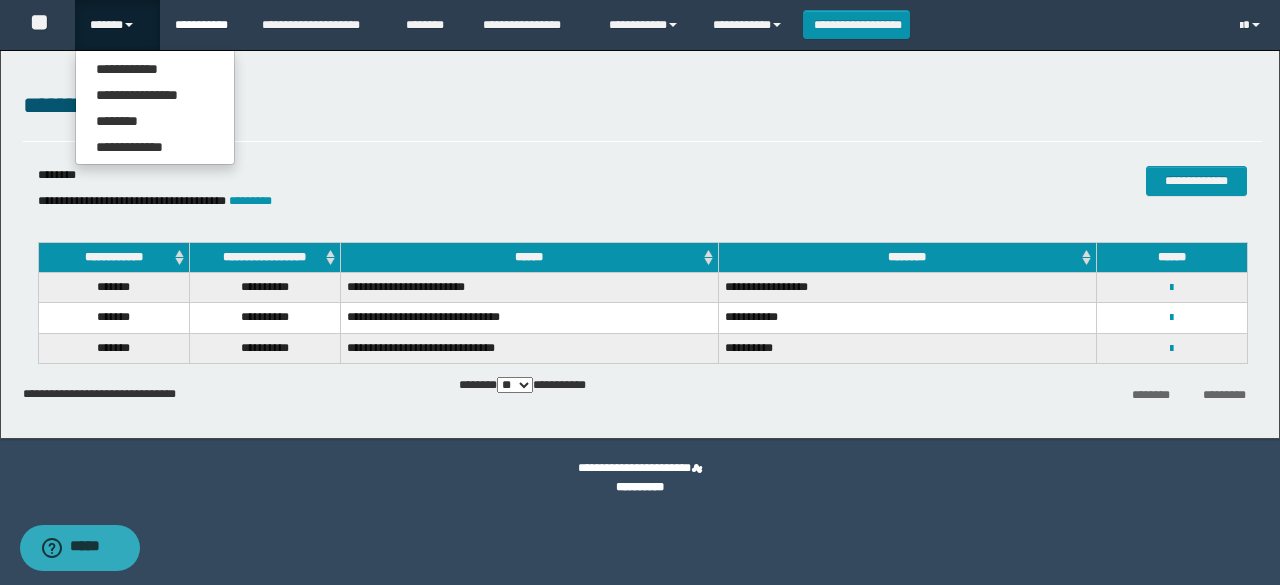 click on "**********" at bounding box center [203, 25] 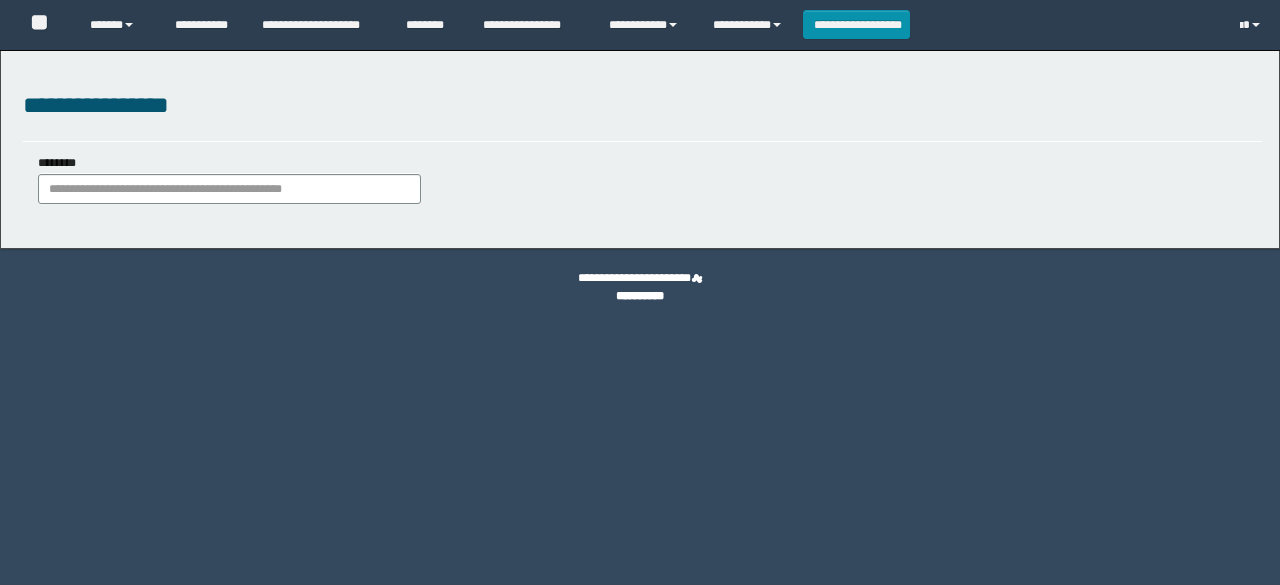 scroll, scrollTop: 0, scrollLeft: 0, axis: both 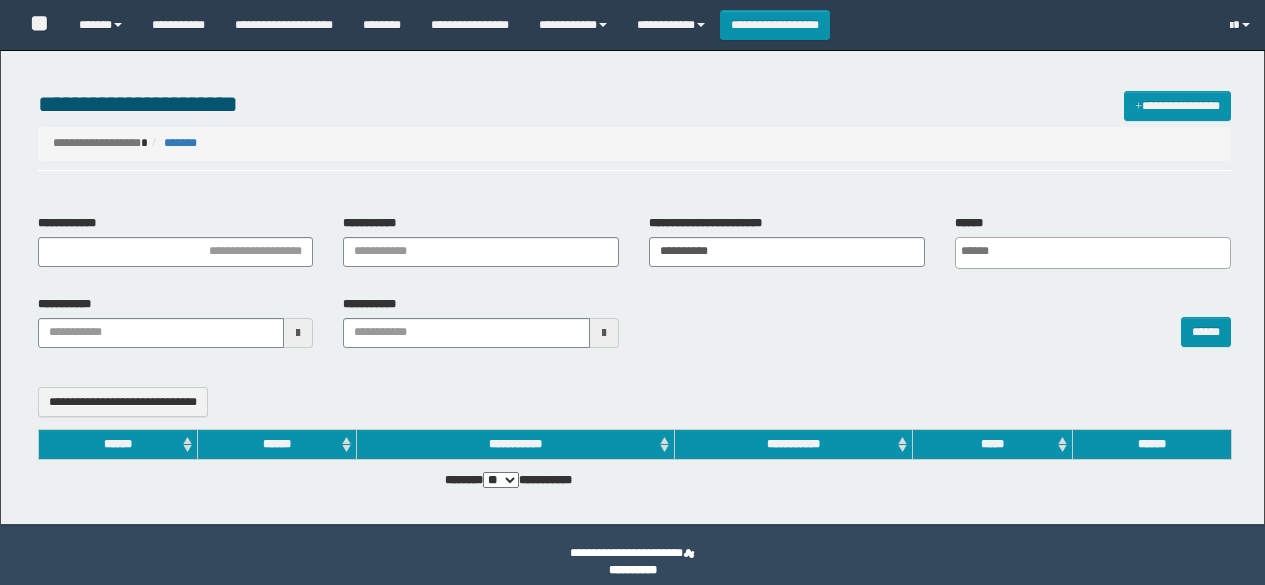 select 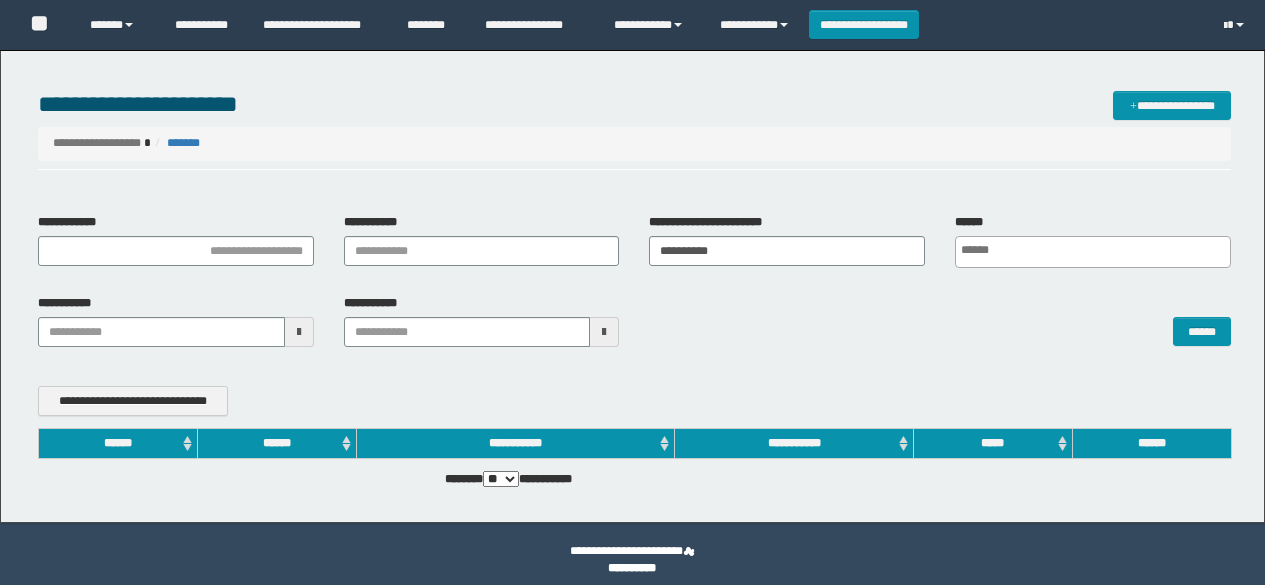 scroll, scrollTop: 0, scrollLeft: 0, axis: both 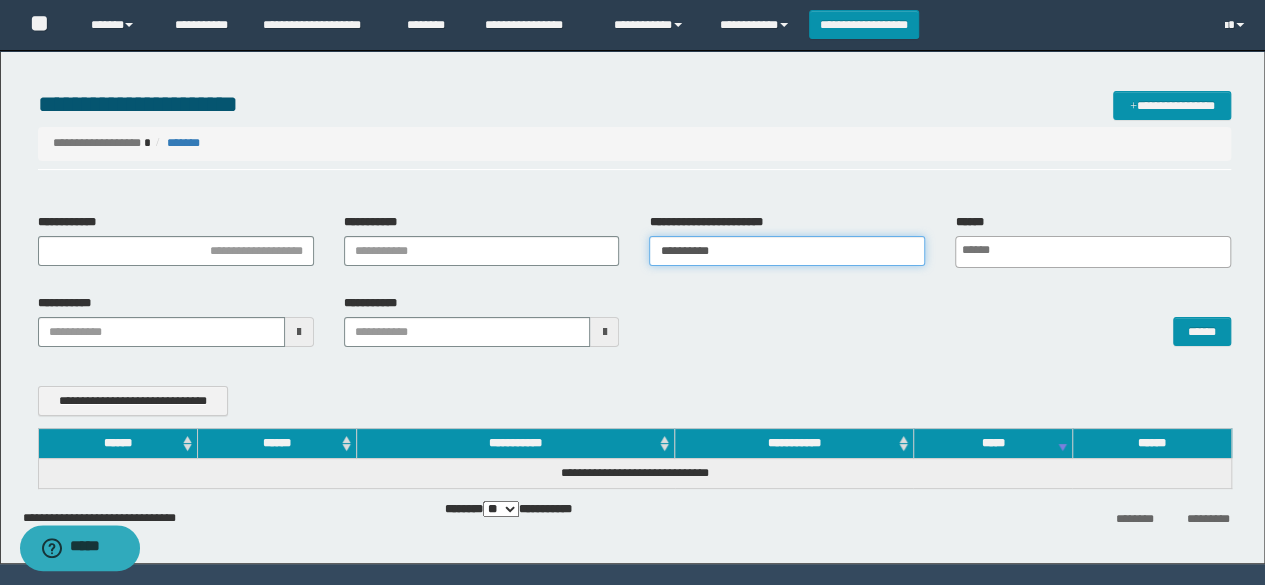 drag, startPoint x: 762, startPoint y: 250, endPoint x: 576, endPoint y: 248, distance: 186.01076 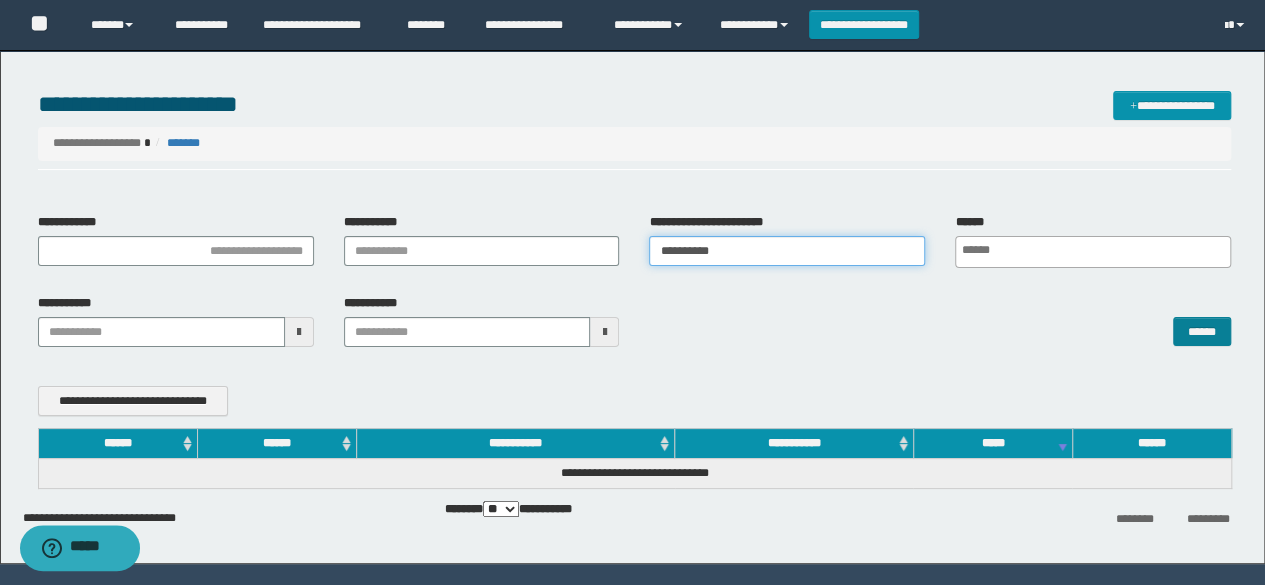 type on "**********" 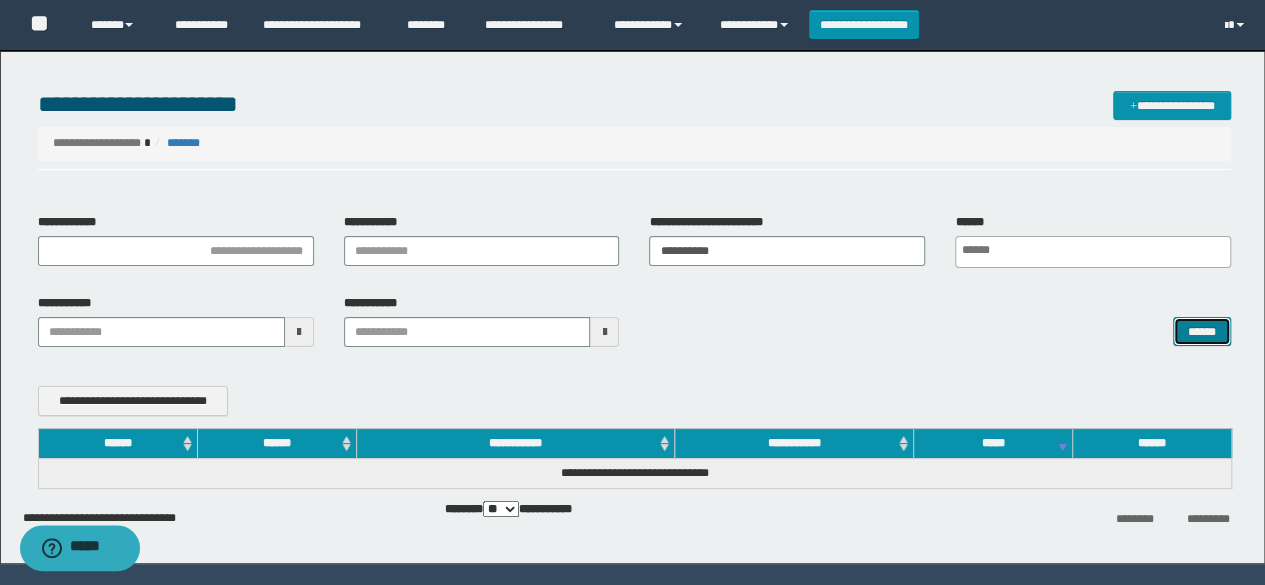 click on "******" at bounding box center [1202, 331] 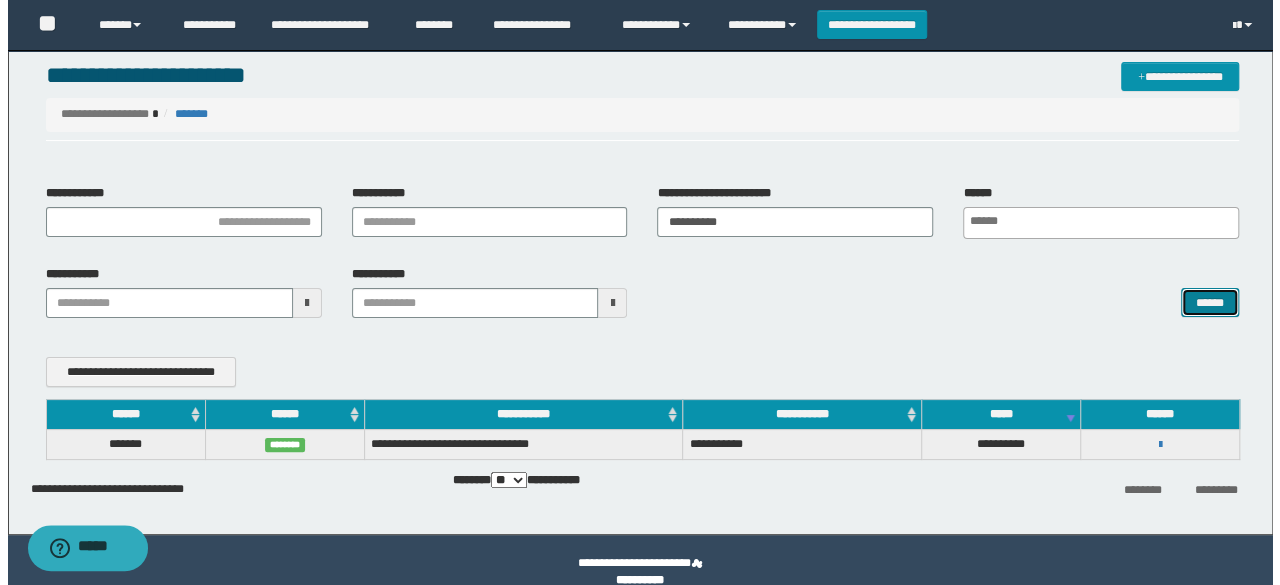 scroll, scrollTop: 52, scrollLeft: 0, axis: vertical 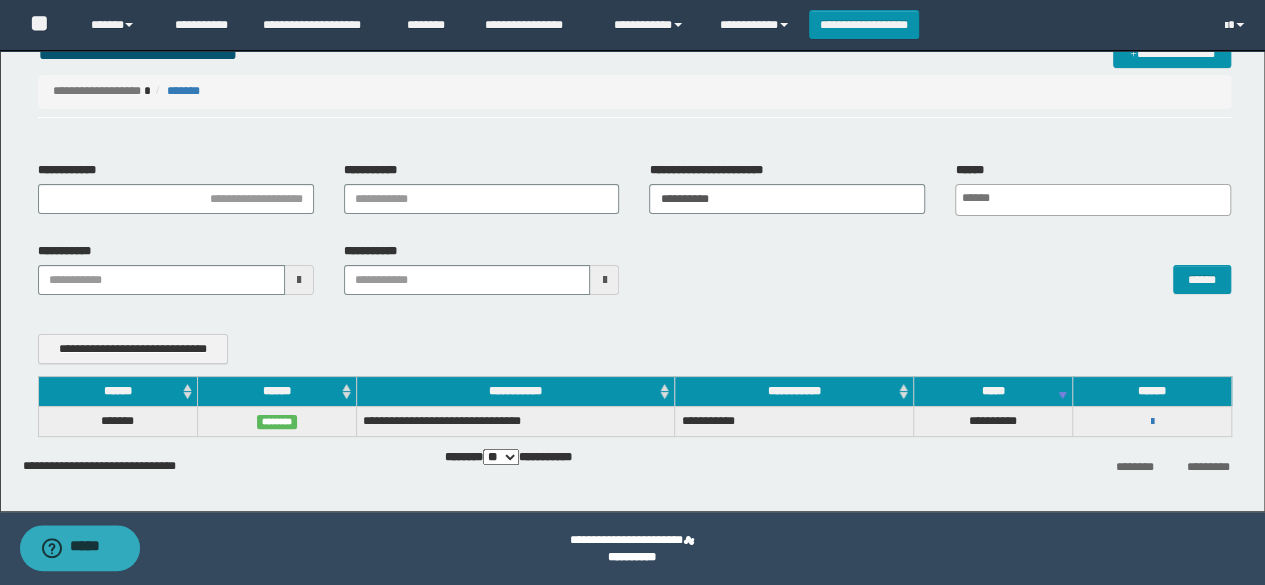 click on "**********" at bounding box center [1152, 421] 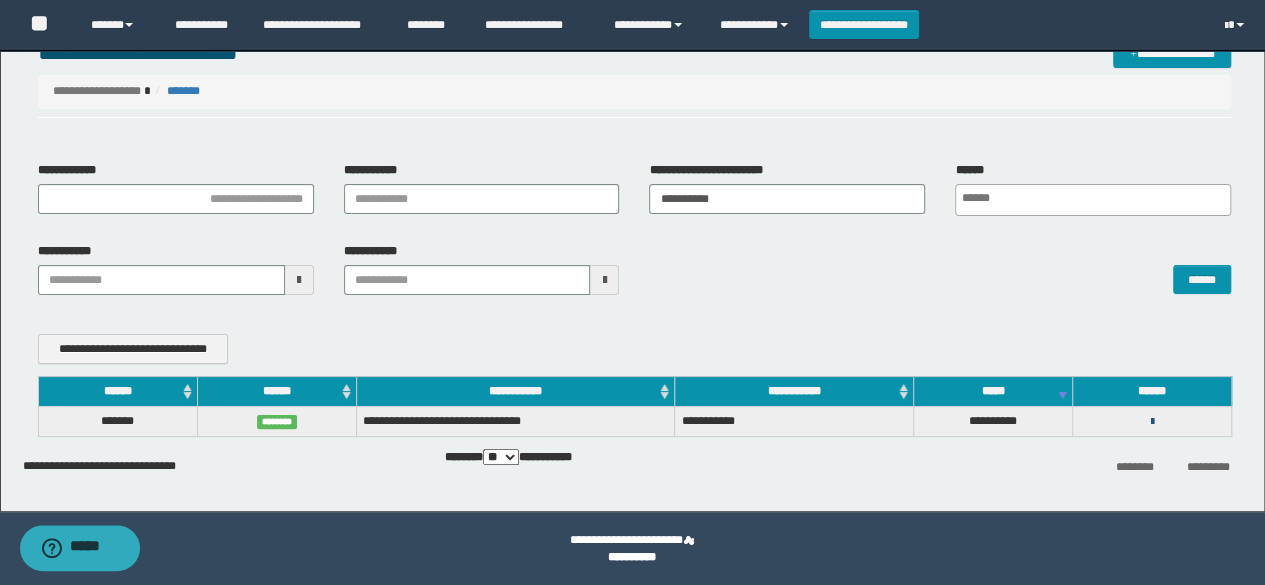 click at bounding box center (1152, 422) 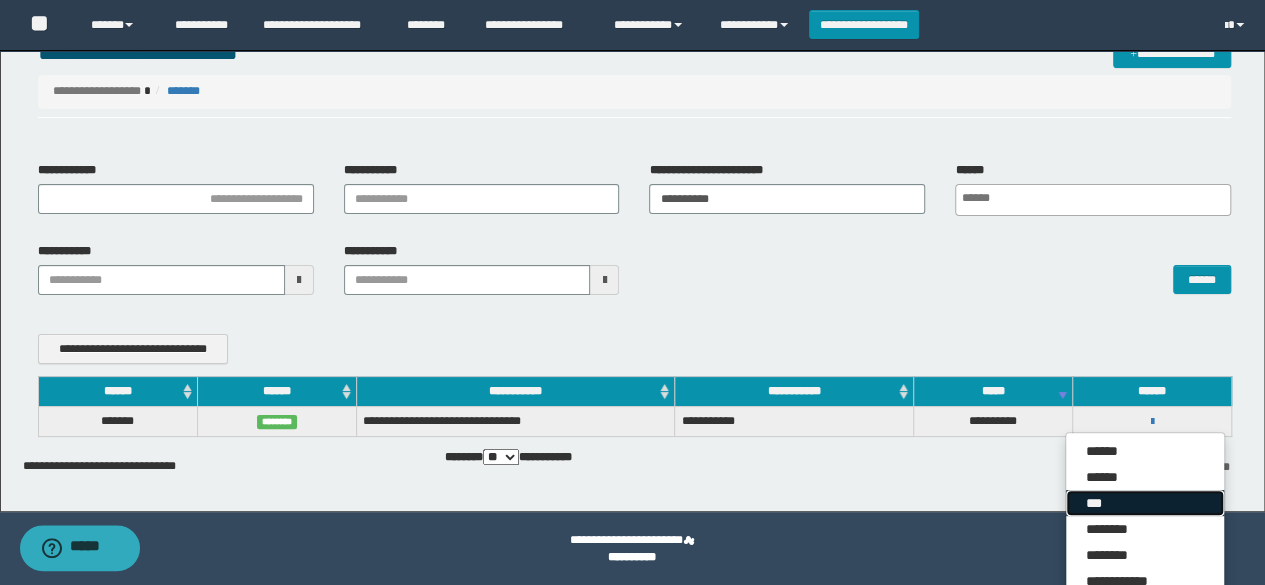 click on "***" at bounding box center (1145, 503) 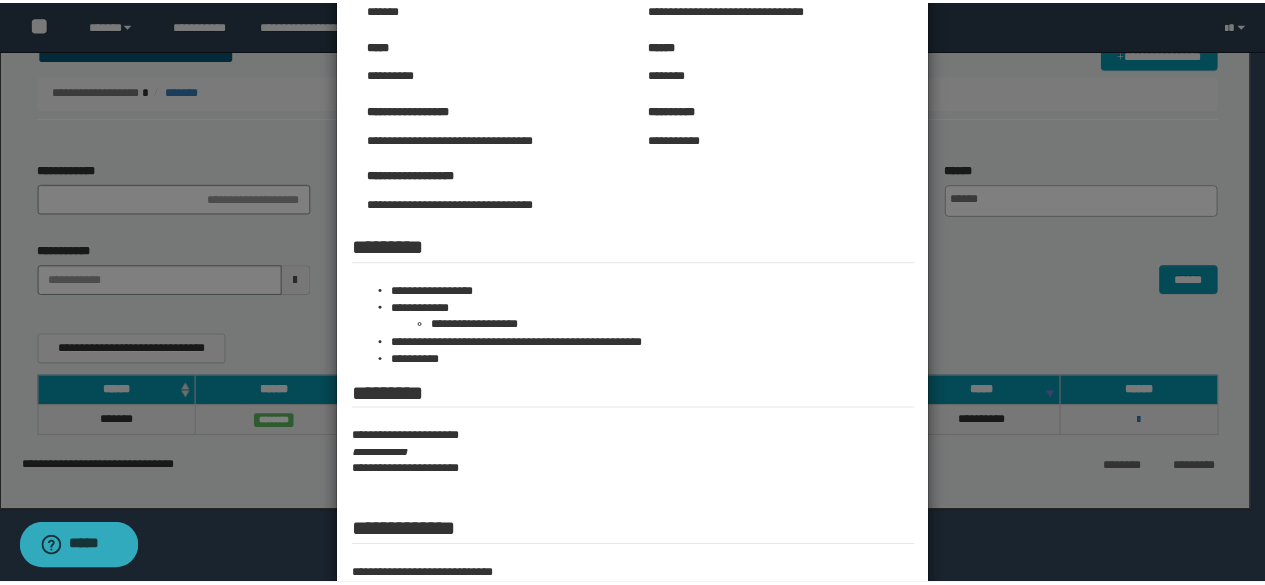 scroll, scrollTop: 100, scrollLeft: 0, axis: vertical 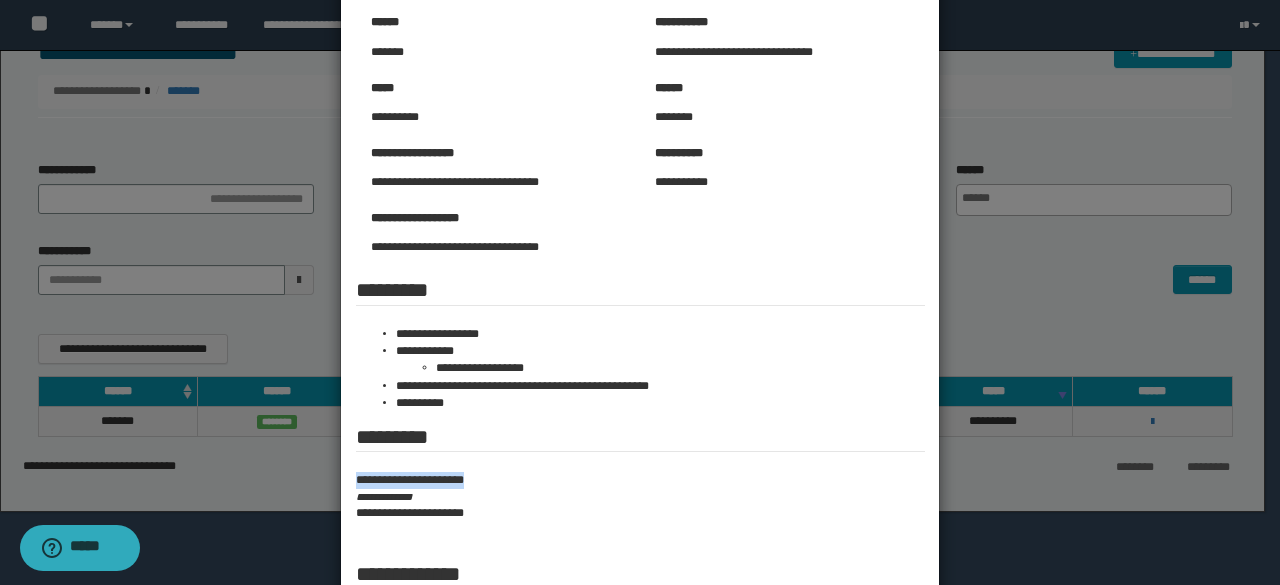 drag, startPoint x: 477, startPoint y: 477, endPoint x: 342, endPoint y: 476, distance: 135.00371 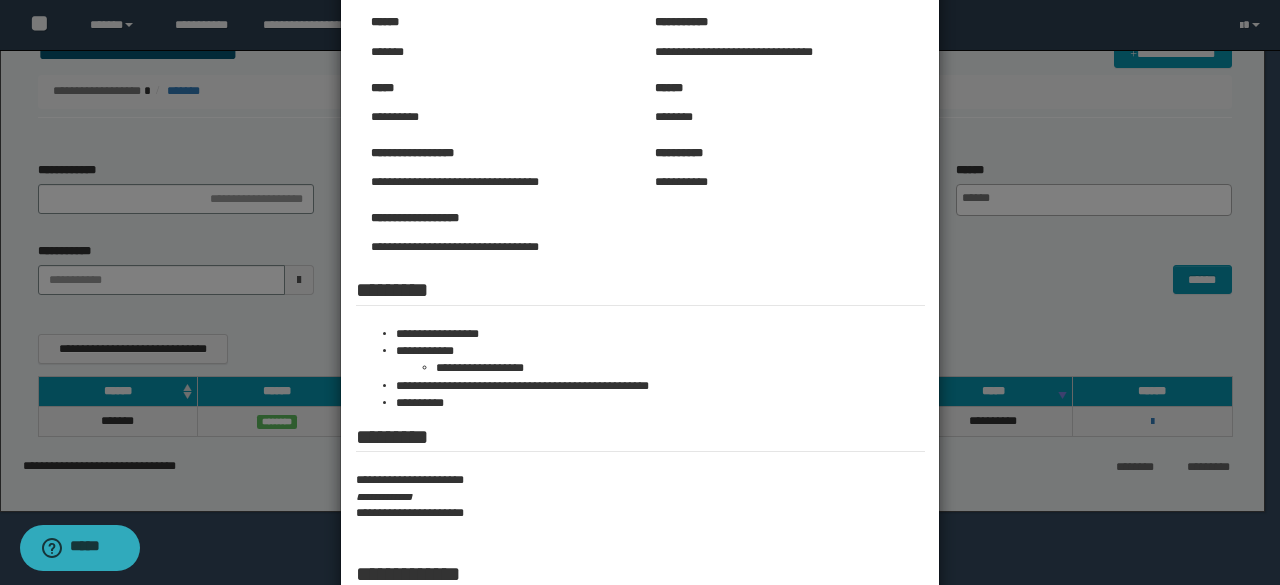 click at bounding box center [640, 321] 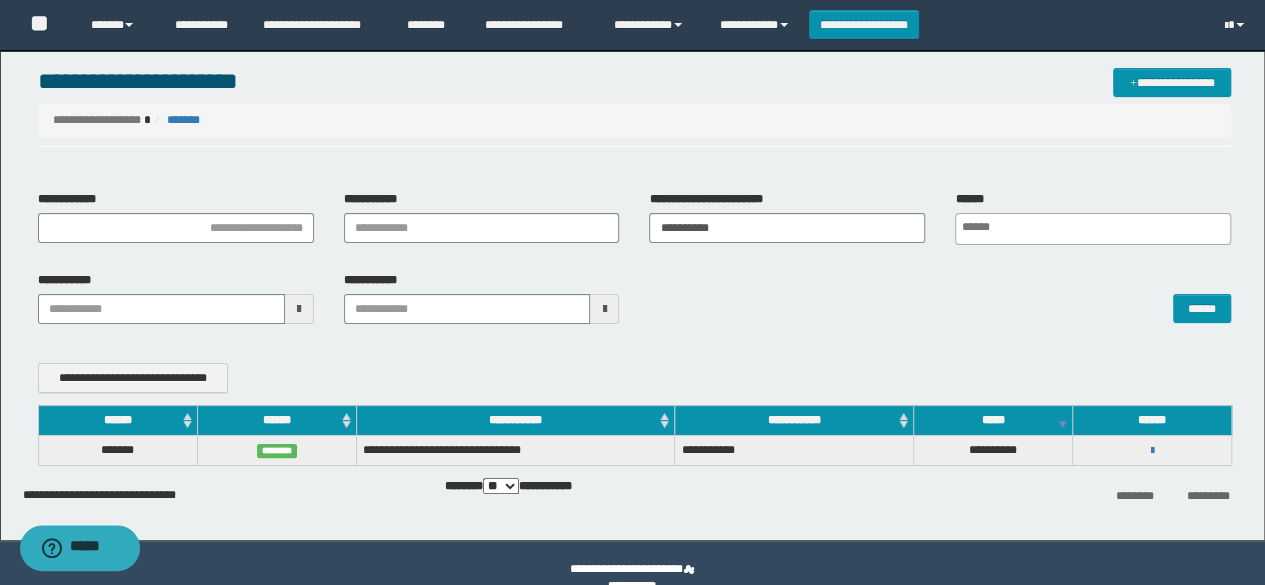 scroll, scrollTop: 0, scrollLeft: 0, axis: both 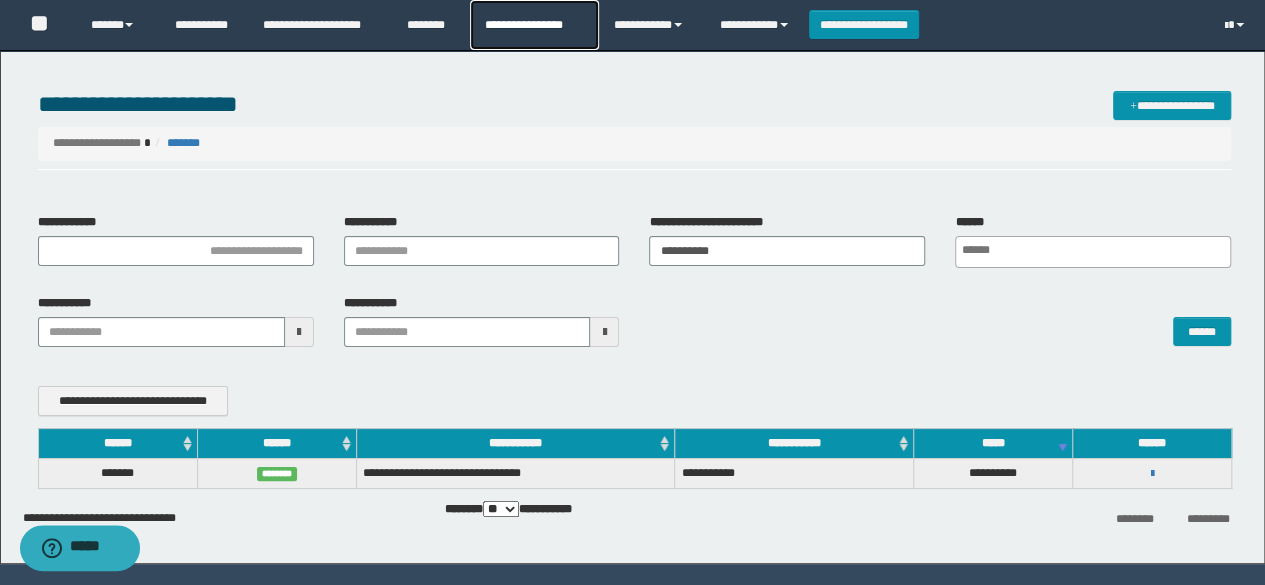 click on "**********" at bounding box center (534, 25) 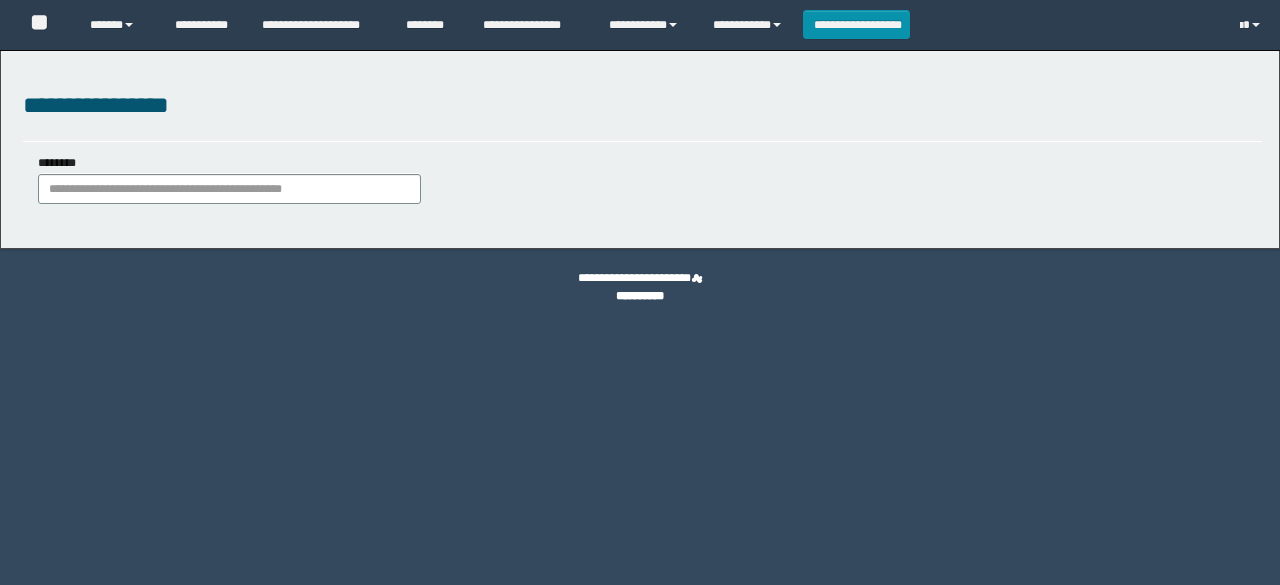 scroll, scrollTop: 0, scrollLeft: 0, axis: both 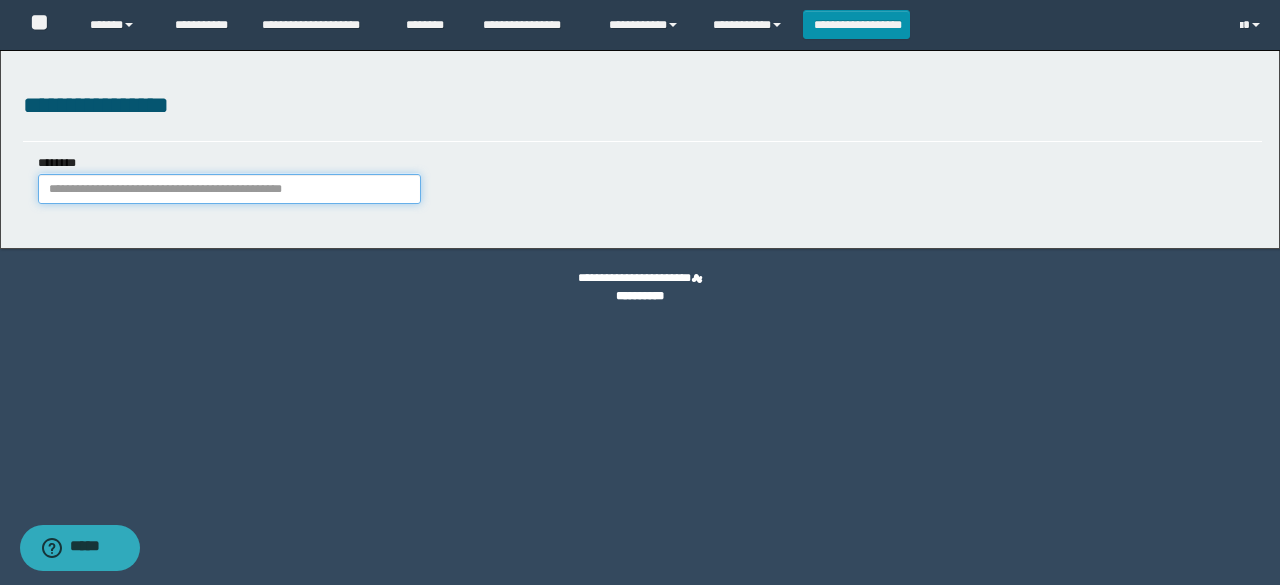 click on "********" at bounding box center (229, 189) 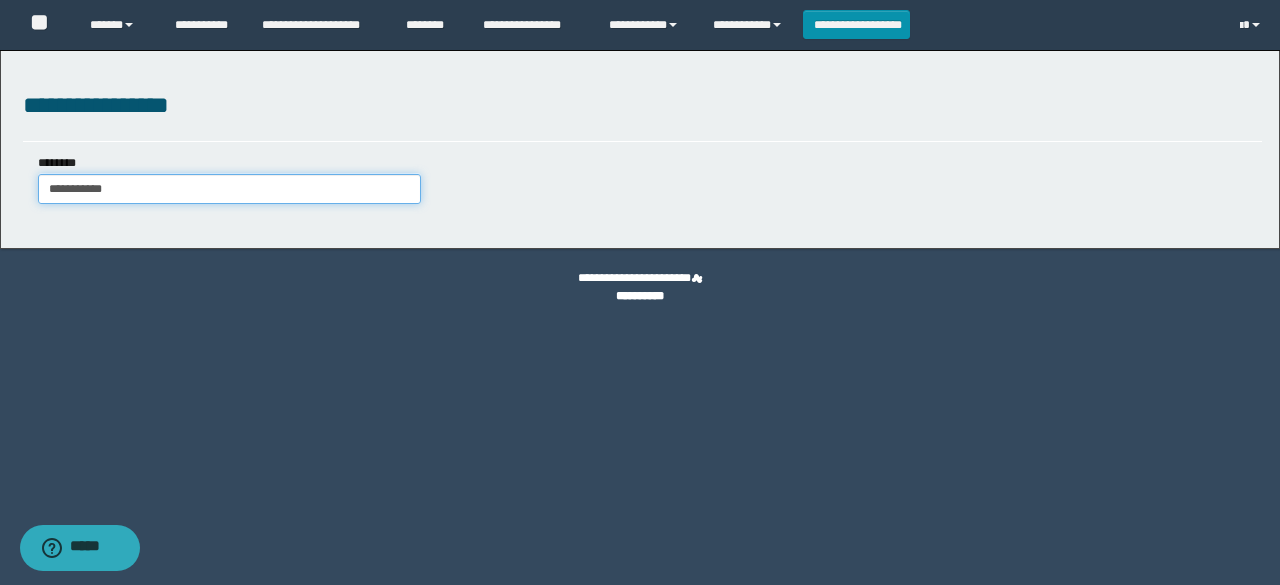 click on "**********" at bounding box center (229, 189) 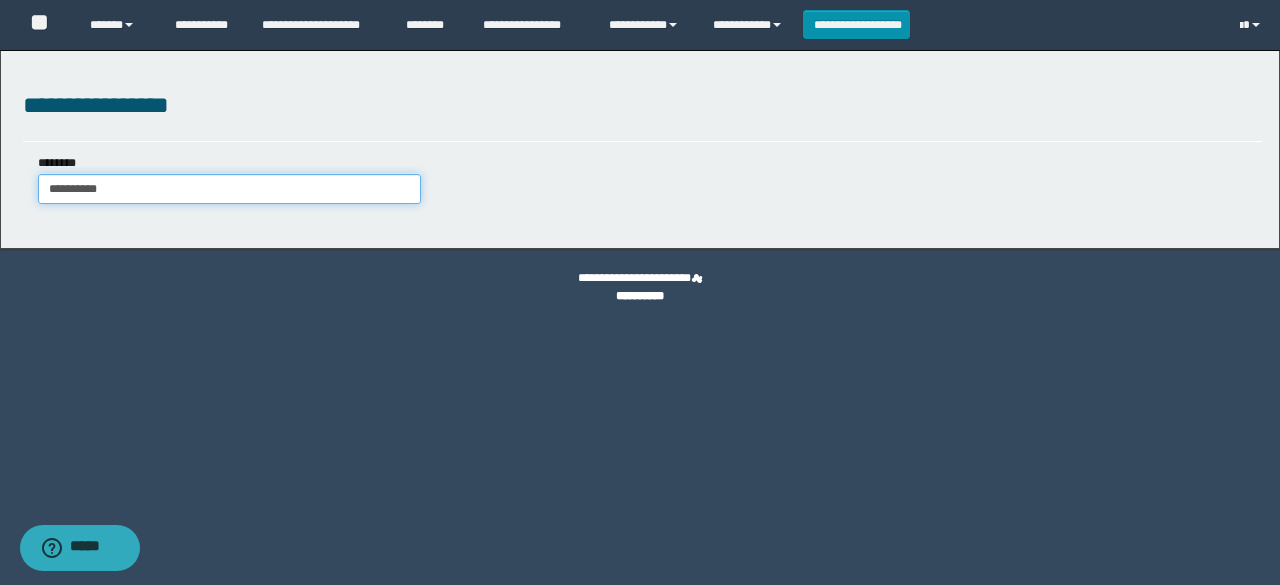 type on "**********" 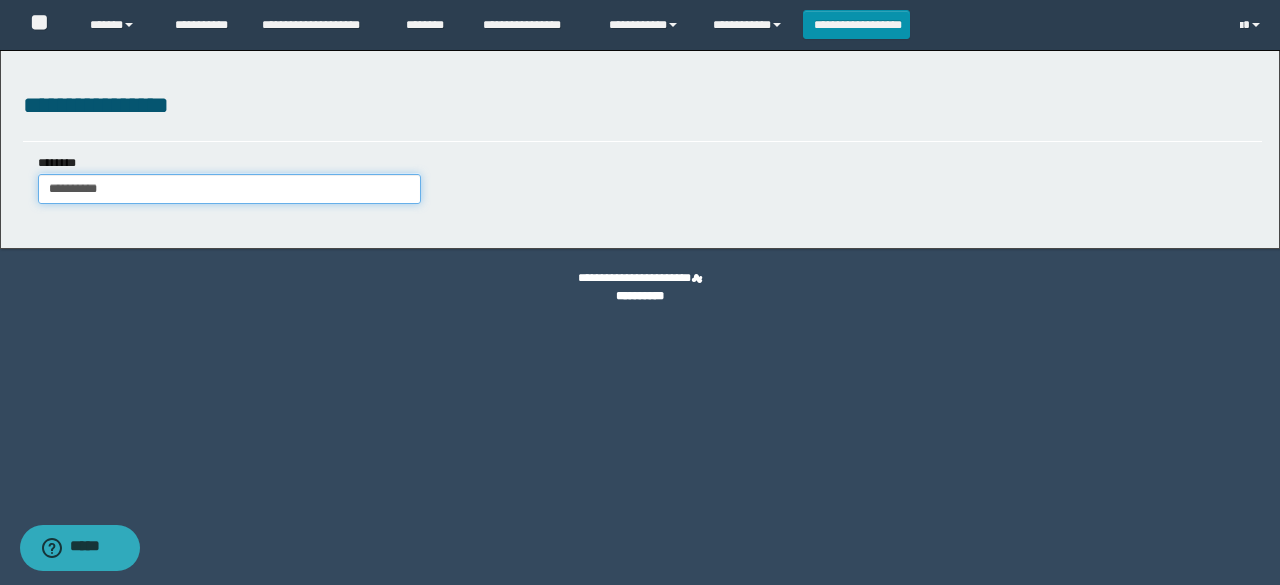 type 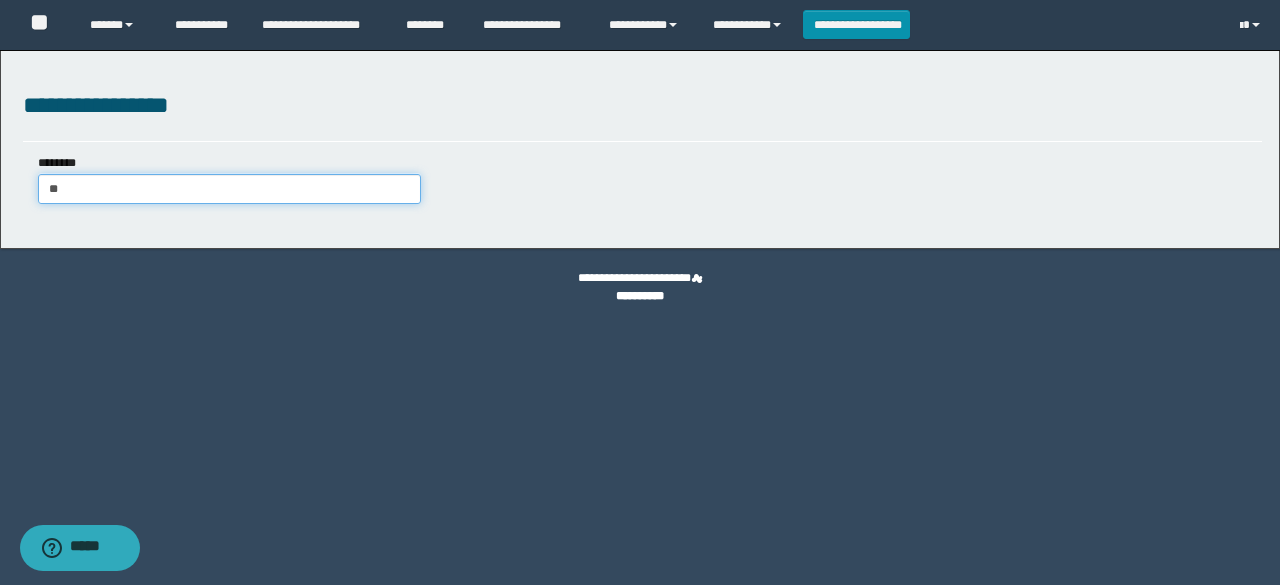 type on "*" 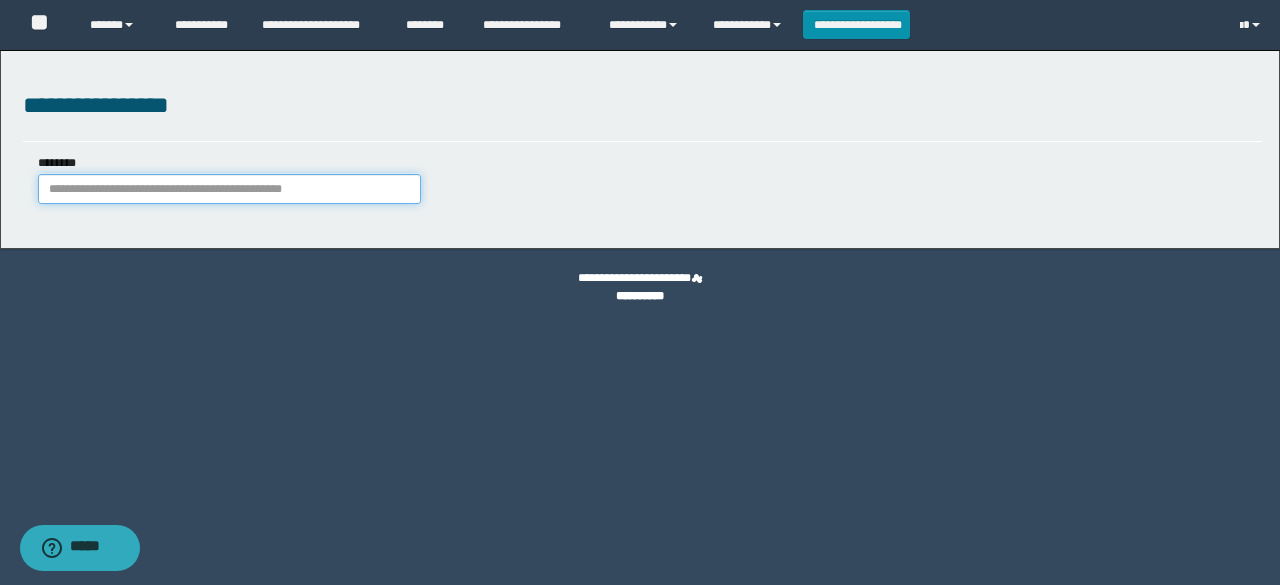 paste on "**********" 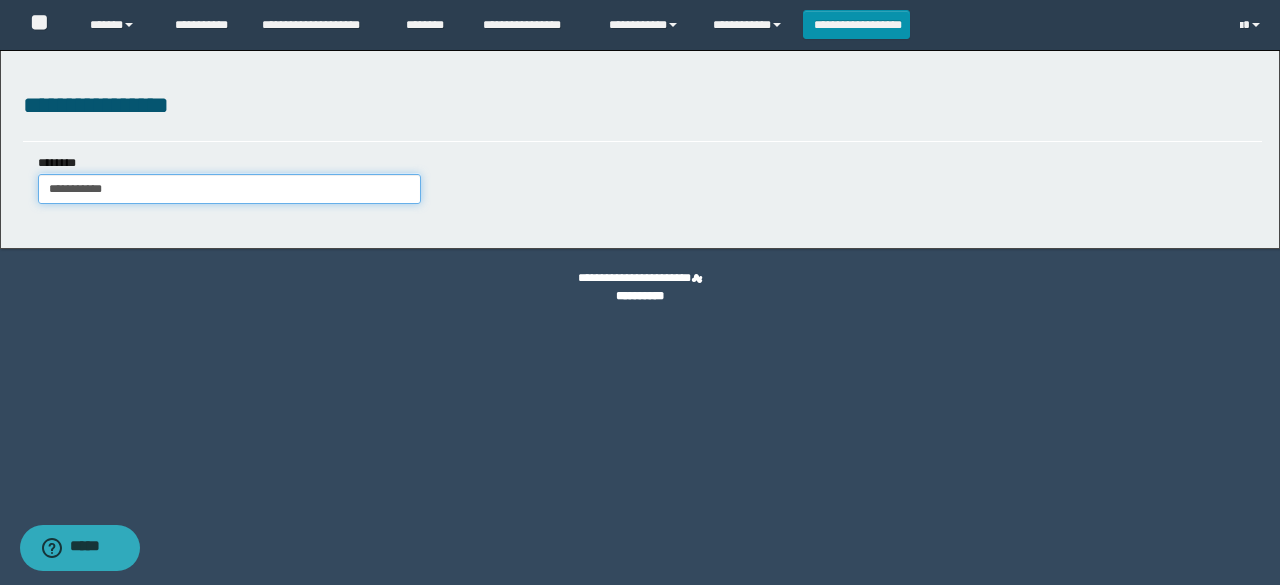 type on "**********" 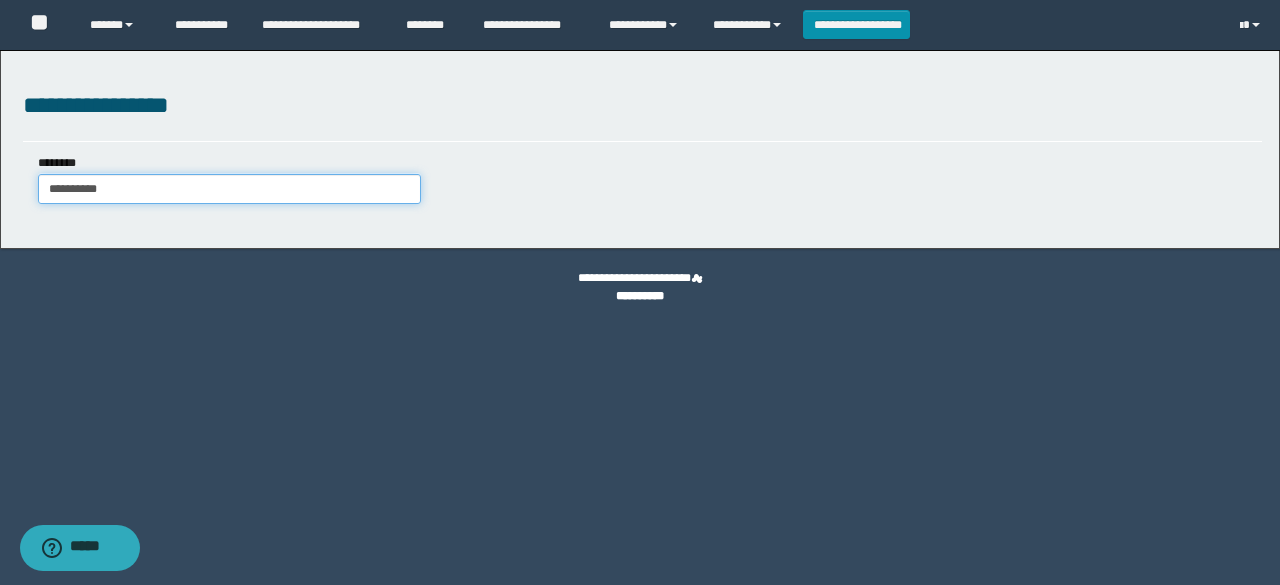 type on "**********" 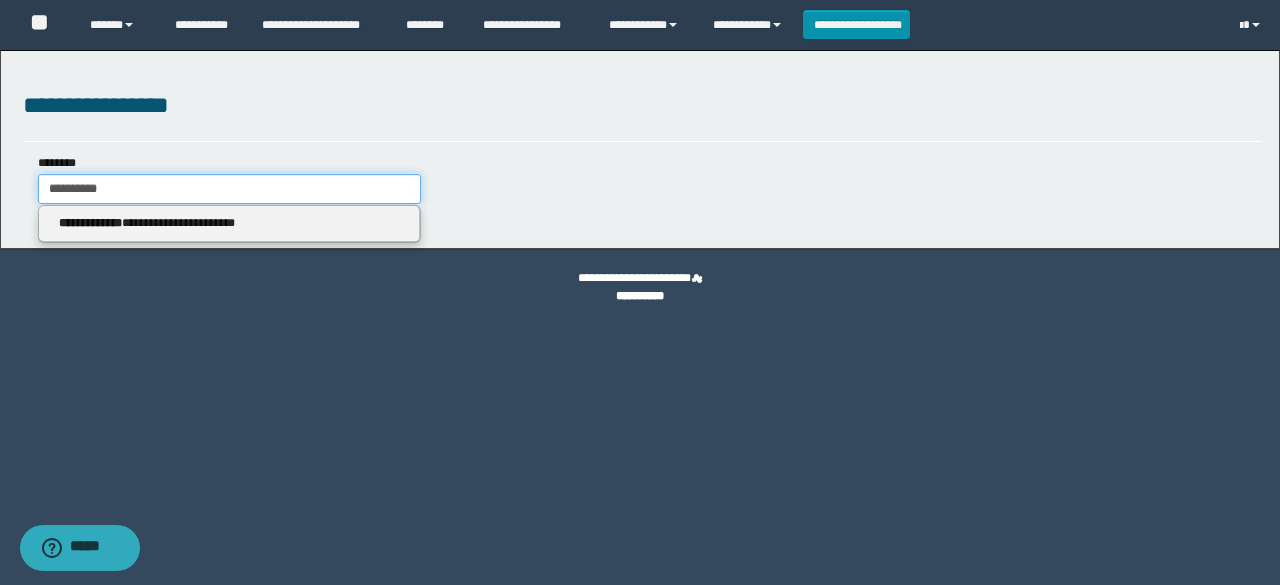 type 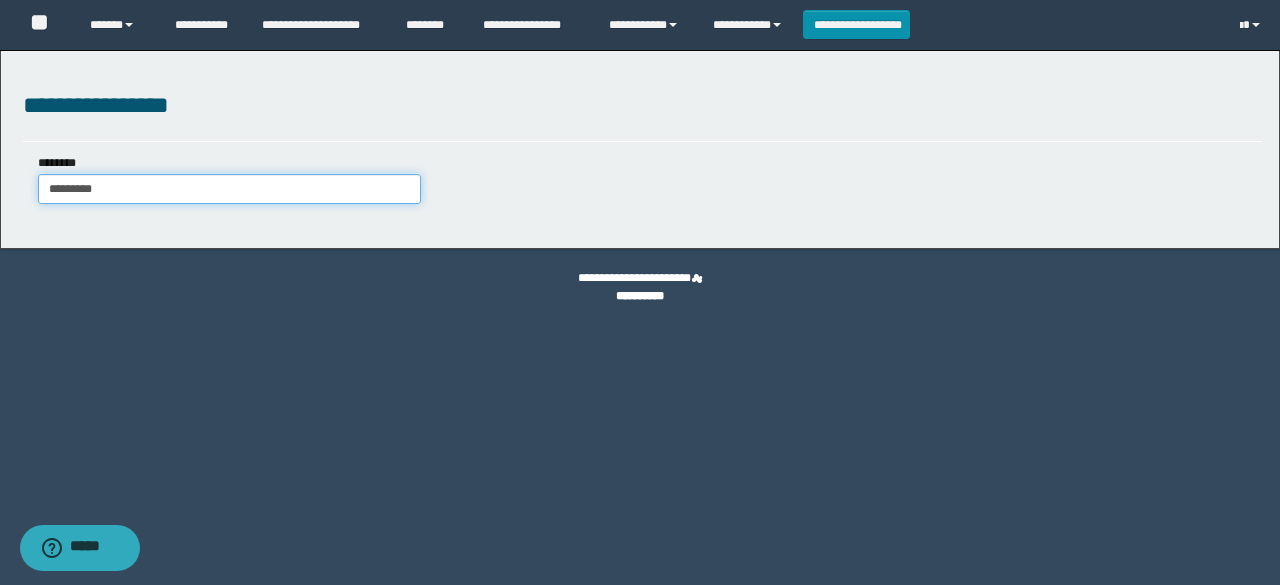 type on "*********" 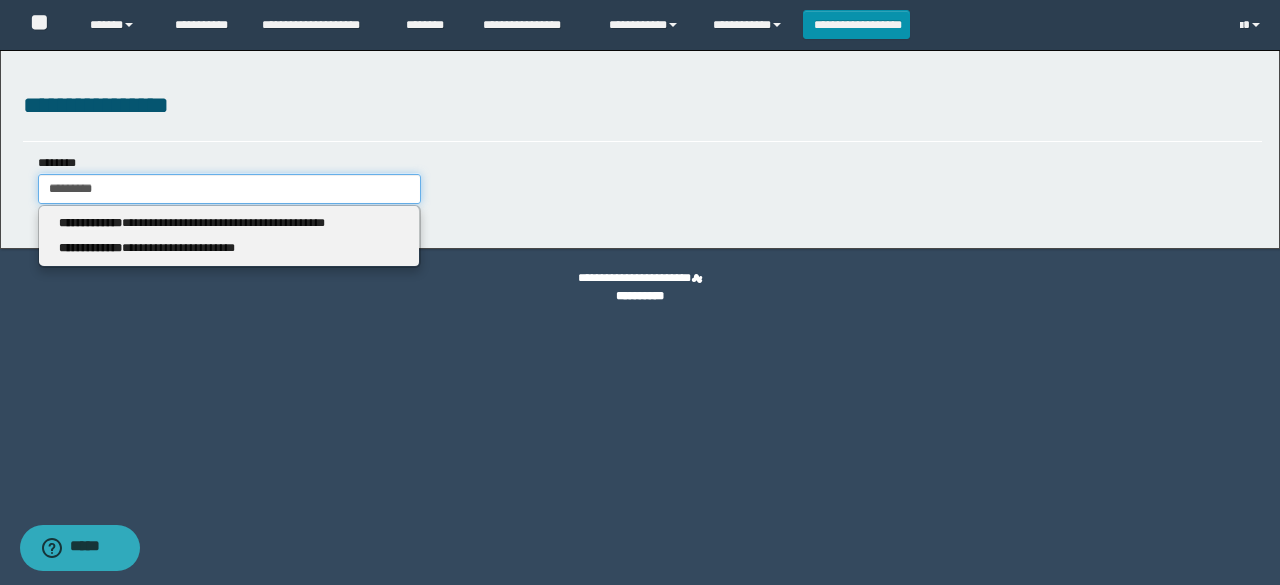 type 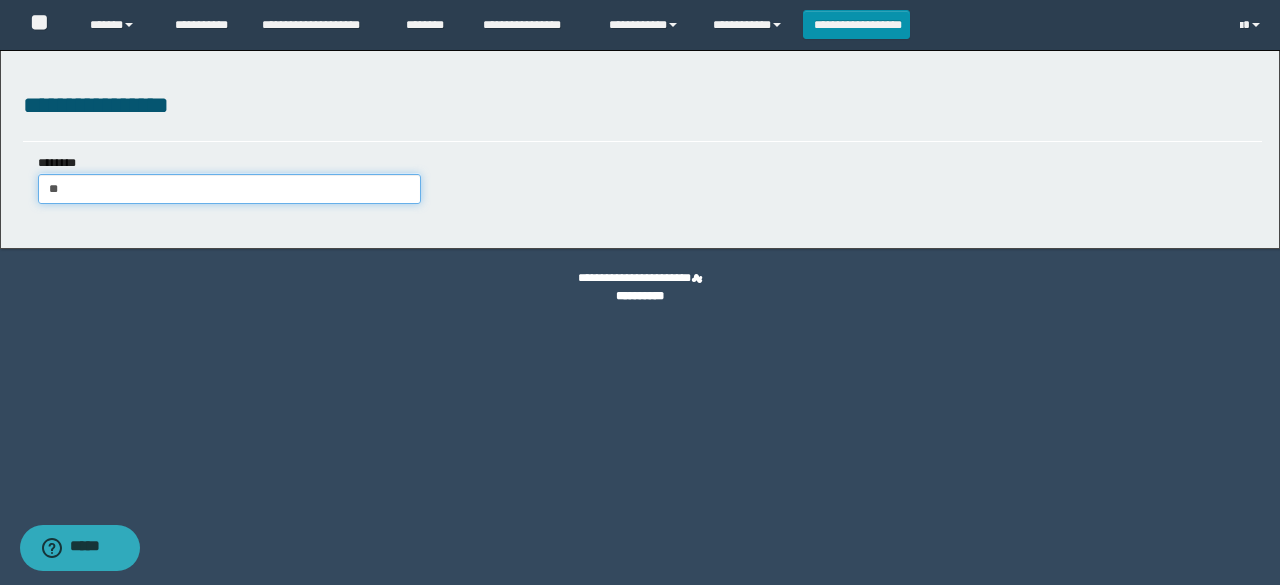 type on "*" 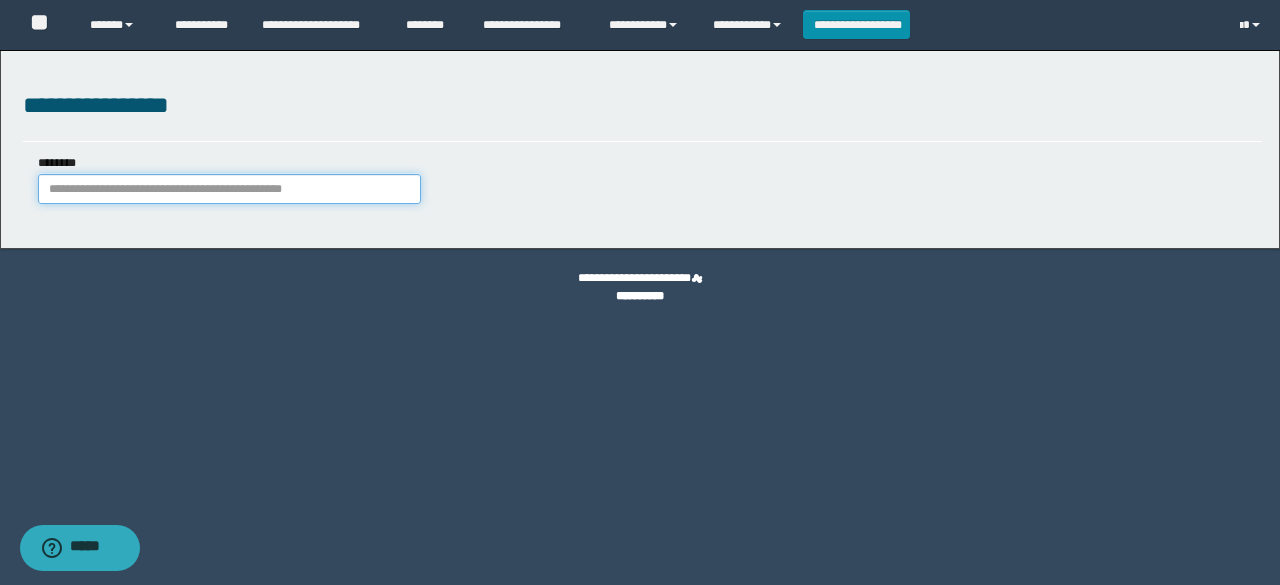 paste on "**********" 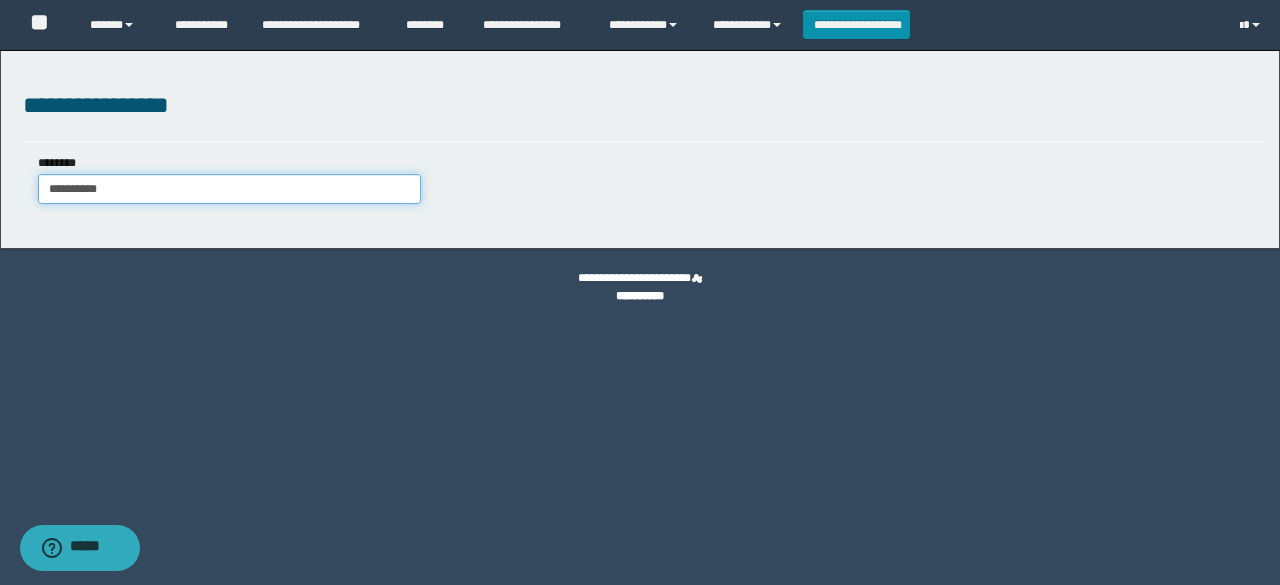 type on "**********" 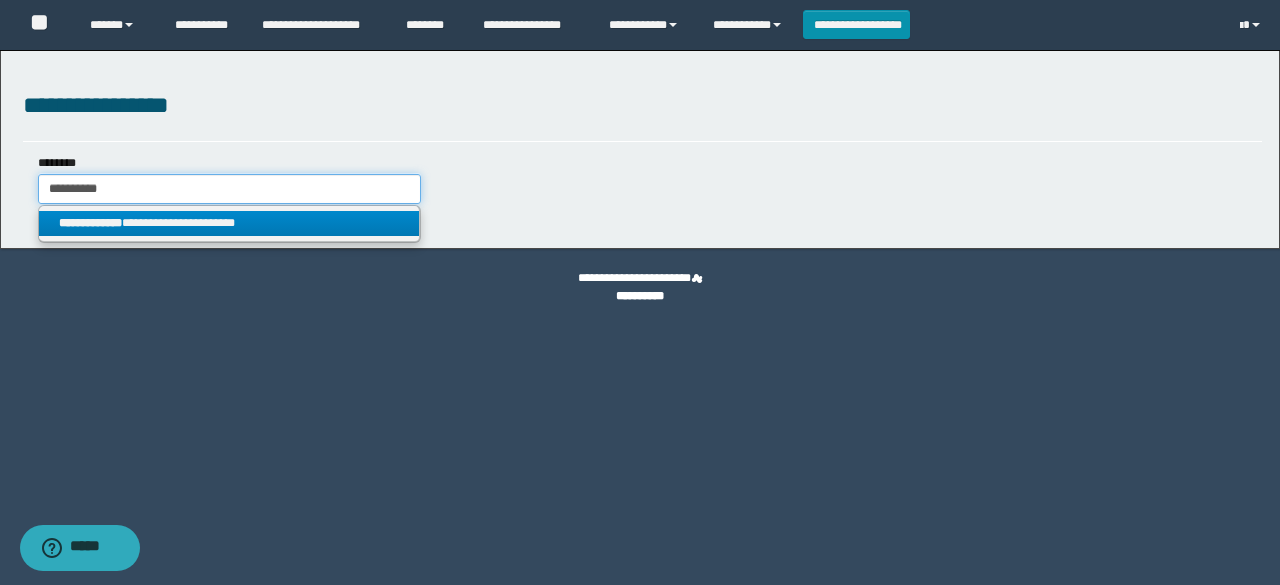 type on "**********" 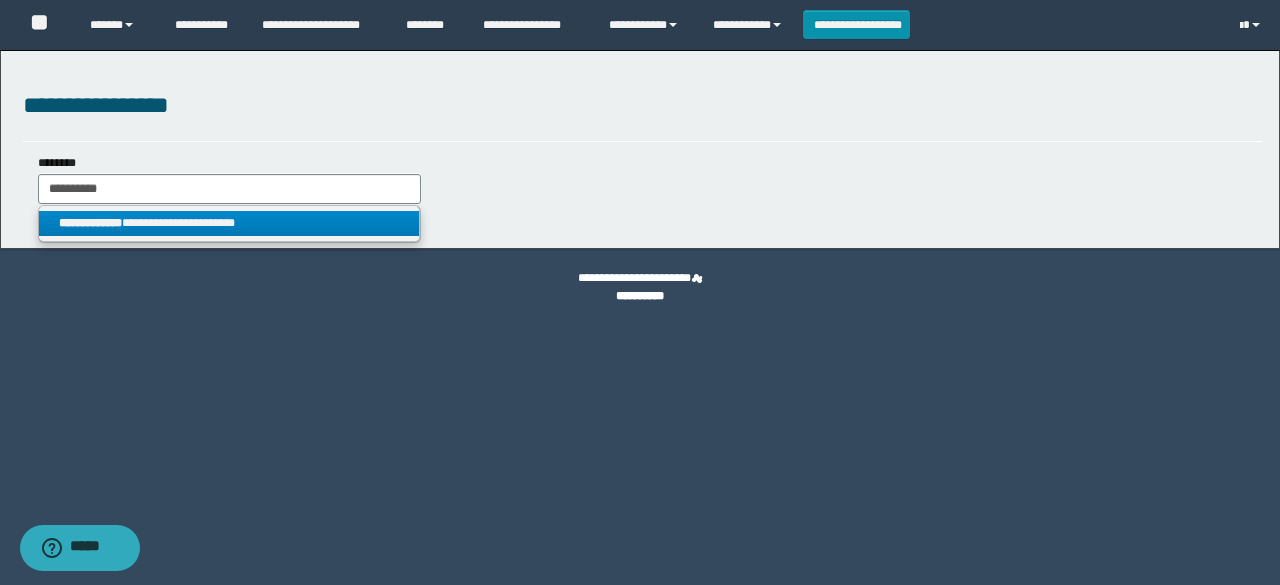 click on "**********" at bounding box center (229, 223) 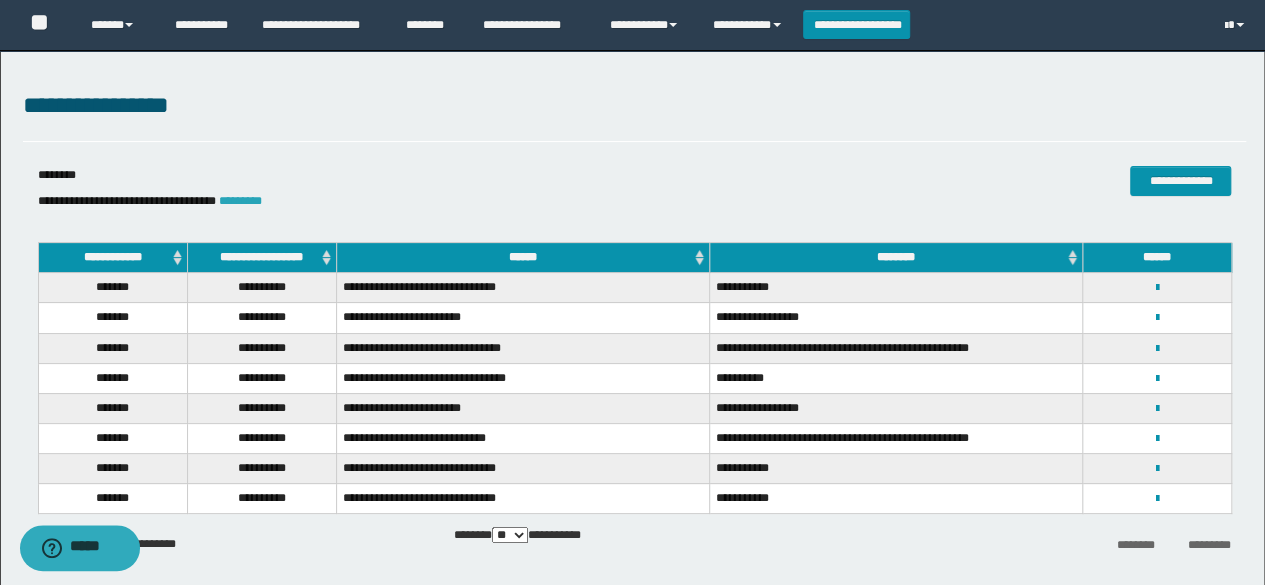 click on "*********" at bounding box center [240, 201] 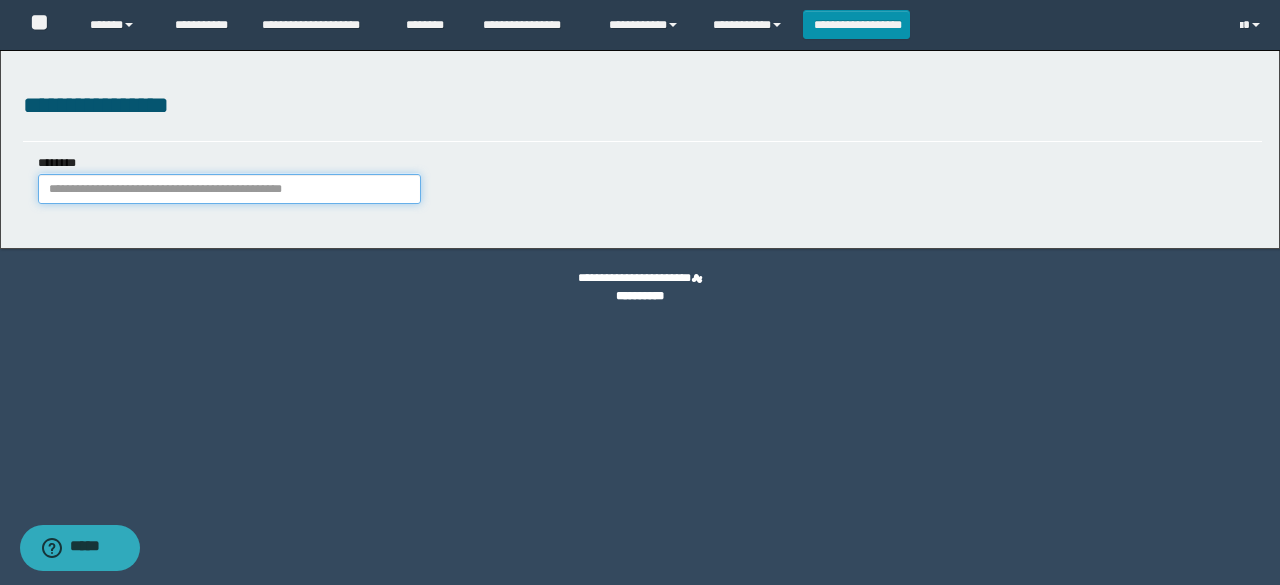 click on "********" at bounding box center [229, 189] 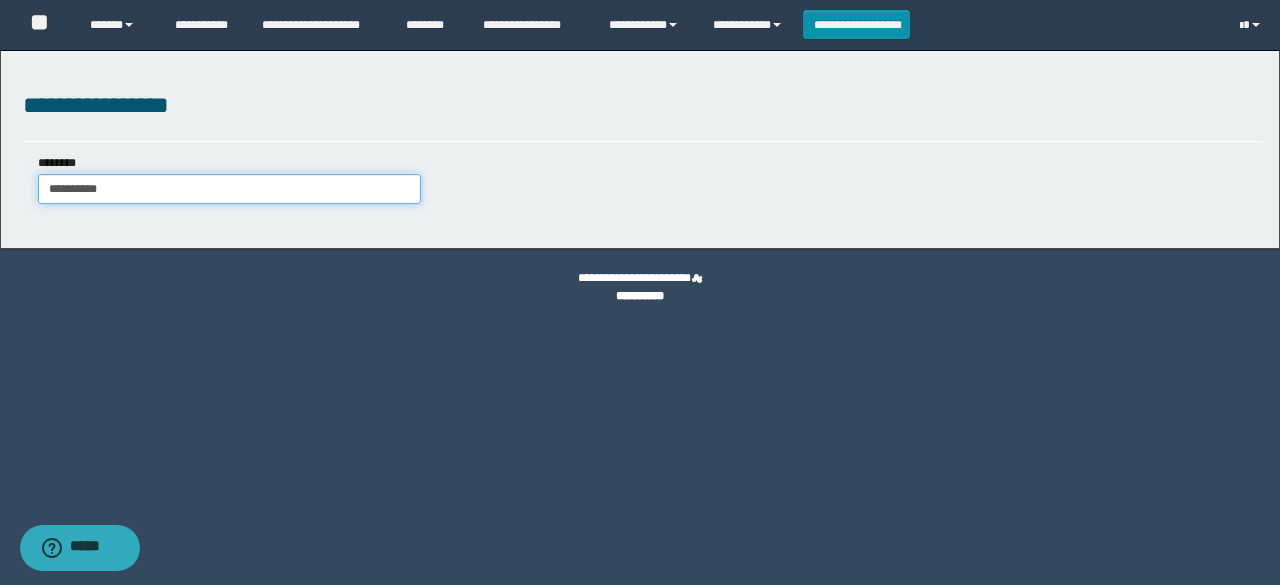 type on "**********" 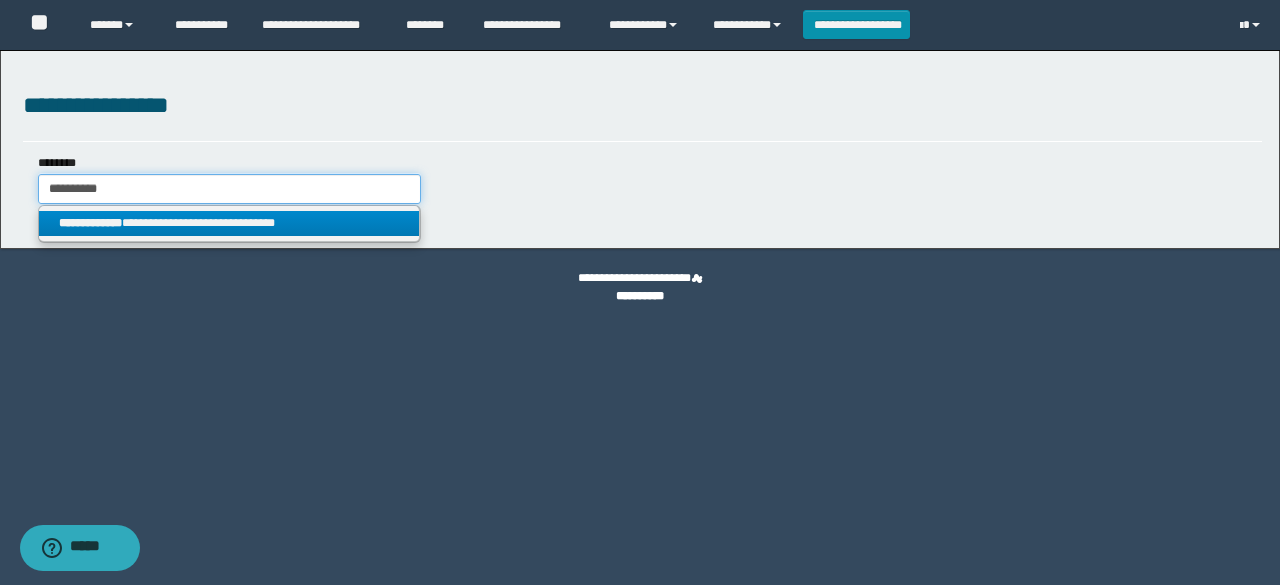 type on "**********" 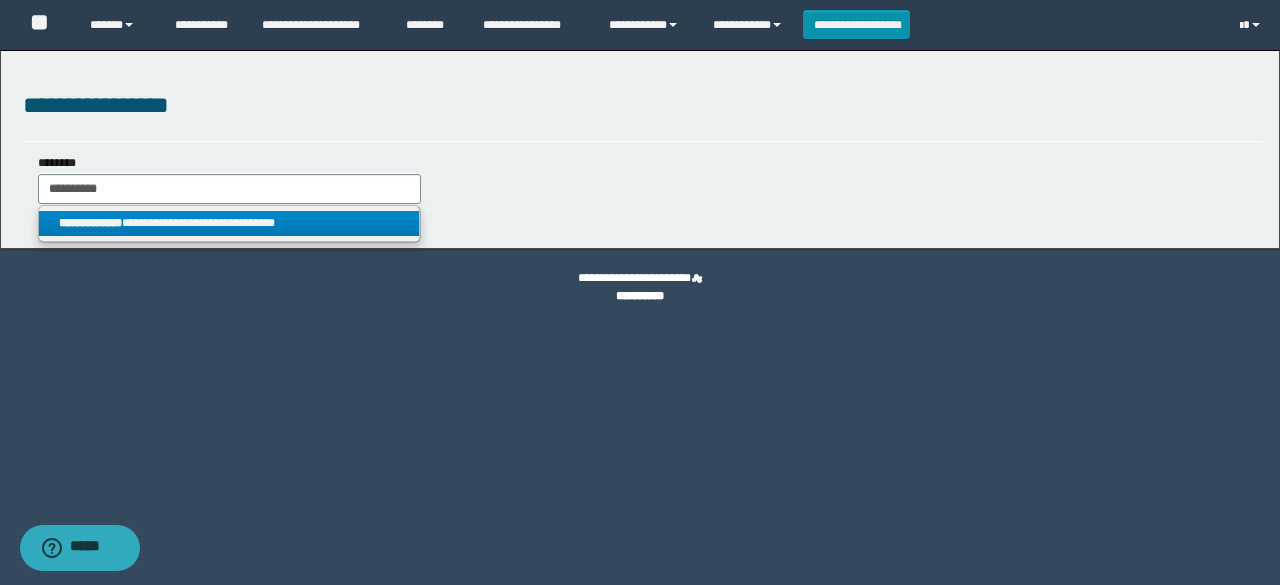 click on "**********" at bounding box center [229, 223] 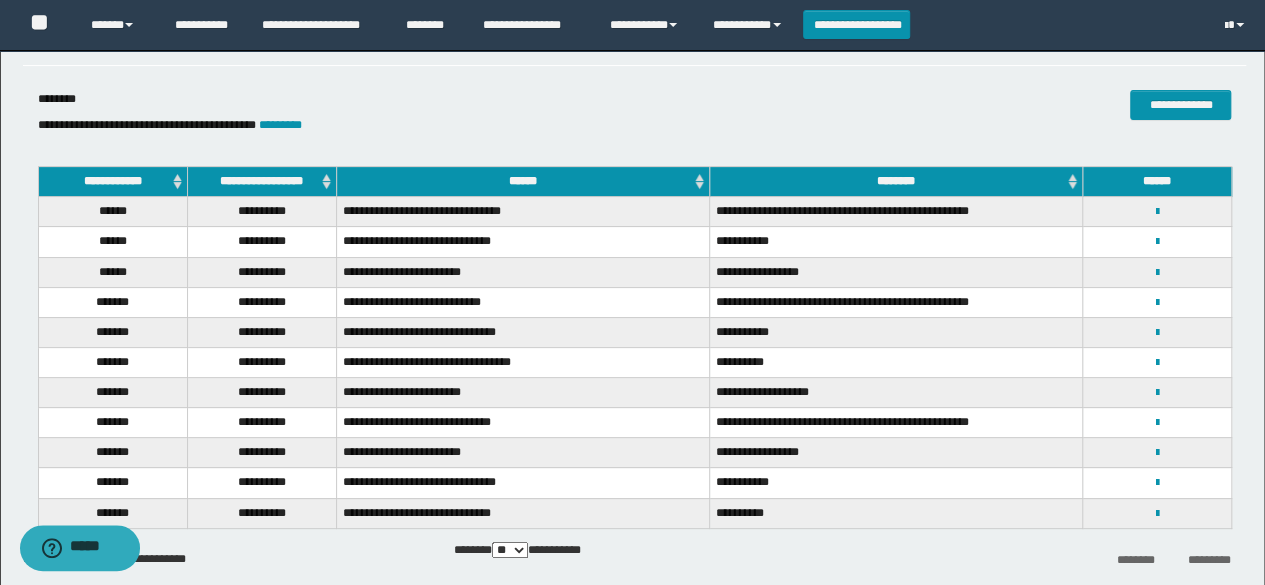 scroll, scrollTop: 170, scrollLeft: 0, axis: vertical 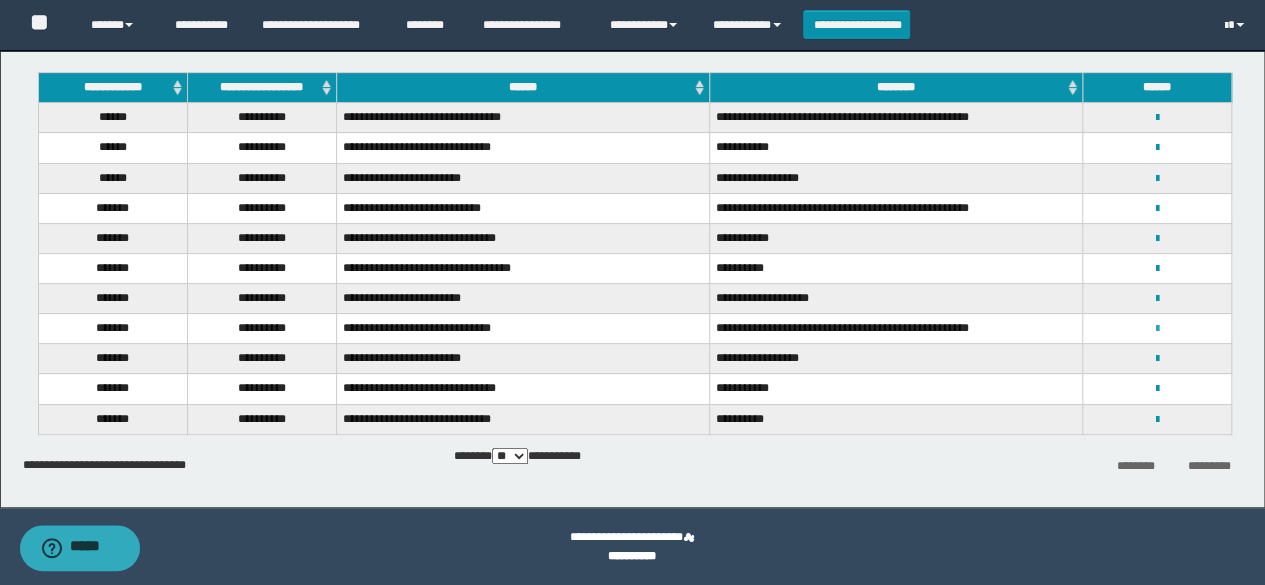click at bounding box center [1157, 329] 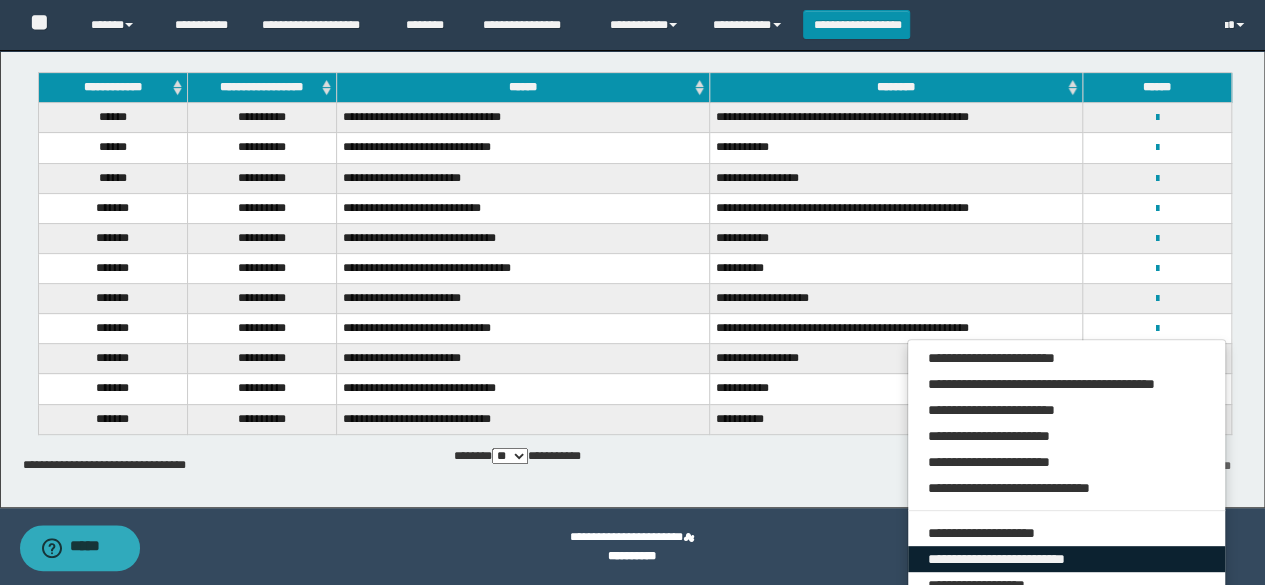 click on "**********" at bounding box center [1067, 559] 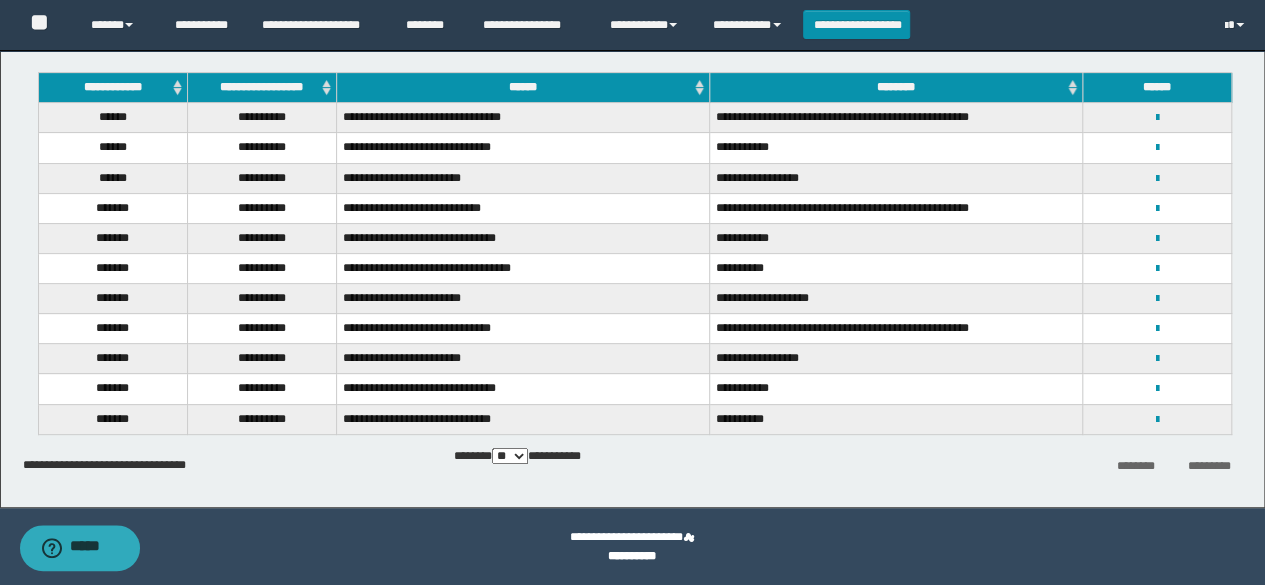 select on "***" 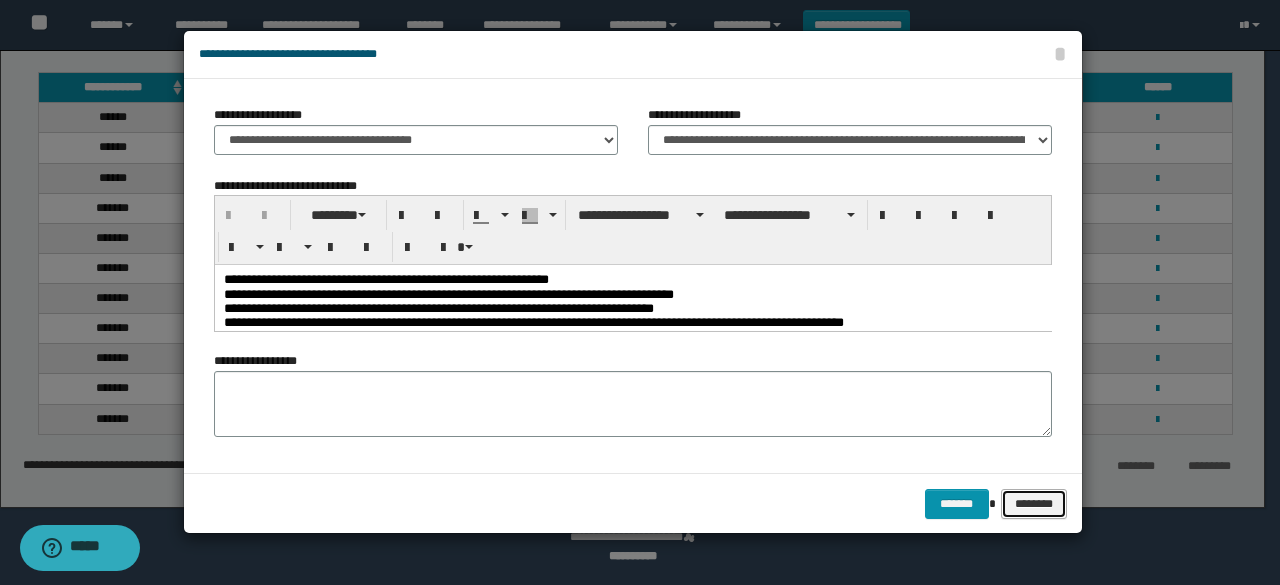 click on "********" at bounding box center [1034, 503] 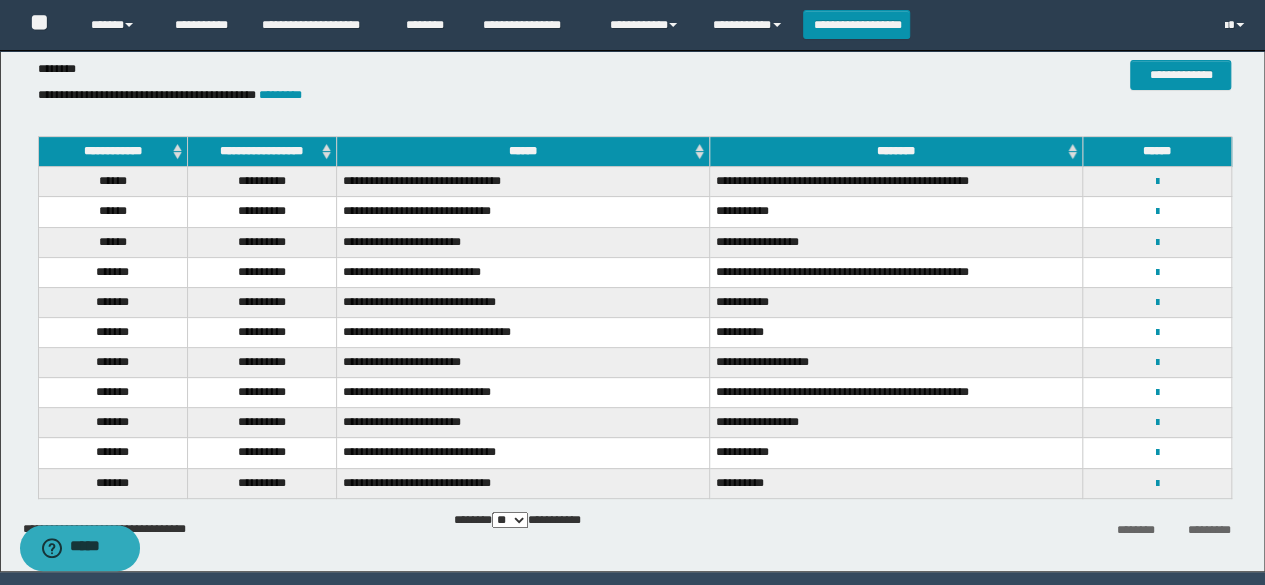 scroll, scrollTop: 0, scrollLeft: 0, axis: both 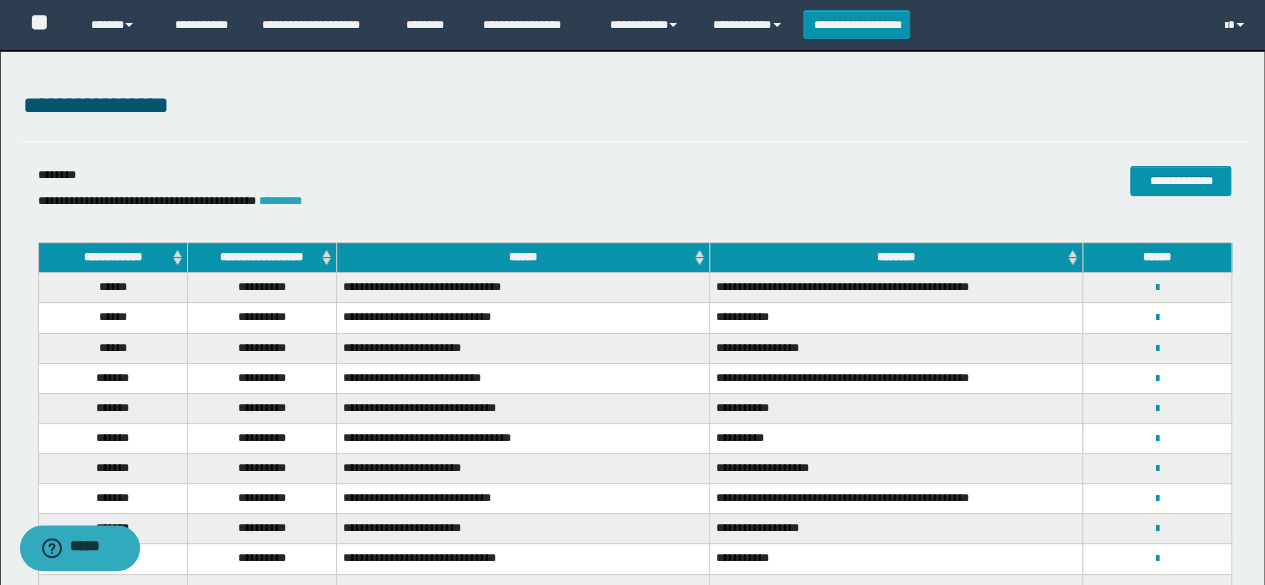 click on "*********" at bounding box center [280, 201] 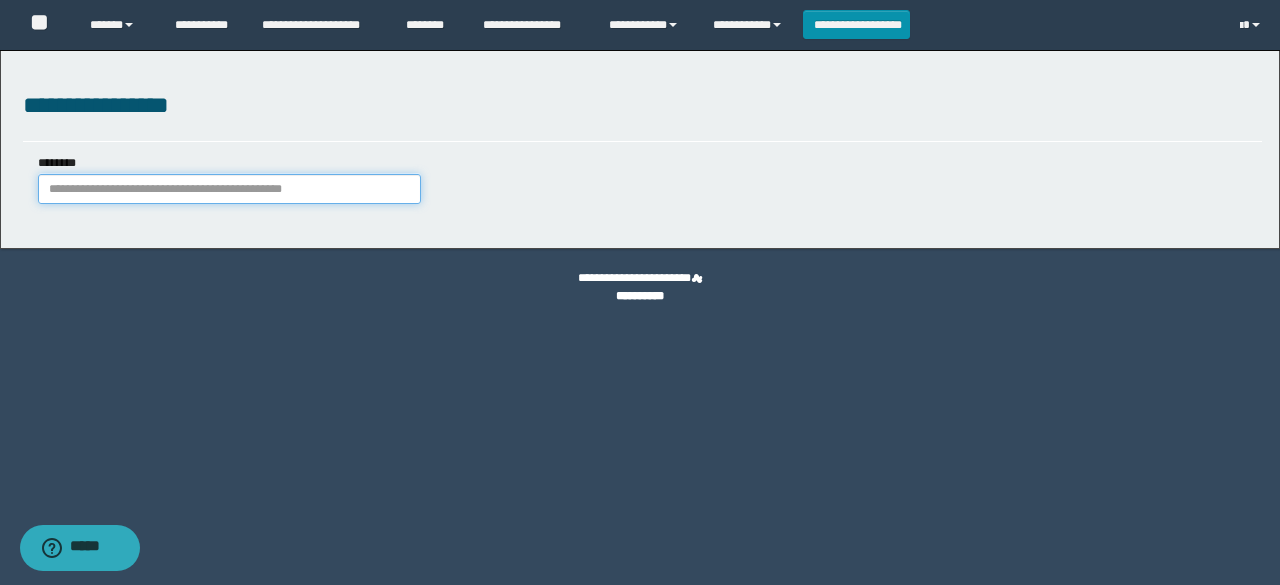 click on "********" at bounding box center (229, 189) 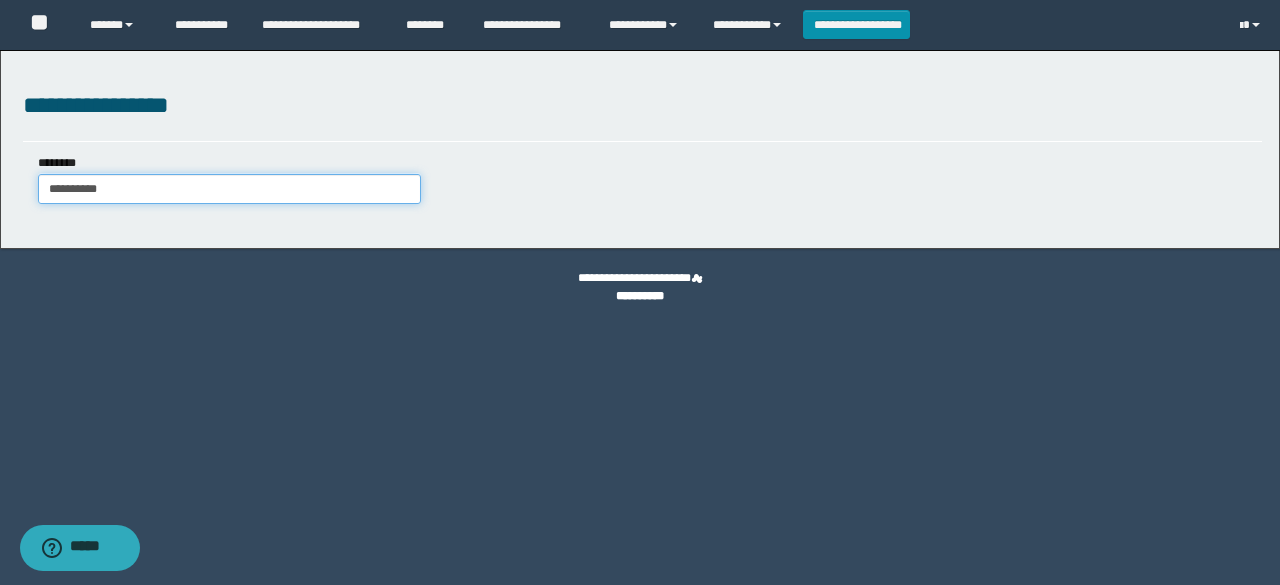 type on "**********" 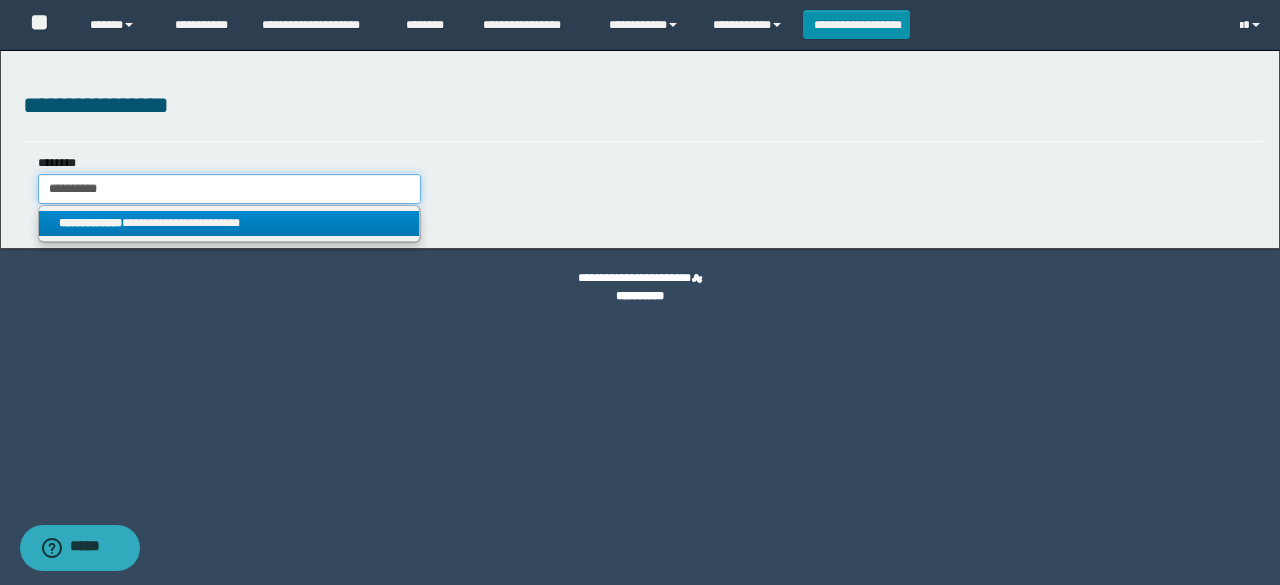 type on "**********" 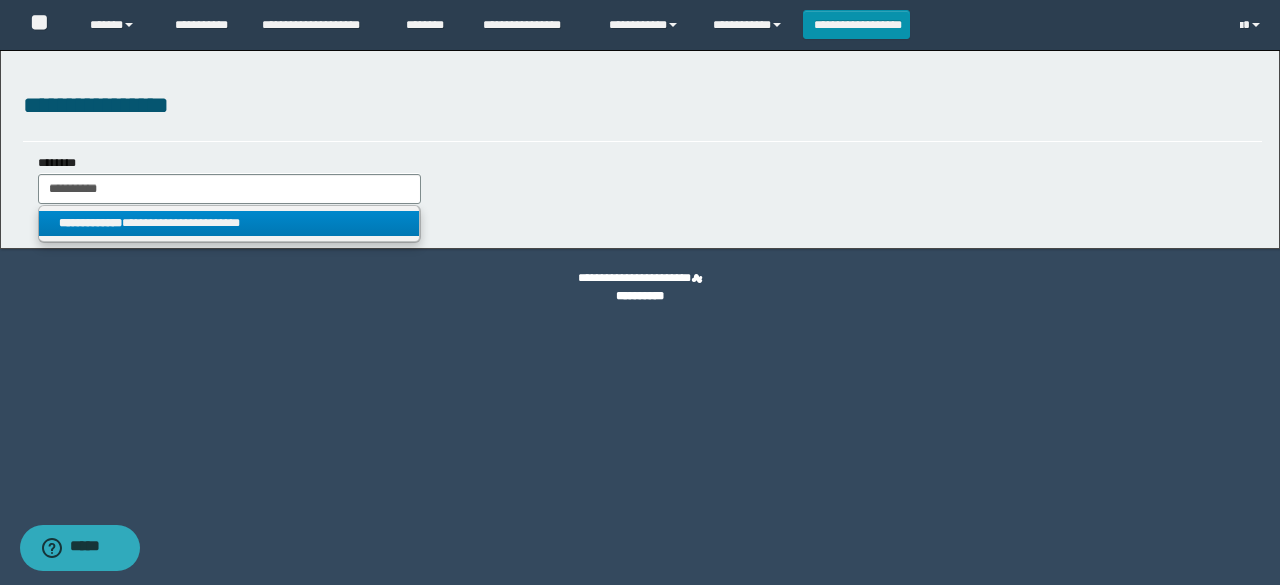 click on "**********" at bounding box center [229, 223] 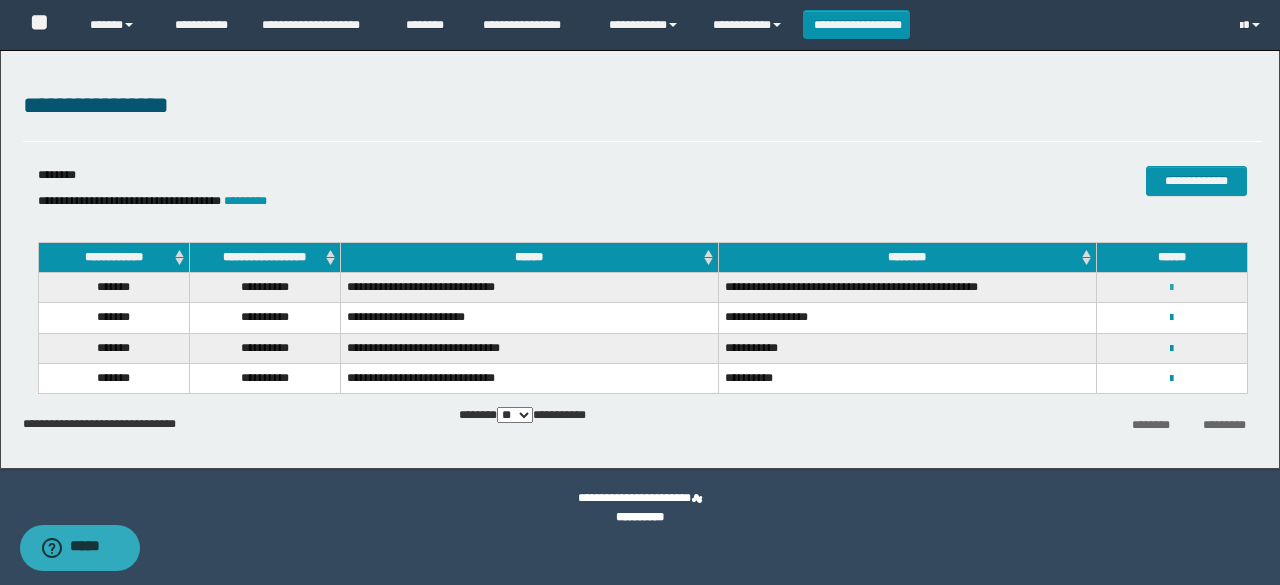 click at bounding box center [1171, 288] 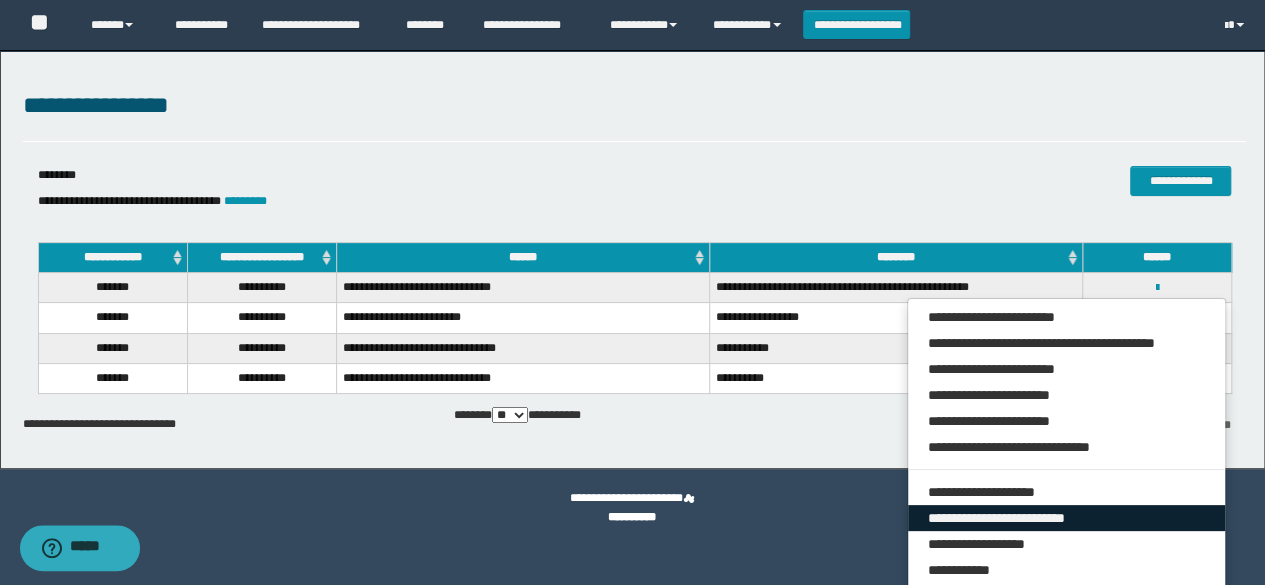 click on "**********" at bounding box center (1067, 518) 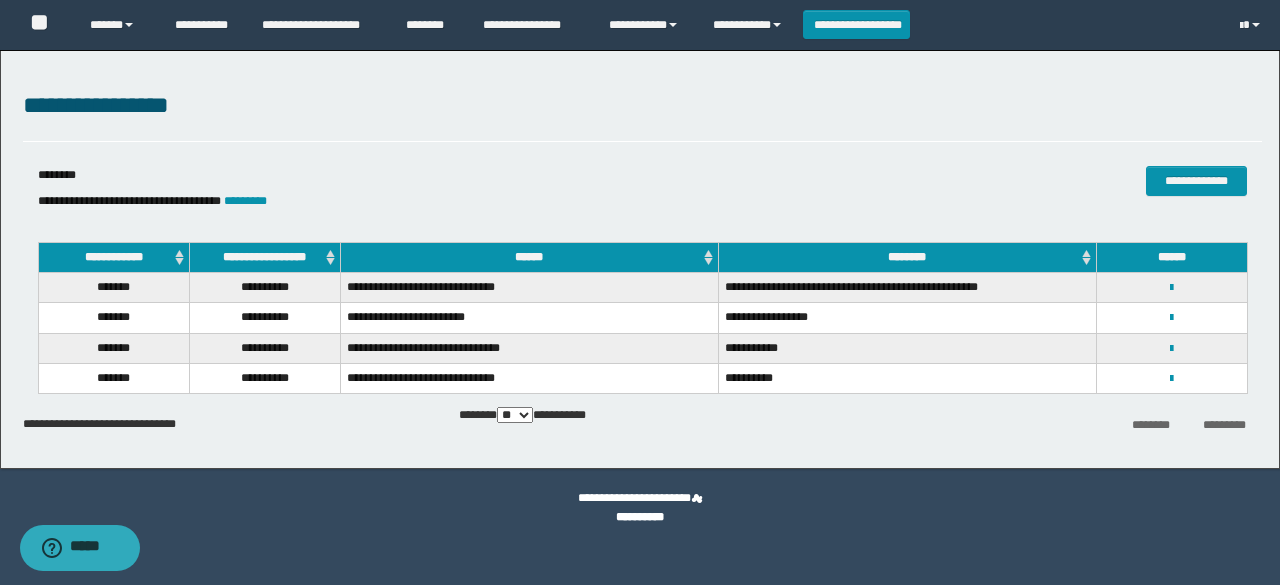 select on "****" 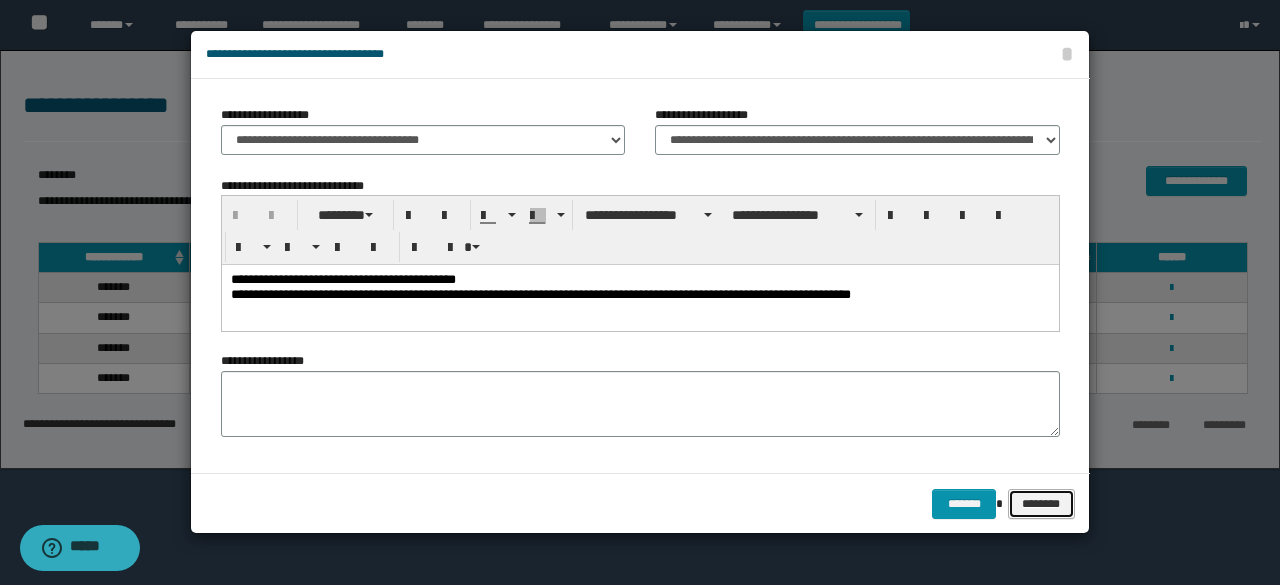 click on "********" at bounding box center (1041, 503) 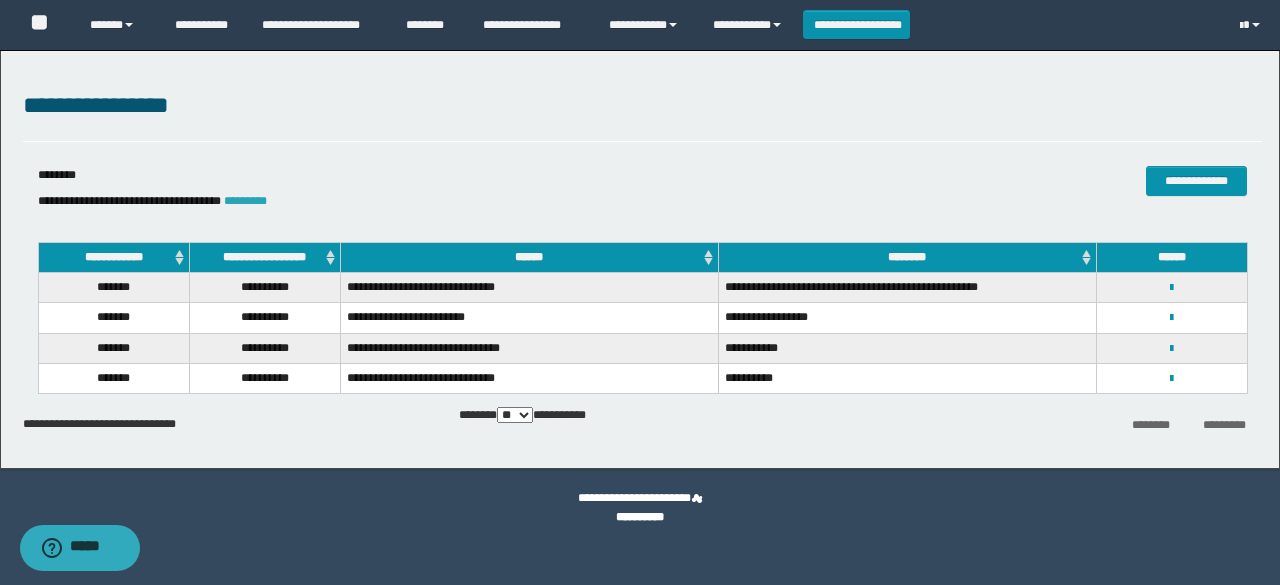 click on "*********" at bounding box center [245, 201] 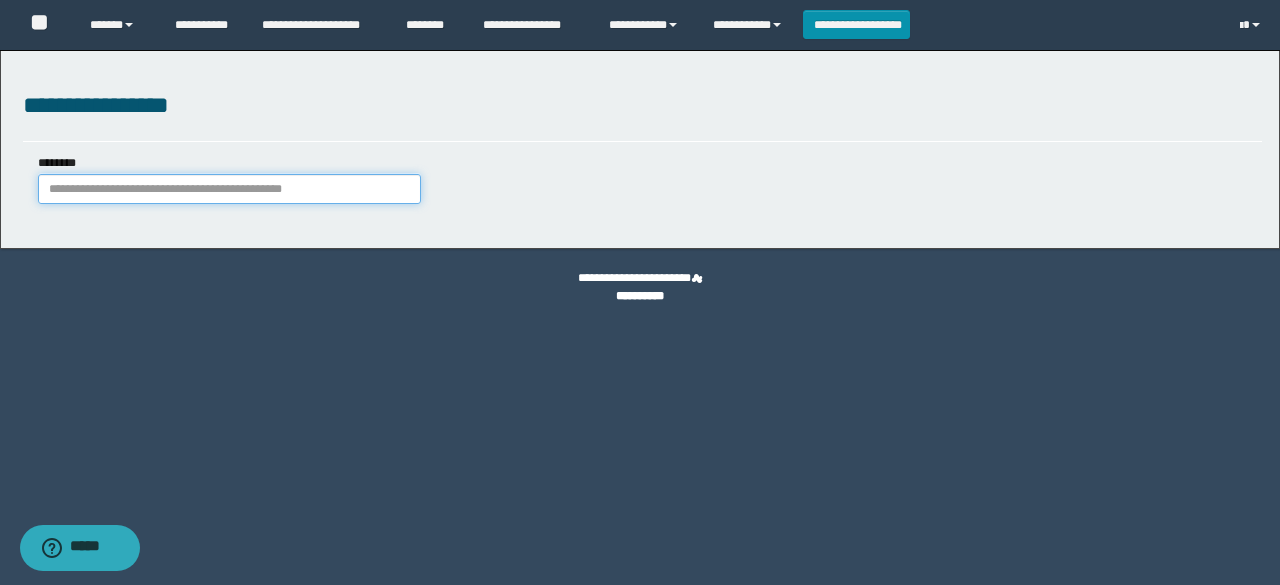 click on "********" at bounding box center (229, 189) 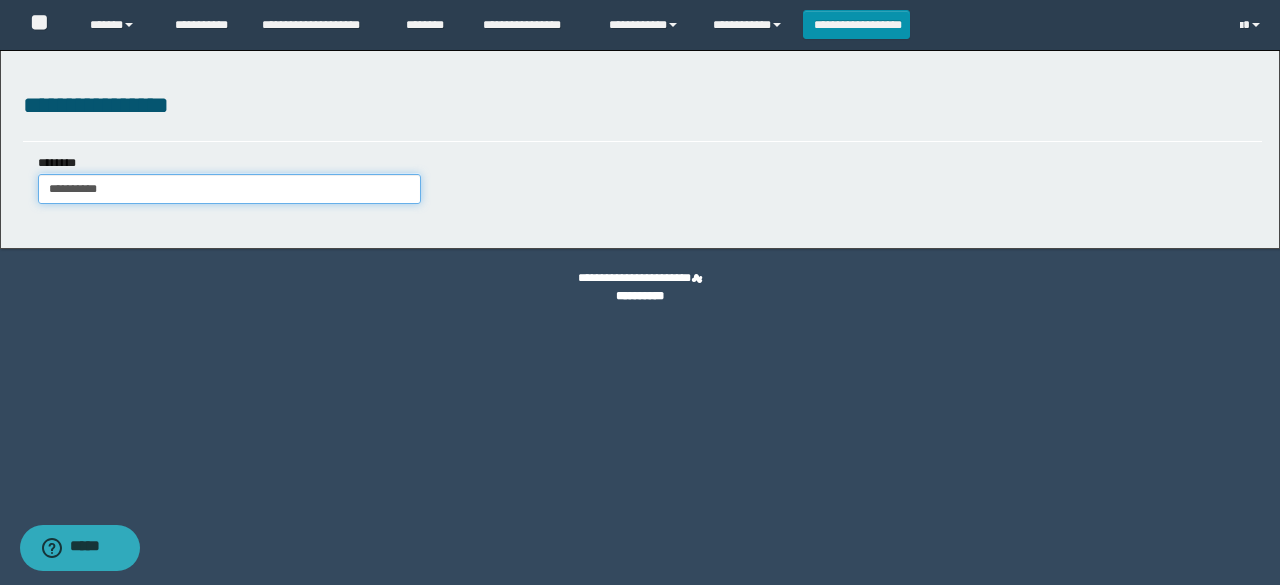 type on "**********" 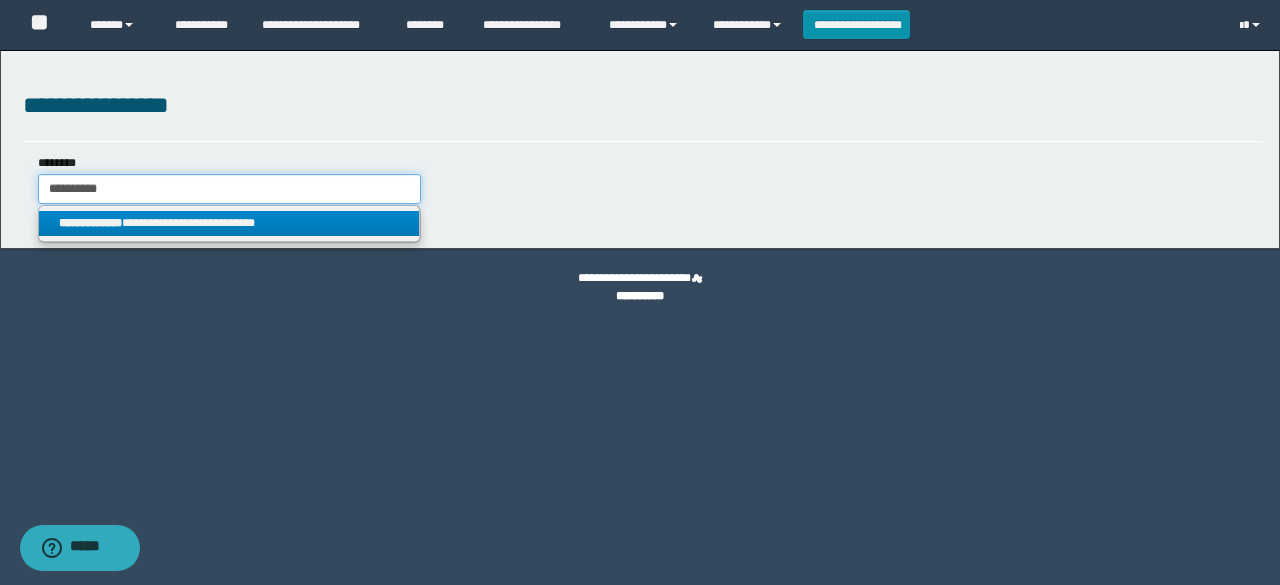 type on "**********" 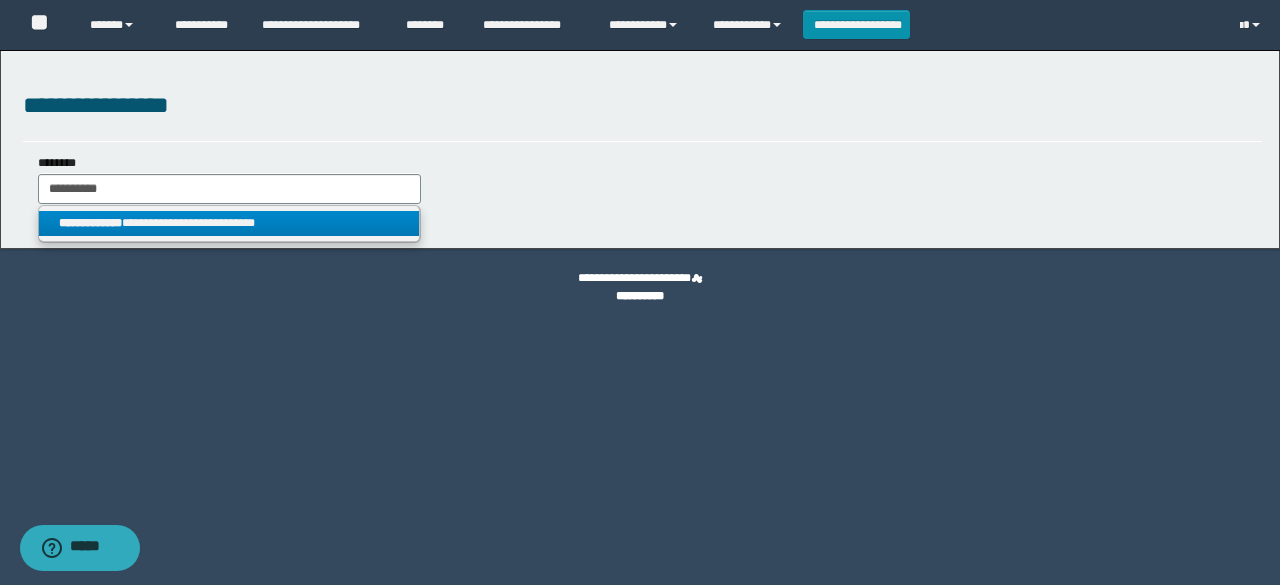 click on "**********" at bounding box center [229, 223] 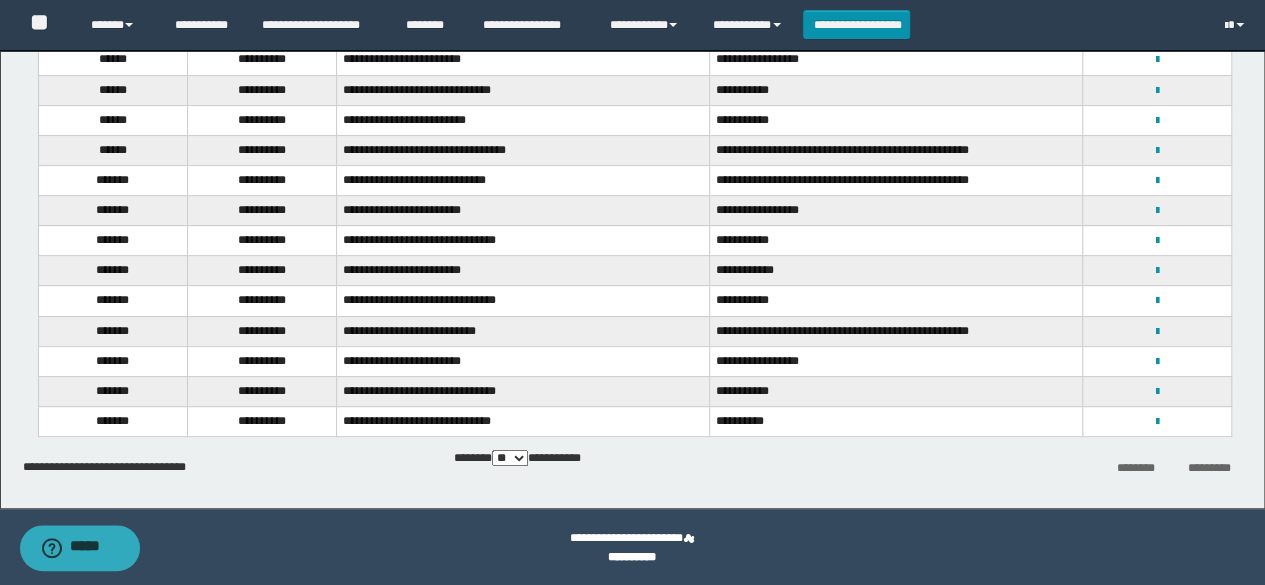 scroll, scrollTop: 260, scrollLeft: 0, axis: vertical 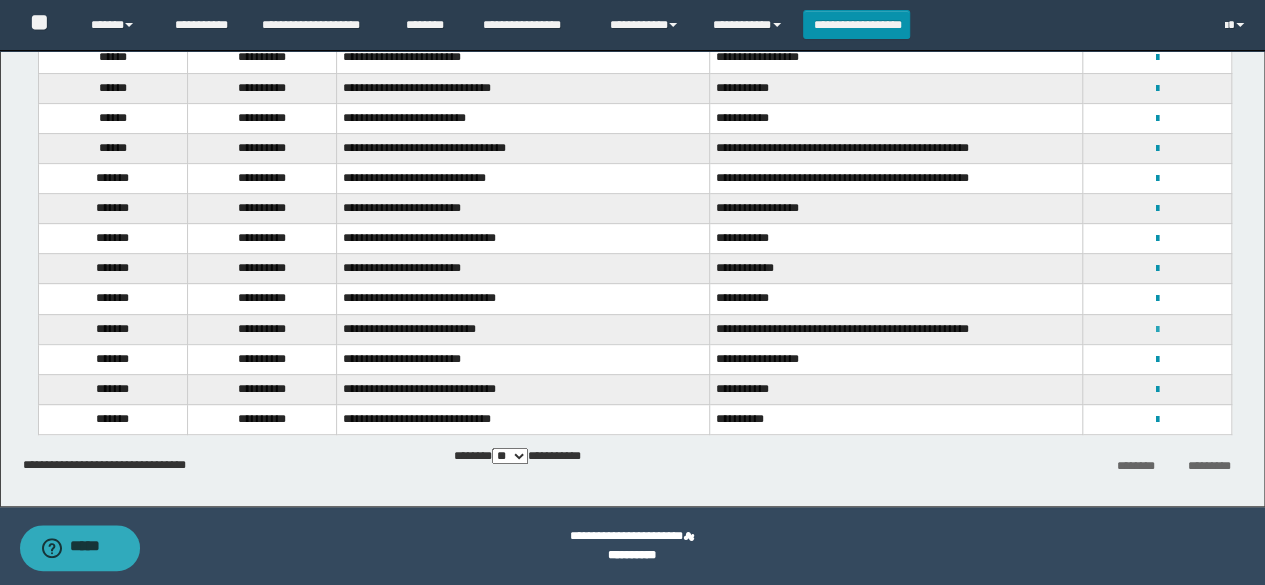 click at bounding box center [1157, 330] 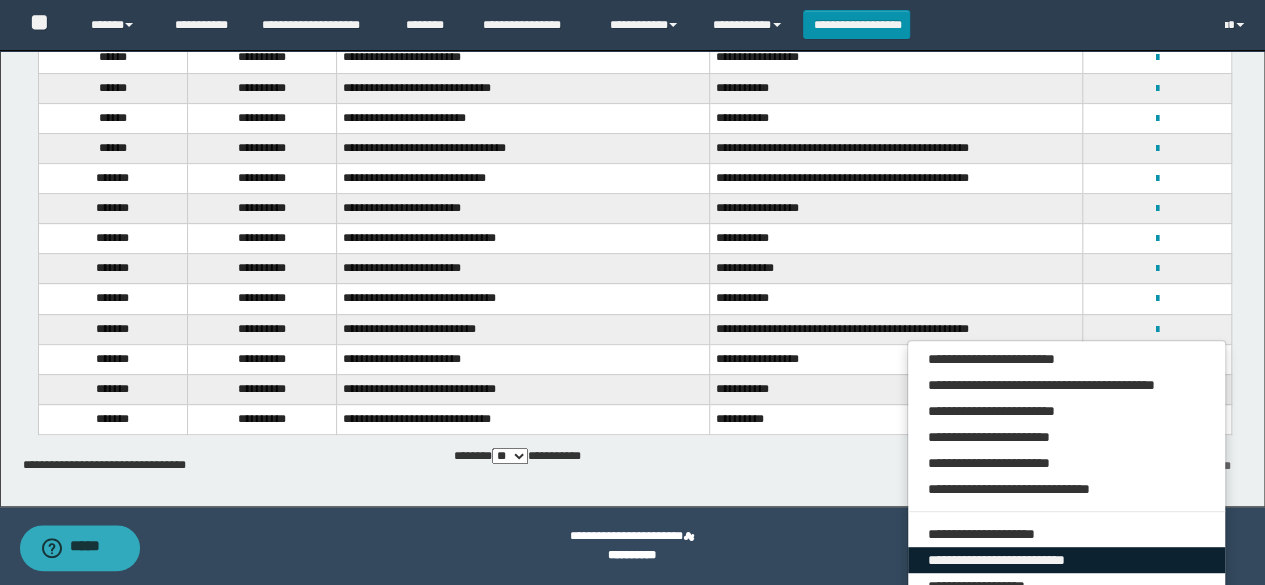 click on "**********" at bounding box center [1067, 560] 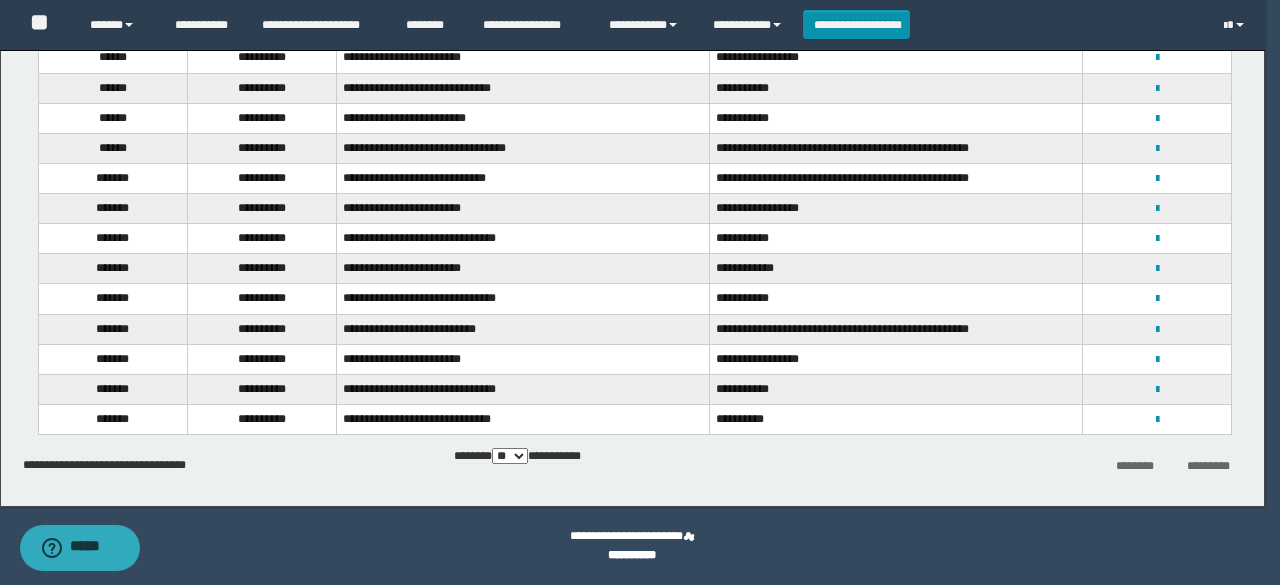 select on "****" 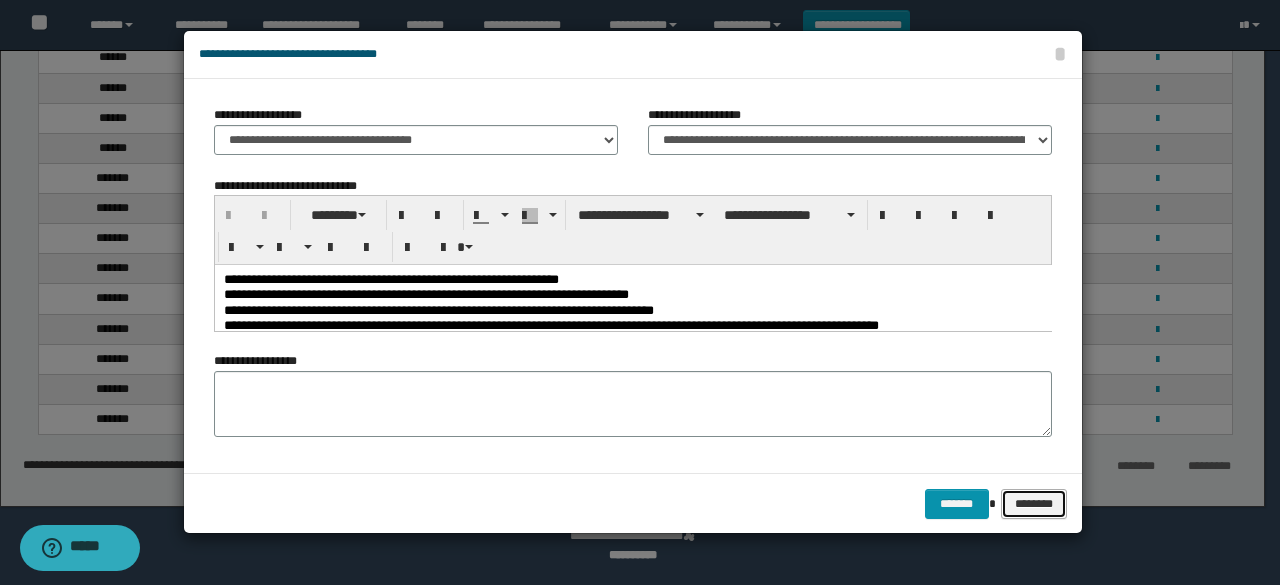 click on "********" at bounding box center [1034, 503] 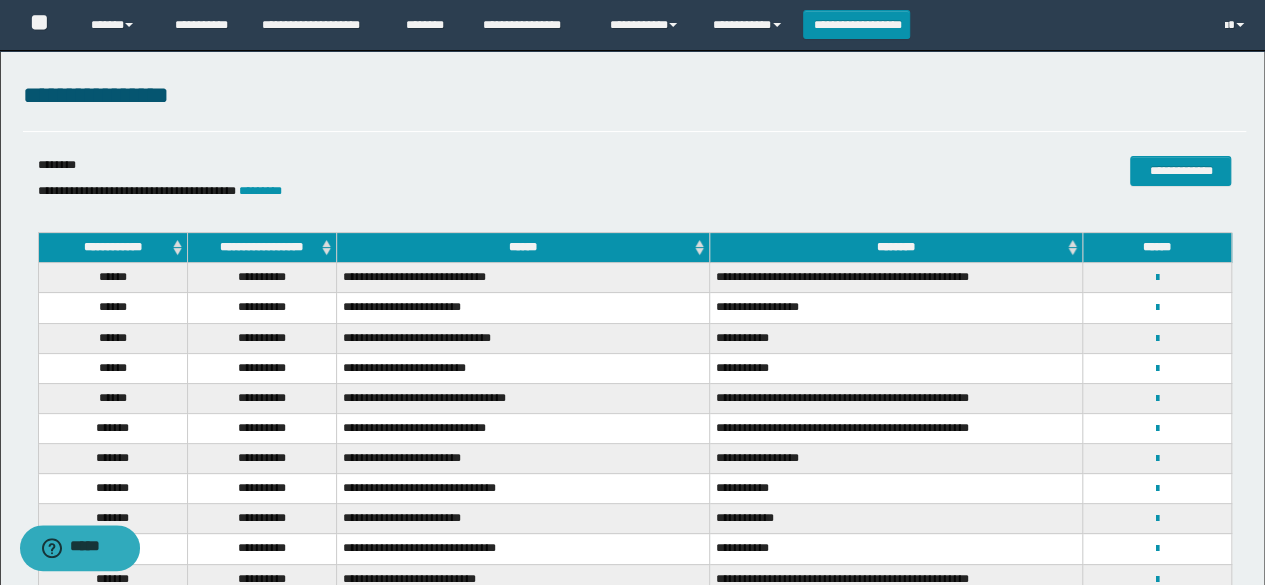 scroll, scrollTop: 0, scrollLeft: 0, axis: both 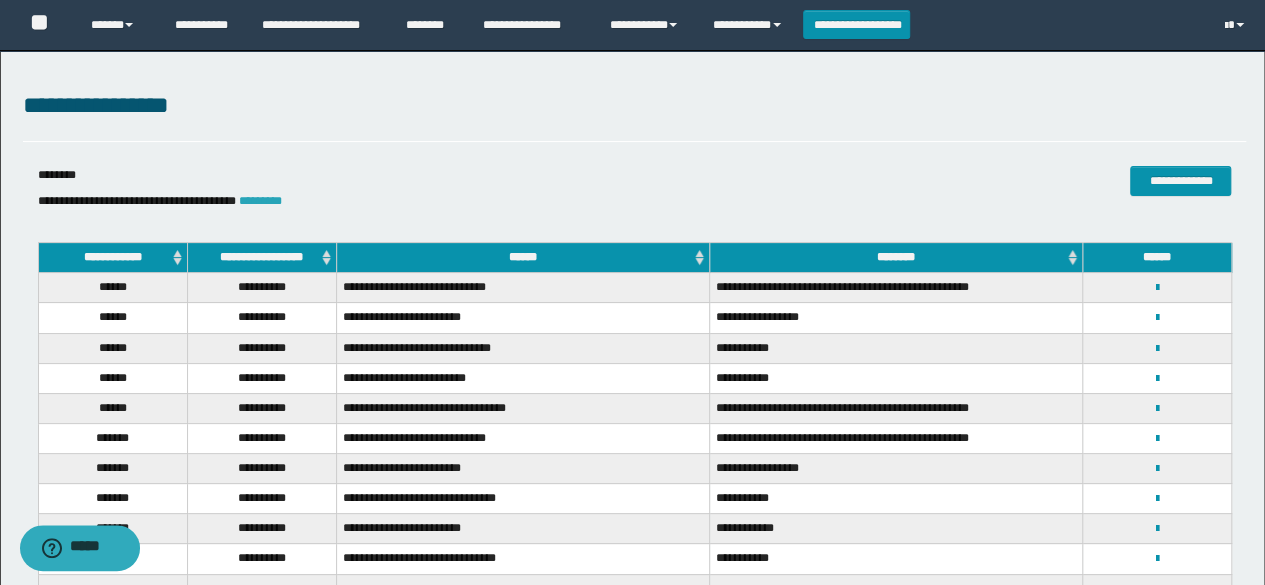 click on "*********" at bounding box center (260, 201) 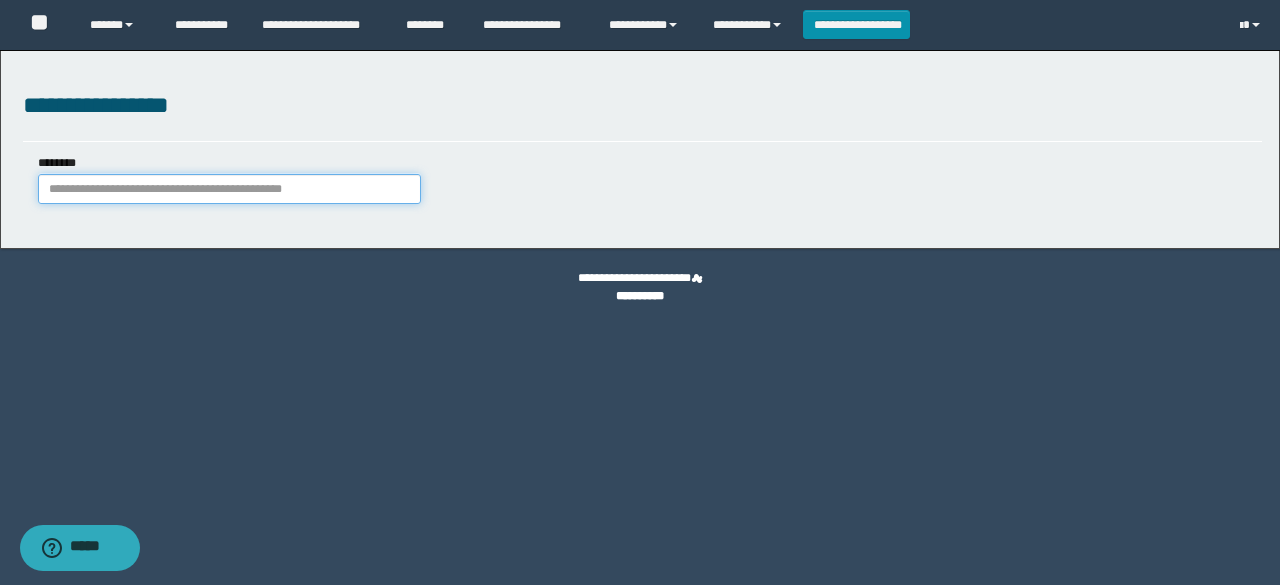 click on "********" at bounding box center [229, 189] 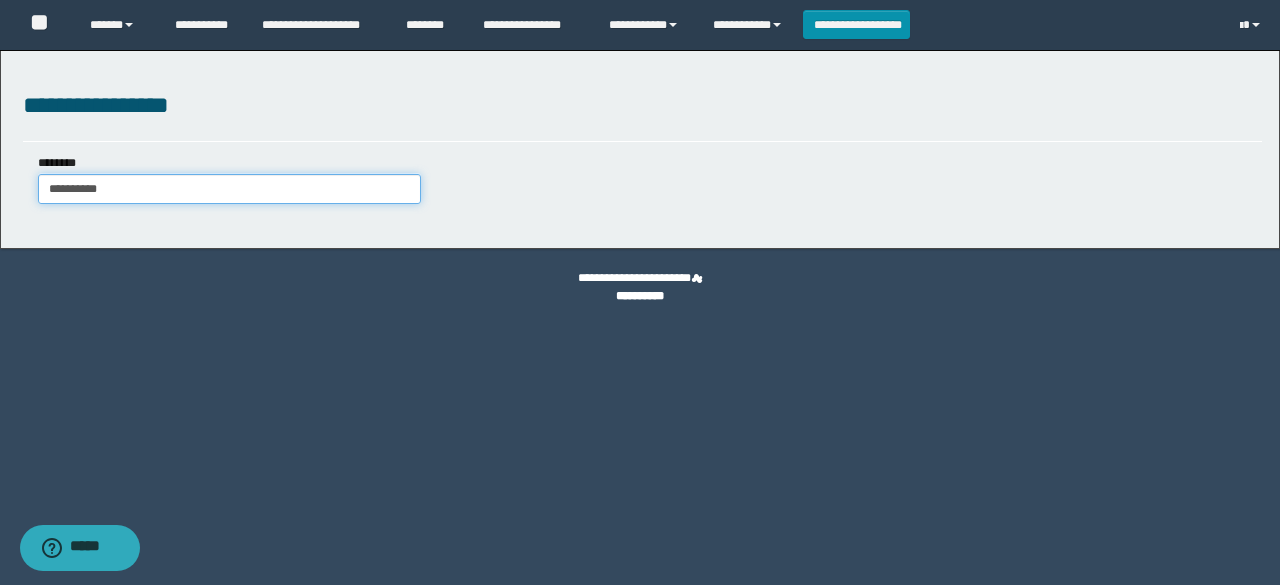 type on "**********" 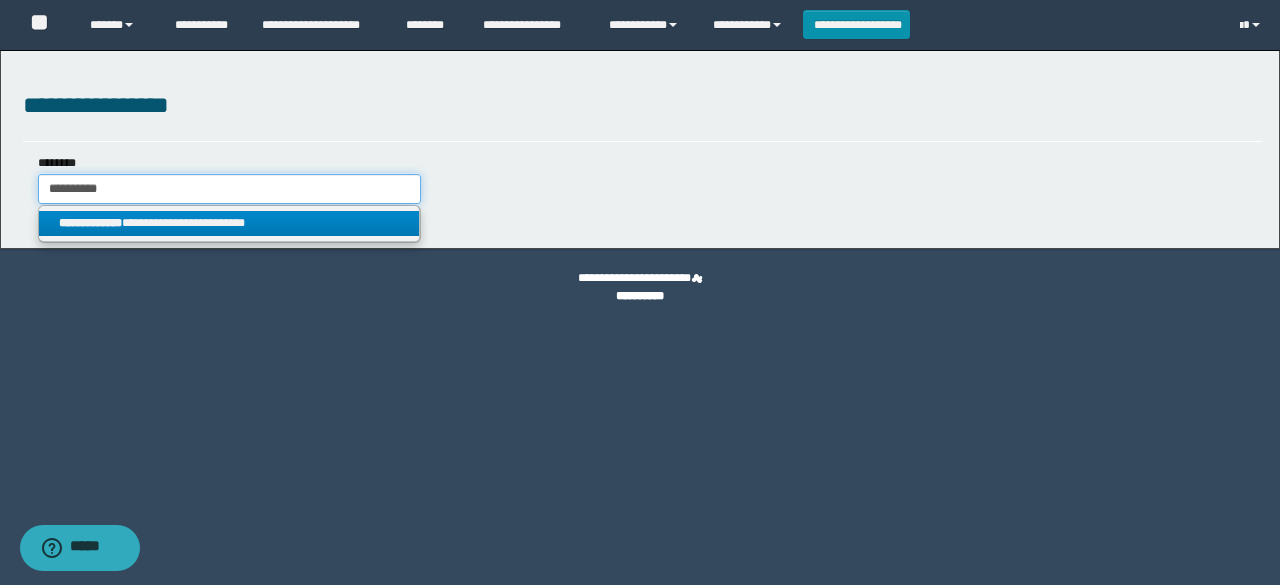 type on "**********" 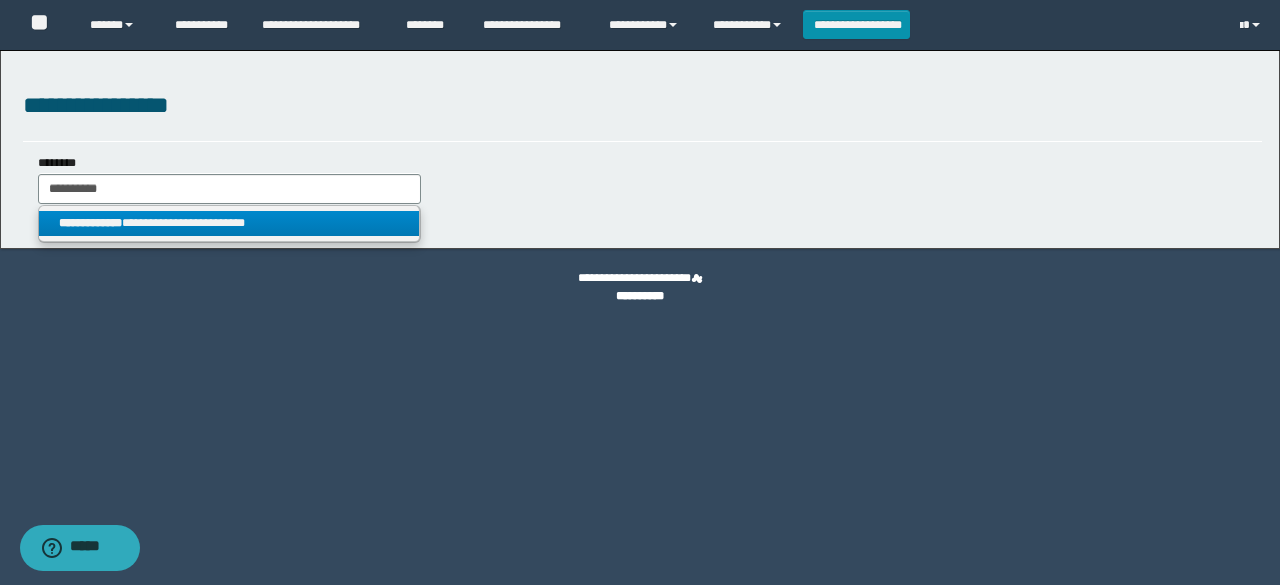 click on "**********" at bounding box center (229, 223) 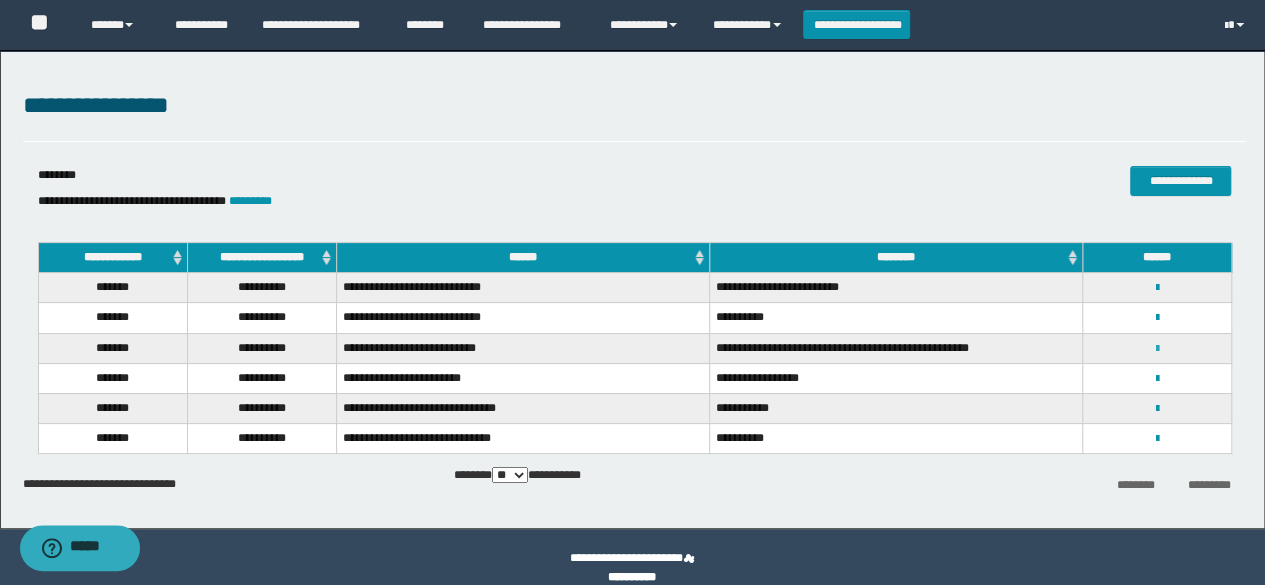 click at bounding box center (1157, 349) 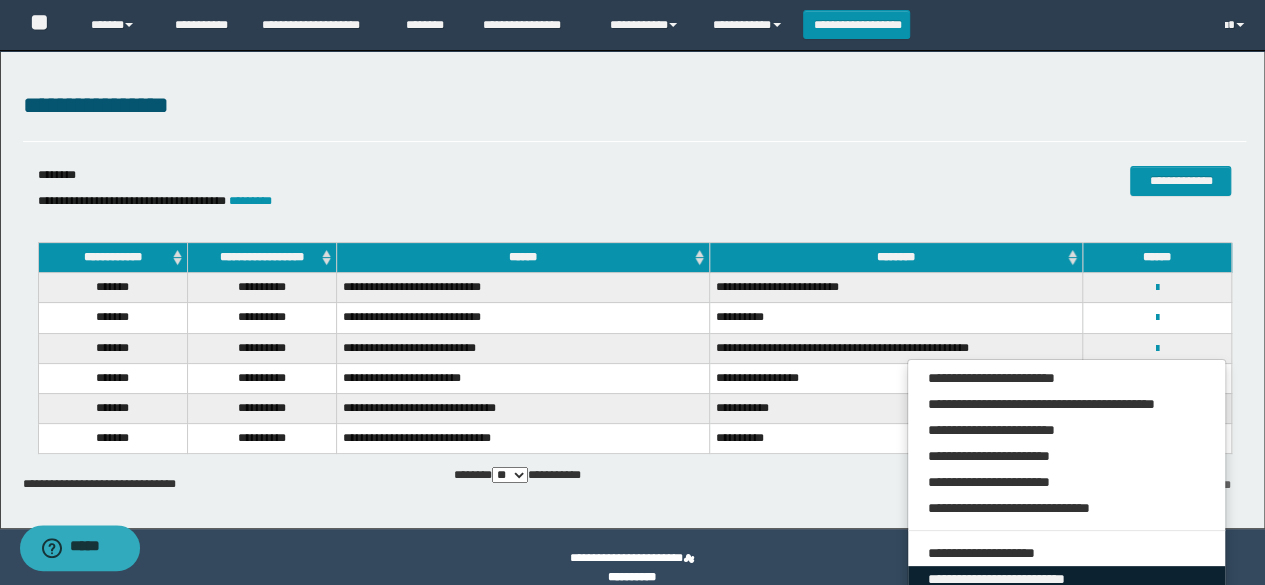 click on "**********" at bounding box center [1067, 579] 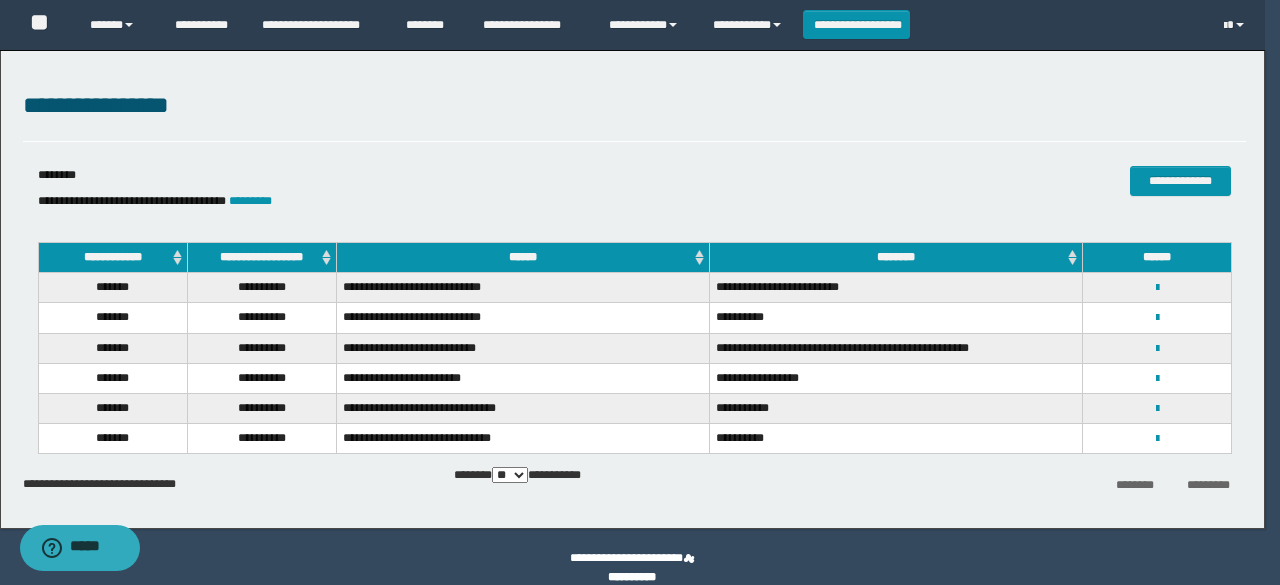 select on "****" 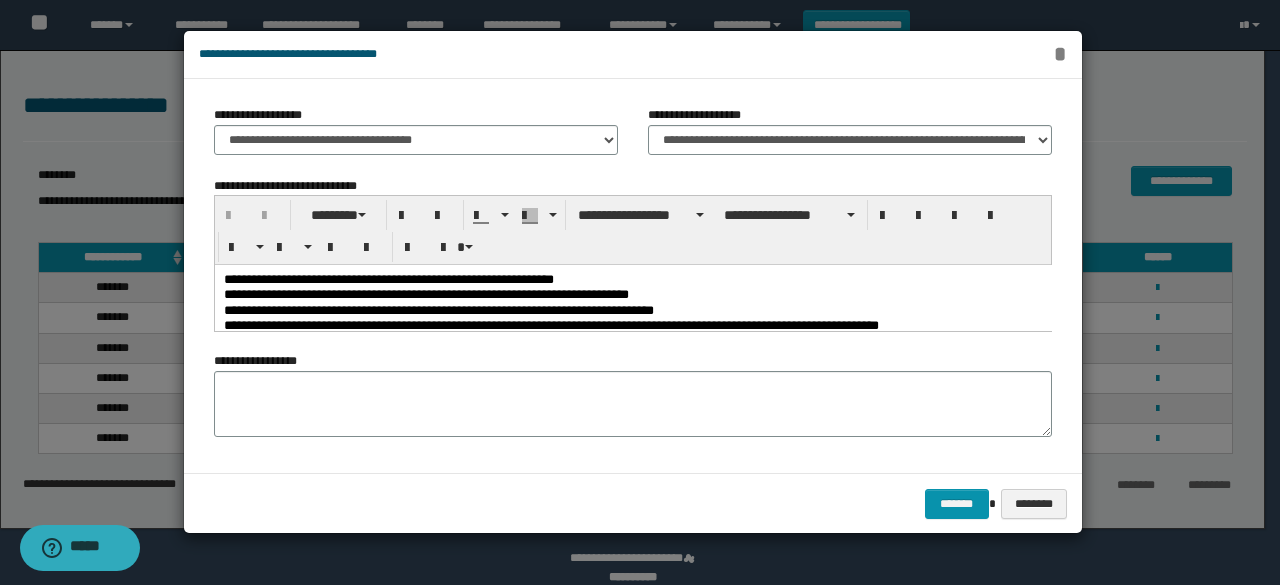 click on "*" at bounding box center [1059, 54] 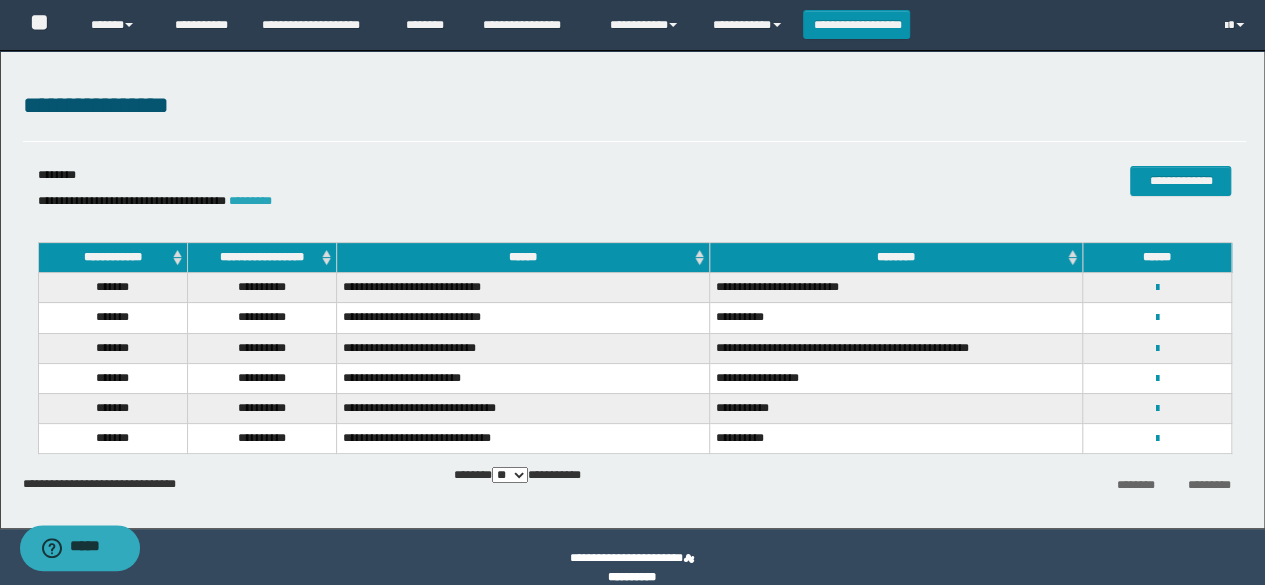 click on "*********" at bounding box center [250, 201] 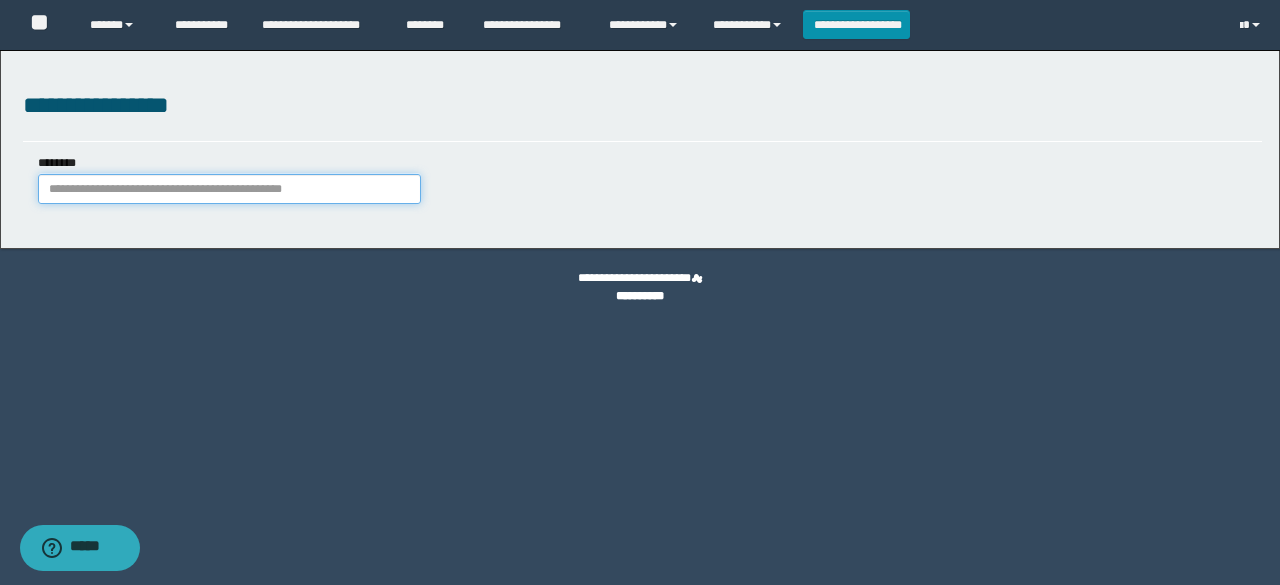 click on "********" at bounding box center [229, 189] 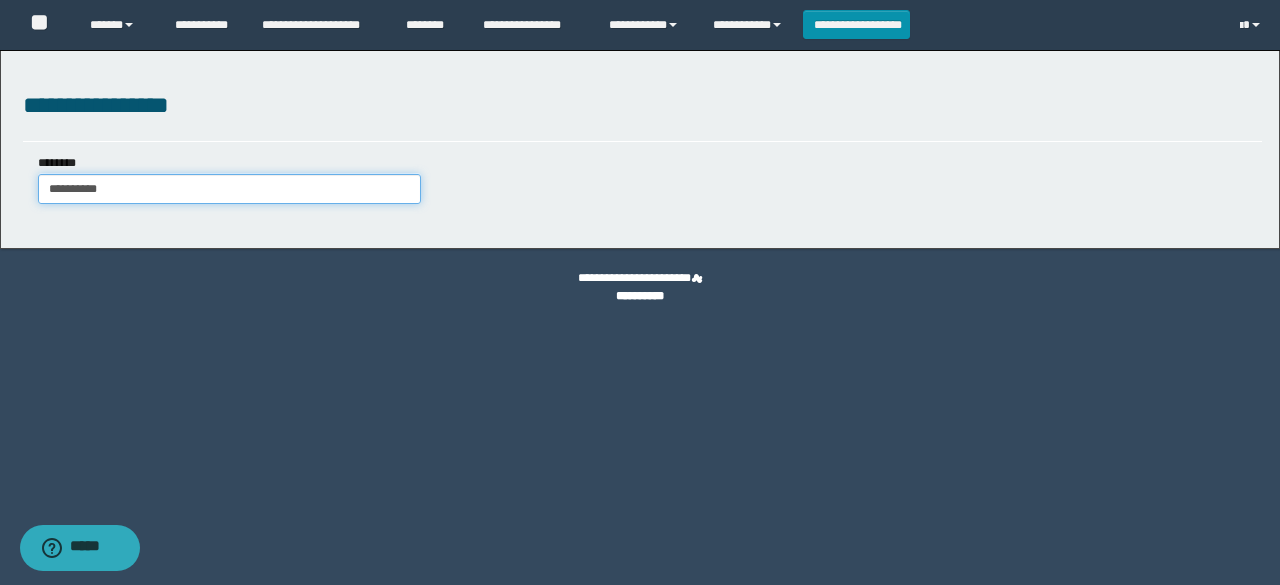 type on "**********" 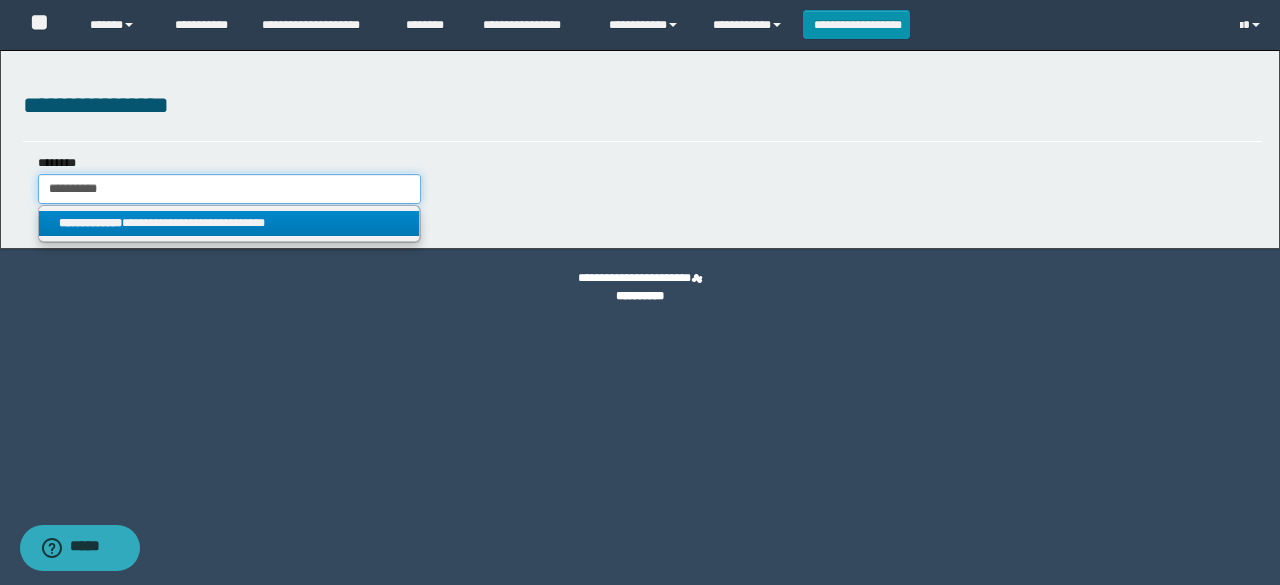 type on "**********" 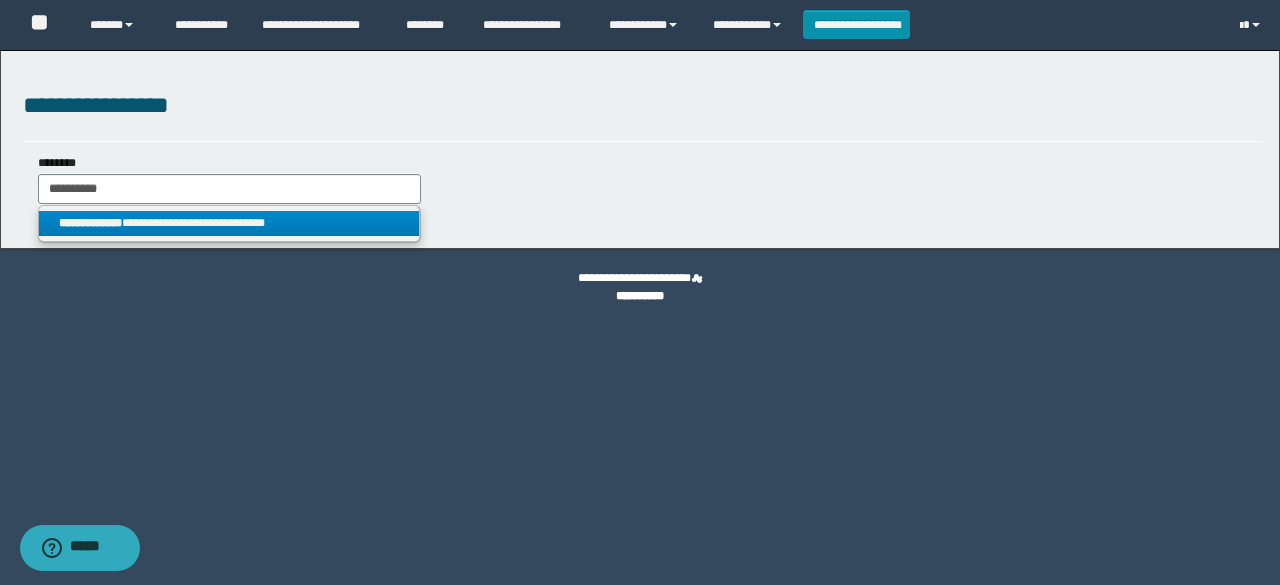 click on "**********" at bounding box center (229, 223) 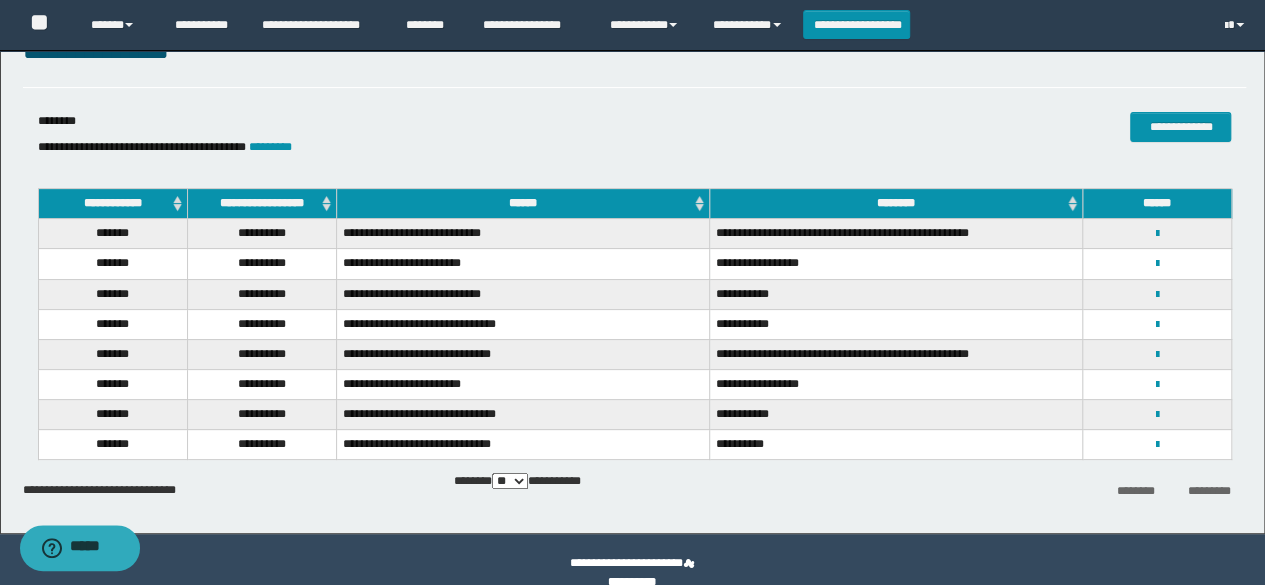 scroll, scrollTop: 80, scrollLeft: 0, axis: vertical 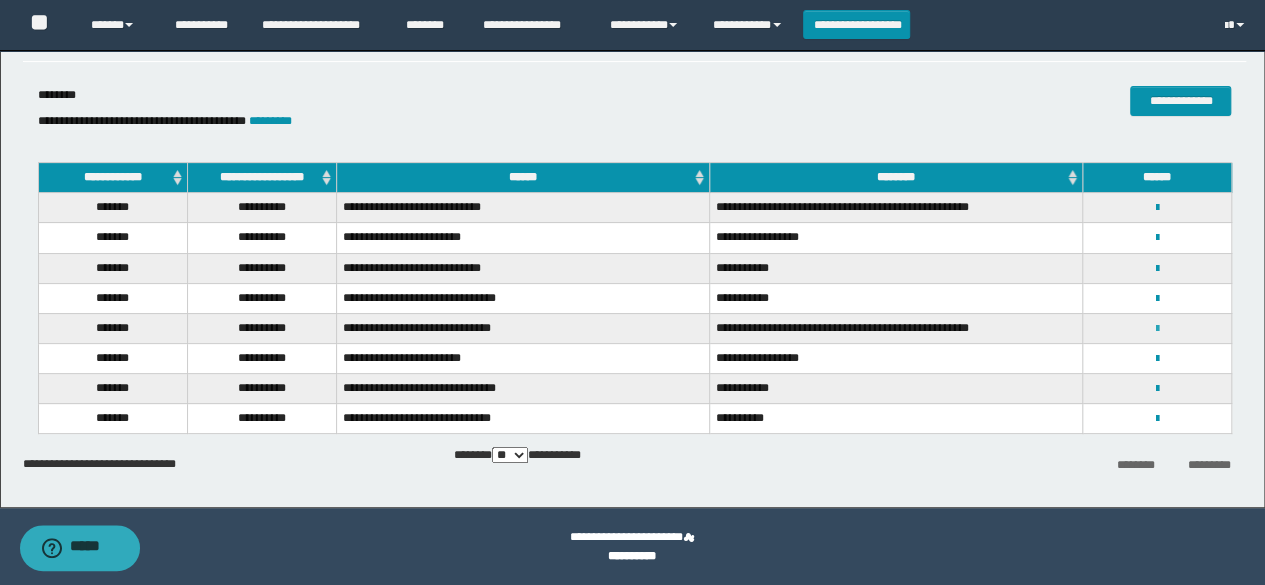 click at bounding box center (1157, 329) 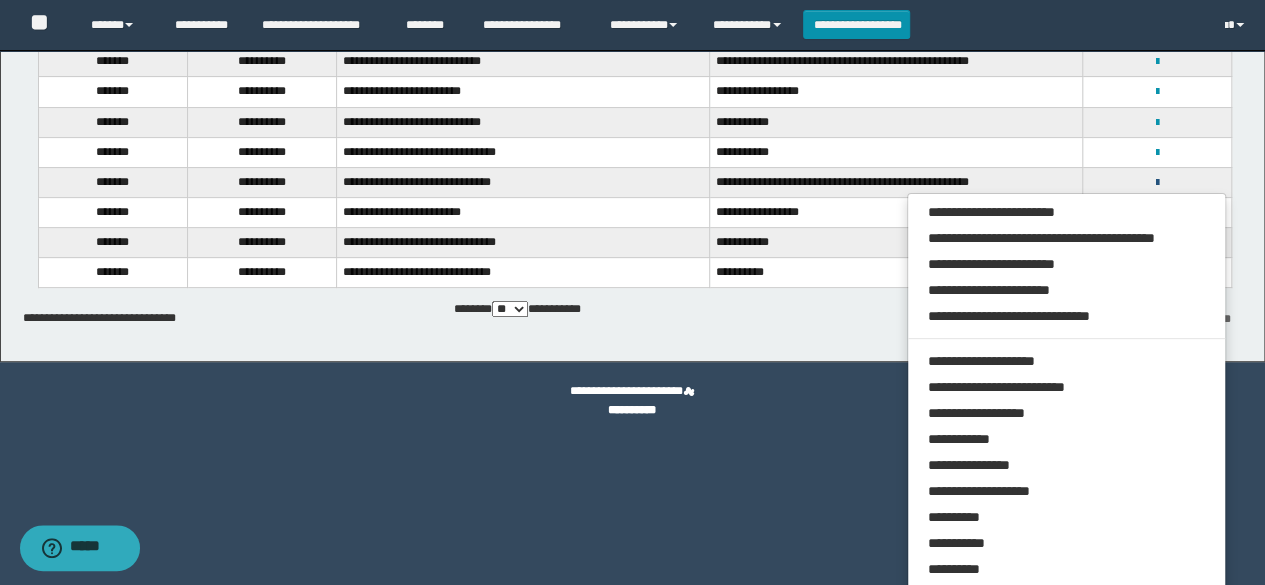 scroll, scrollTop: 251, scrollLeft: 0, axis: vertical 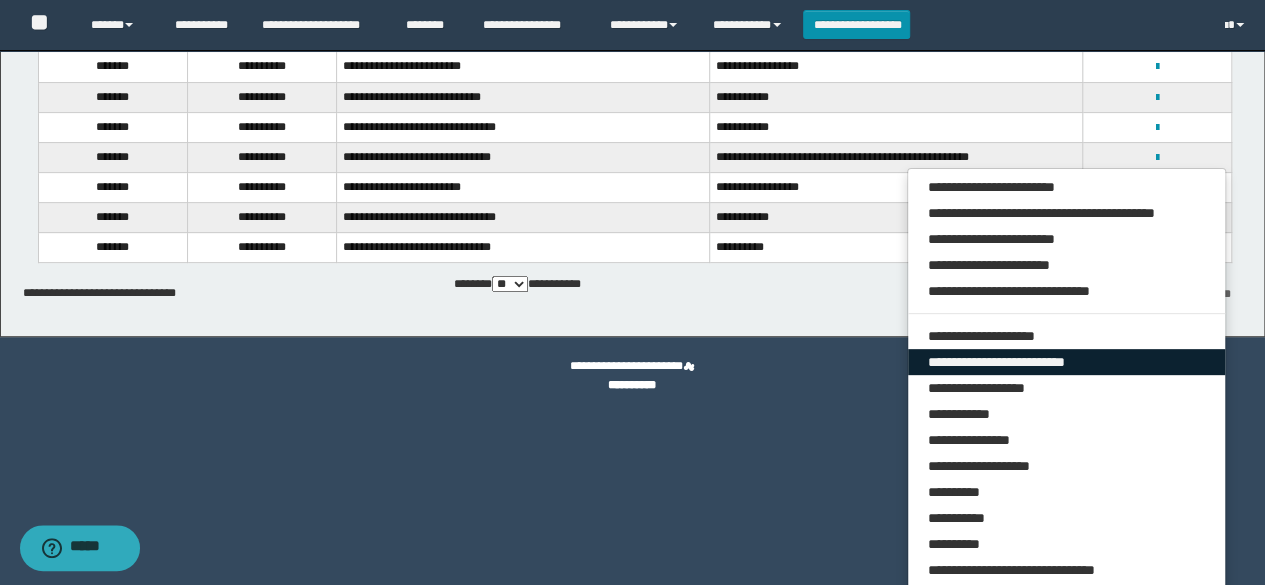 click on "**********" at bounding box center [1067, 362] 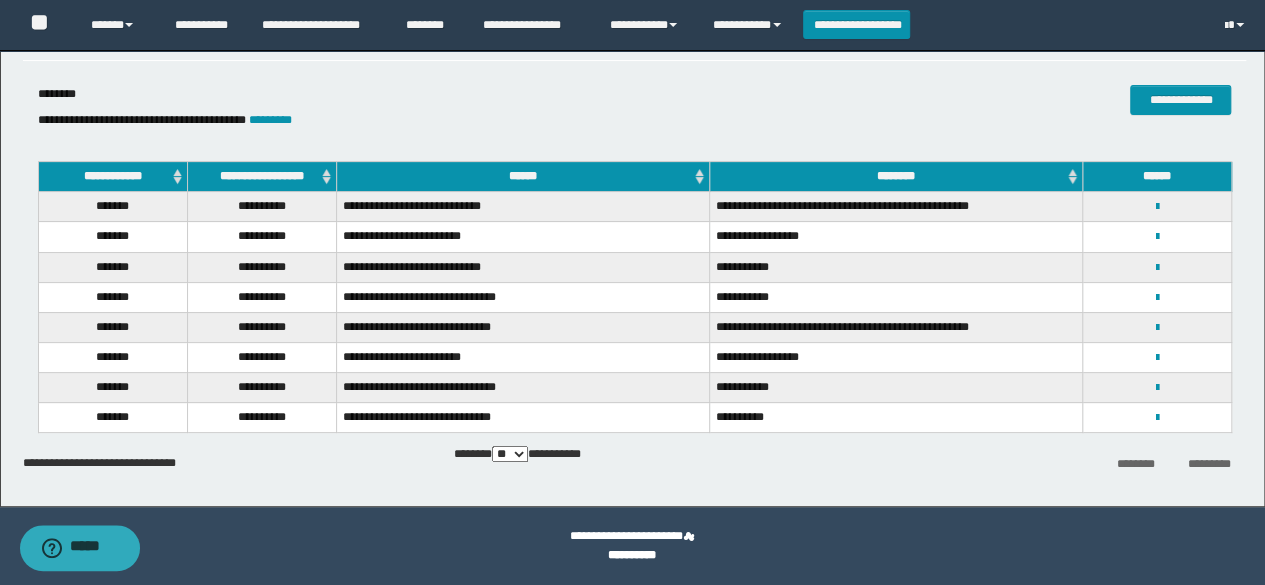 scroll, scrollTop: 80, scrollLeft: 0, axis: vertical 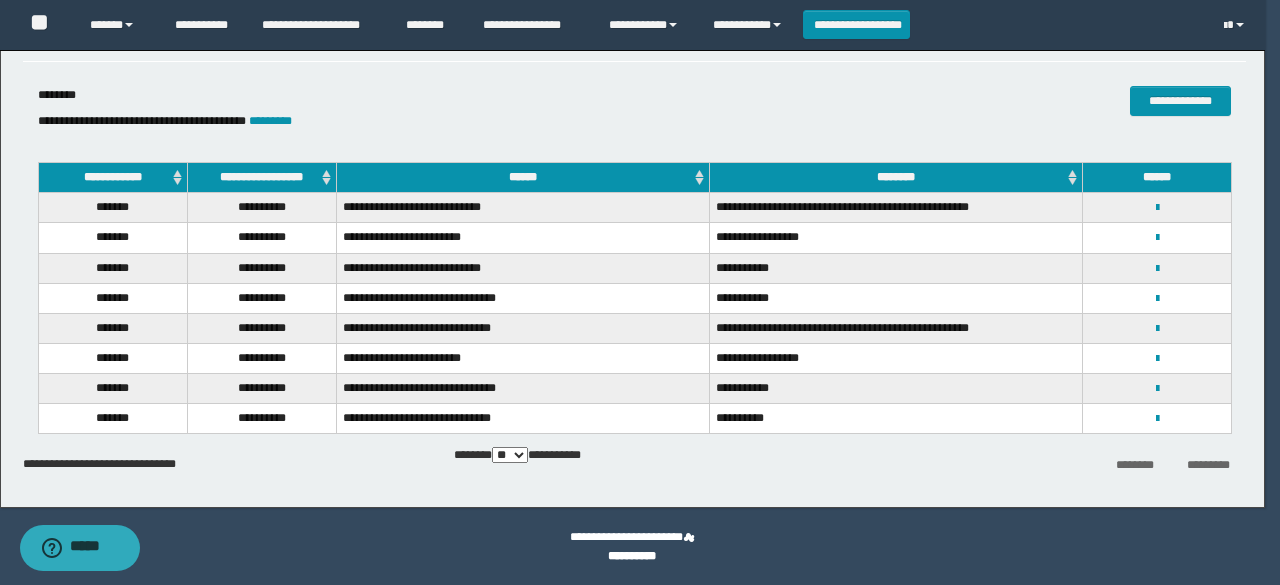 select on "***" 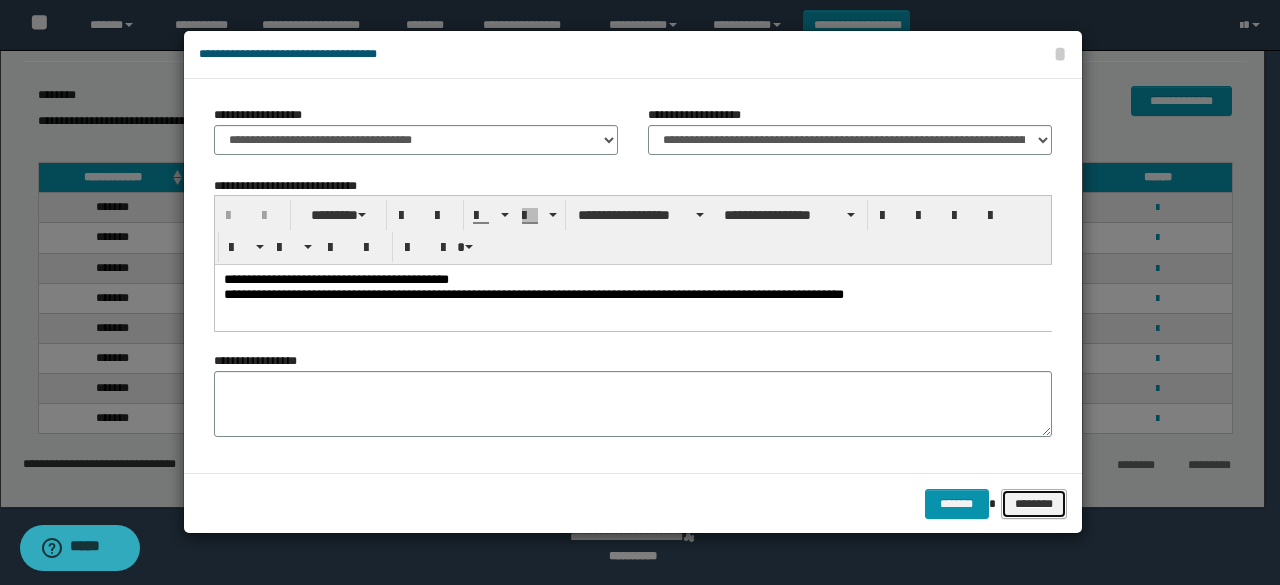 click on "********" at bounding box center [1034, 503] 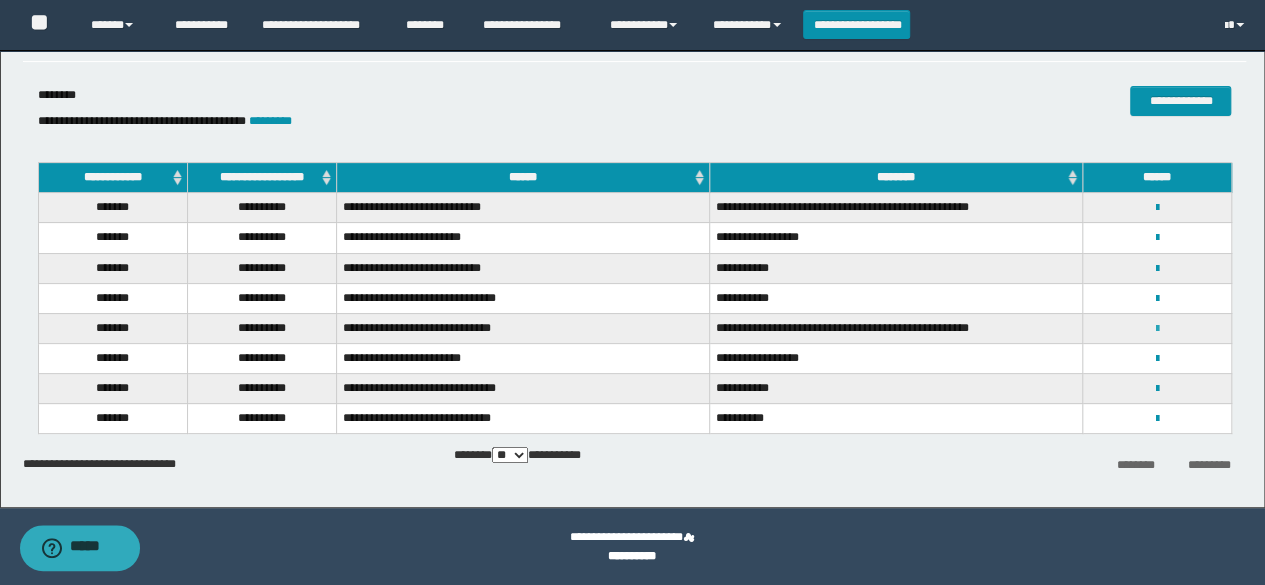 click at bounding box center (1157, 329) 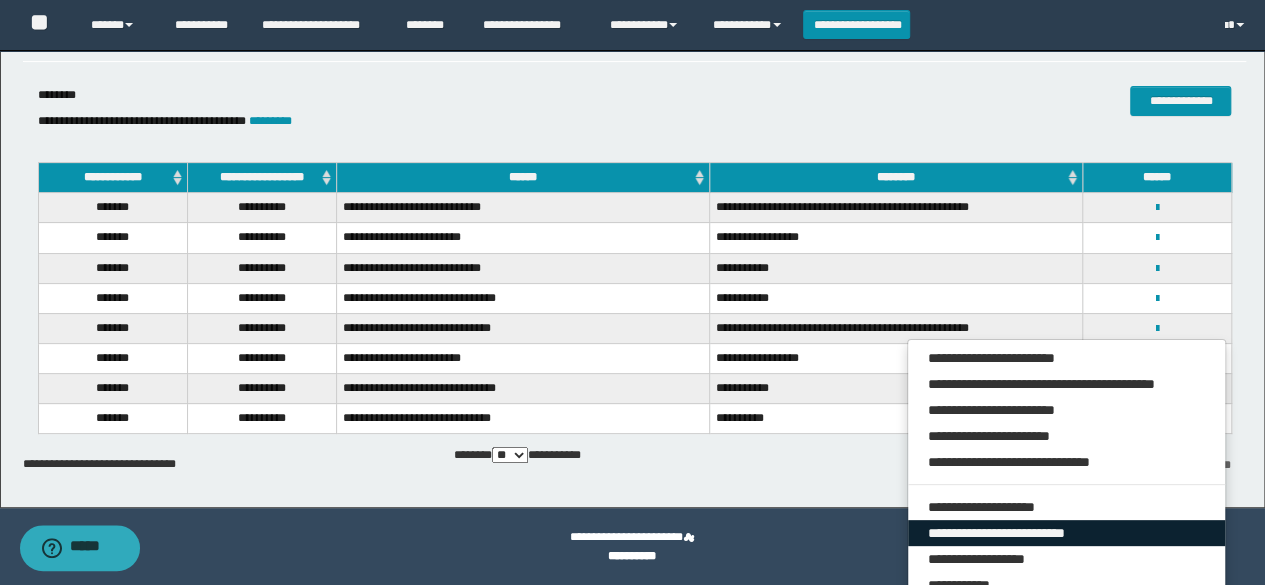 click on "**********" at bounding box center (1067, 533) 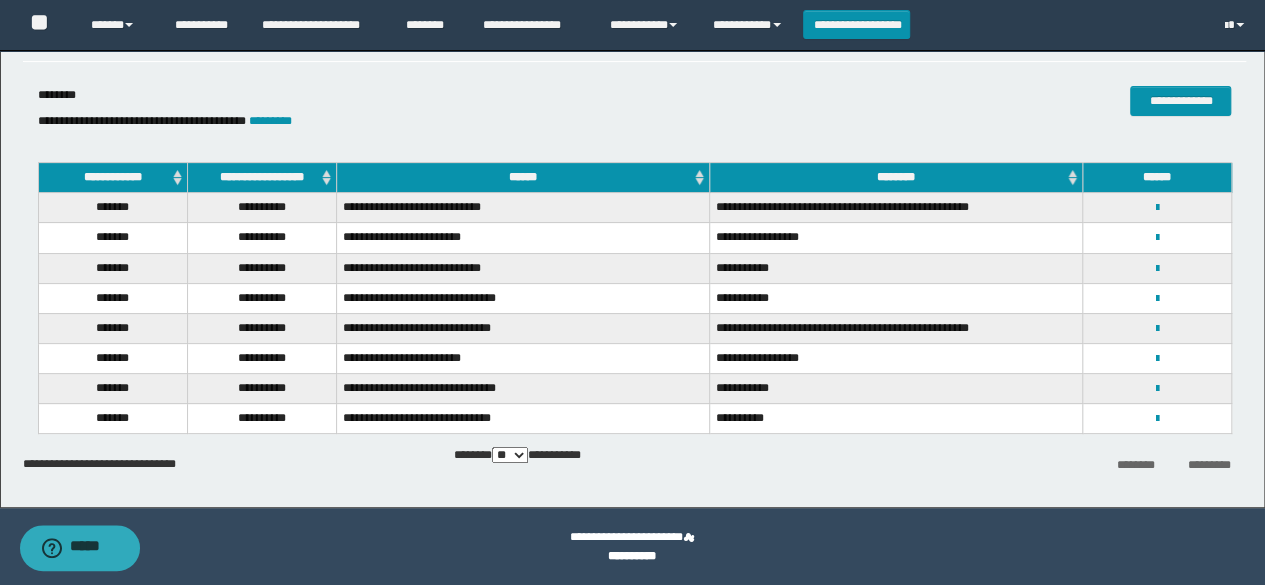 select on "***" 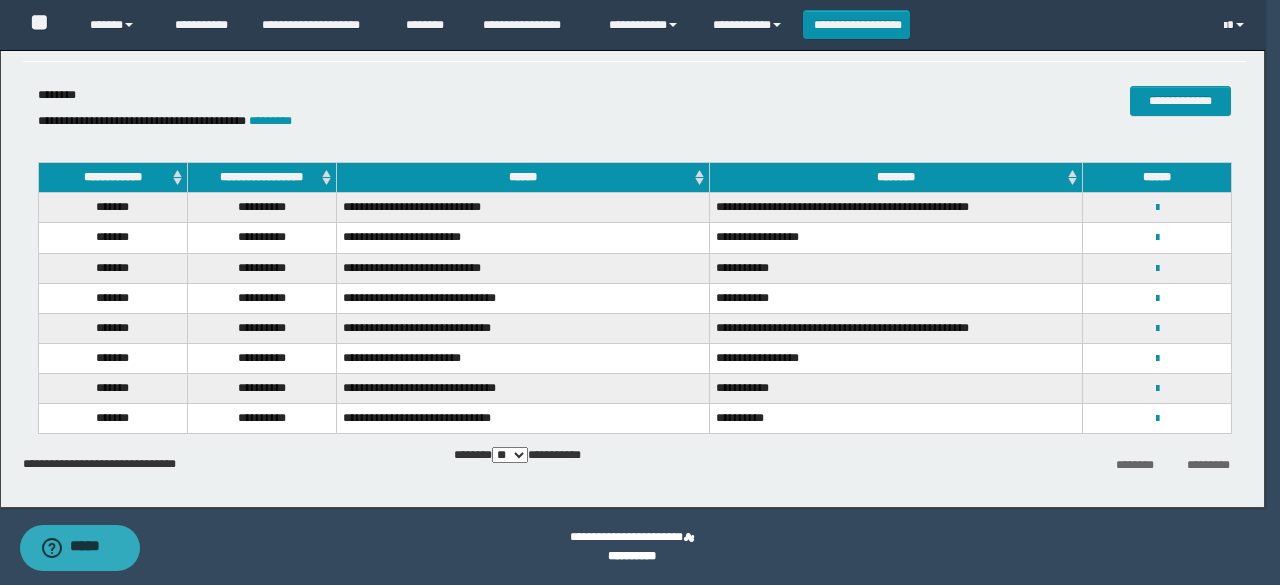 select on "****" 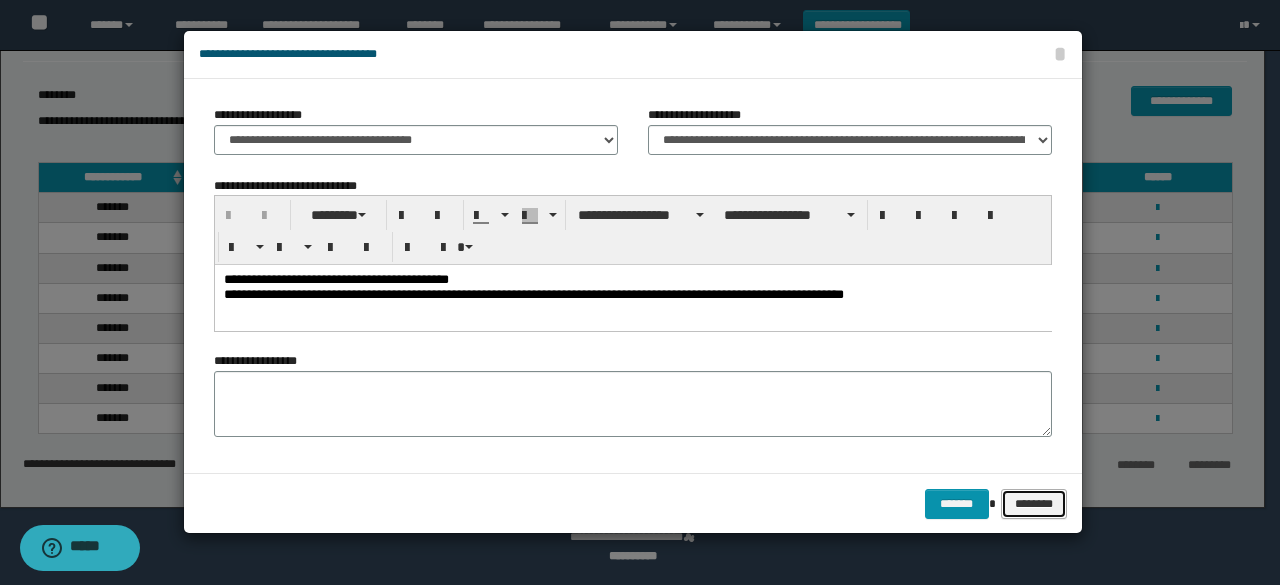 click on "********" at bounding box center [1034, 503] 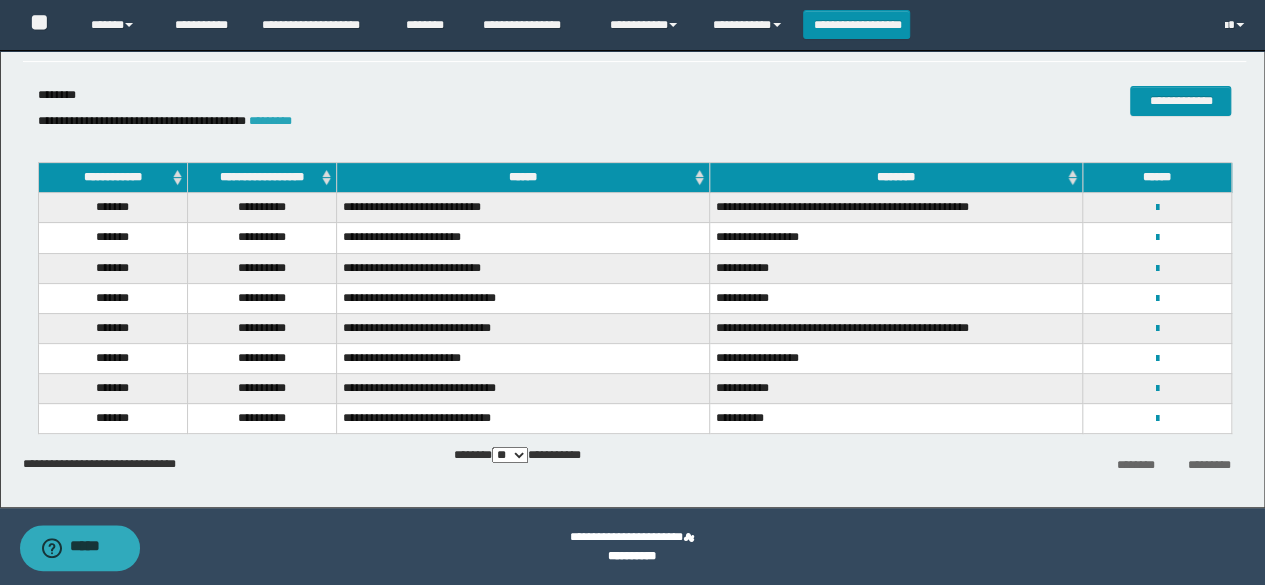 click on "*********" at bounding box center (270, 121) 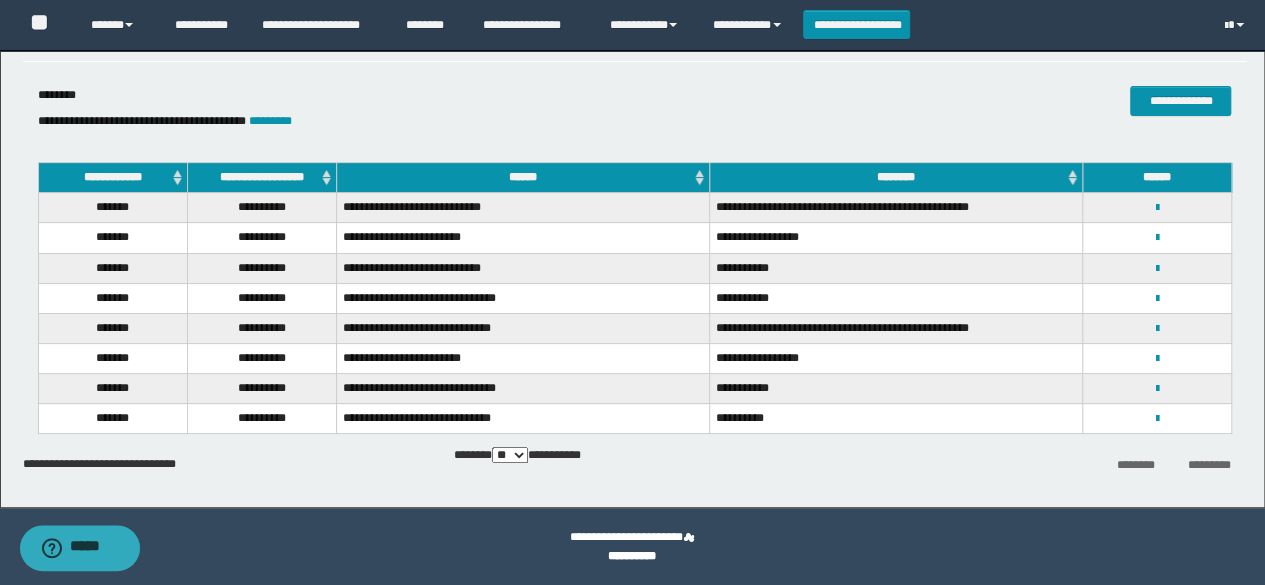 scroll, scrollTop: 0, scrollLeft: 0, axis: both 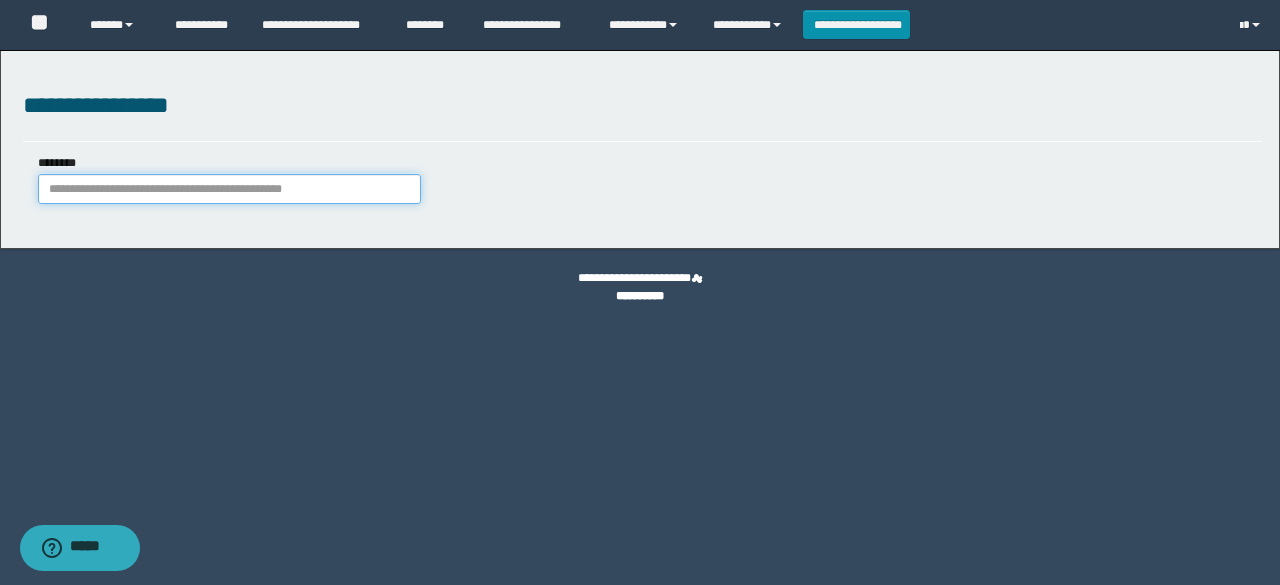 click on "********" at bounding box center (229, 189) 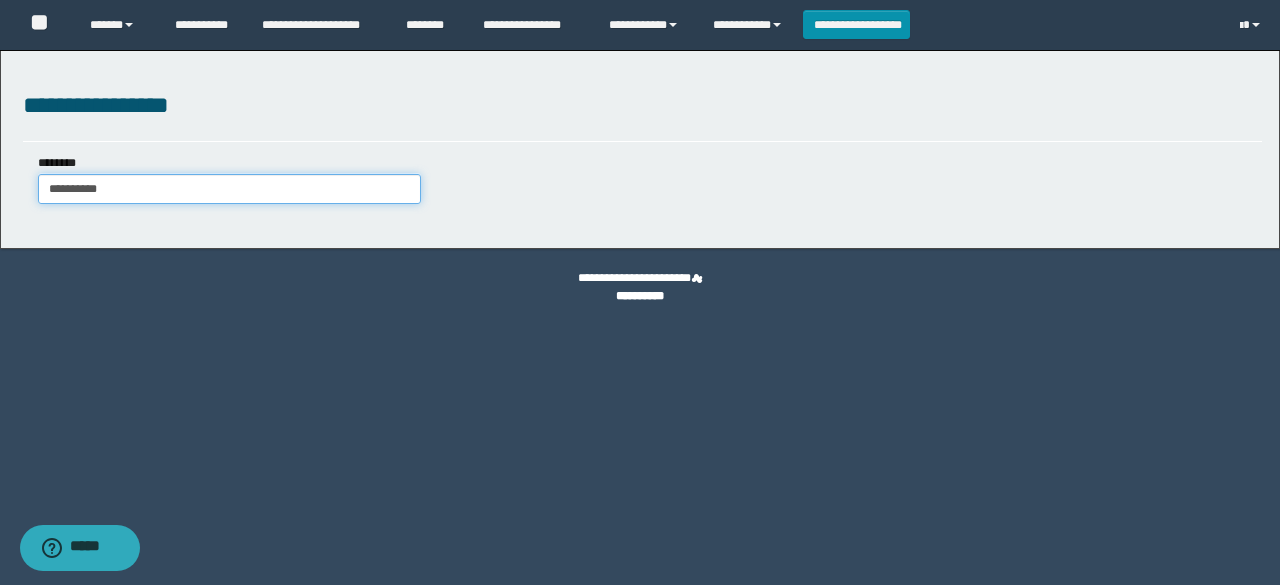 type on "**********" 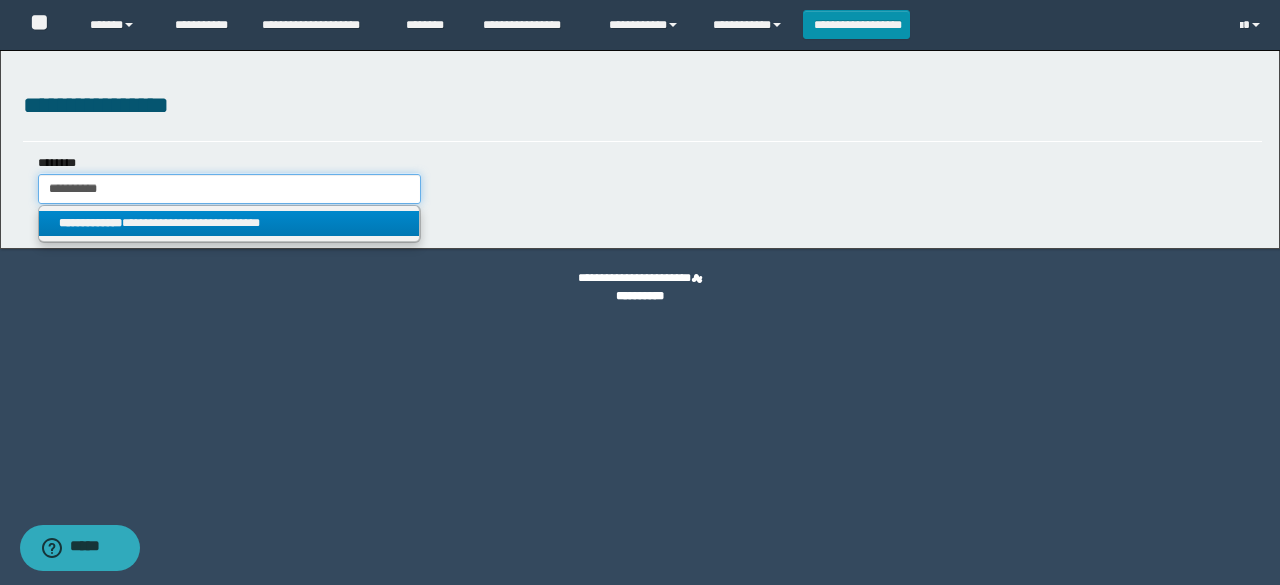 type on "**********" 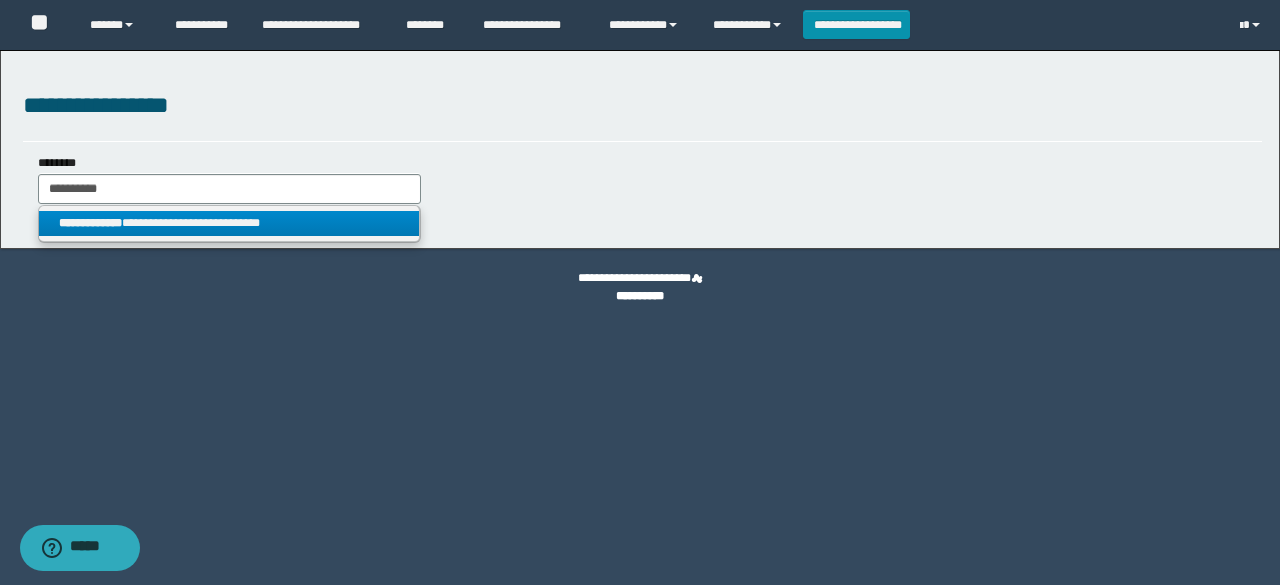 click on "**********" at bounding box center [90, 223] 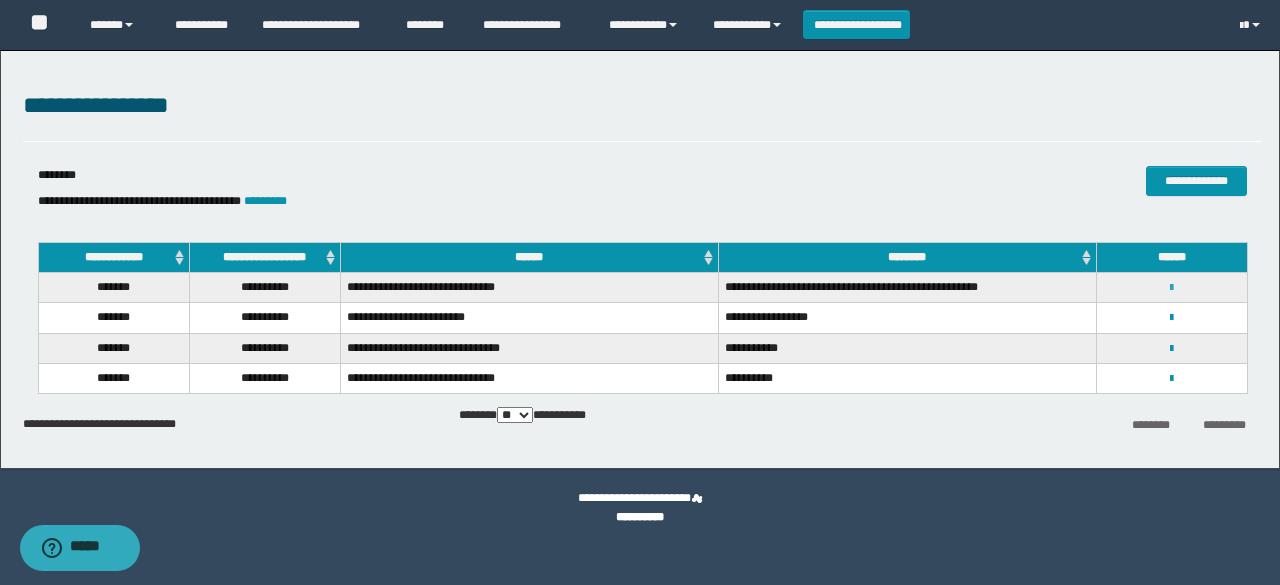 click at bounding box center [1171, 288] 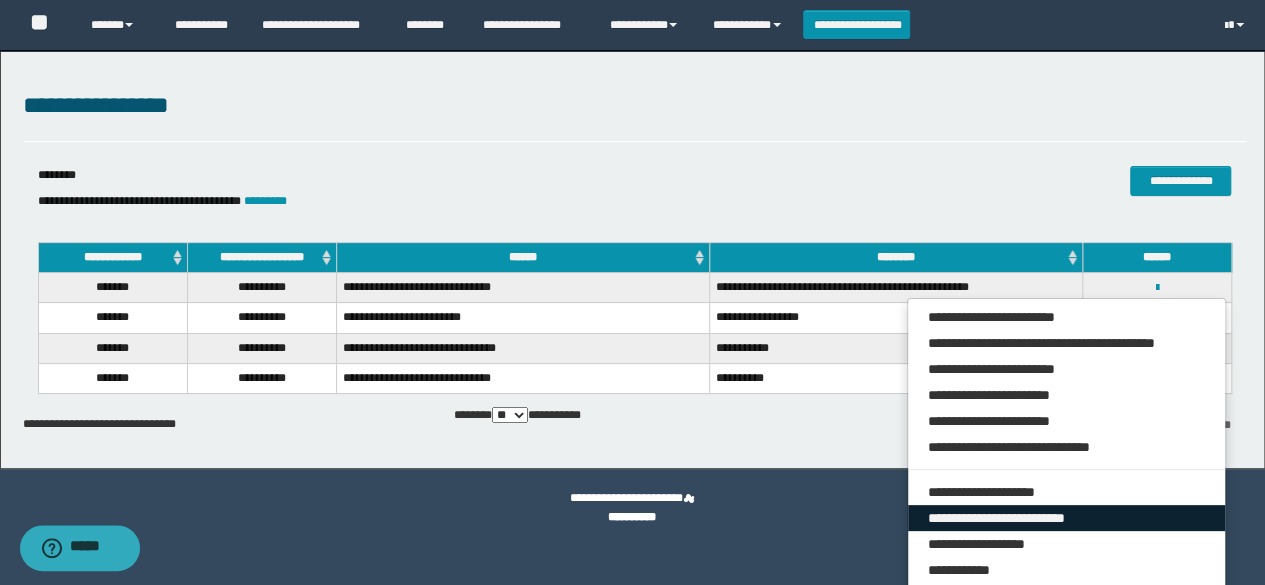 click on "**********" at bounding box center (1067, 518) 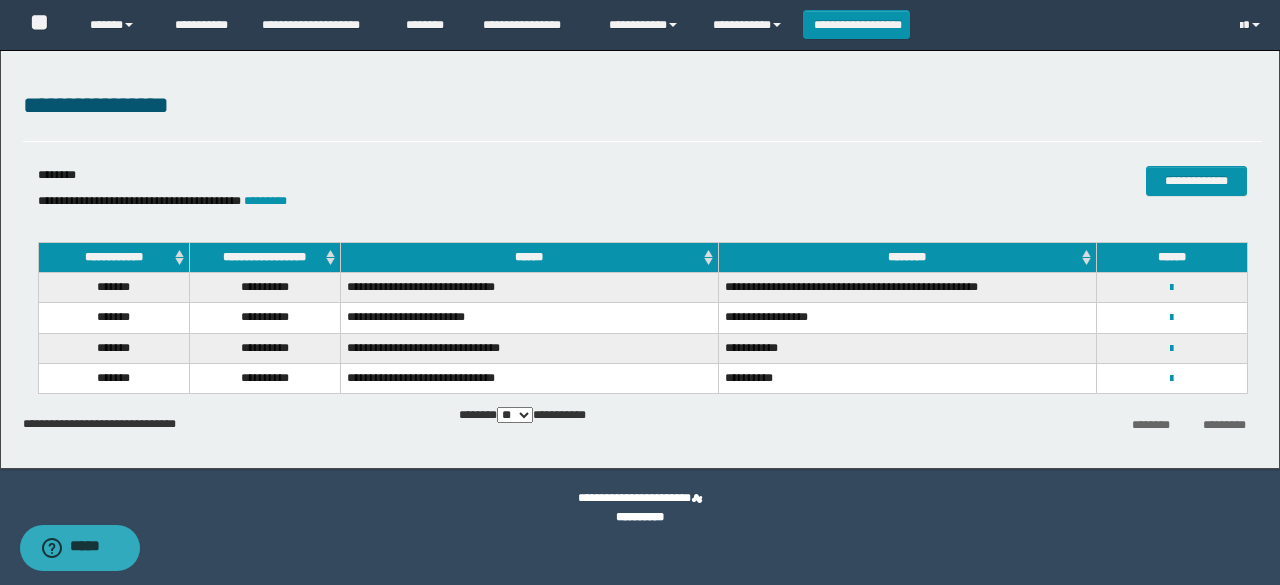 select on "***" 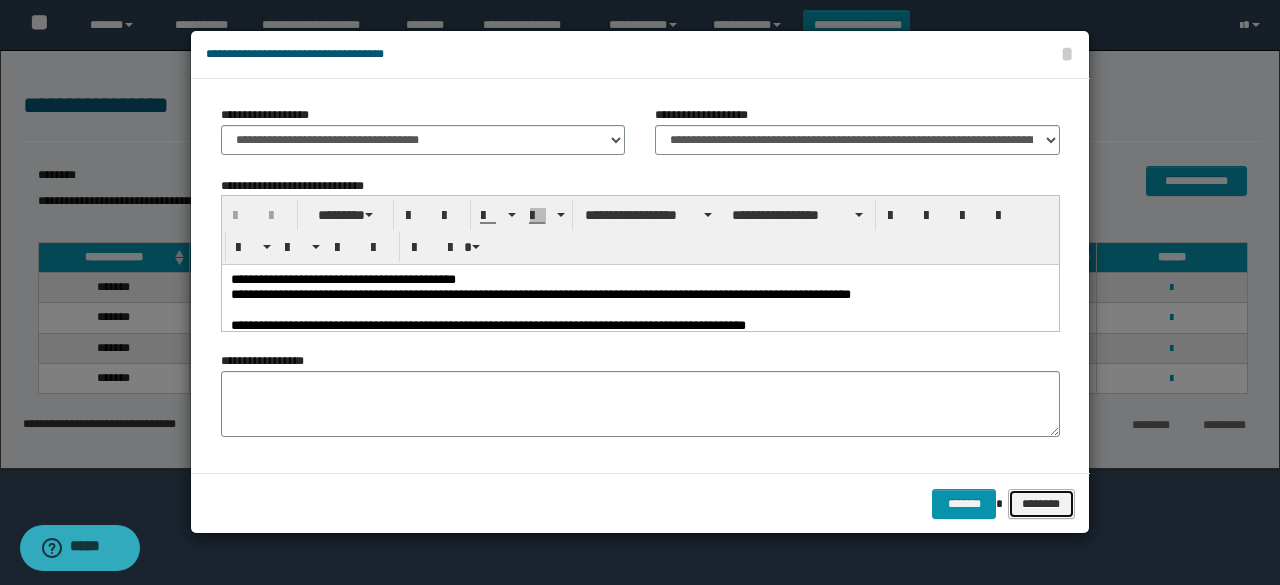 click on "********" at bounding box center (1041, 503) 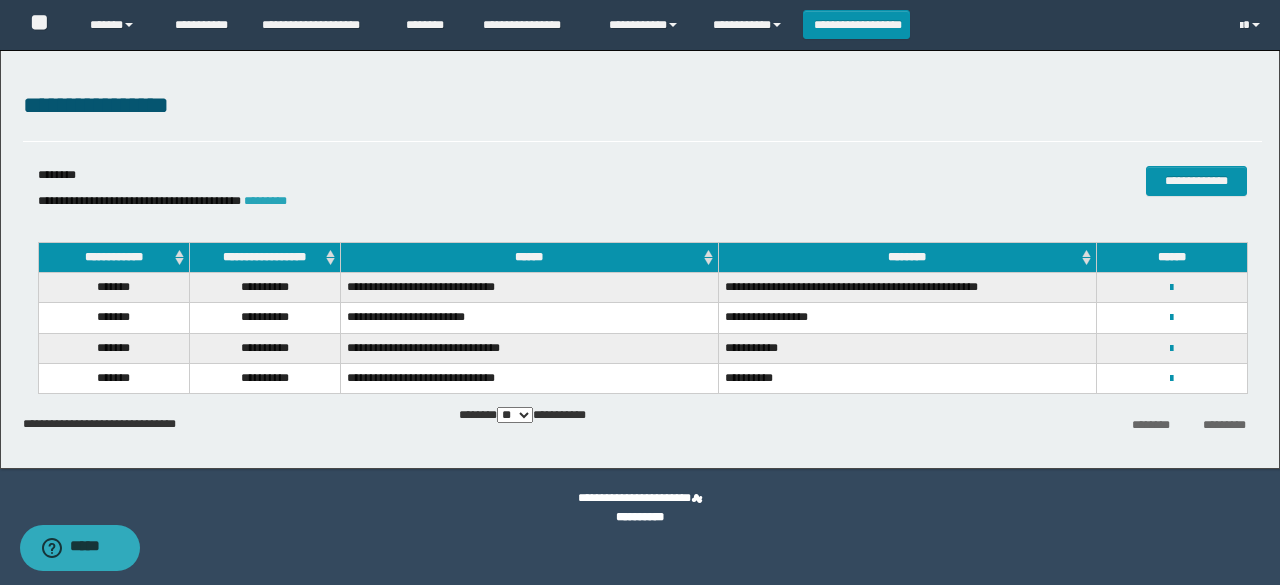 click on "*********" at bounding box center (265, 201) 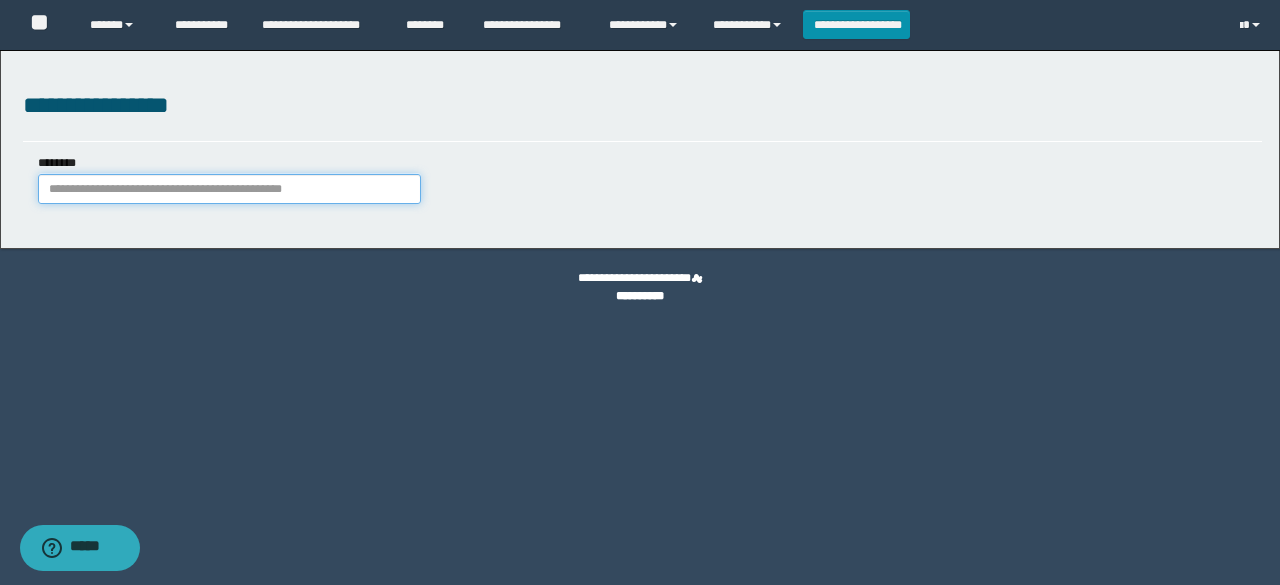 click on "********" at bounding box center [229, 189] 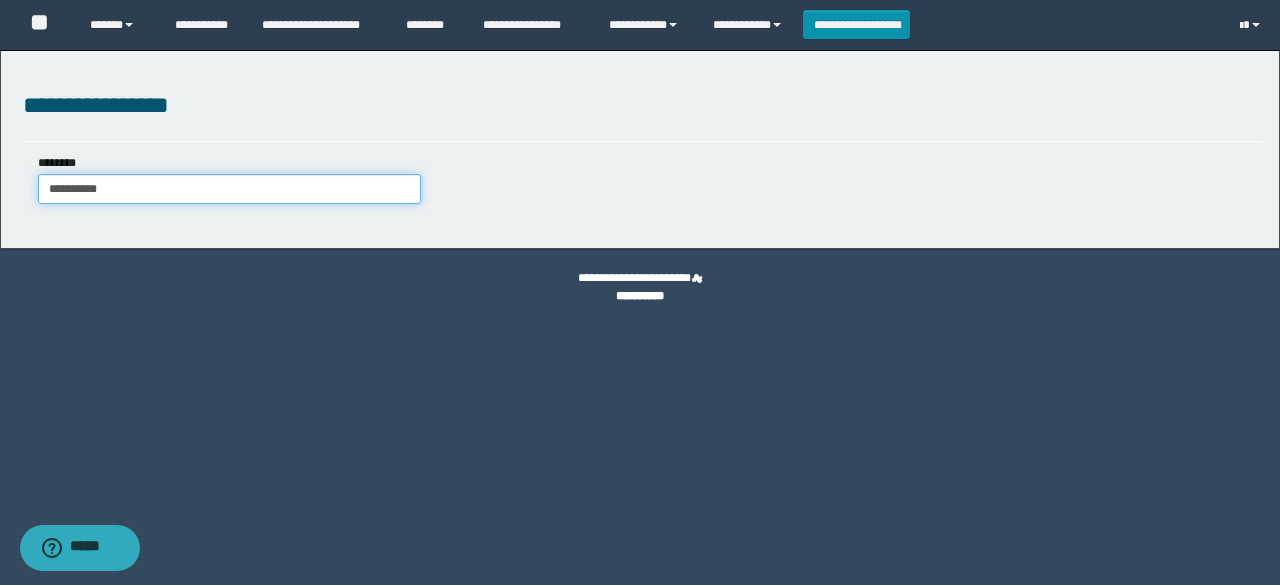type on "**********" 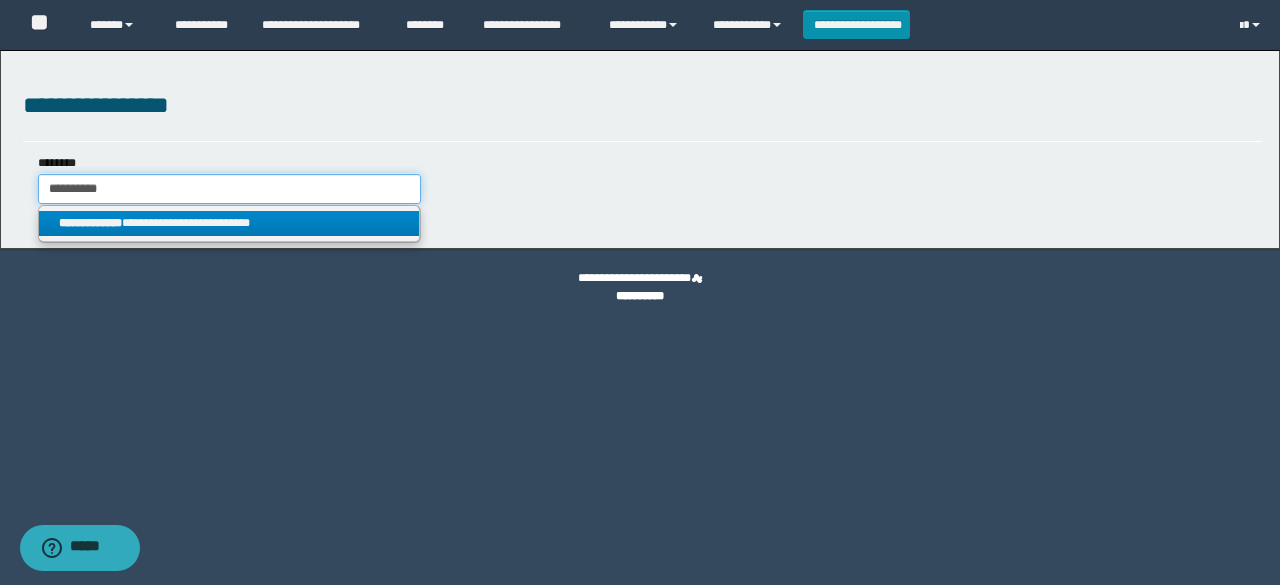 type on "**********" 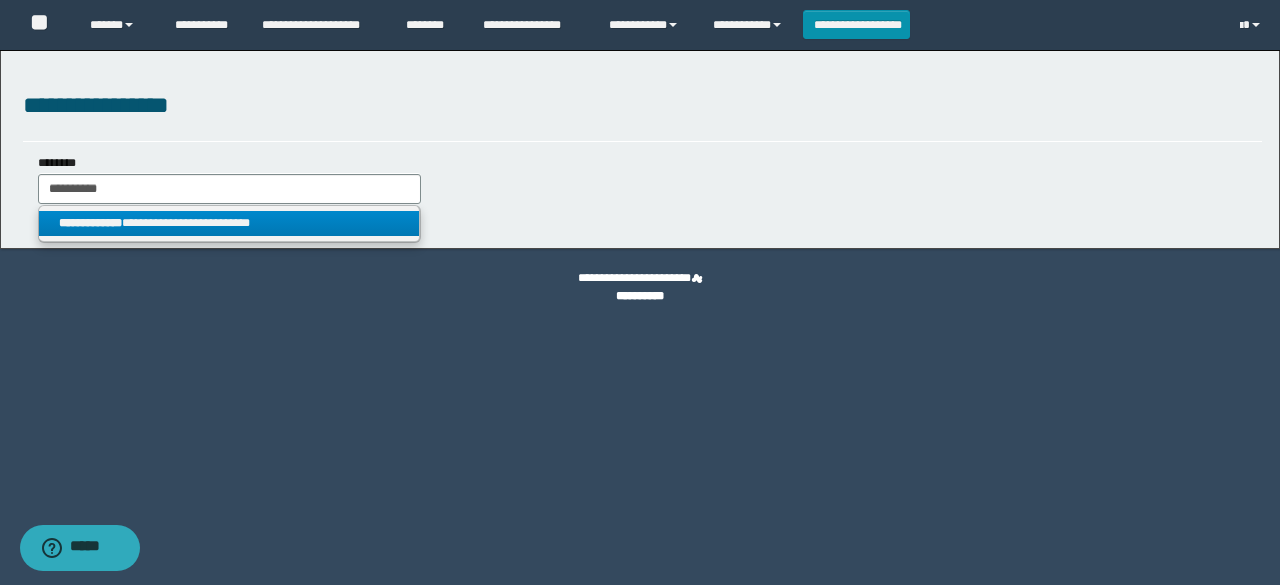 click on "**********" at bounding box center [229, 223] 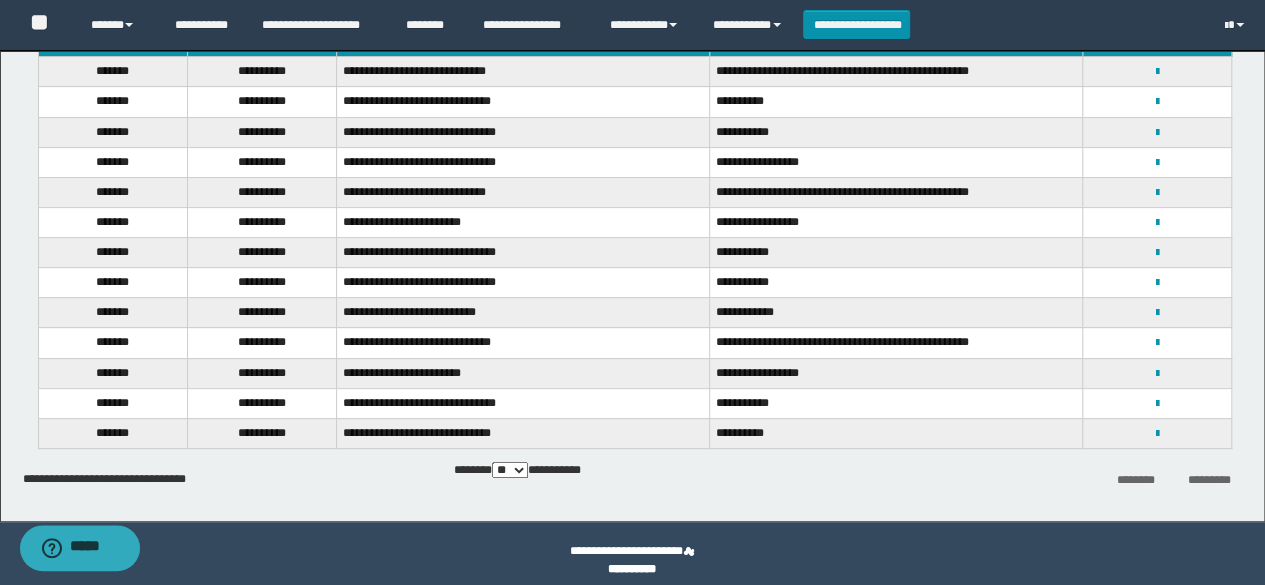 scroll, scrollTop: 230, scrollLeft: 0, axis: vertical 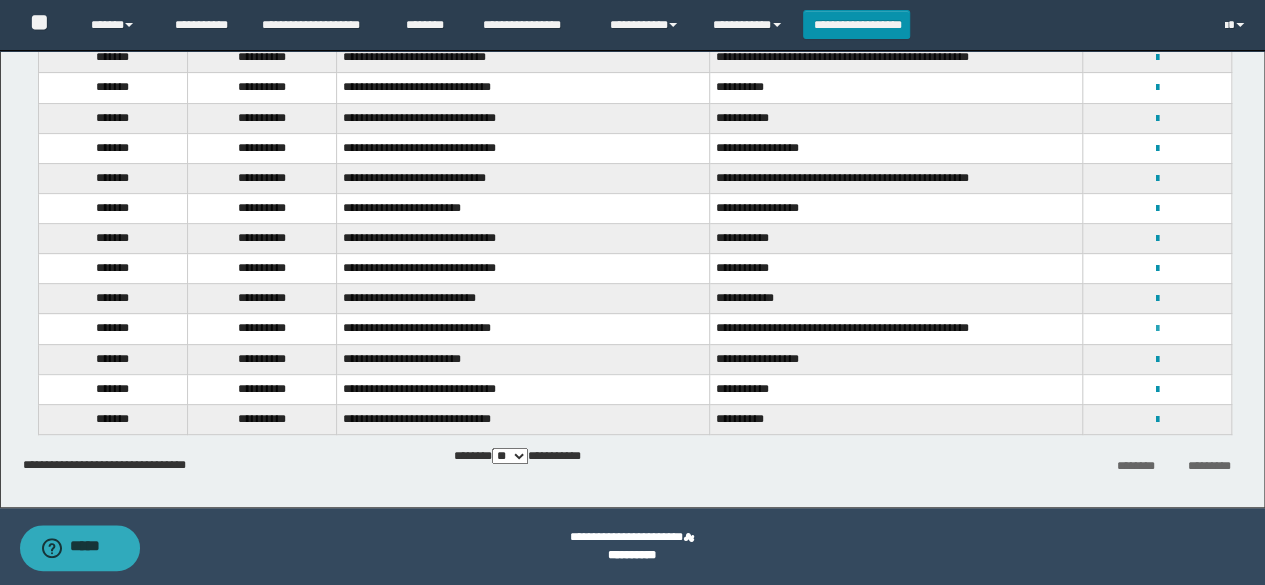 click at bounding box center [1157, 329] 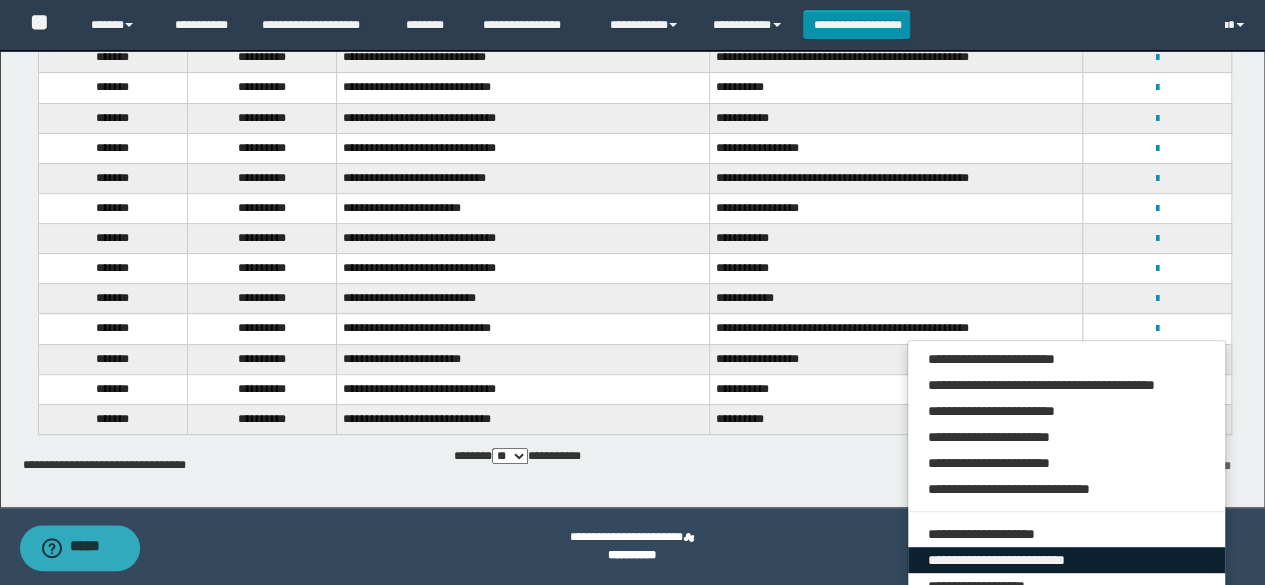 click on "**********" at bounding box center (1067, 560) 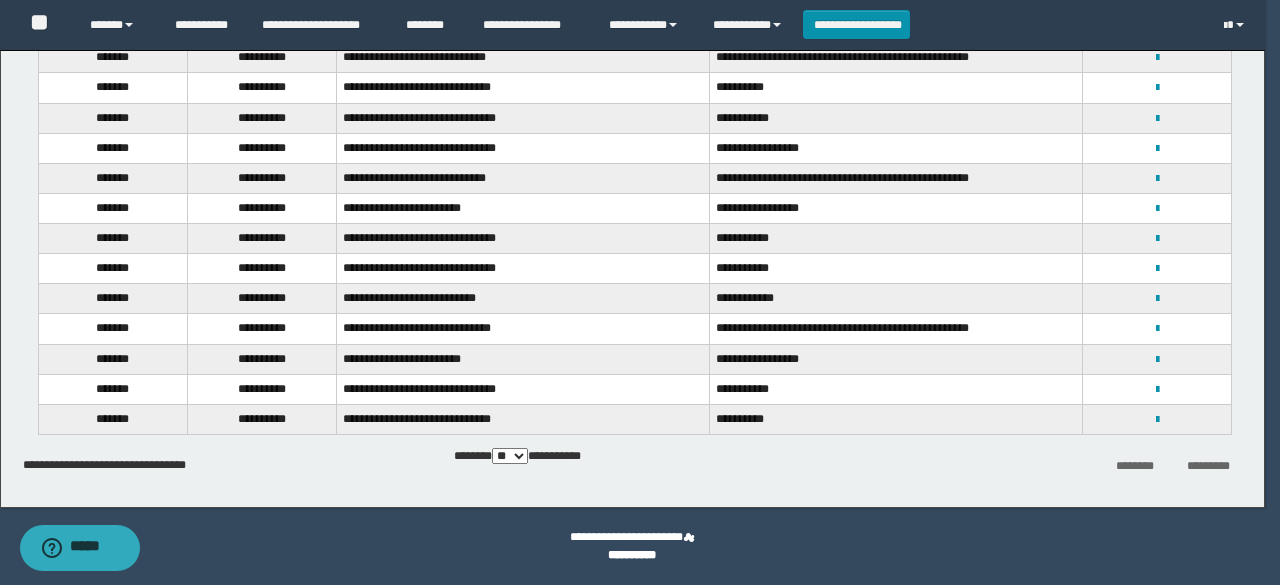 select on "****" 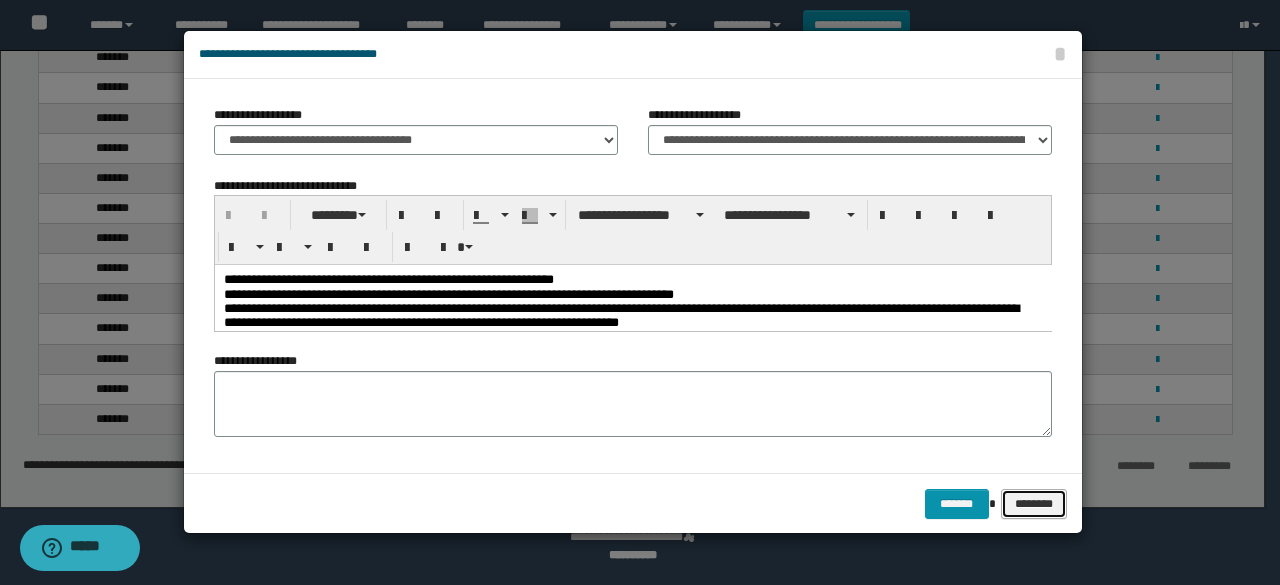 click on "********" at bounding box center (1034, 503) 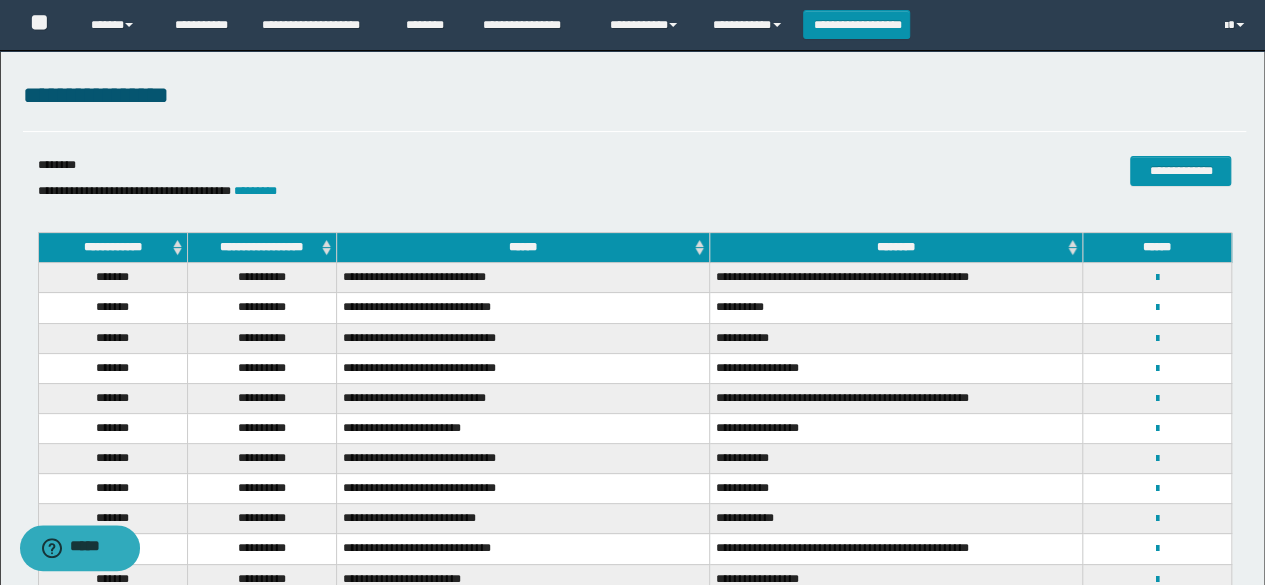 scroll, scrollTop: 0, scrollLeft: 0, axis: both 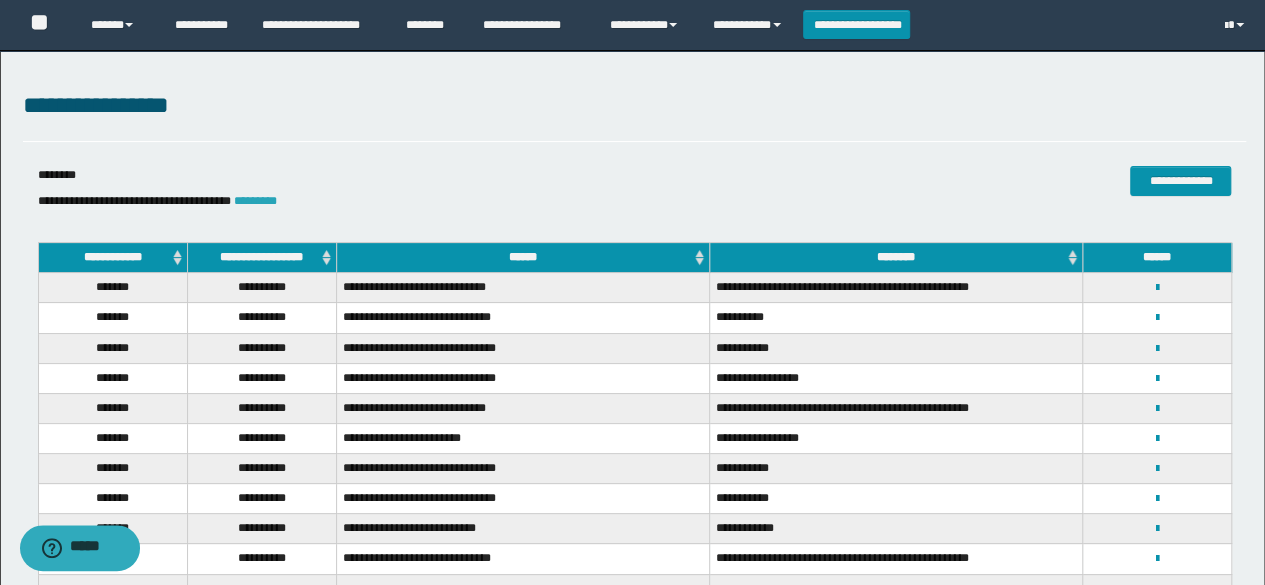 click on "*********" at bounding box center (255, 201) 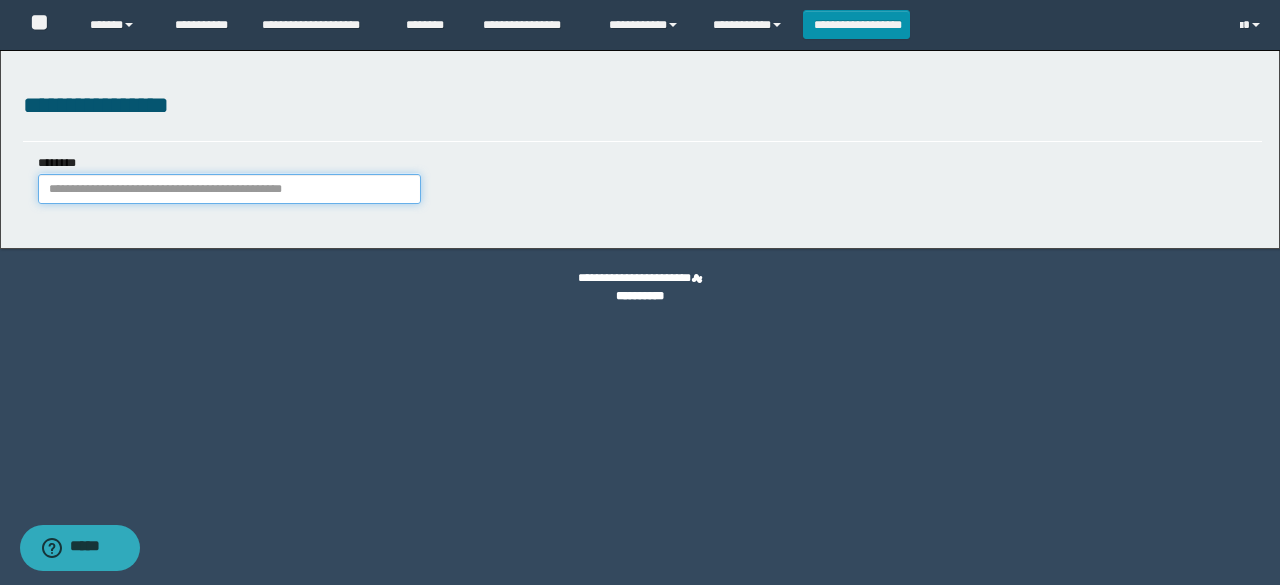 click on "********" at bounding box center (229, 189) 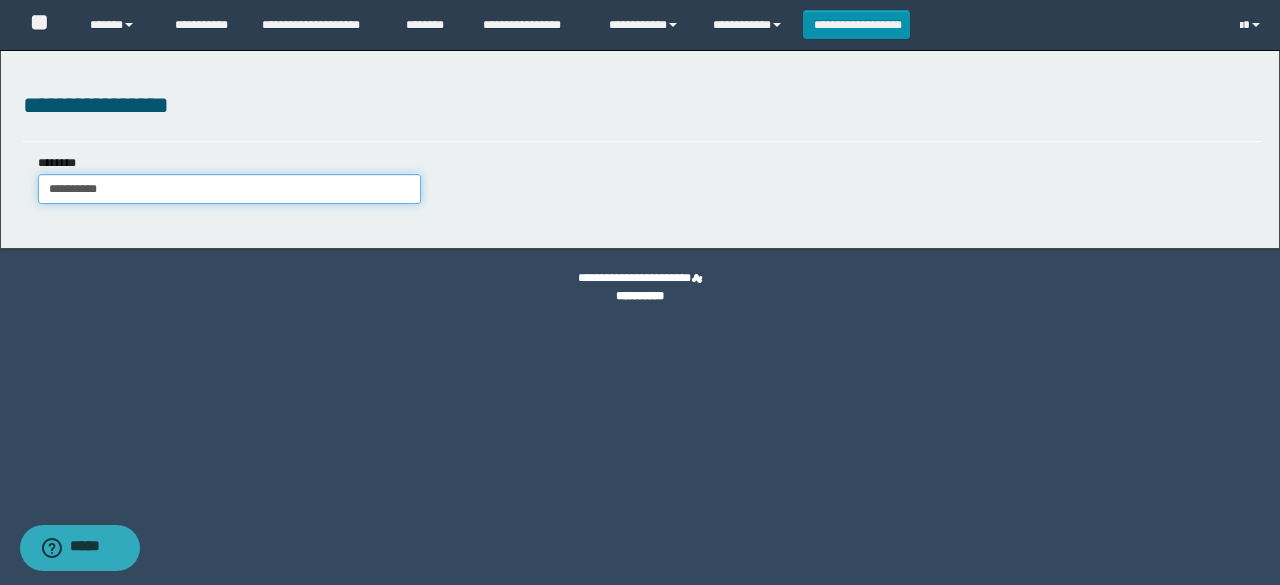 type on "**********" 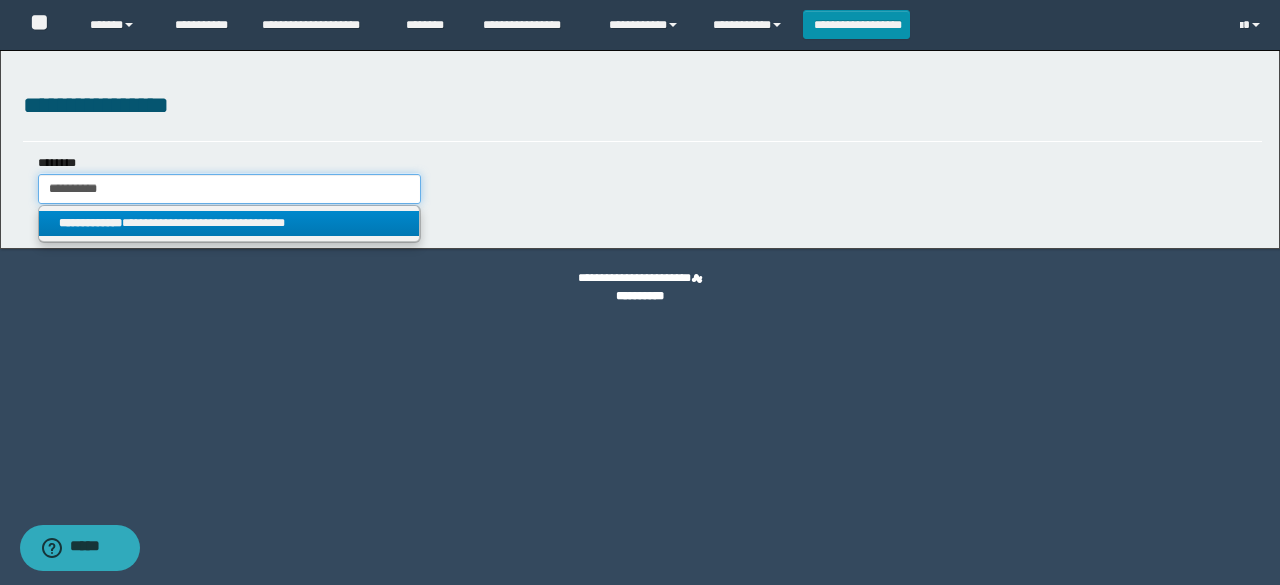 type on "**********" 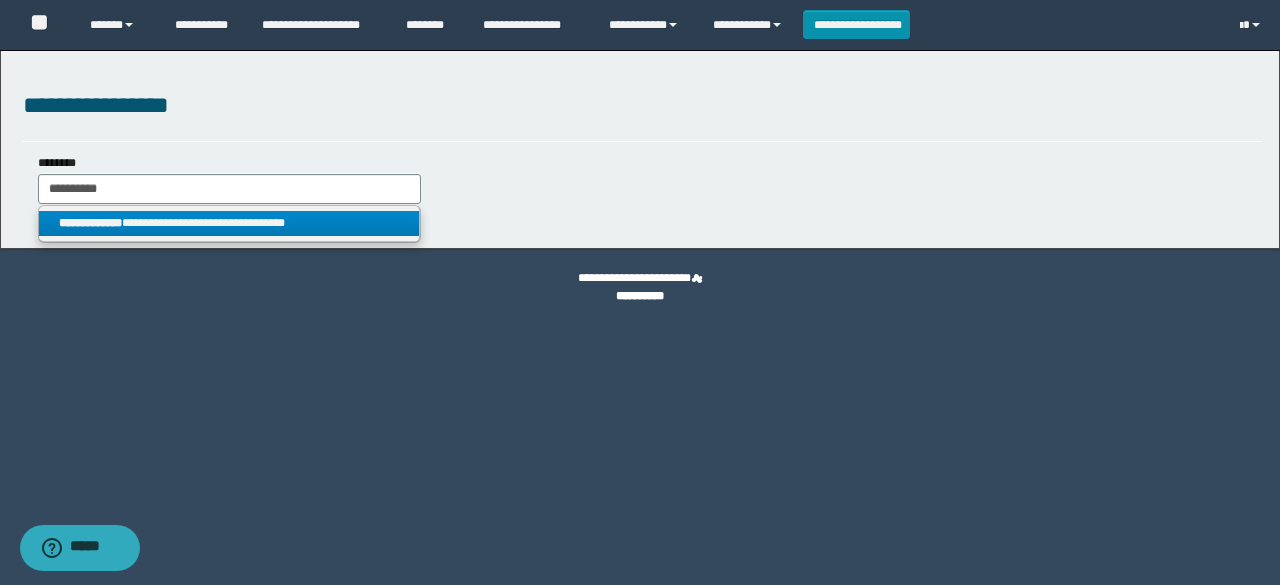 click on "**********" at bounding box center [229, 223] 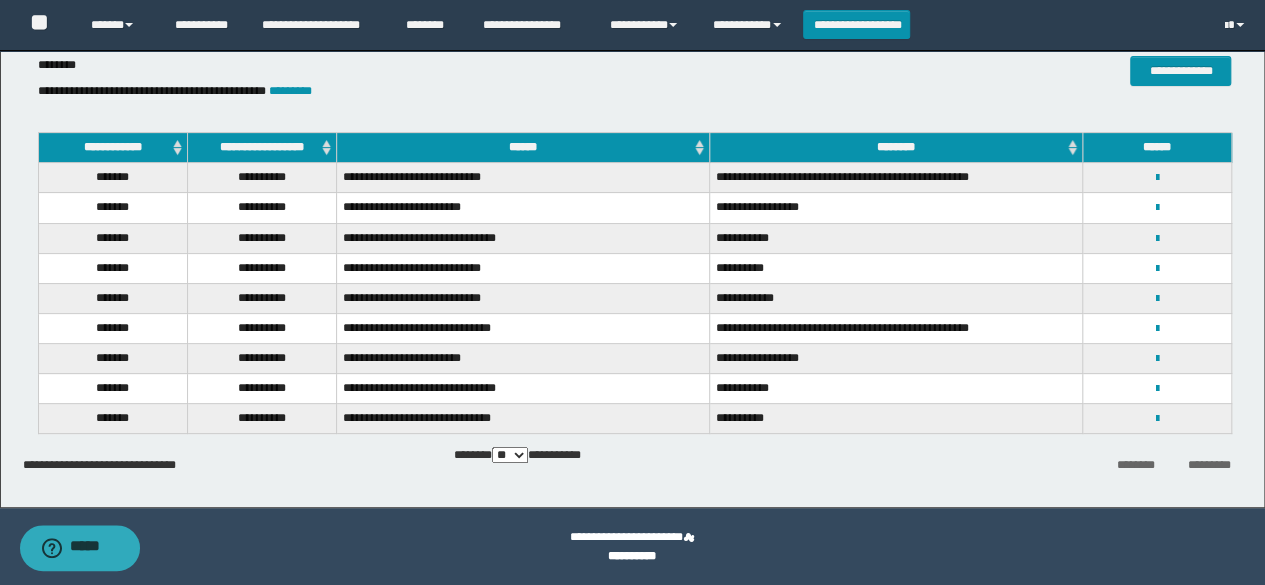 scroll, scrollTop: 110, scrollLeft: 0, axis: vertical 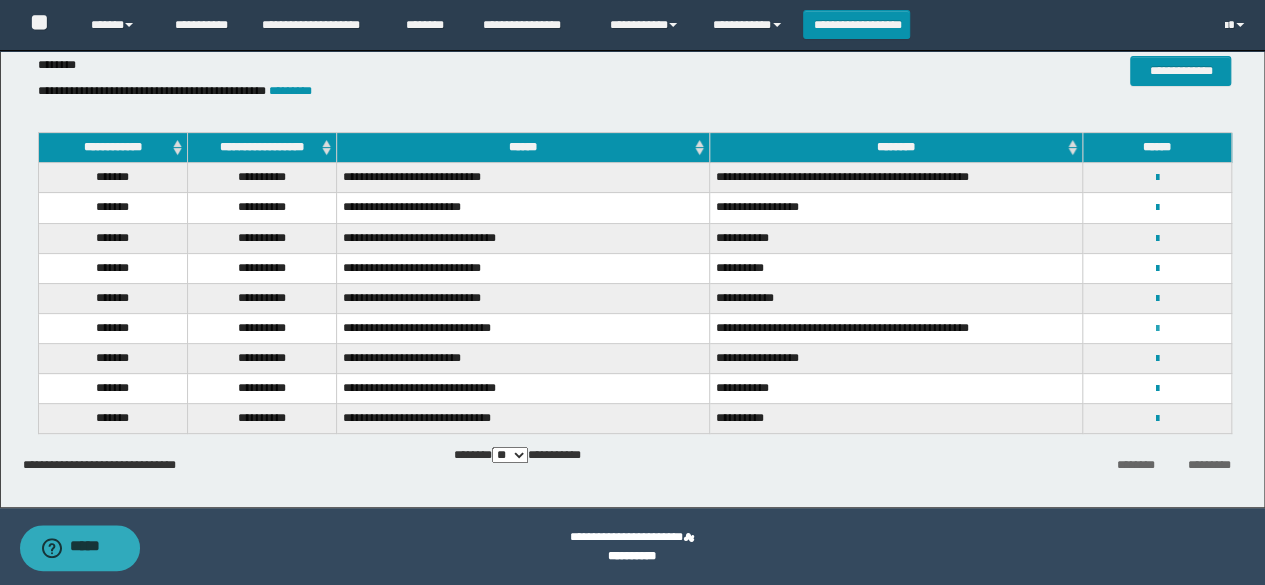 click at bounding box center (1157, 329) 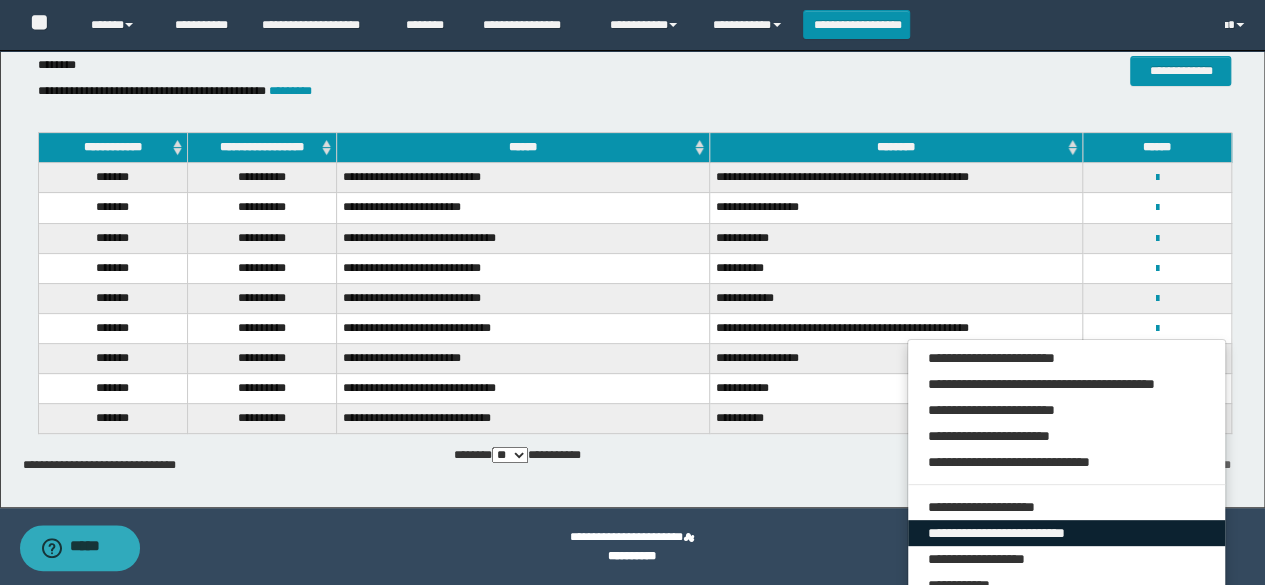 click on "**********" at bounding box center (1067, 533) 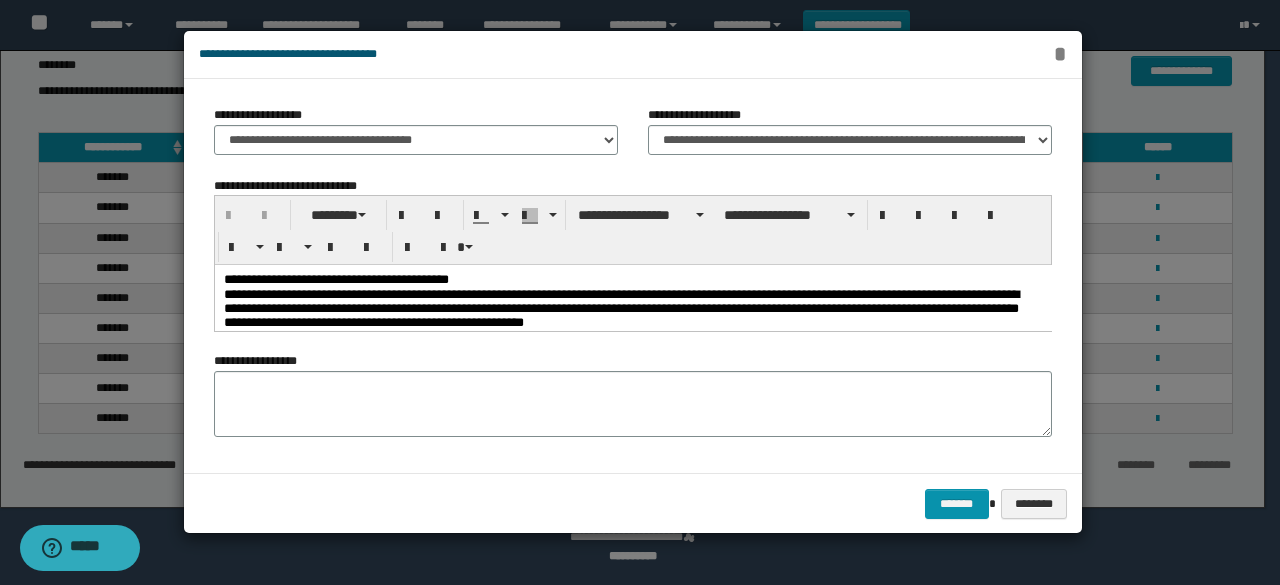 click on "*" at bounding box center [1059, 54] 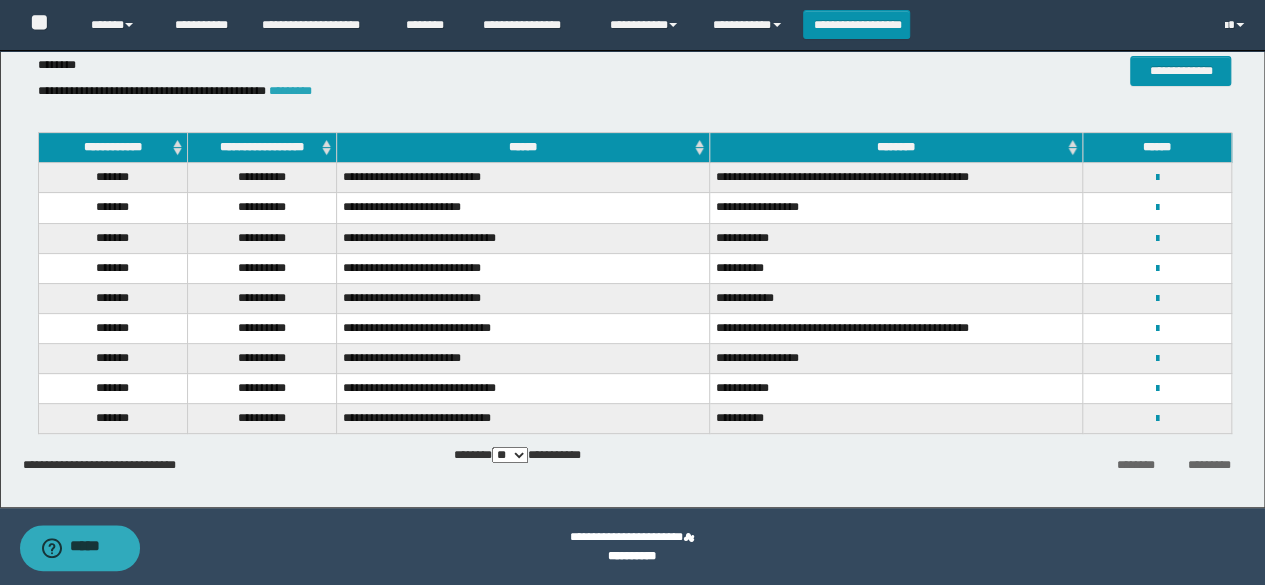 click on "*********" at bounding box center [290, 91] 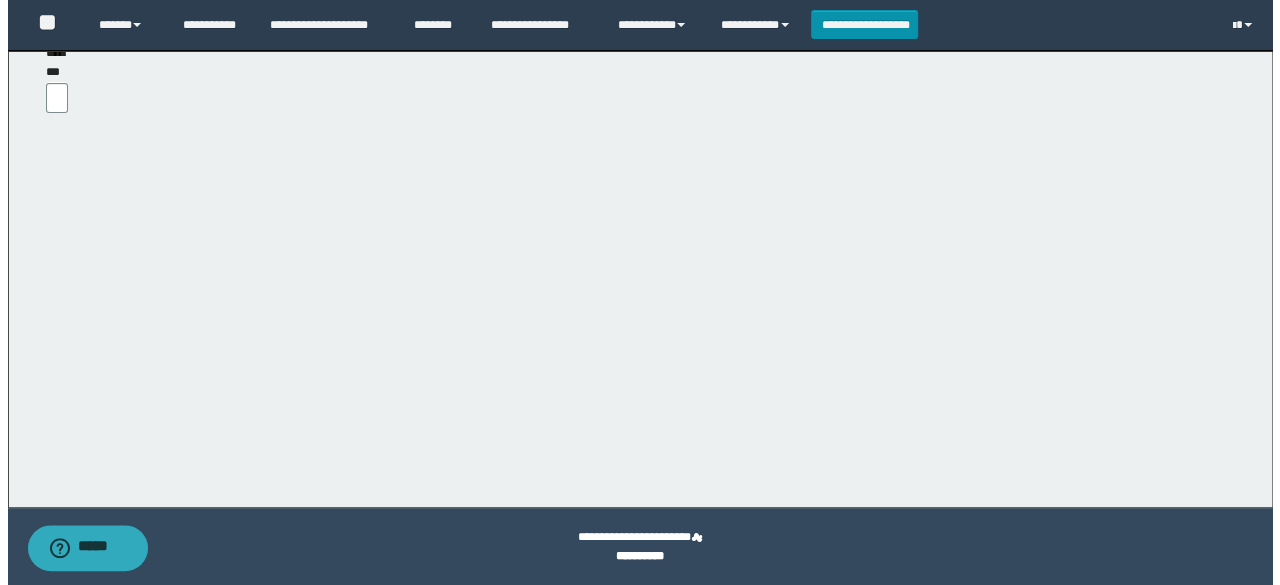 scroll, scrollTop: 0, scrollLeft: 0, axis: both 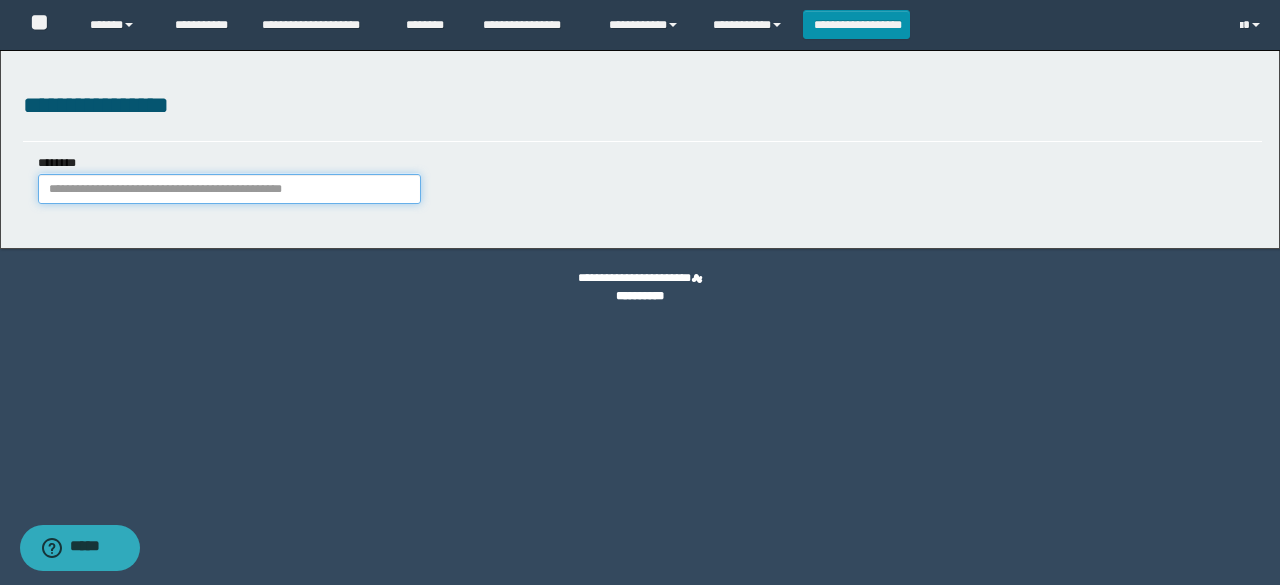 click on "********" at bounding box center (229, 189) 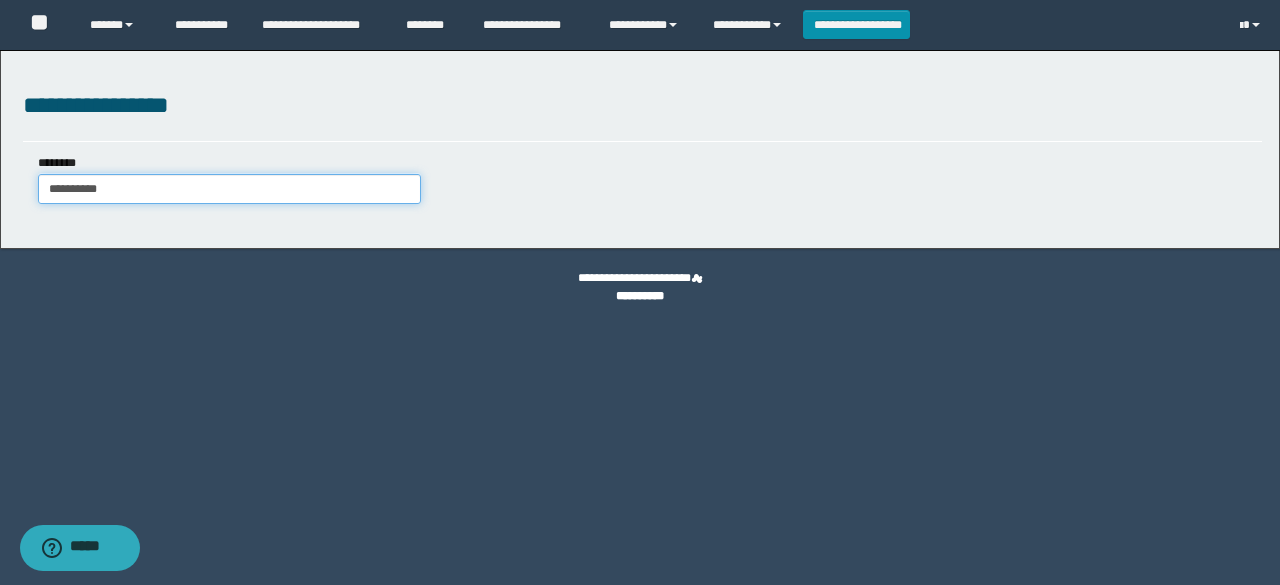 type on "**********" 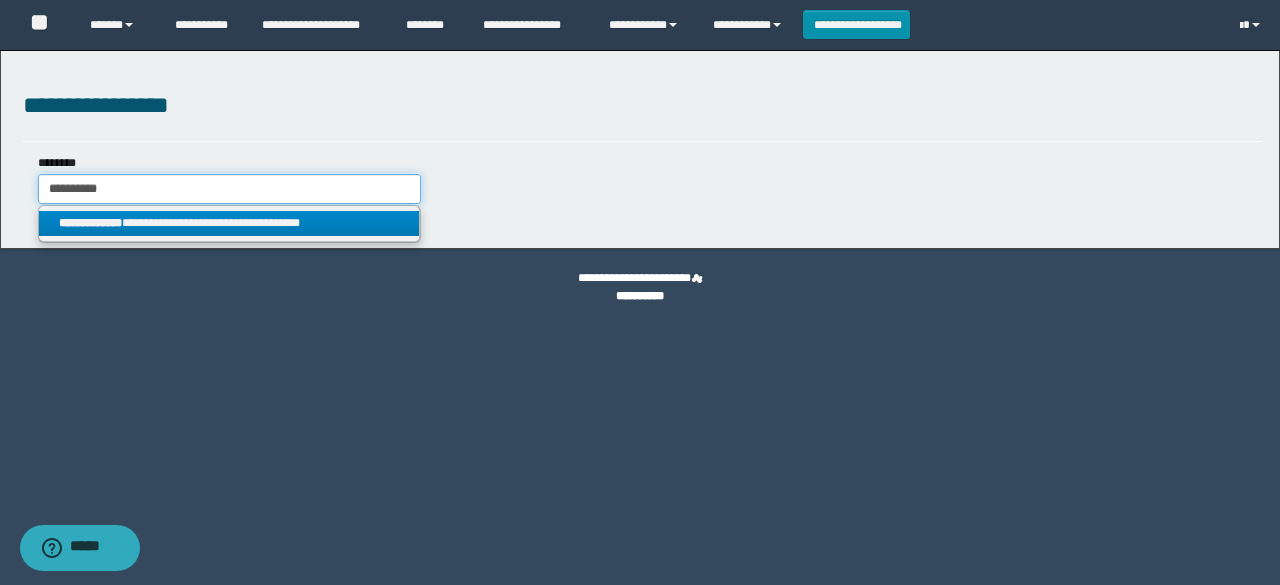 type on "**********" 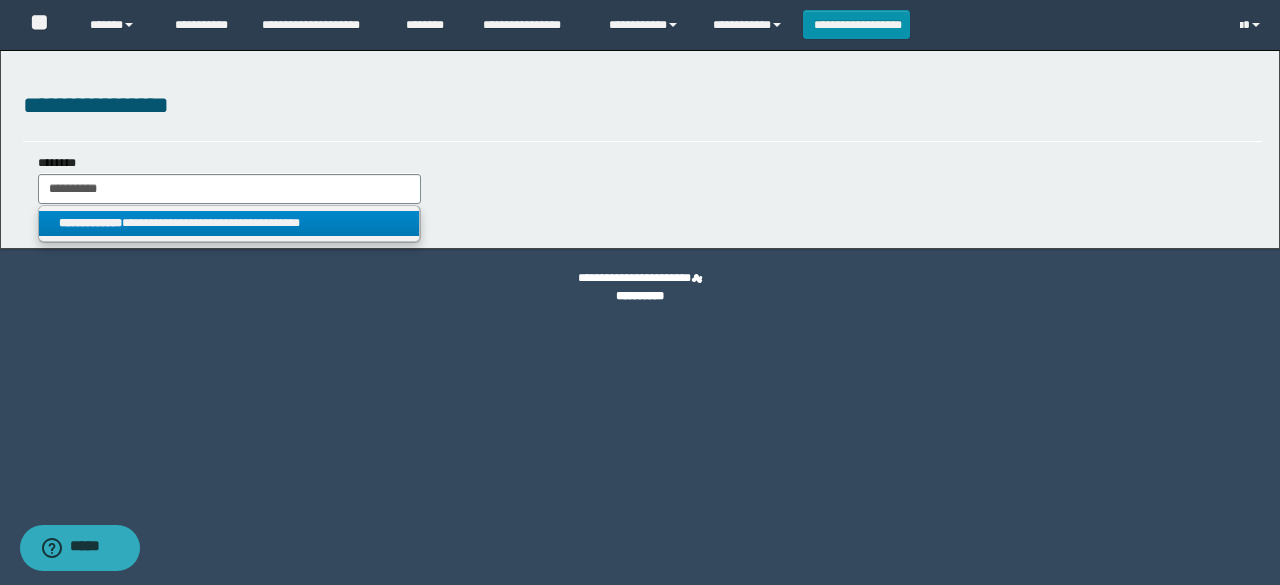 click on "**********" at bounding box center [229, 223] 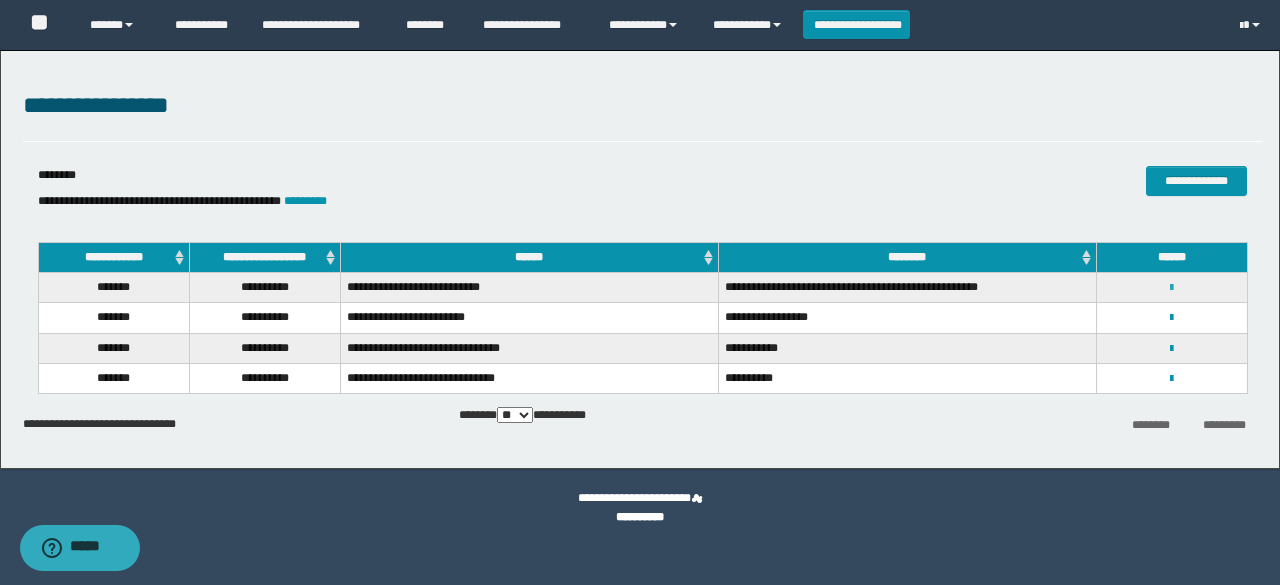 click at bounding box center (1171, 288) 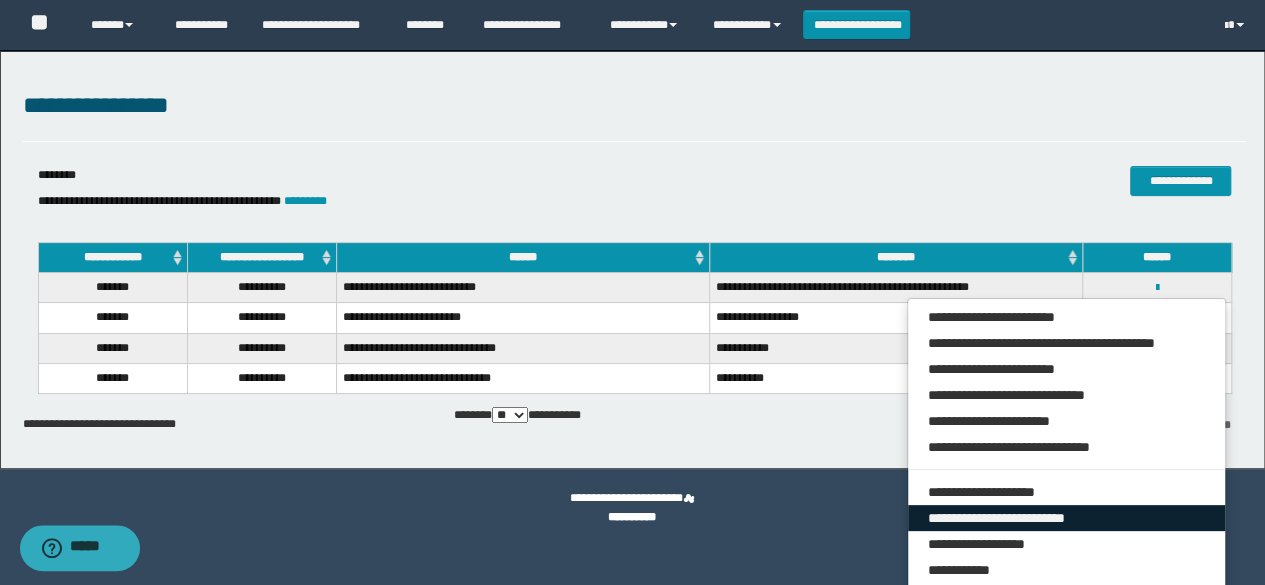 click on "**********" at bounding box center (1067, 518) 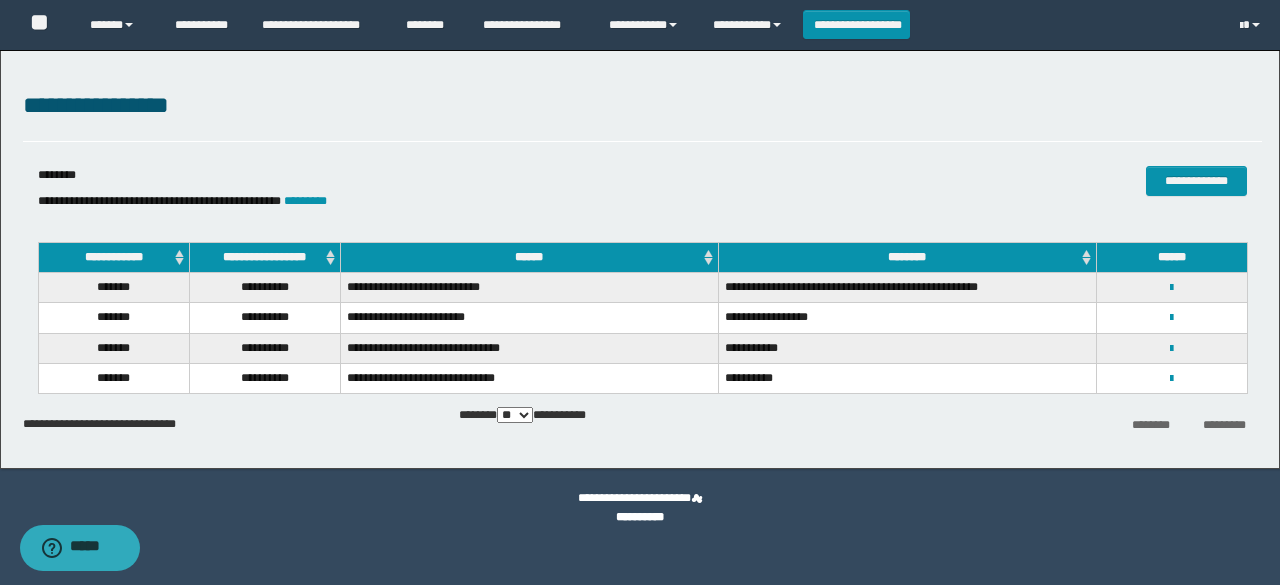 select on "***" 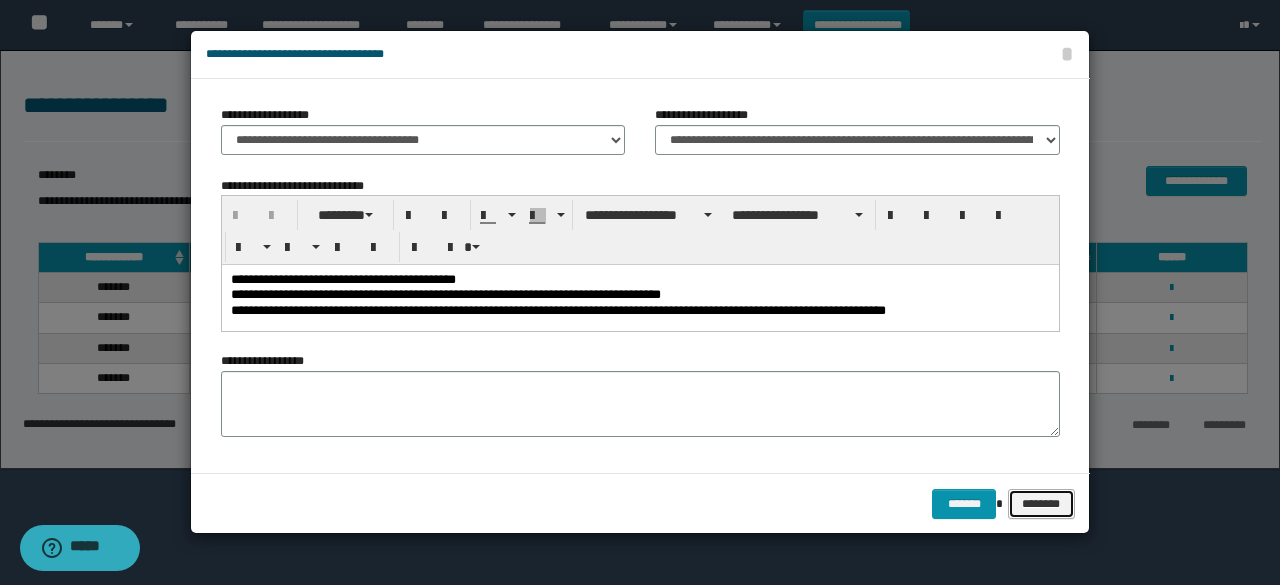 click on "********" at bounding box center [1041, 503] 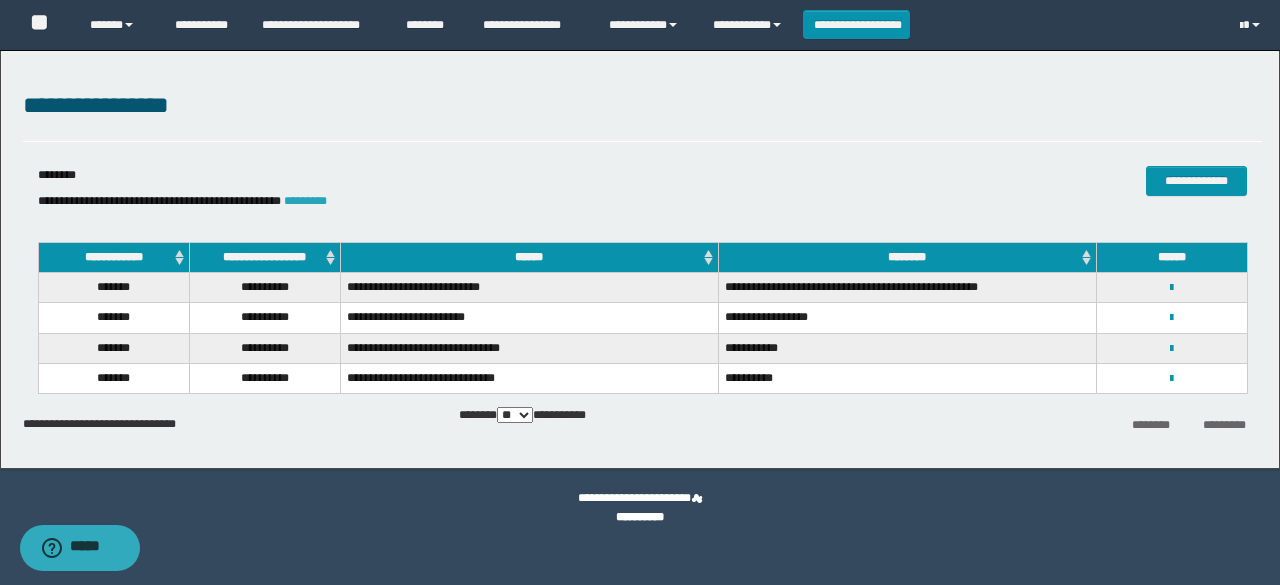 click on "*********" at bounding box center (305, 201) 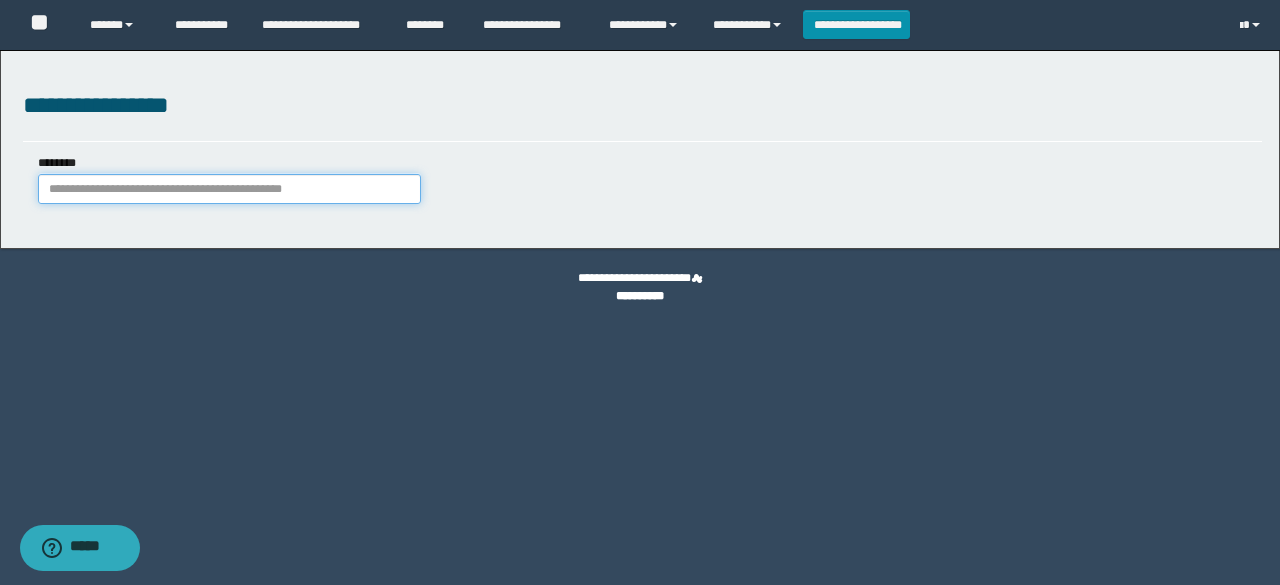 click on "********" at bounding box center (229, 189) 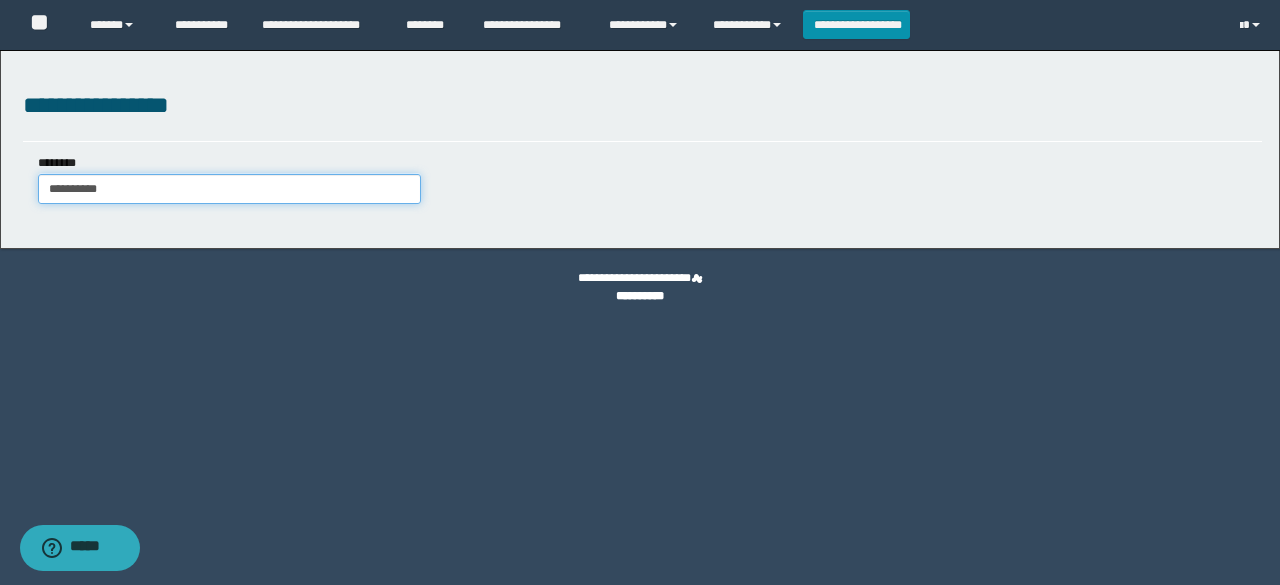type on "**********" 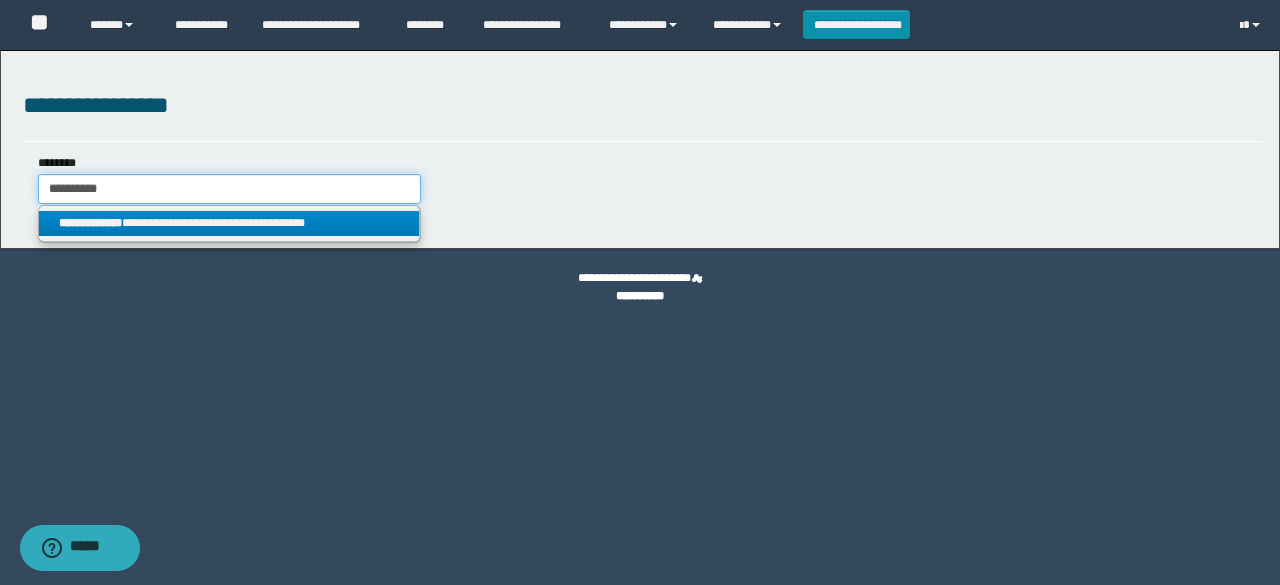 type on "**********" 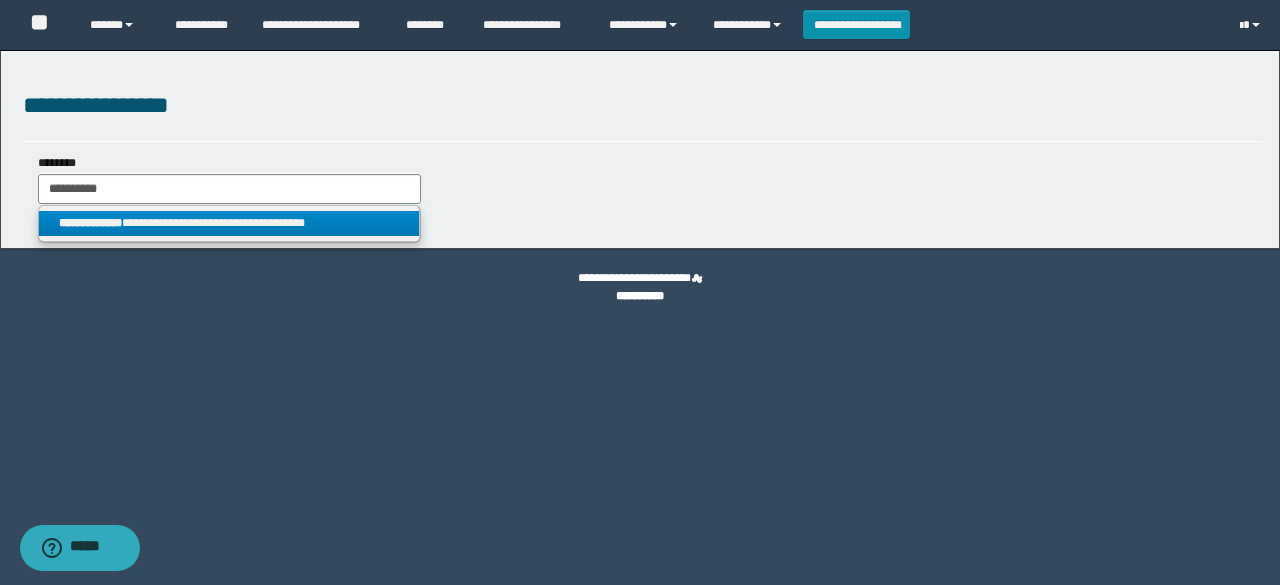 click on "**********" at bounding box center [229, 223] 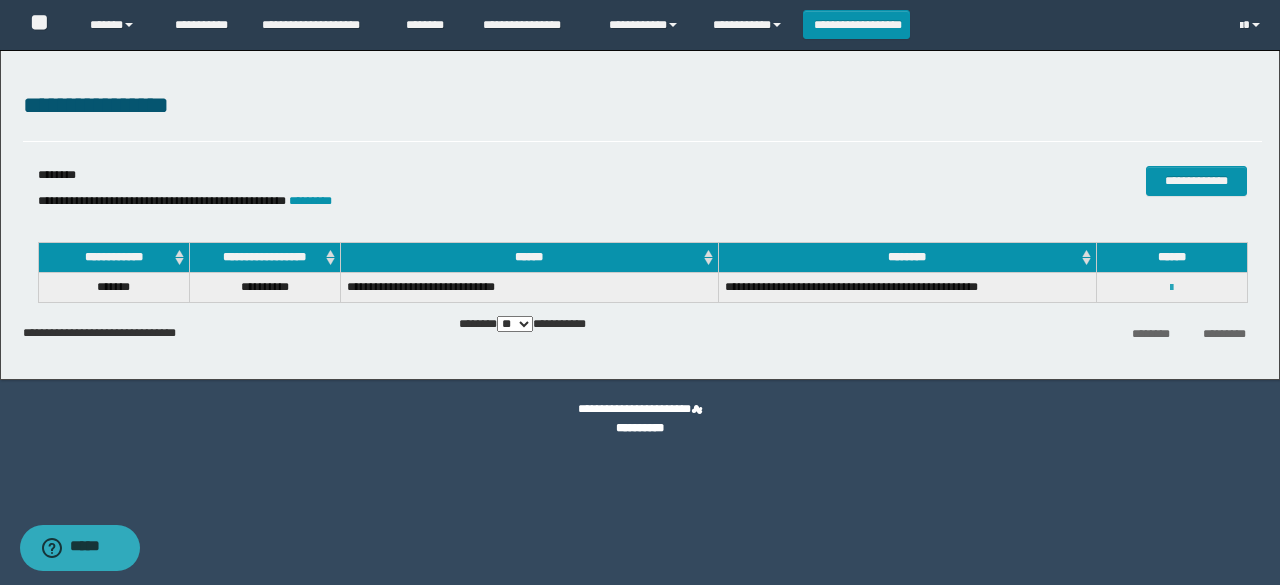 click at bounding box center [1171, 288] 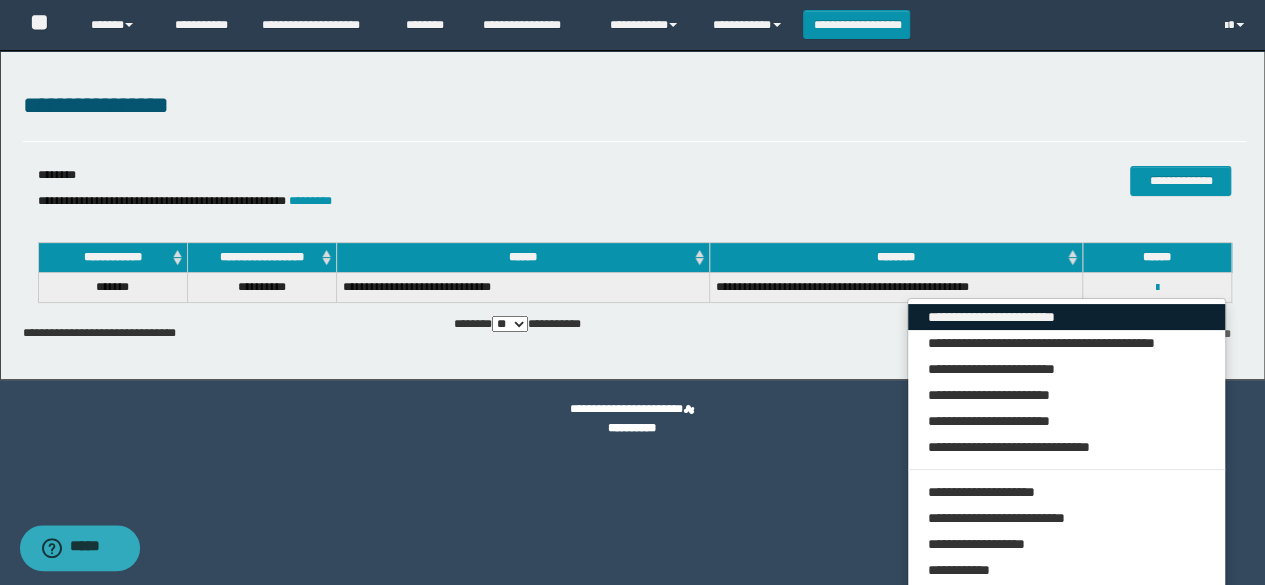 click on "**********" at bounding box center [1067, 317] 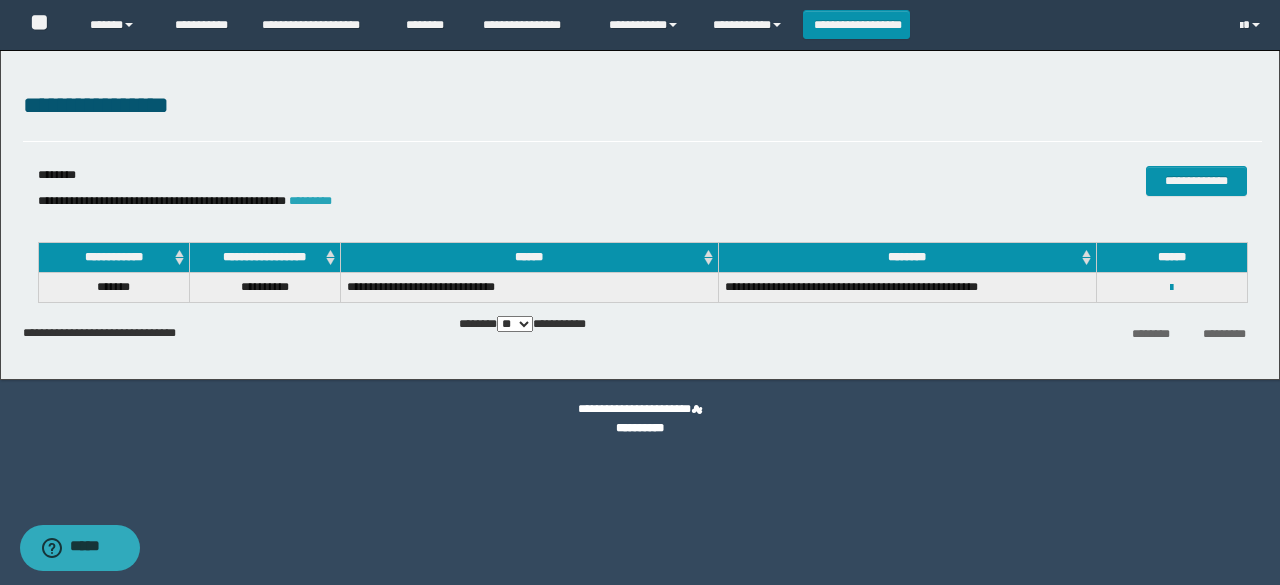 click on "*********" at bounding box center (310, 201) 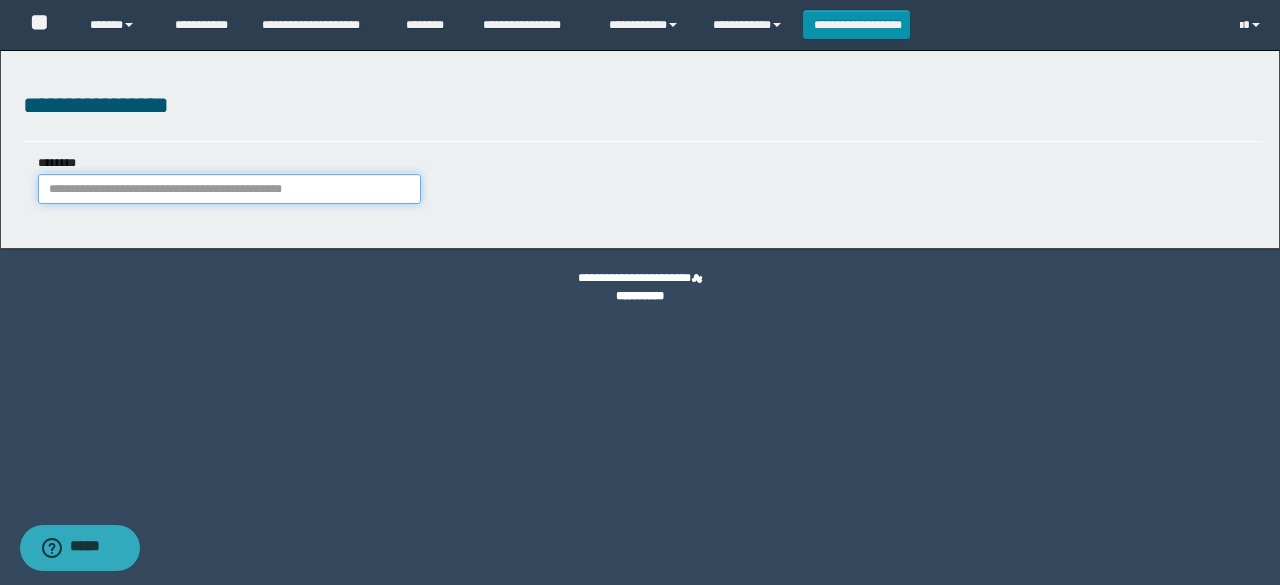 click on "********" at bounding box center (229, 189) 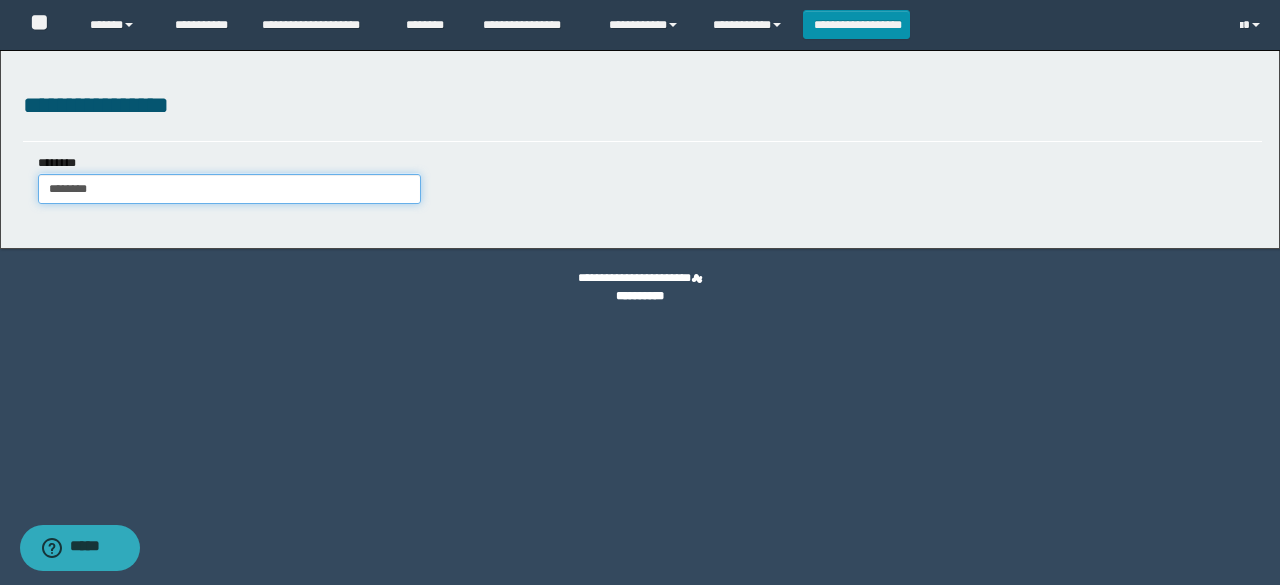 type on "*******" 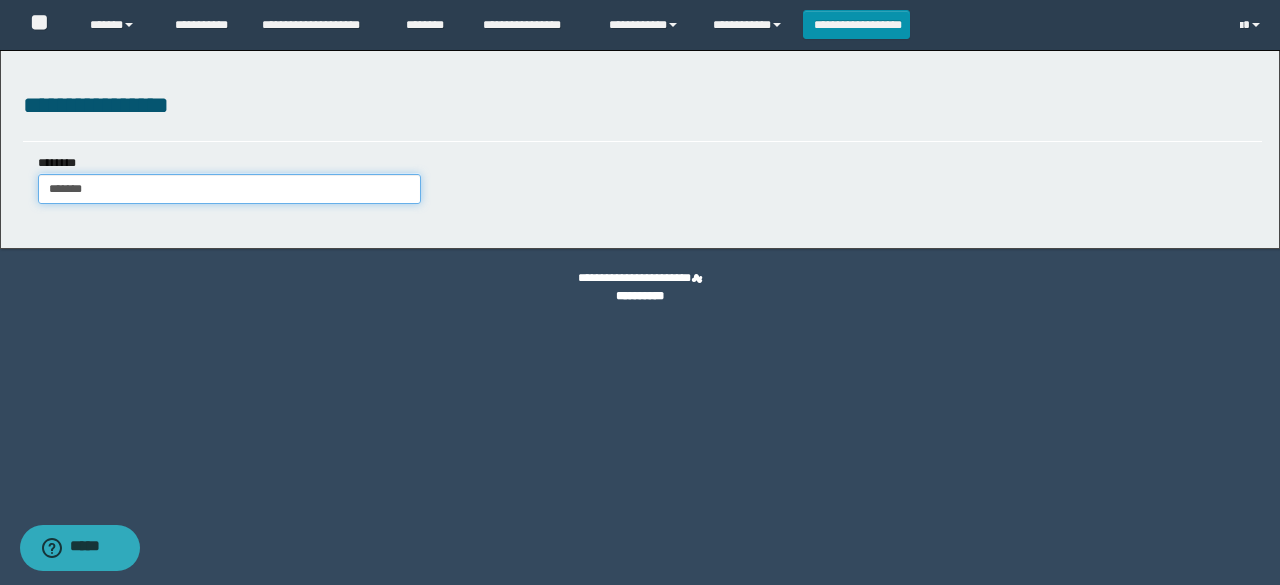 type on "*******" 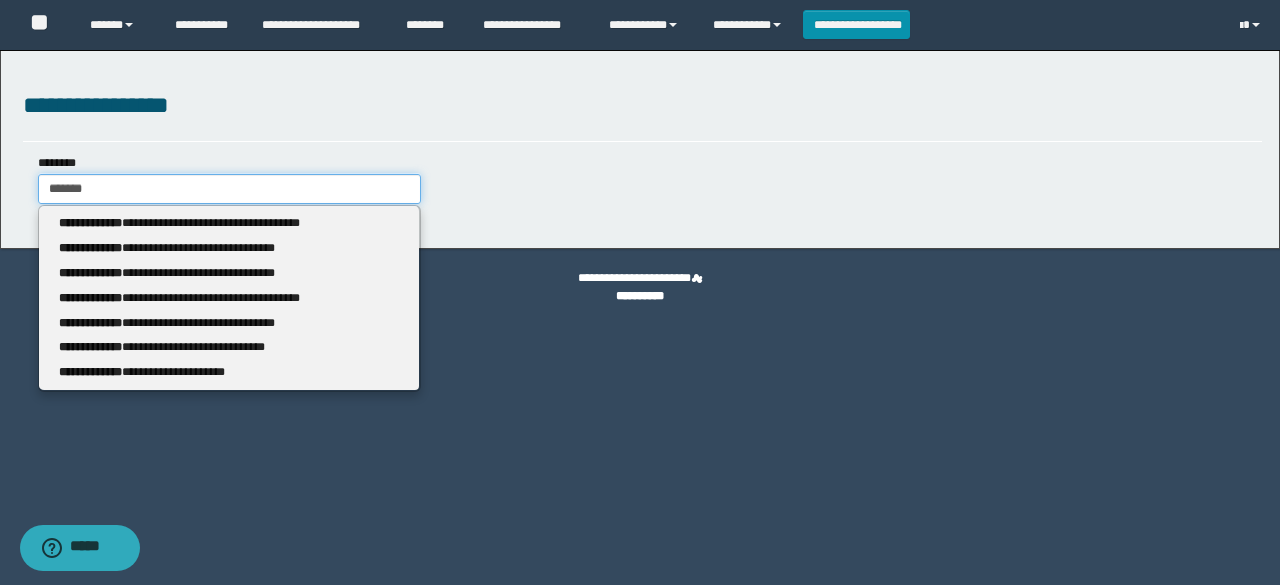 type 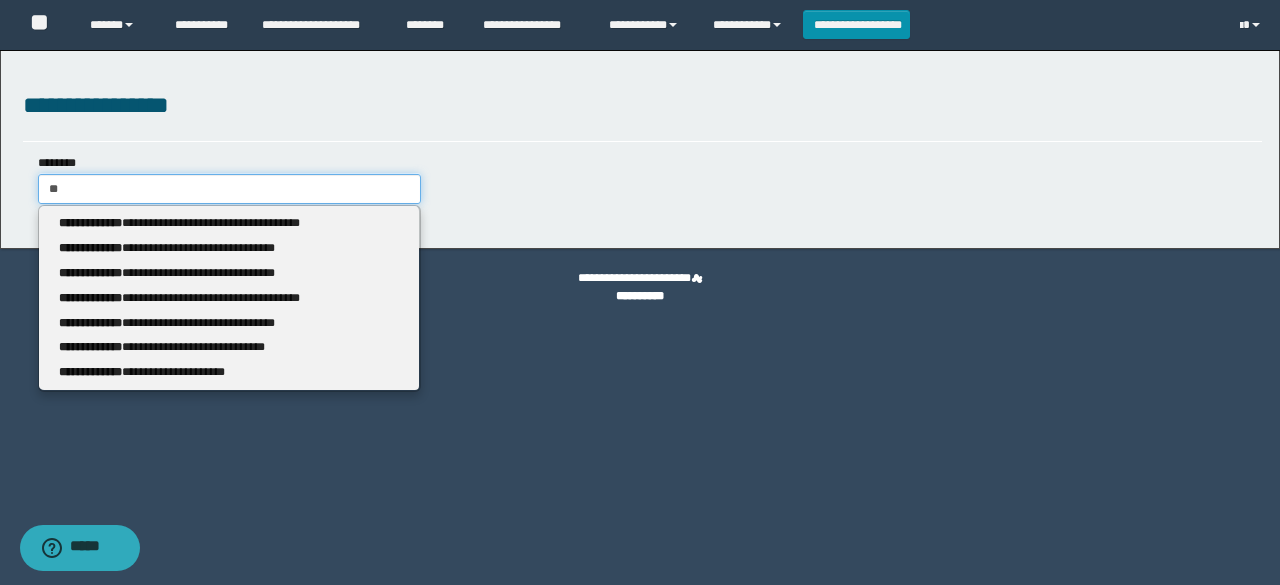 type on "*" 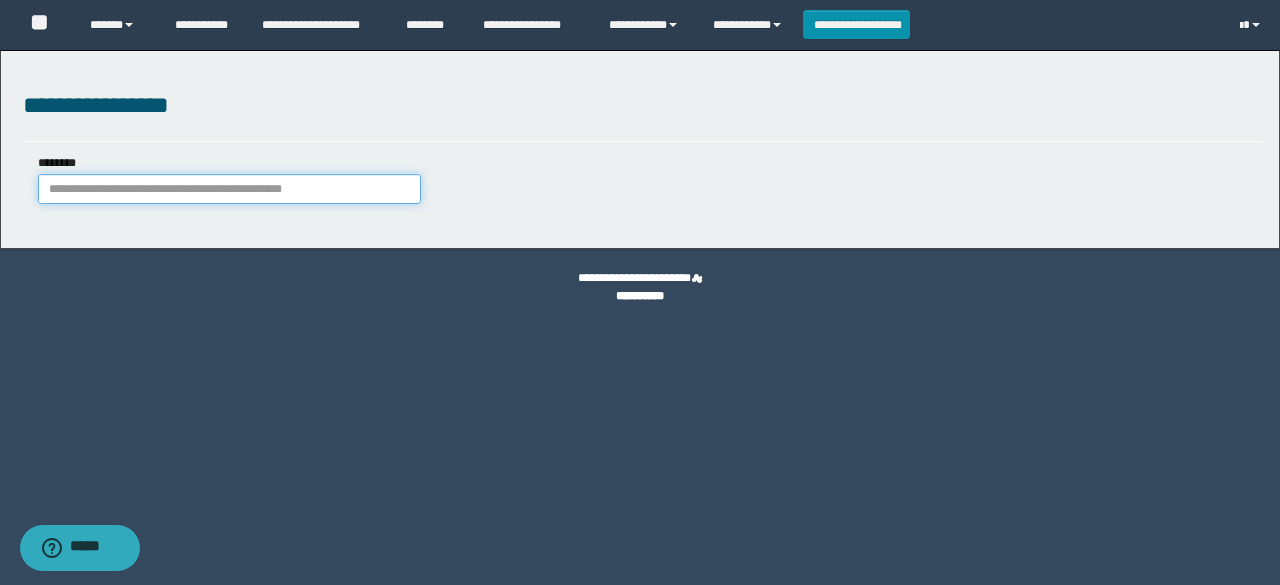 paste on "**********" 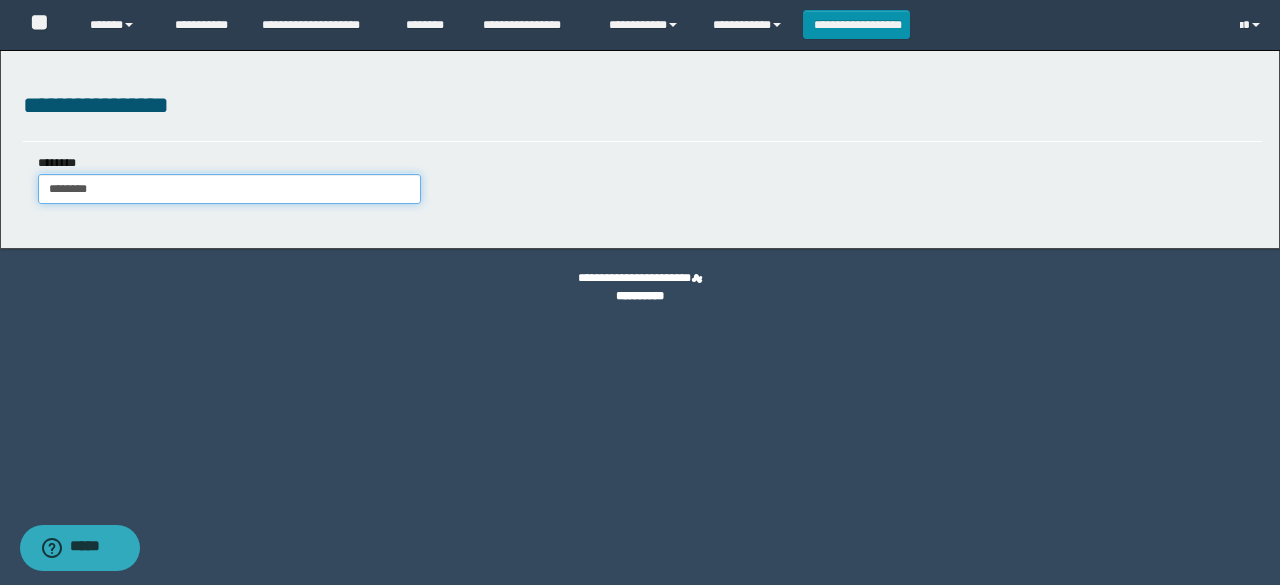 drag, startPoint x: 122, startPoint y: 183, endPoint x: 0, endPoint y: 174, distance: 122.33152 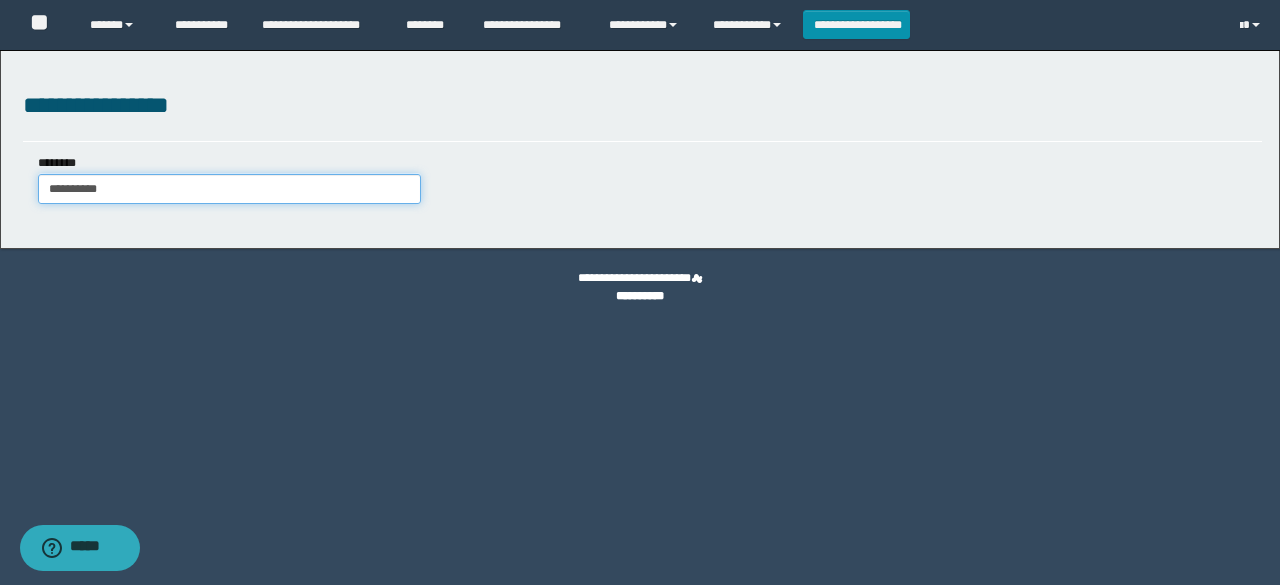 drag, startPoint x: 177, startPoint y: 187, endPoint x: 12, endPoint y: 169, distance: 165.97891 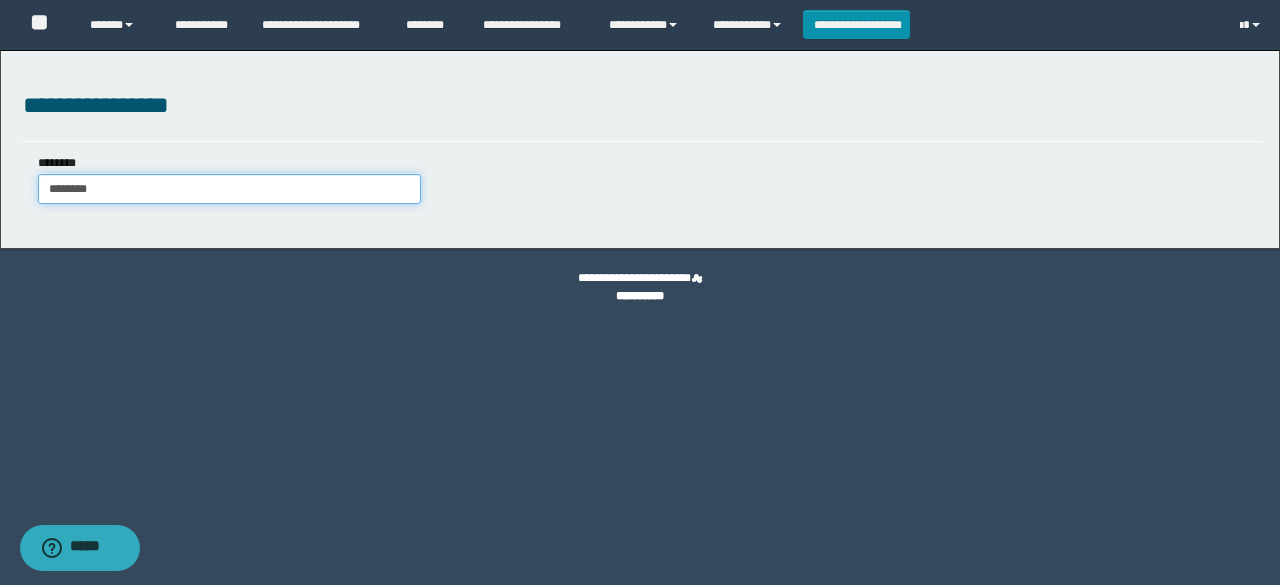 type on "*******" 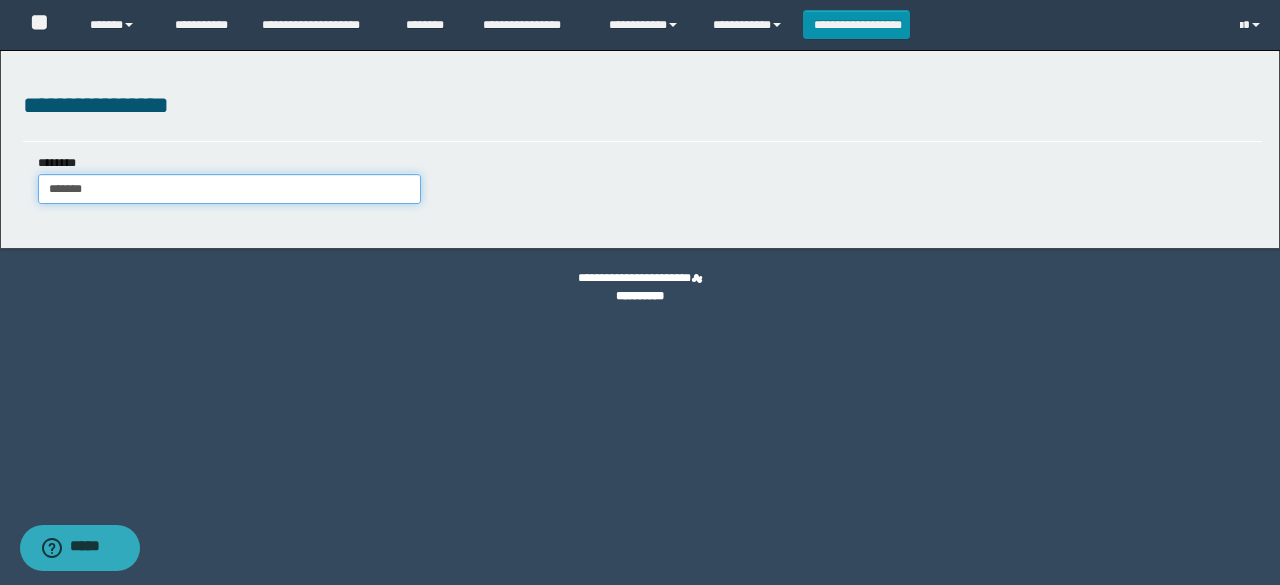 type on "*******" 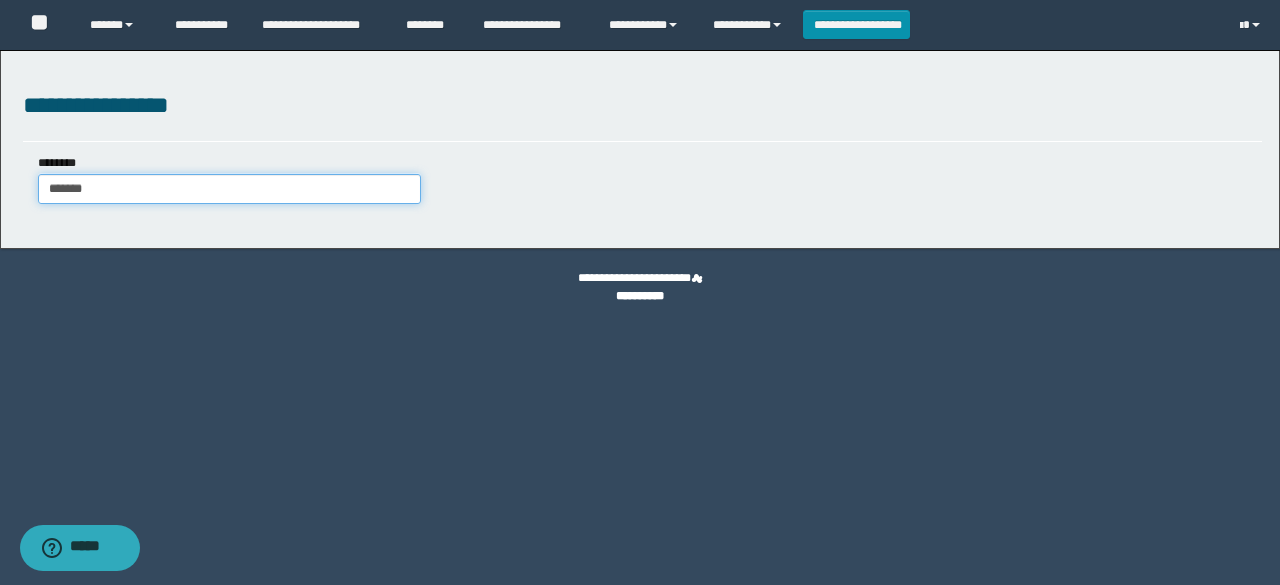 type 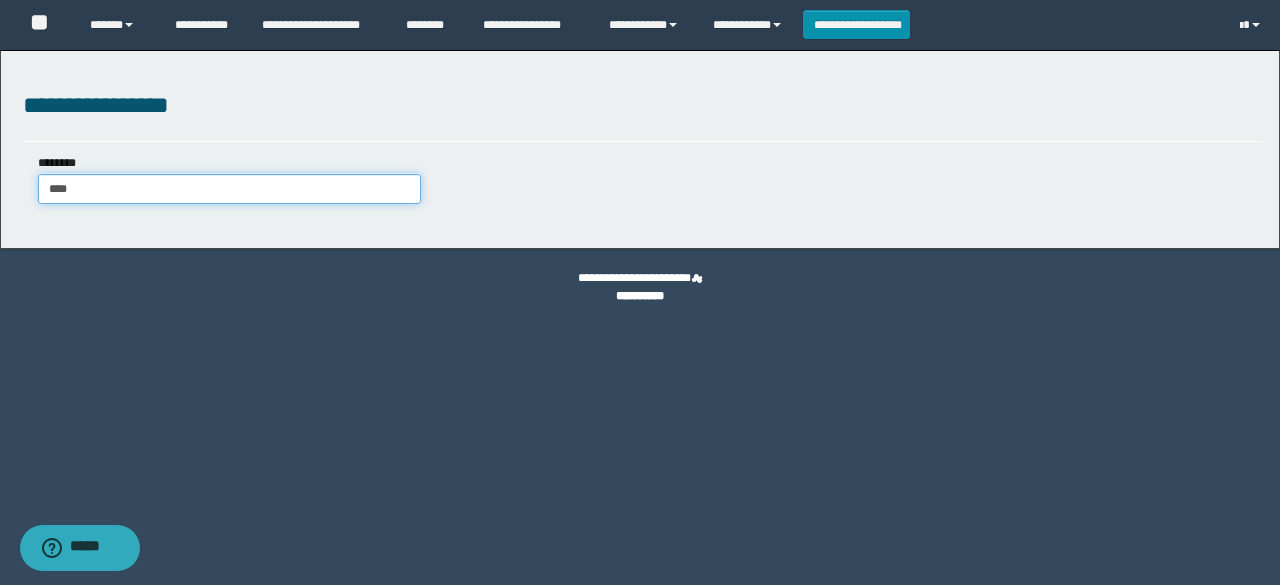type on "***" 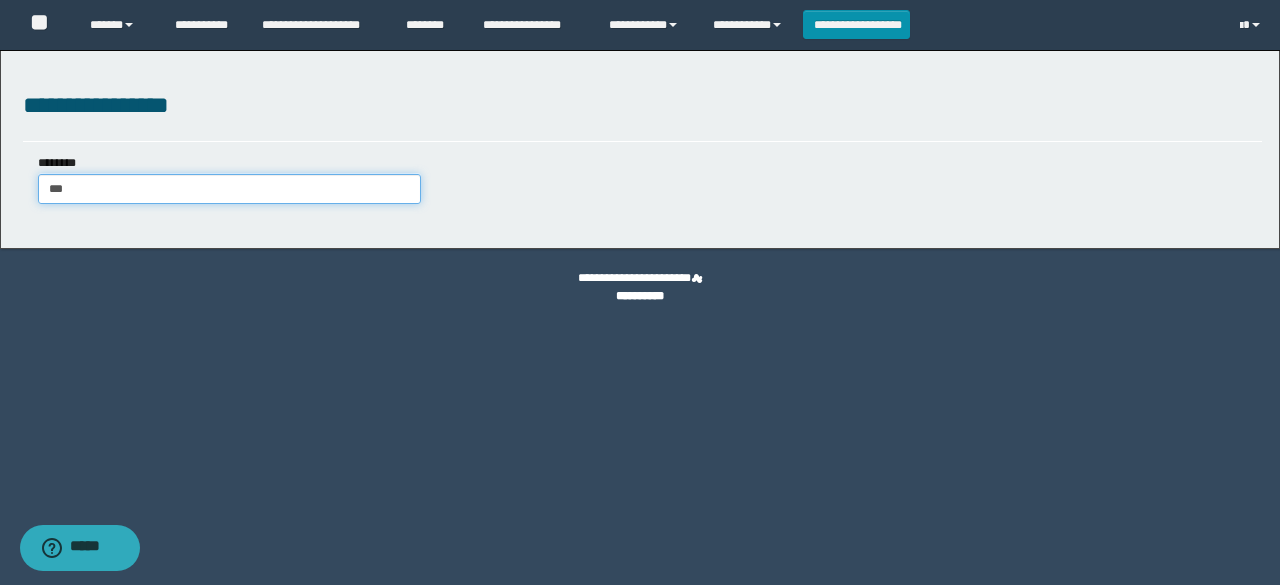 type on "***" 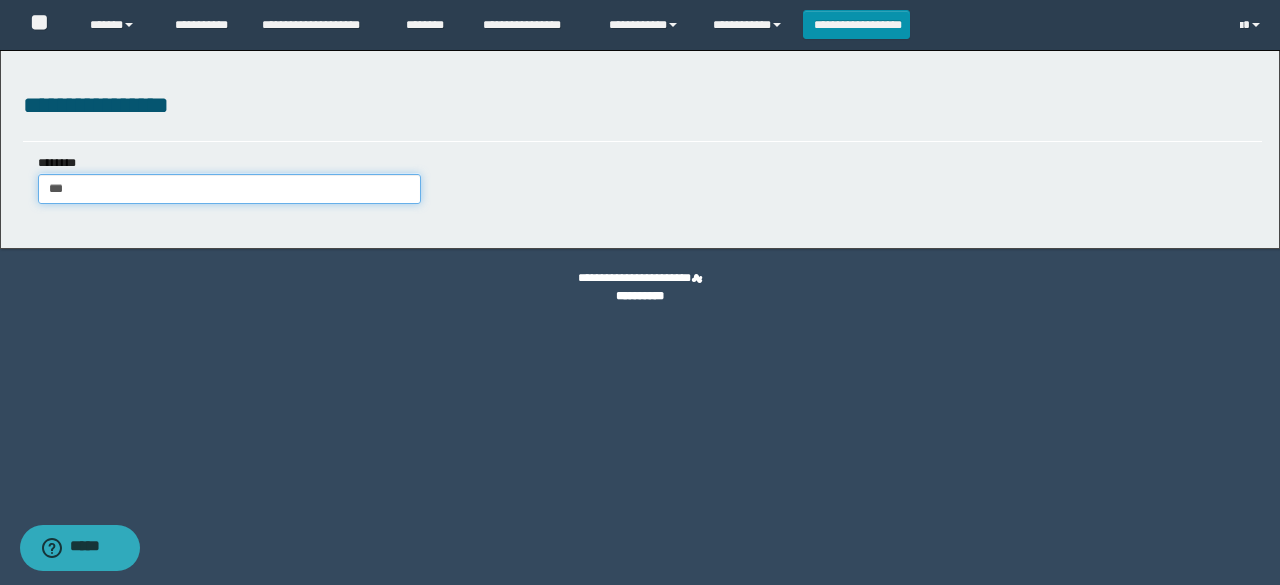 type 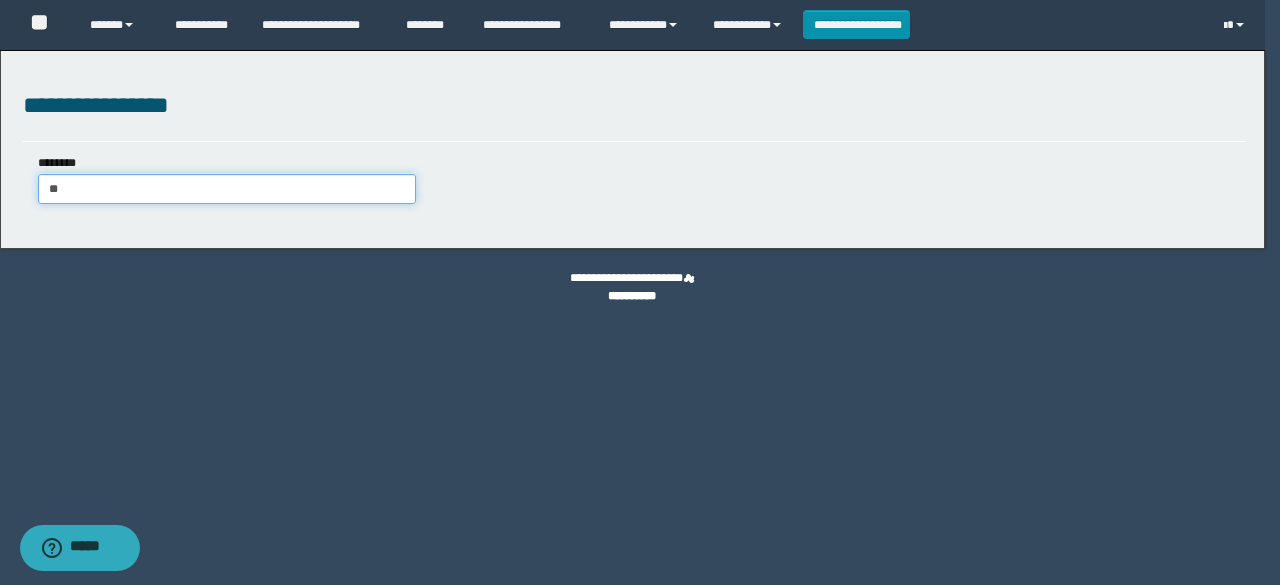 type on "*" 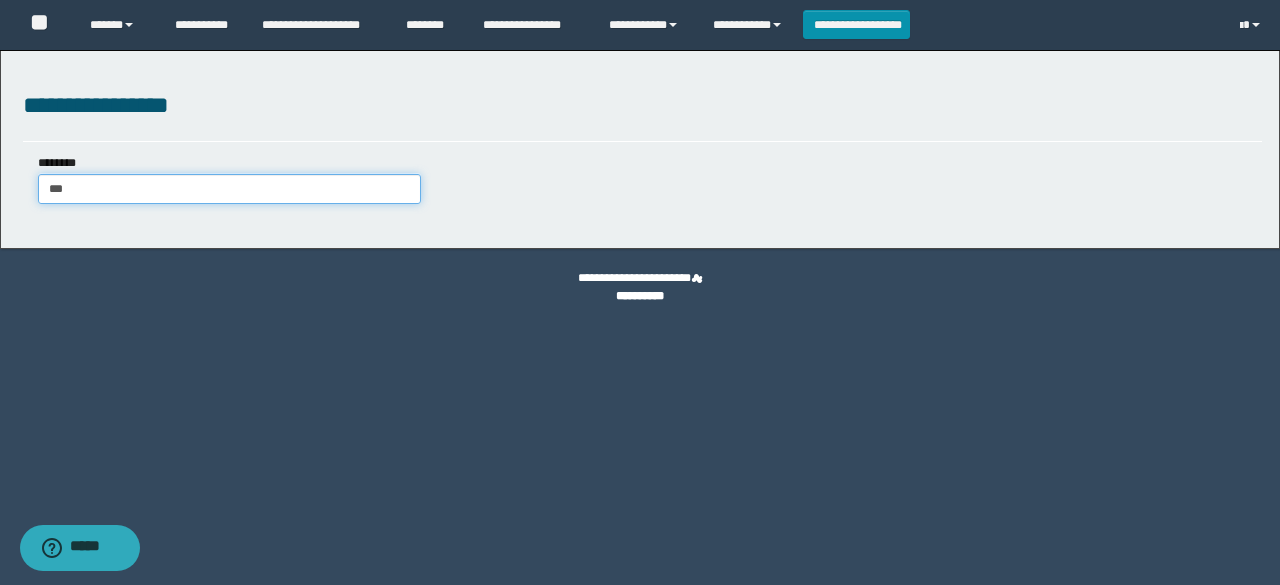 type on "****" 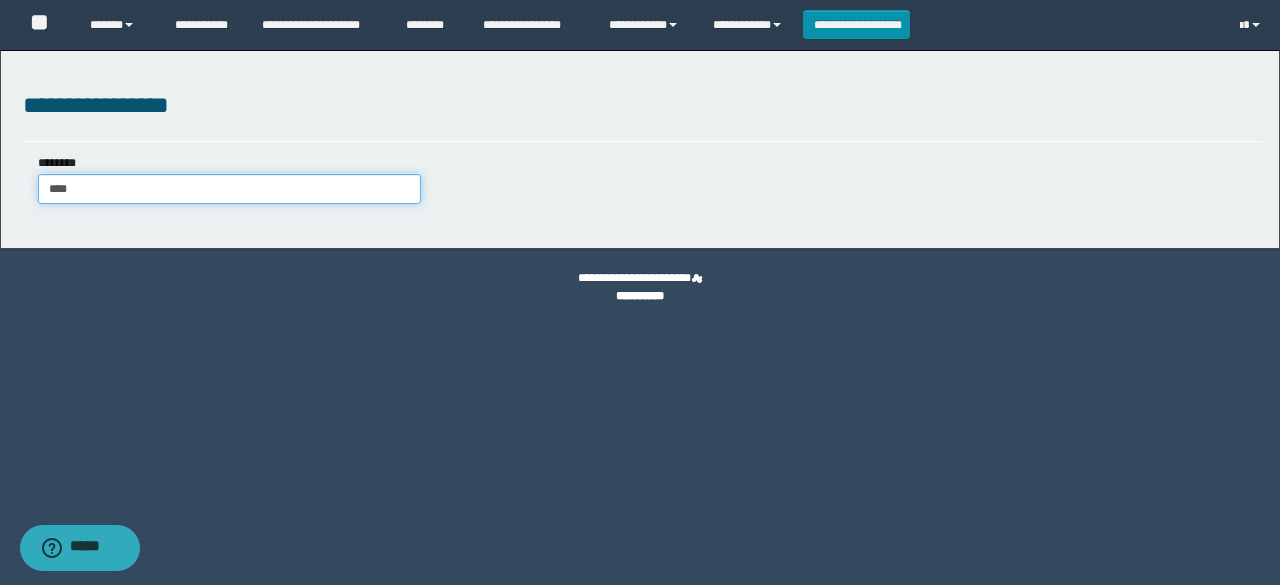 type on "****" 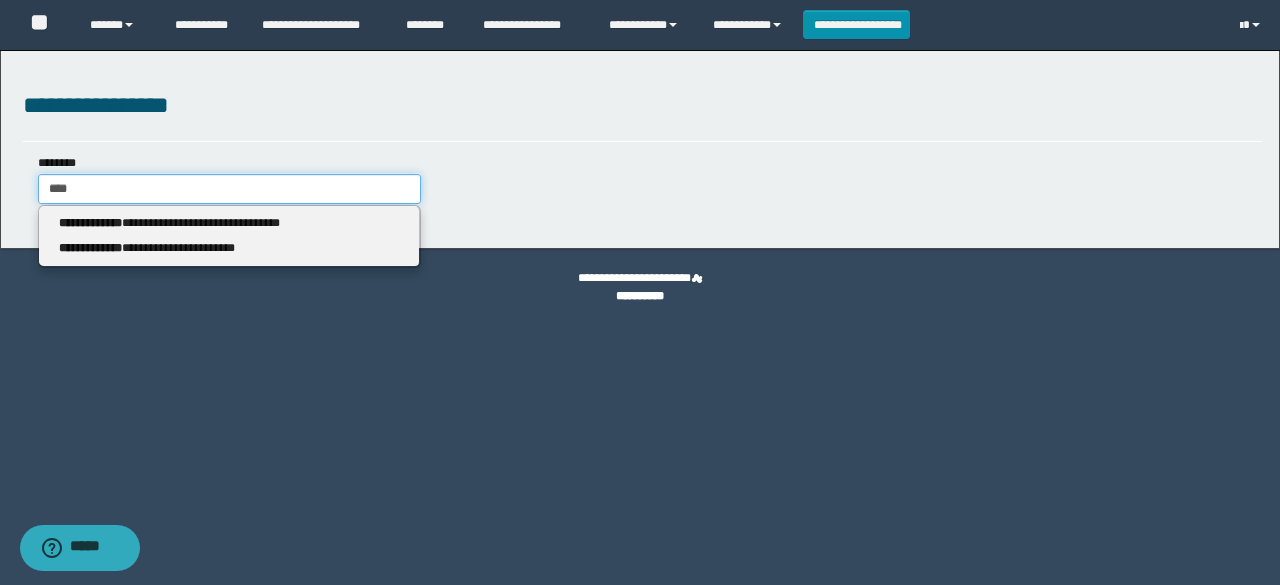 type 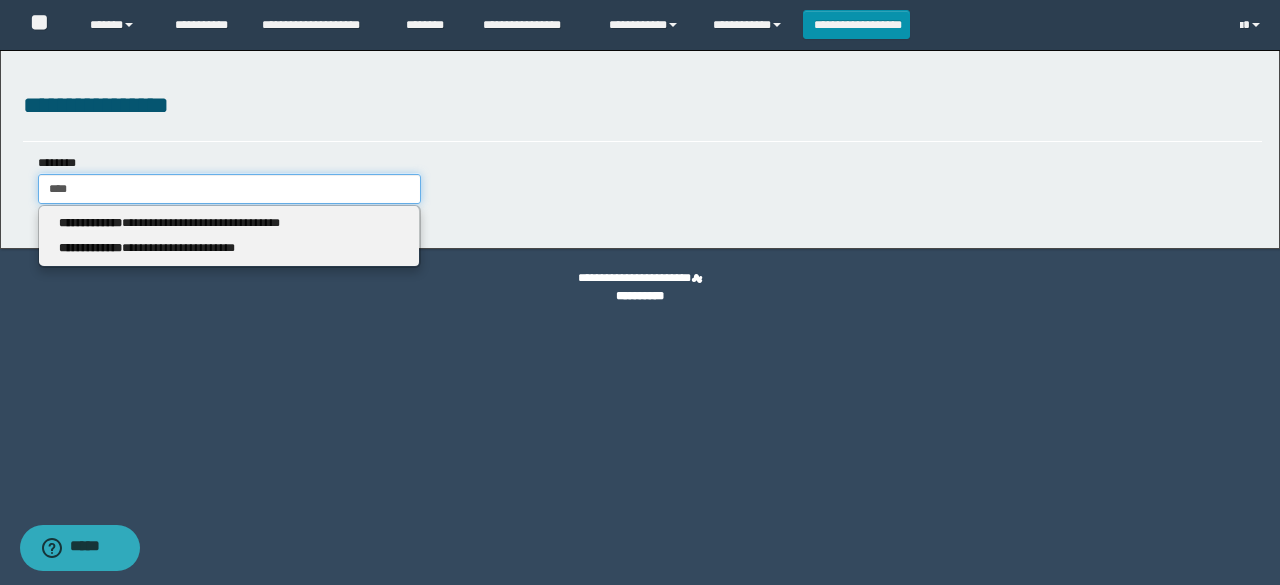 type on "*****" 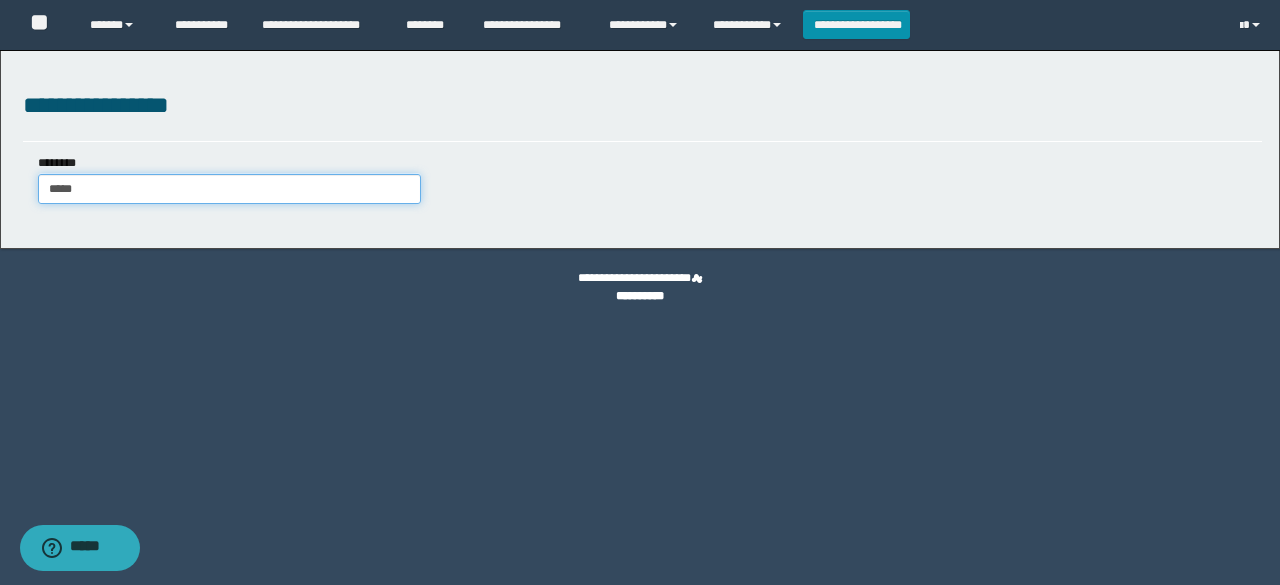 type on "*****" 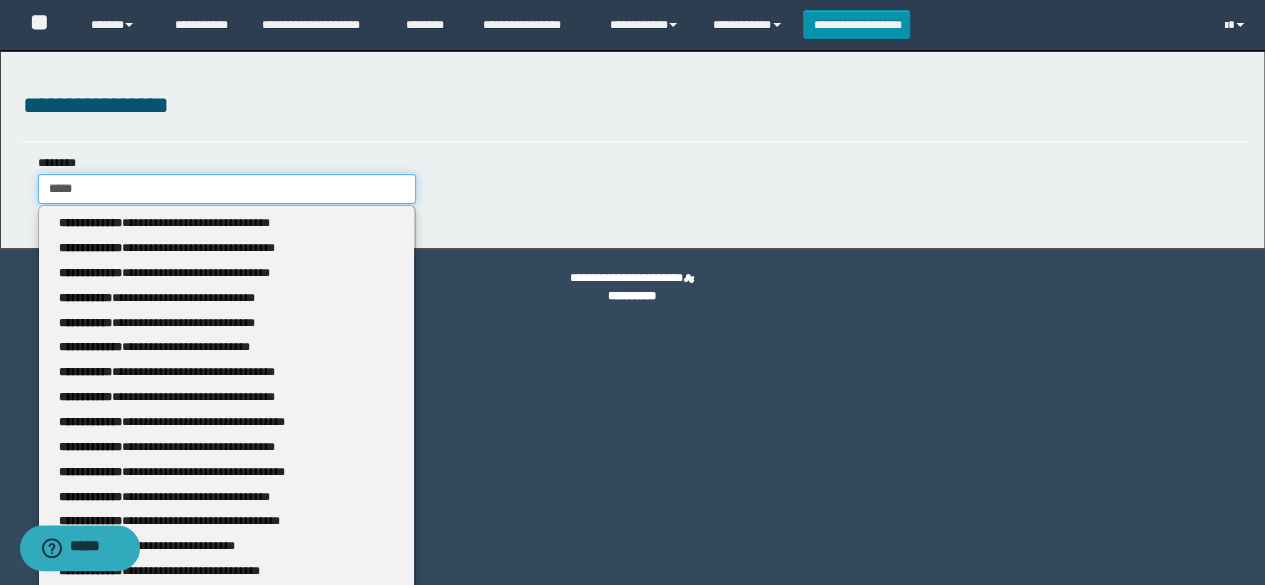 type 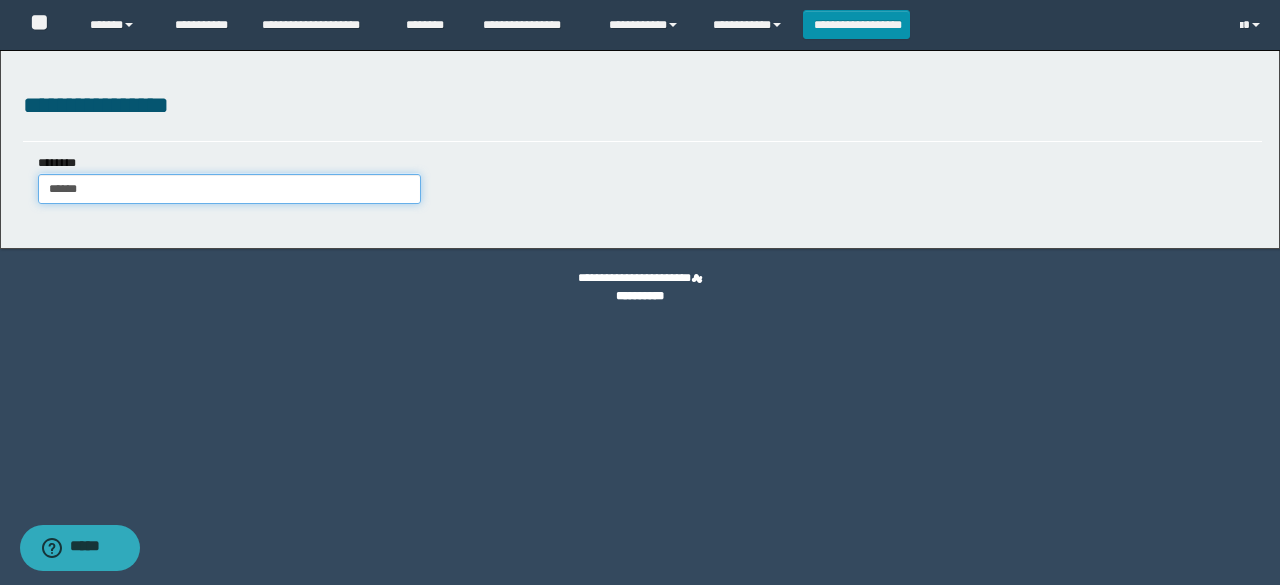type on "*****" 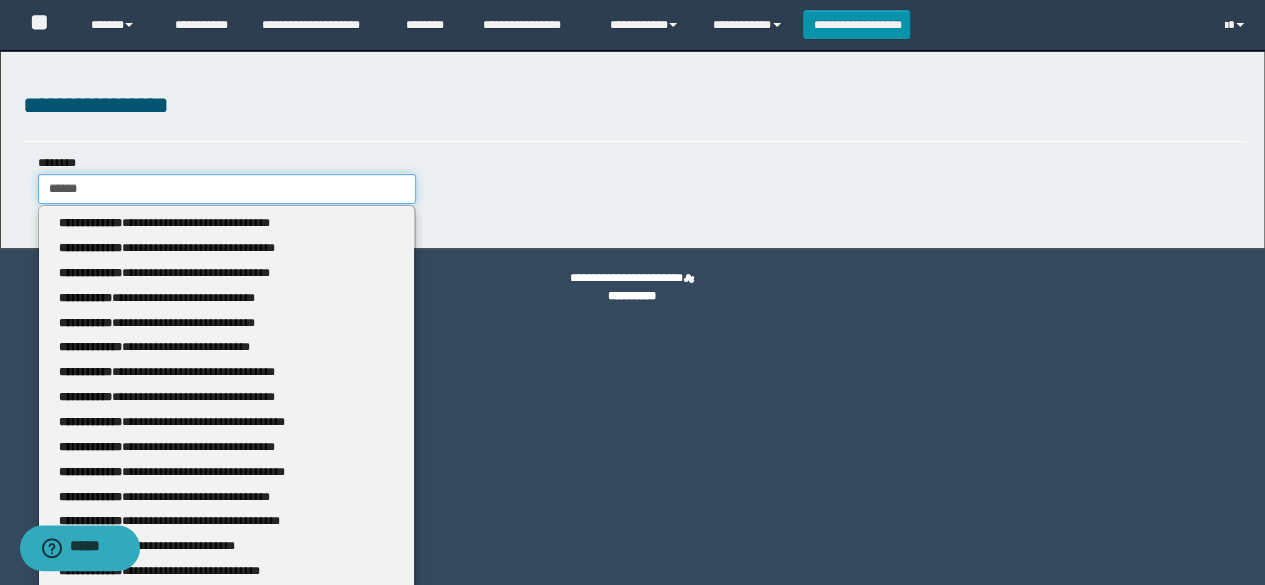type 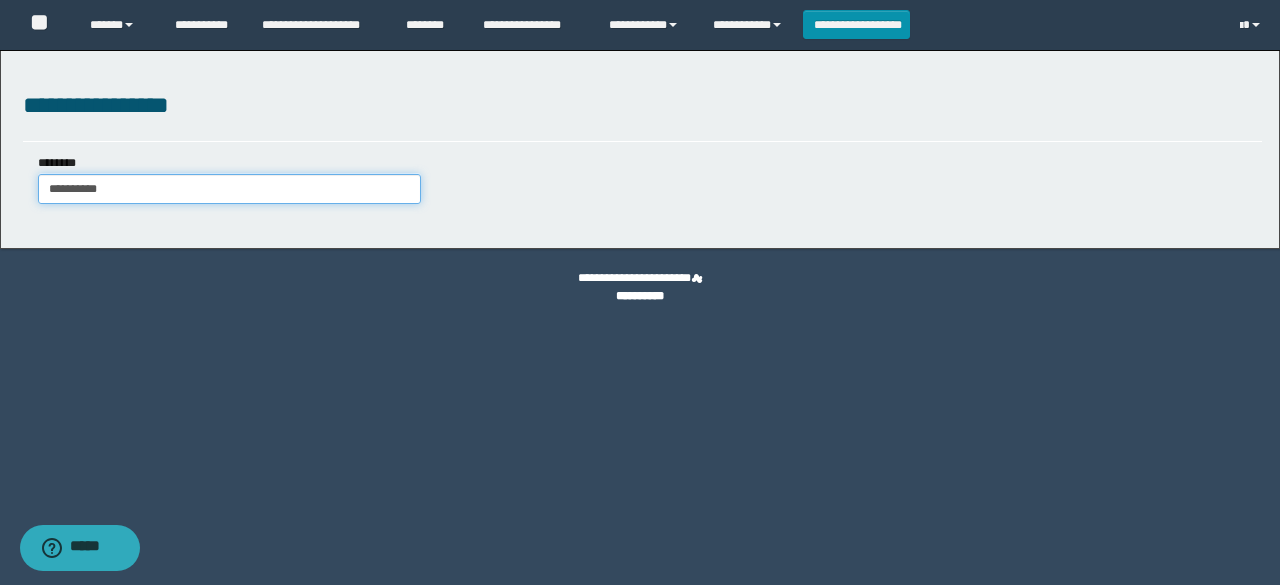 type on "**********" 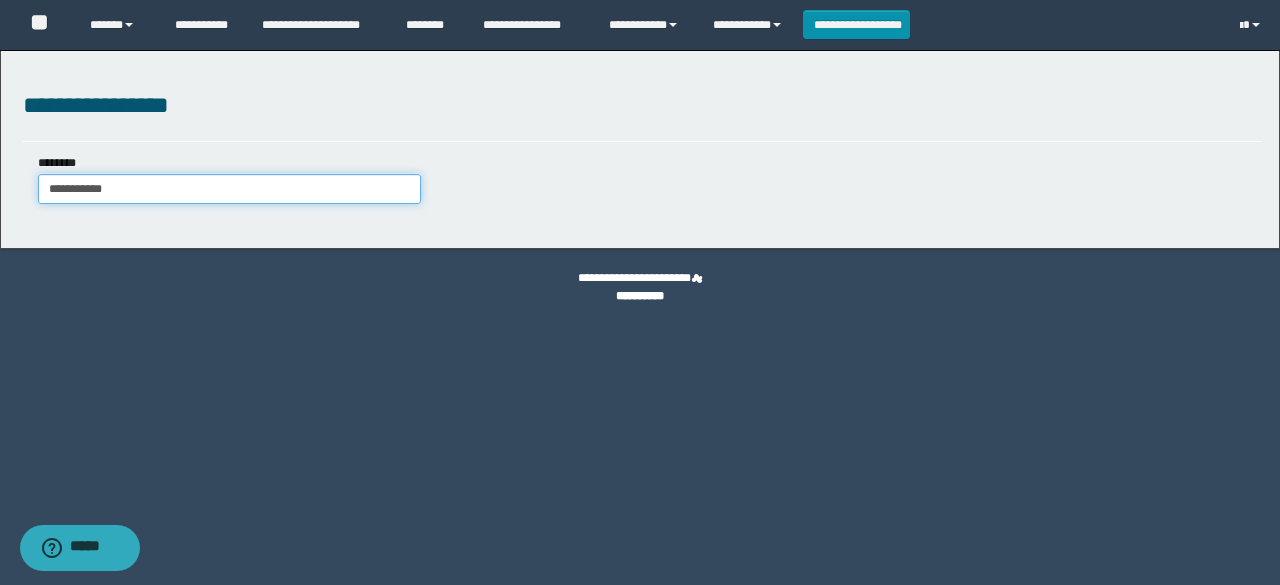 type on "**********" 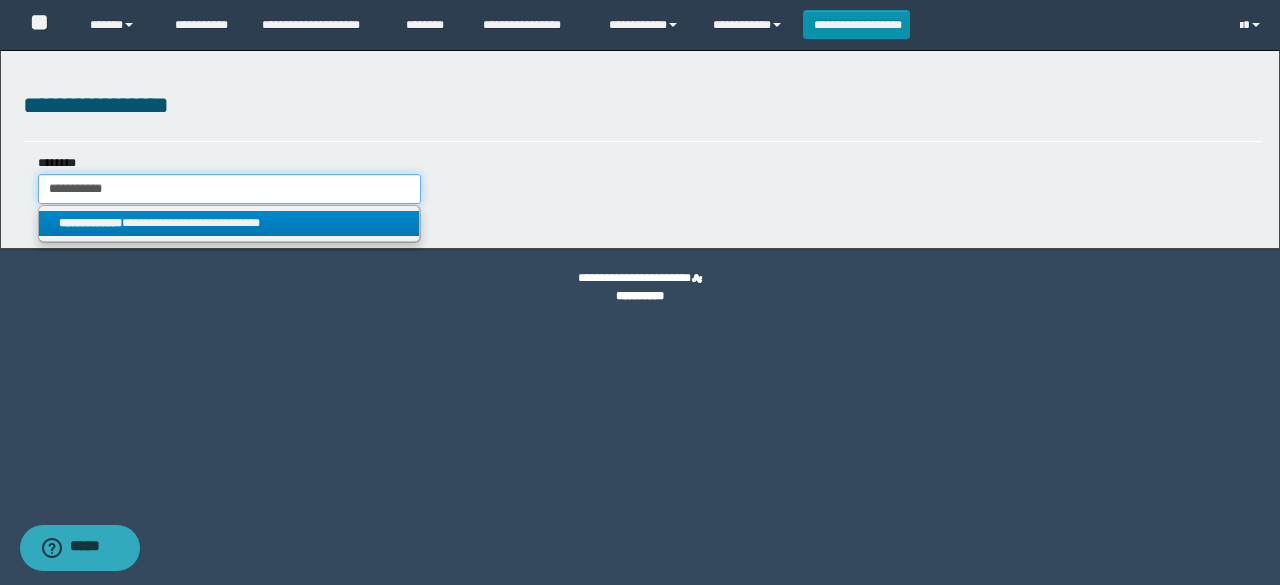 type on "**********" 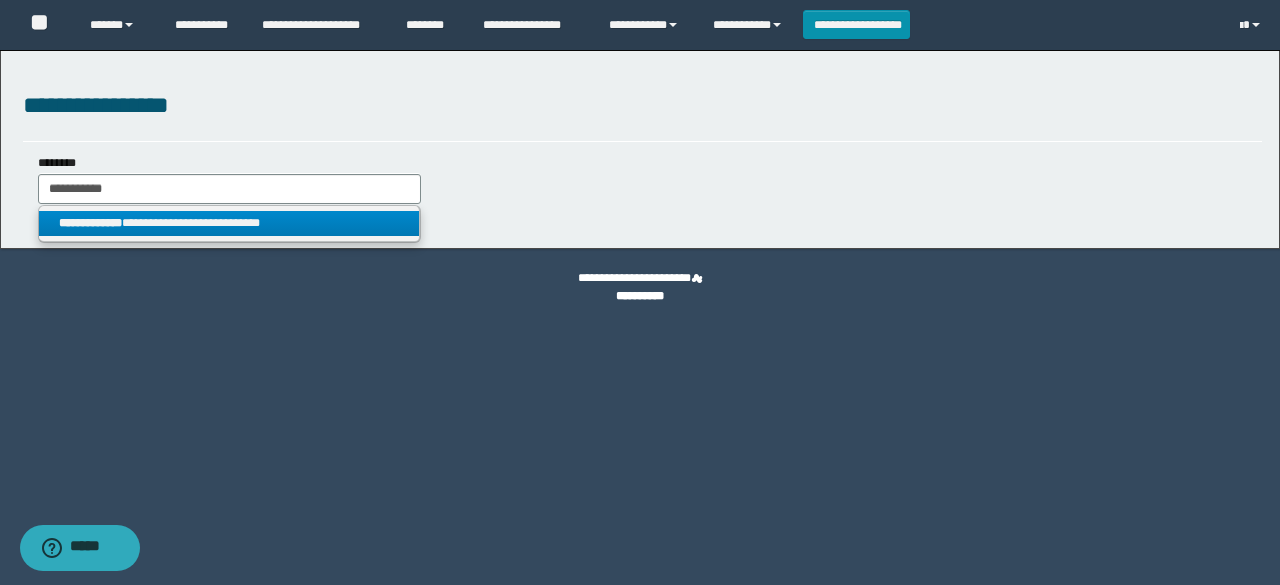 click on "**********" at bounding box center [229, 223] 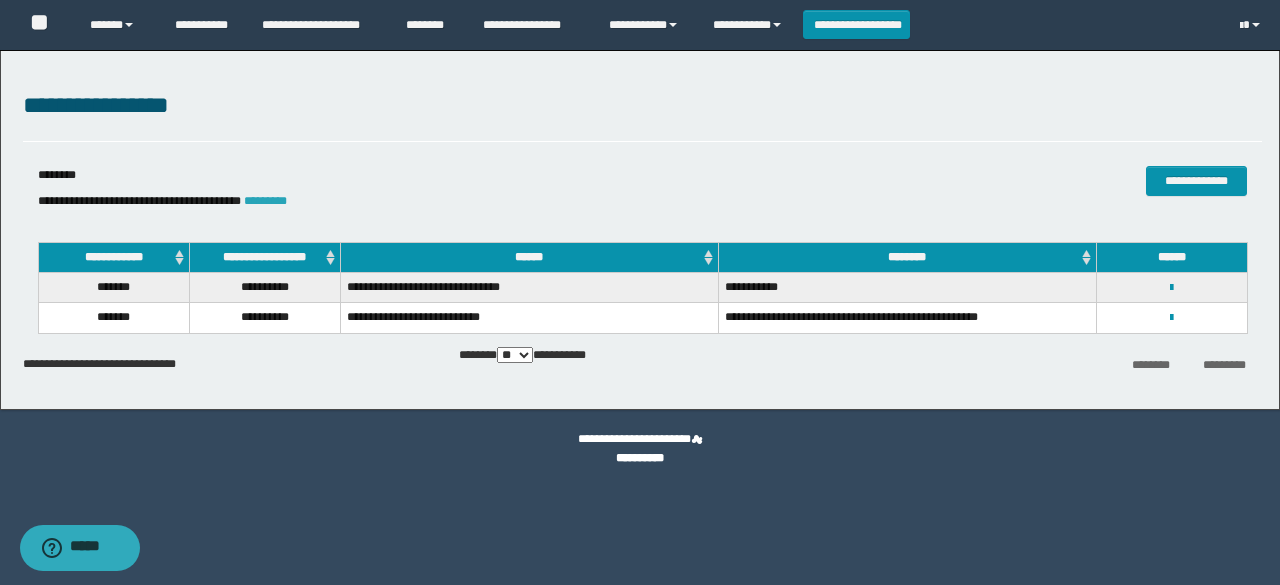 click on "*********" at bounding box center (265, 201) 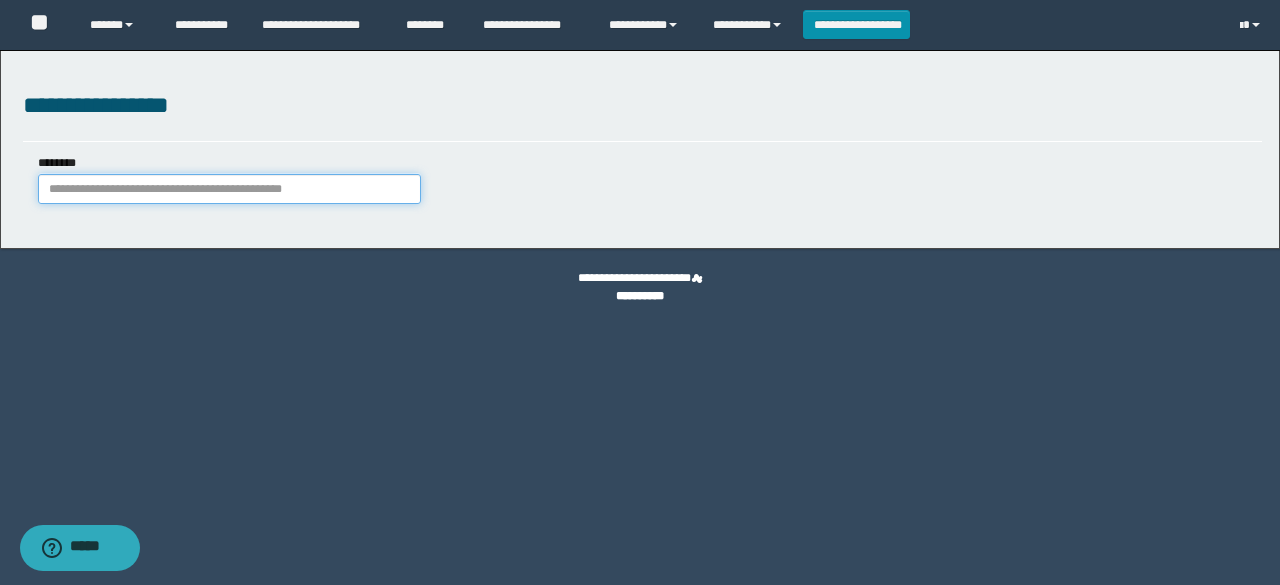 click on "********" at bounding box center (229, 189) 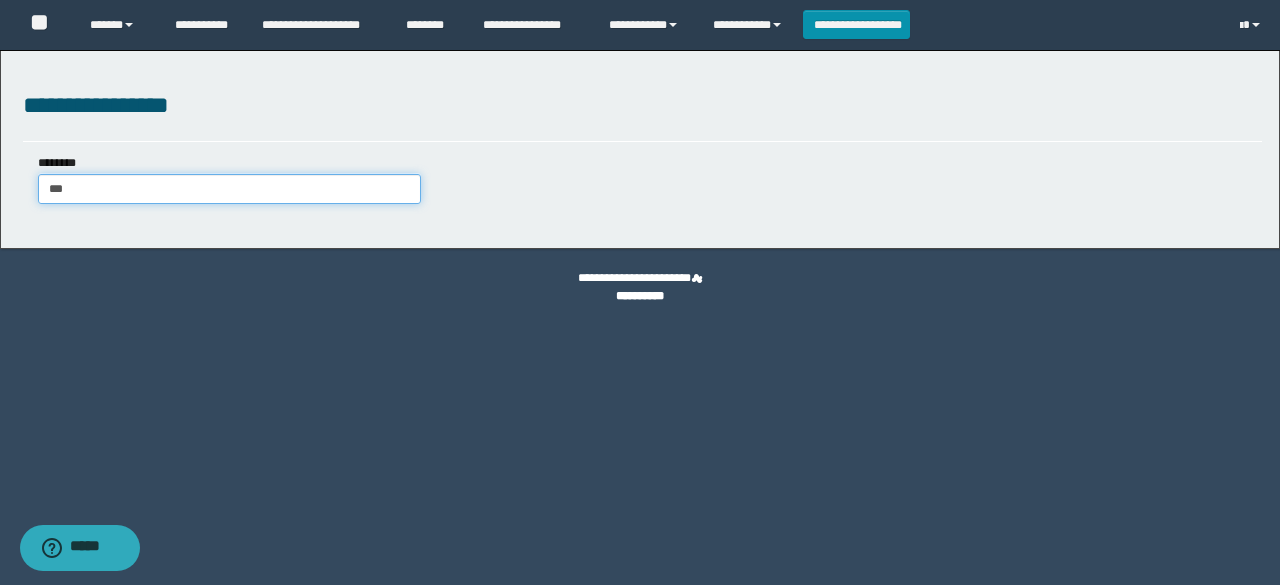 type on "****" 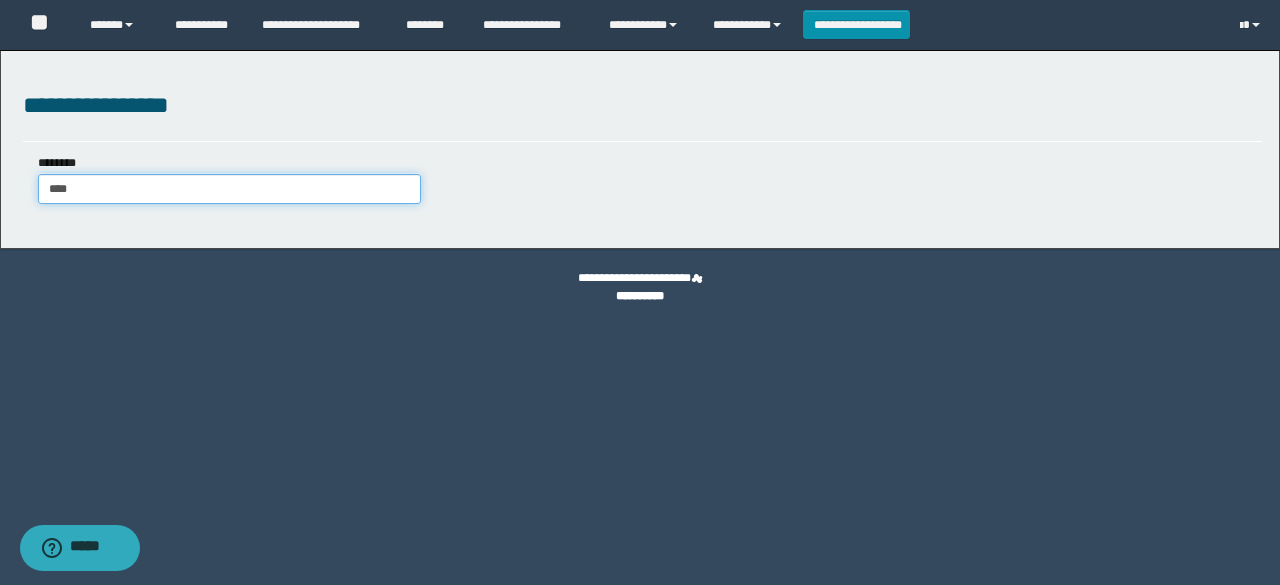 type on "****" 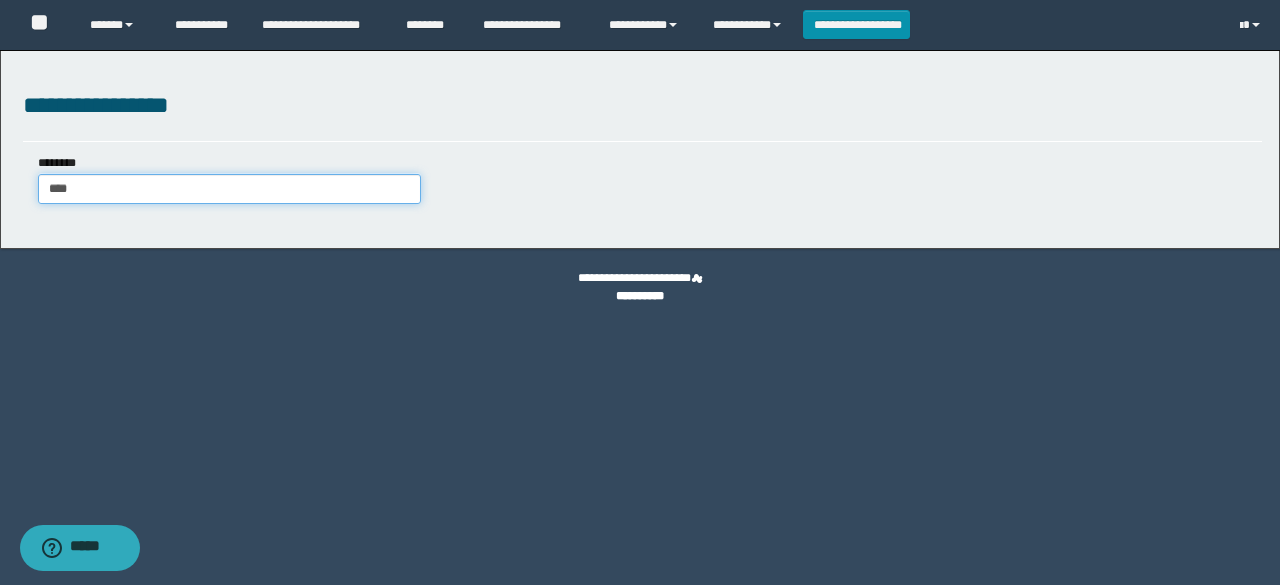 type 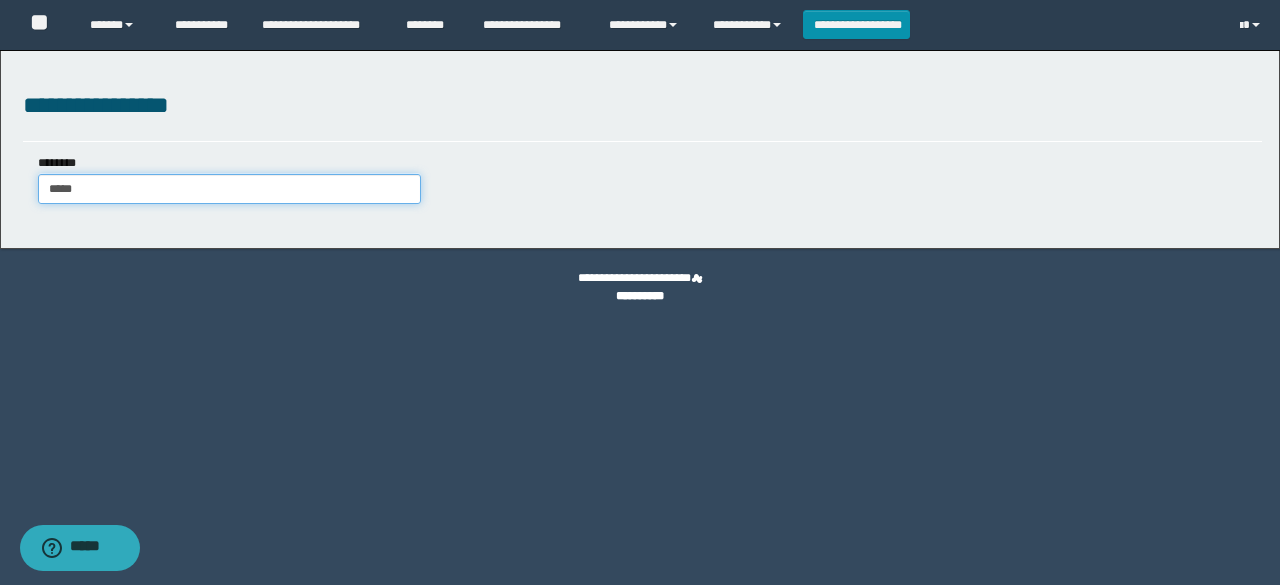 type on "*****" 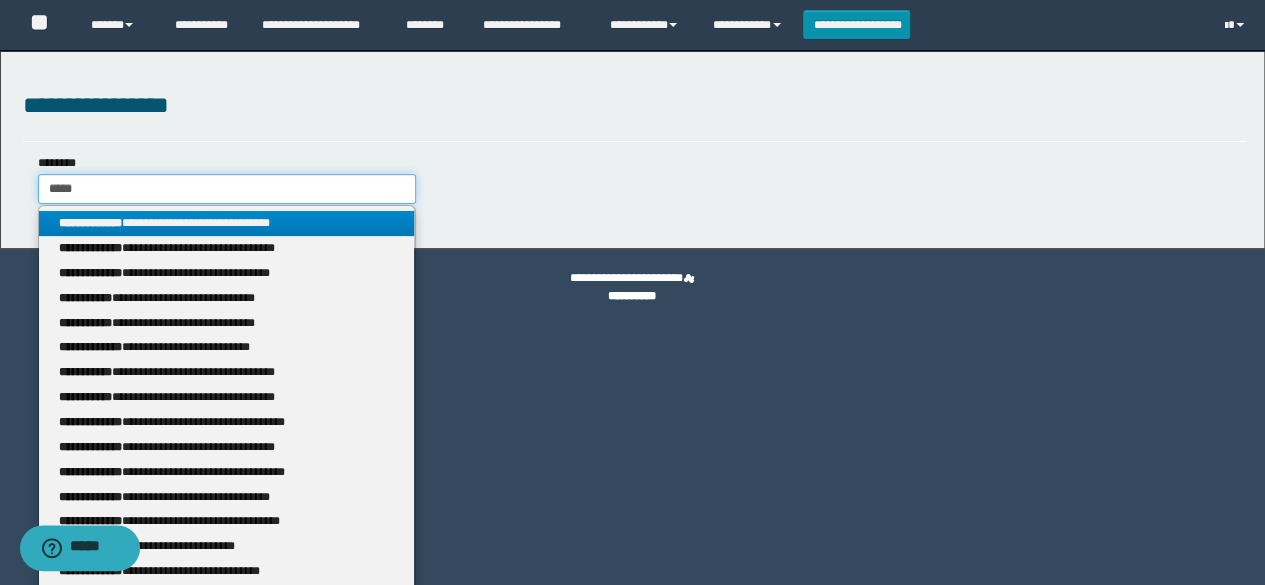 type 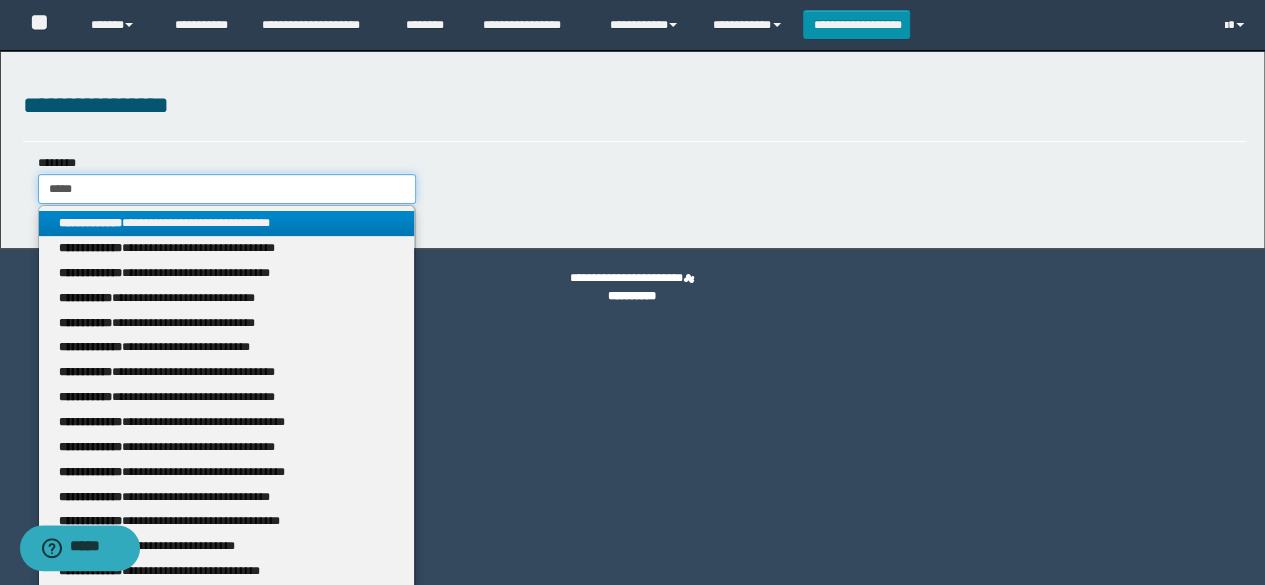 type on "*****" 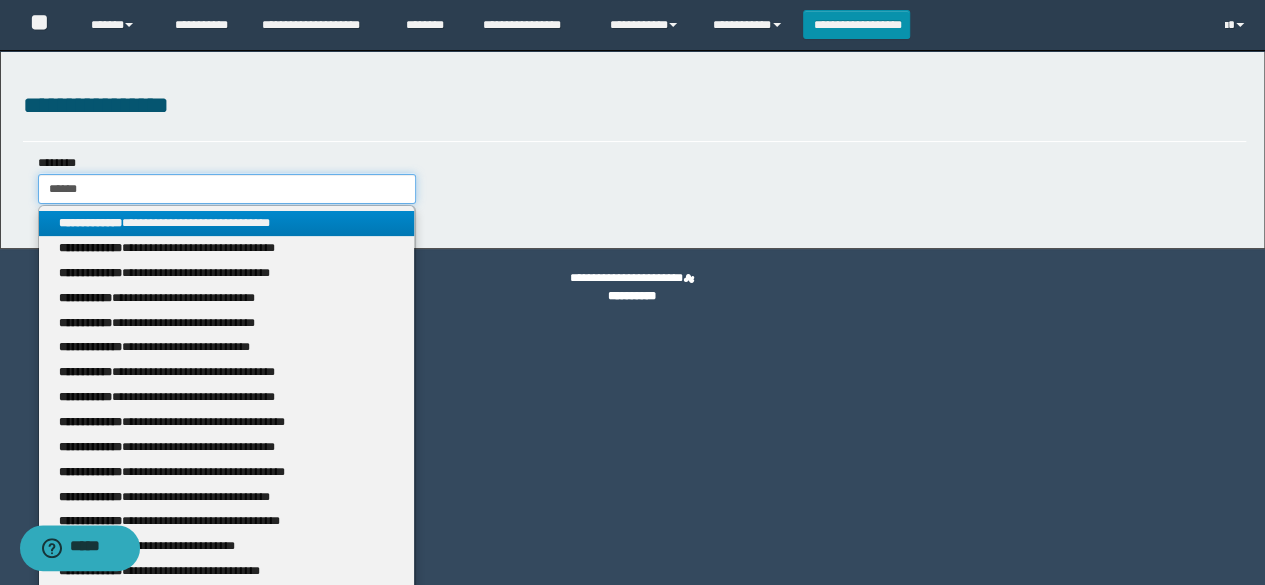 type on "*****" 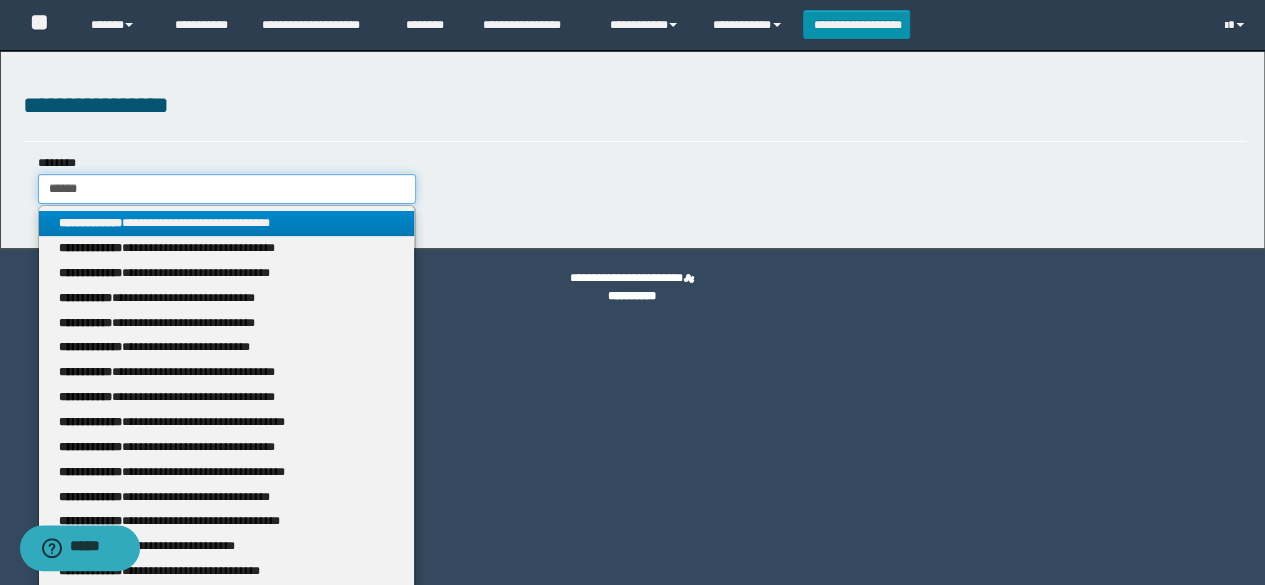 type 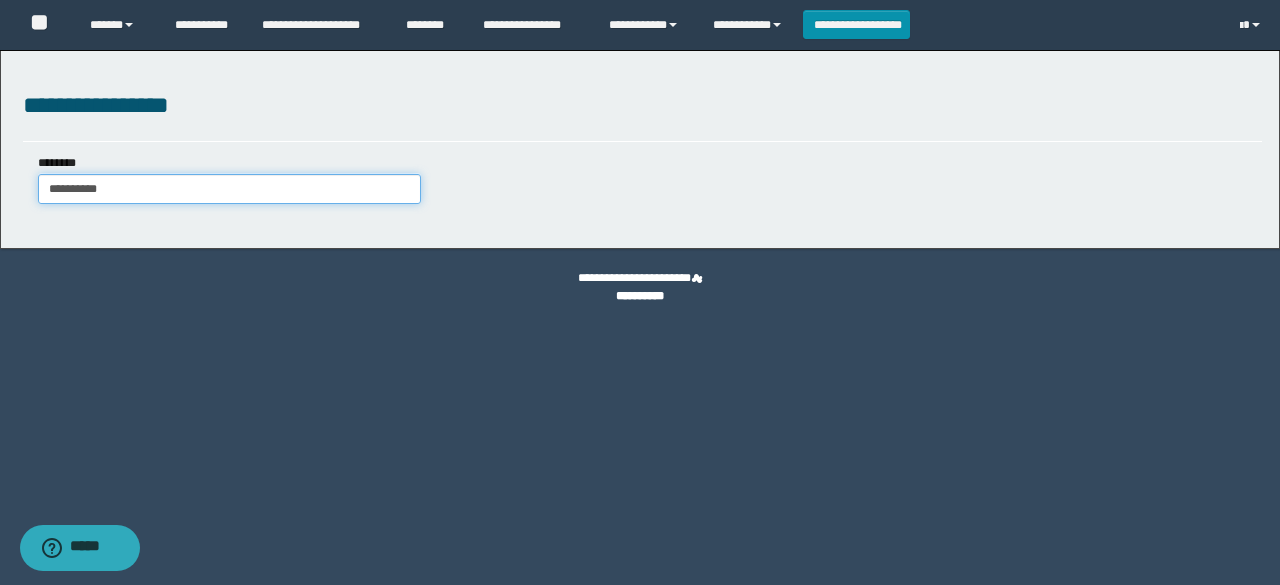 type on "**********" 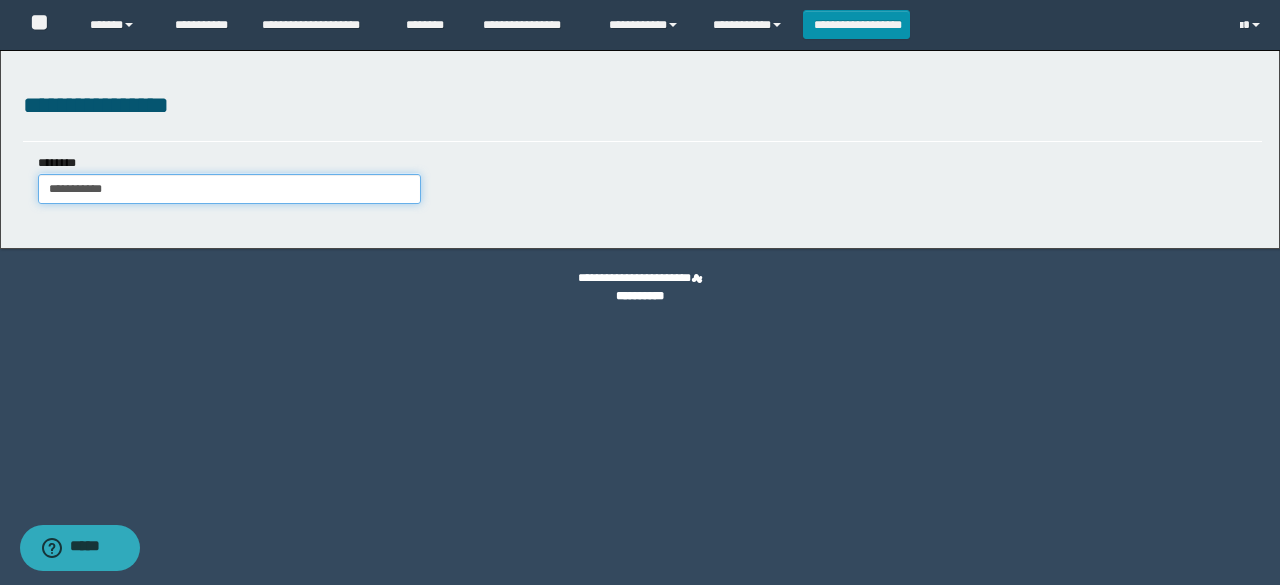 type on "**********" 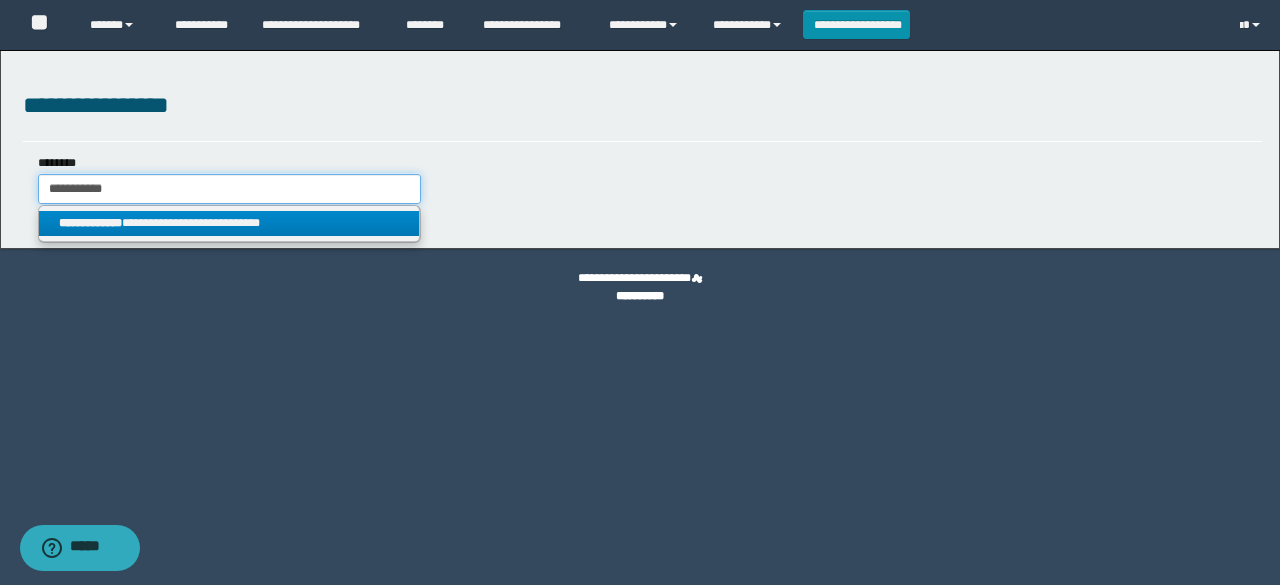 type 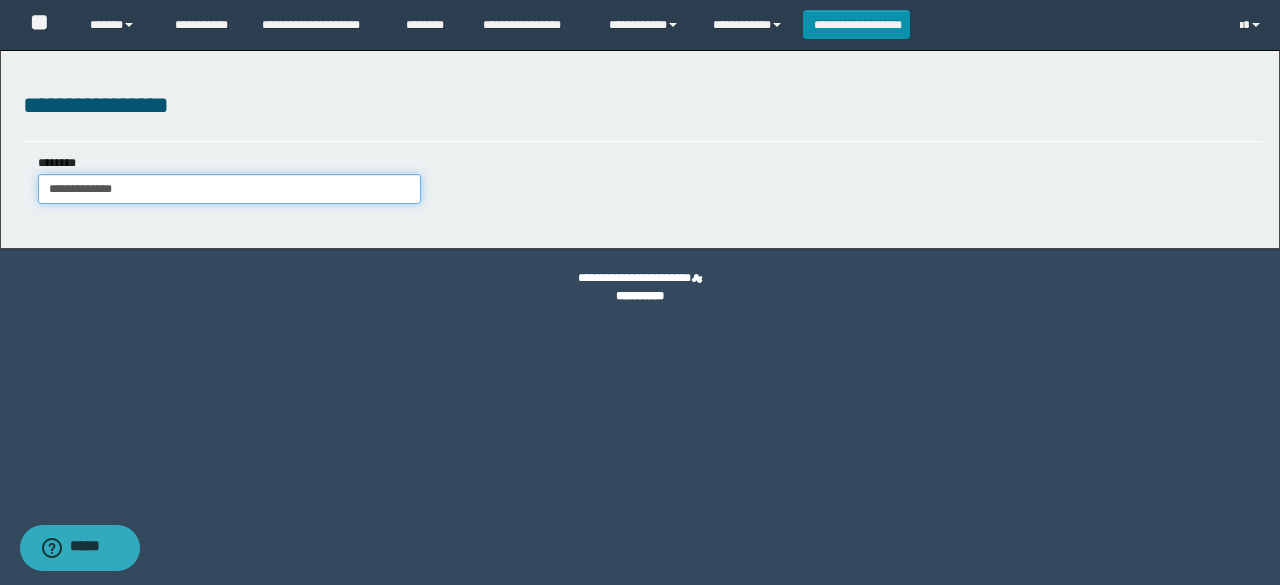 type on "**********" 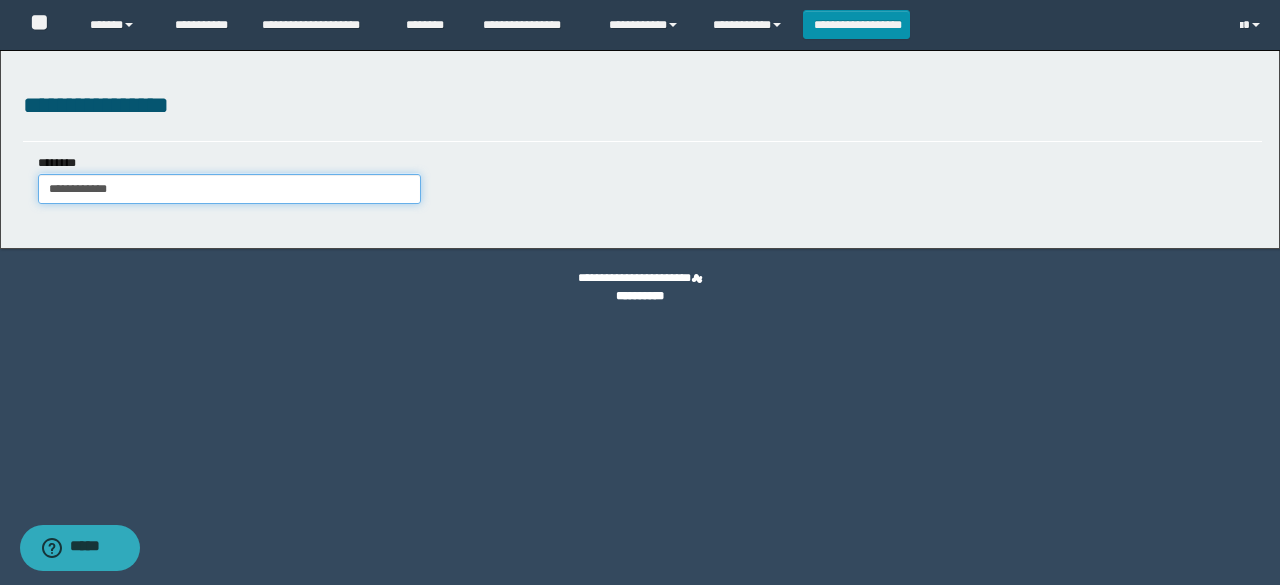type on "**********" 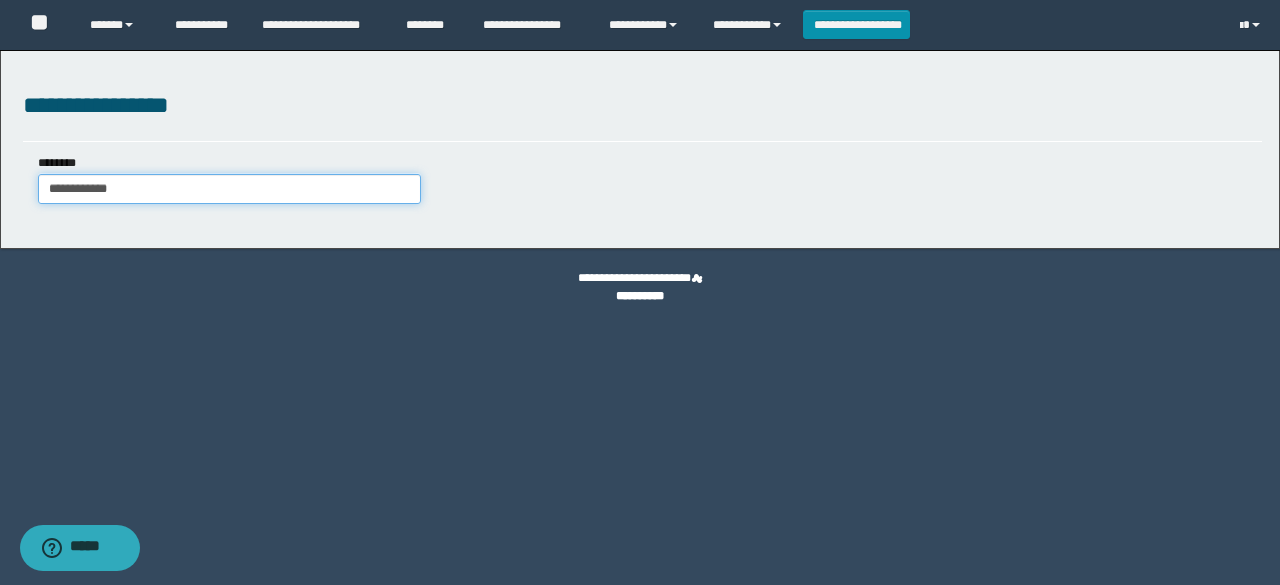 type 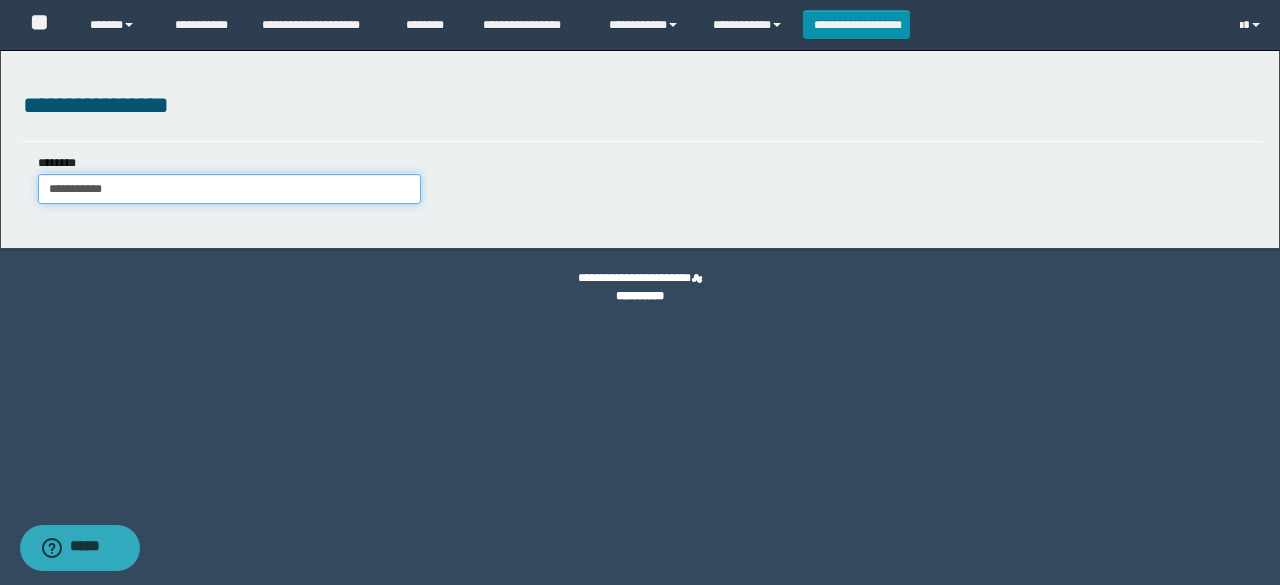 type on "**********" 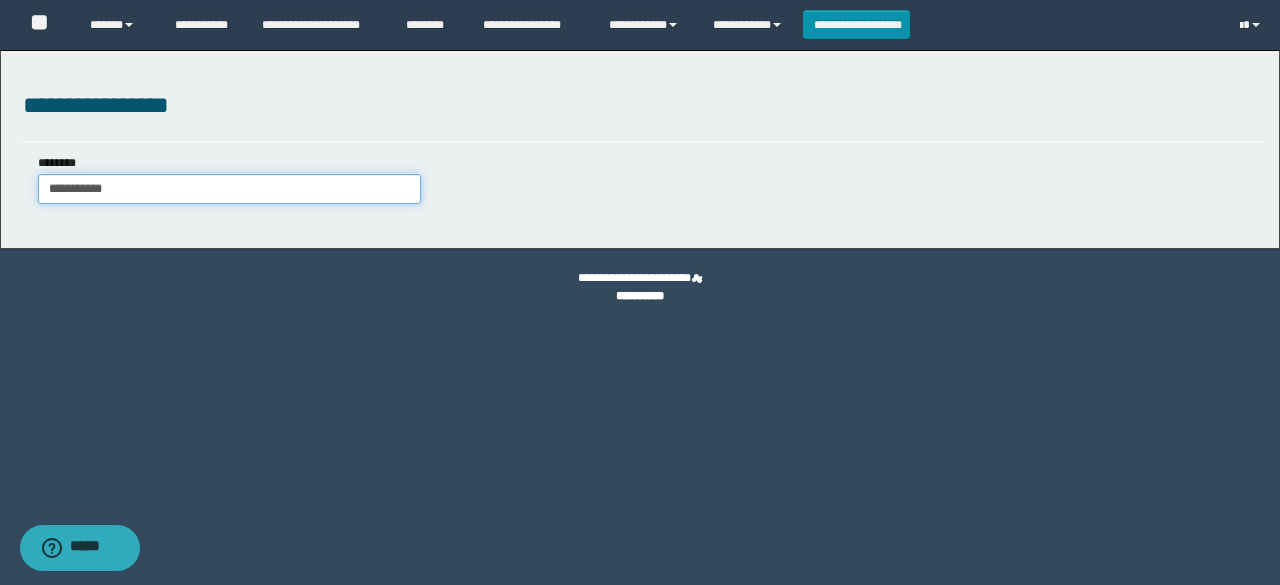 type 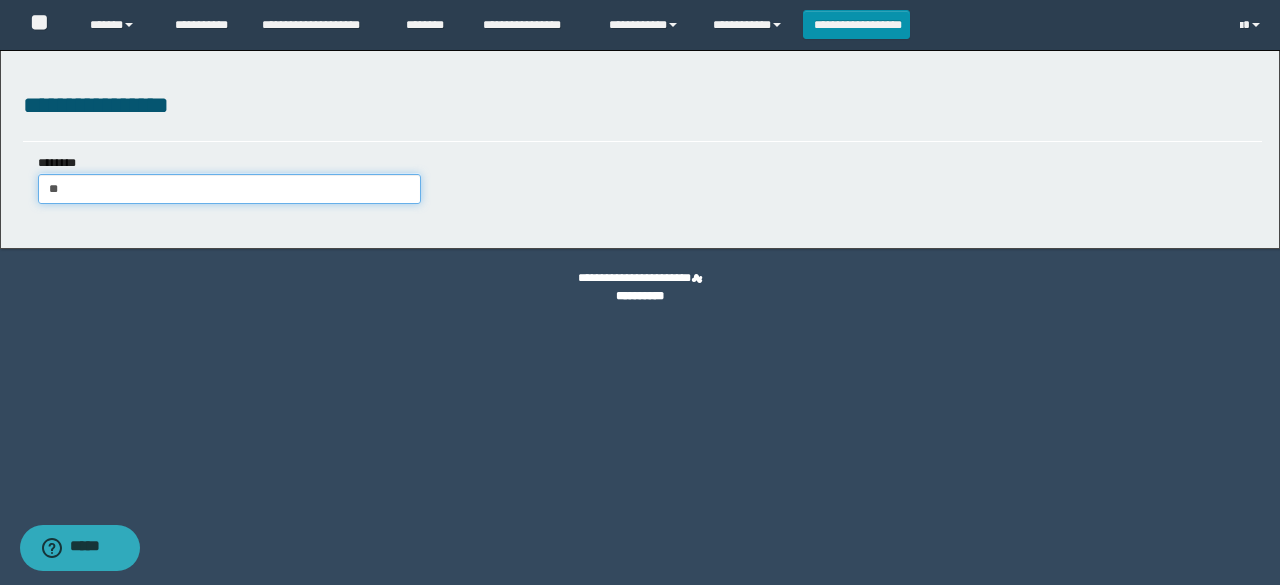type on "*" 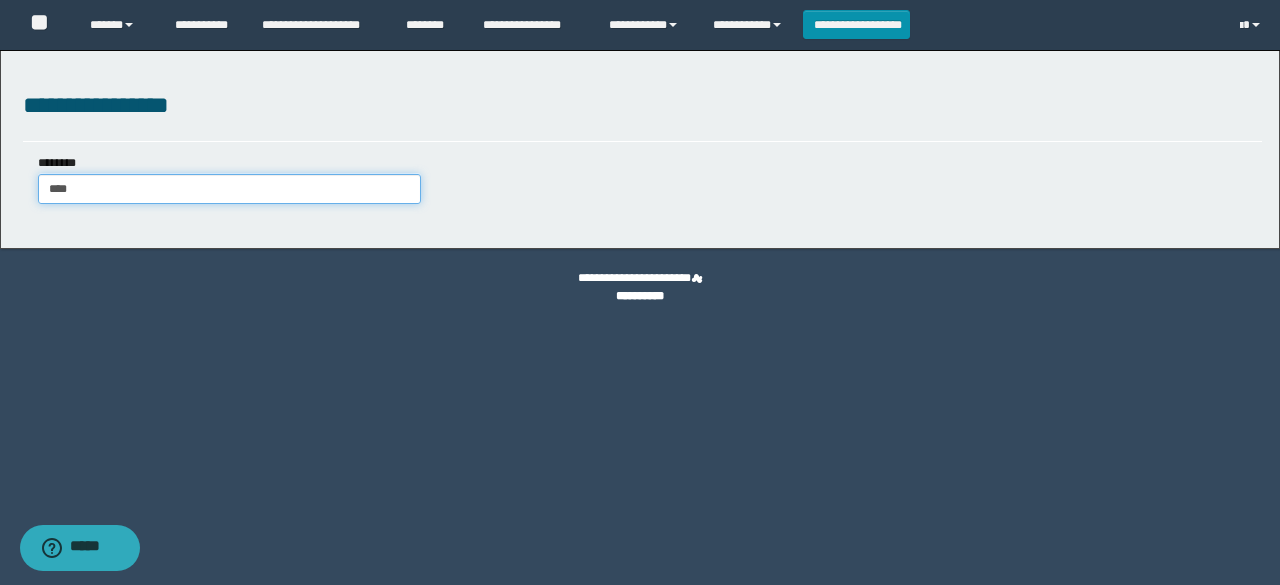 type on "*****" 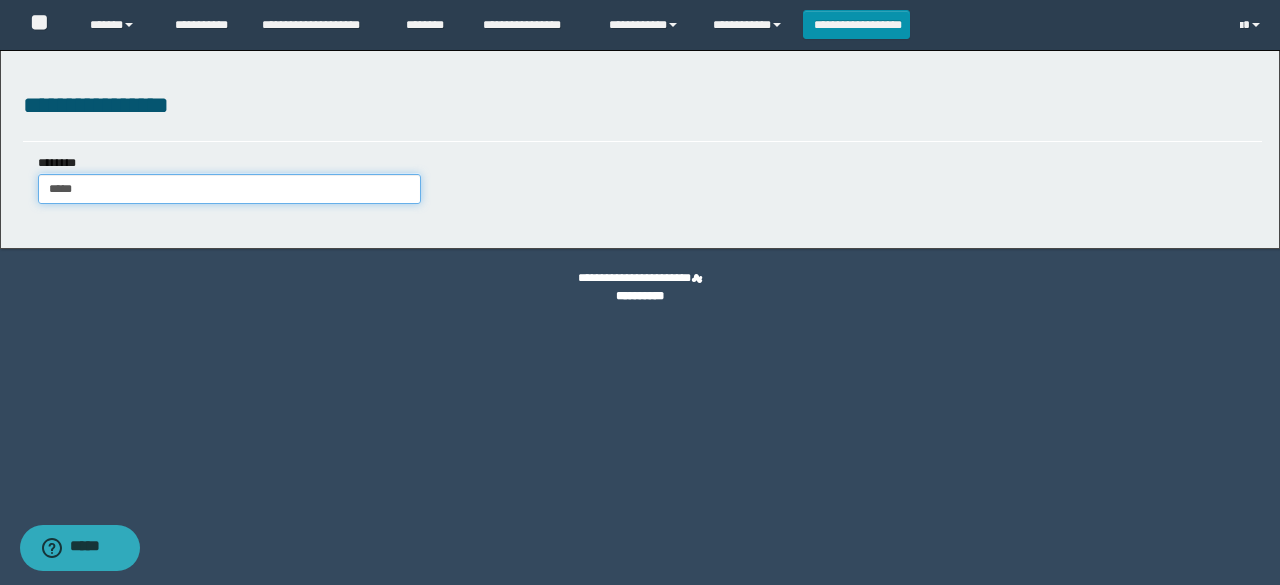 type on "*****" 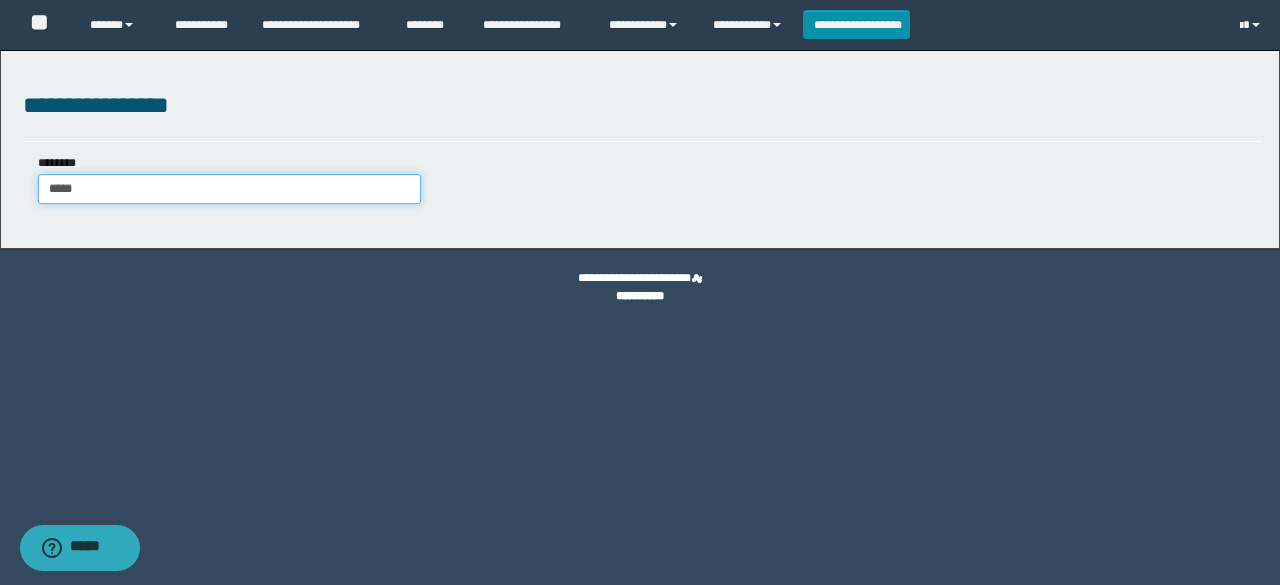 type on "*****" 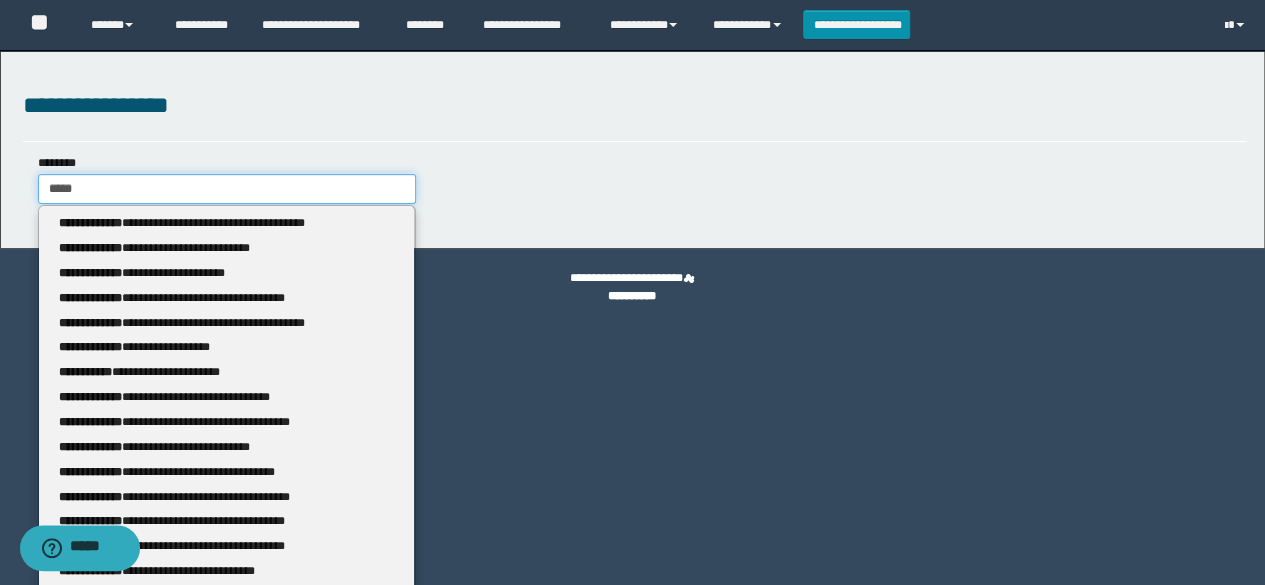 type 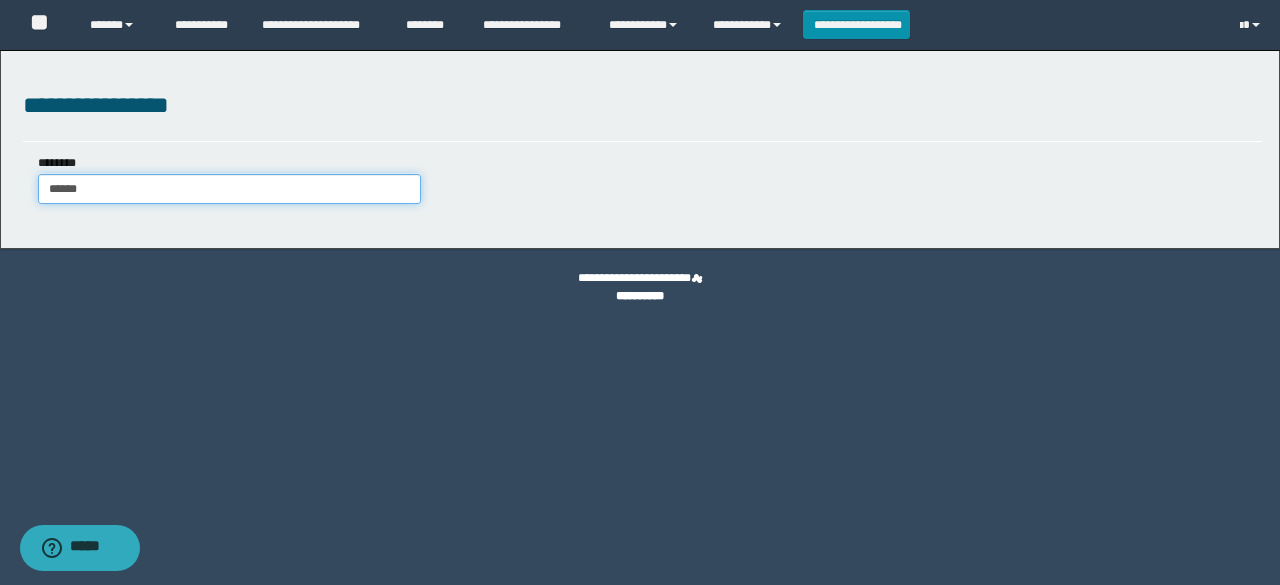 type on "*******" 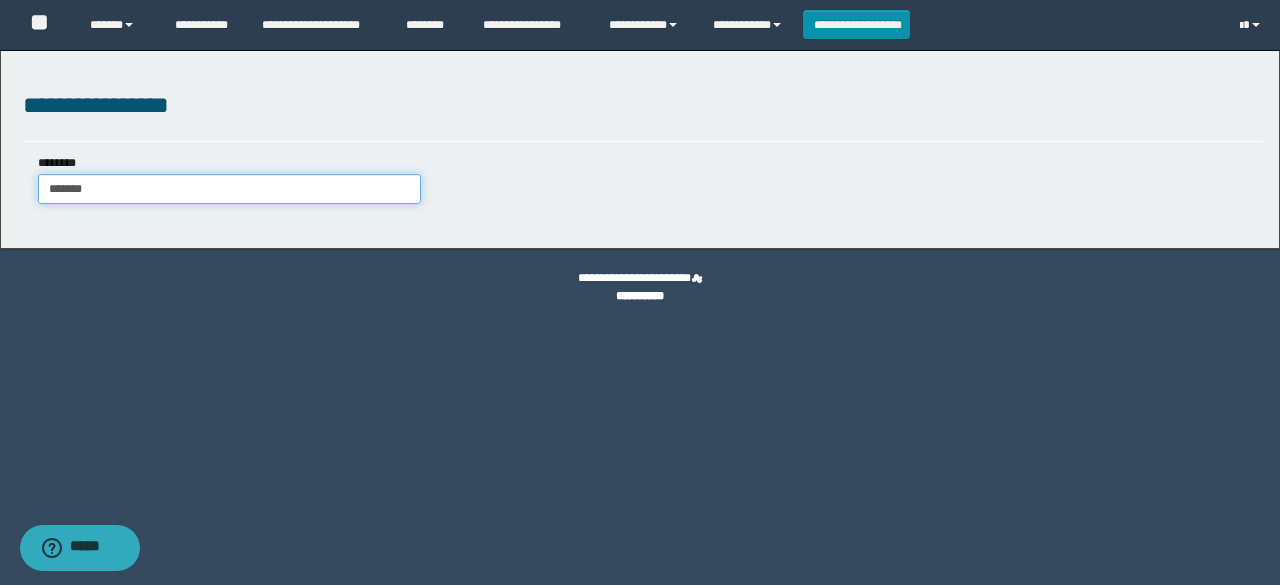 type on "*******" 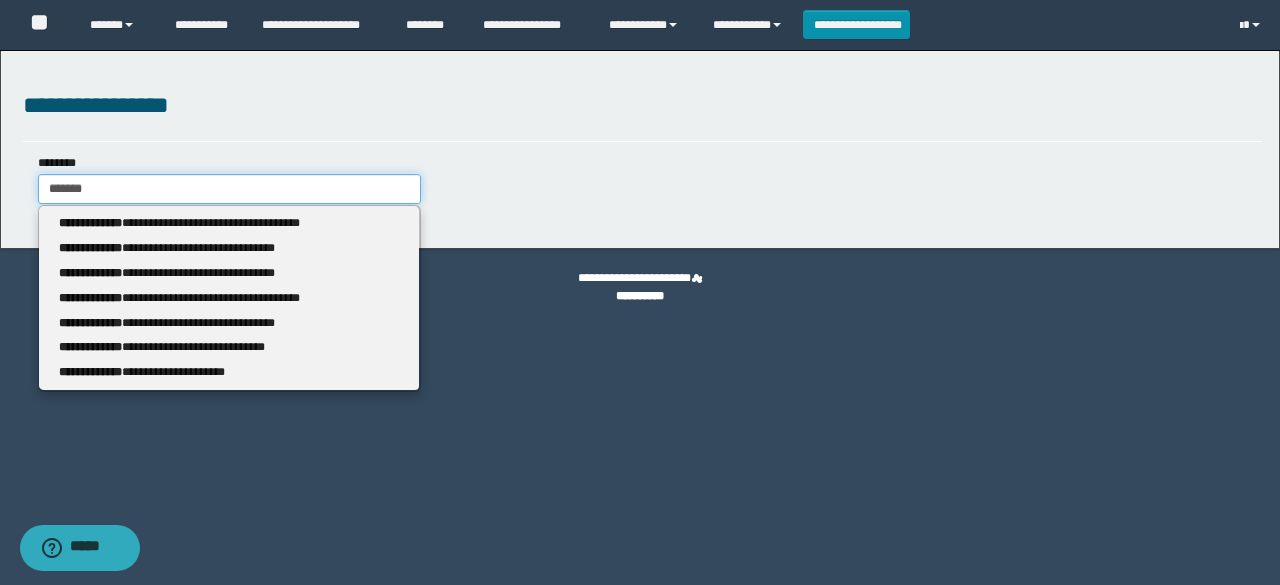 type on "*******" 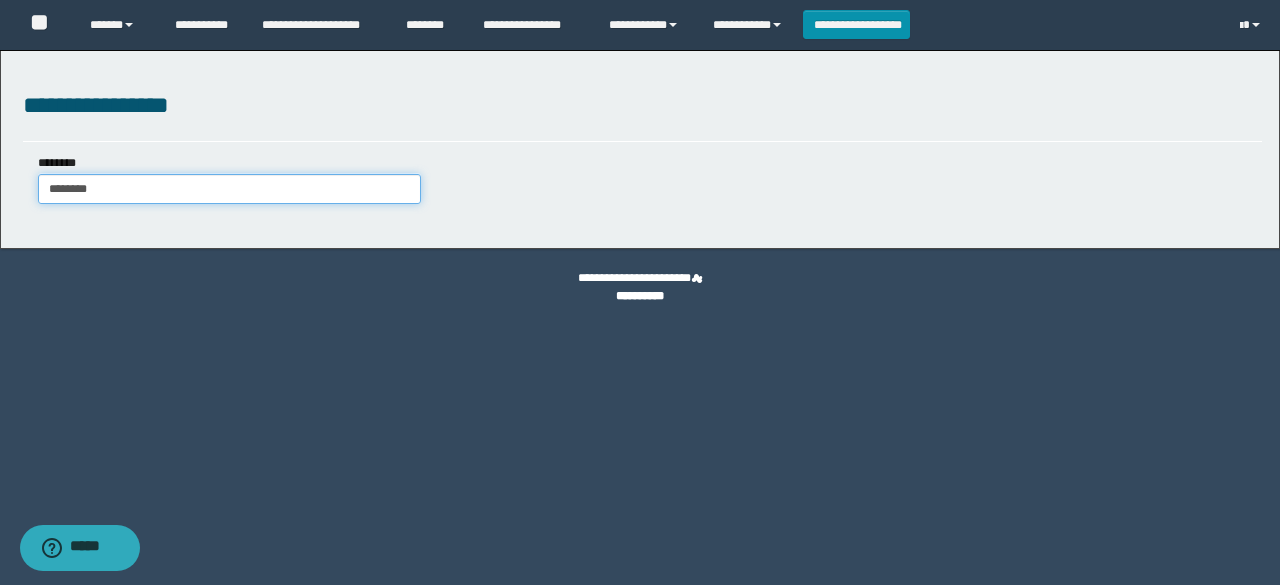 type on "*******" 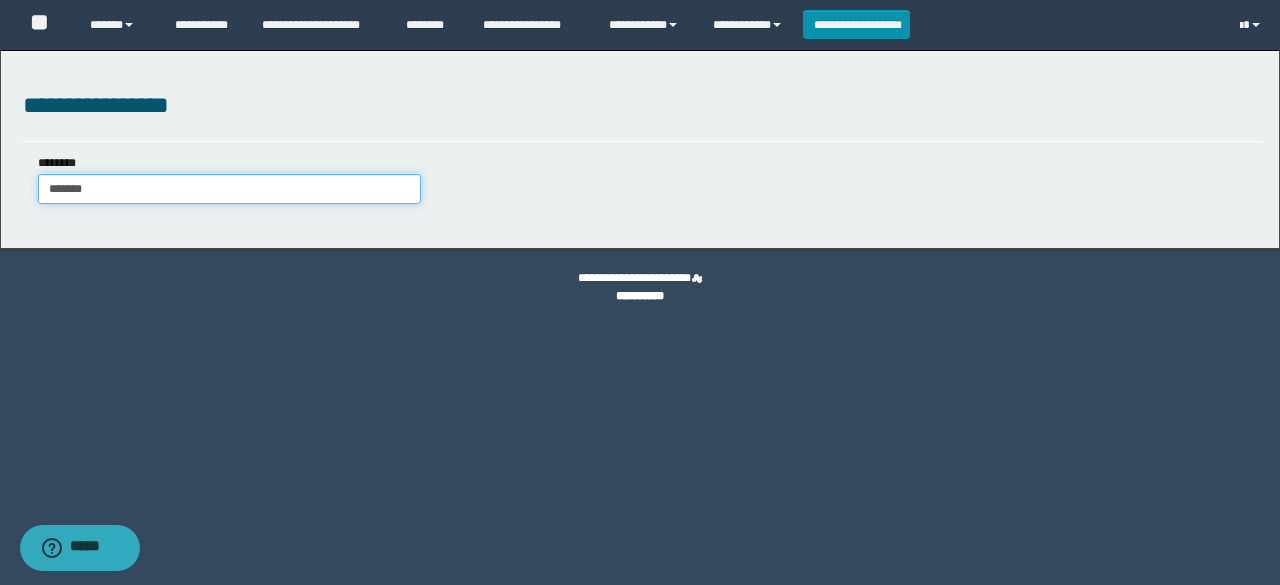 type on "*******" 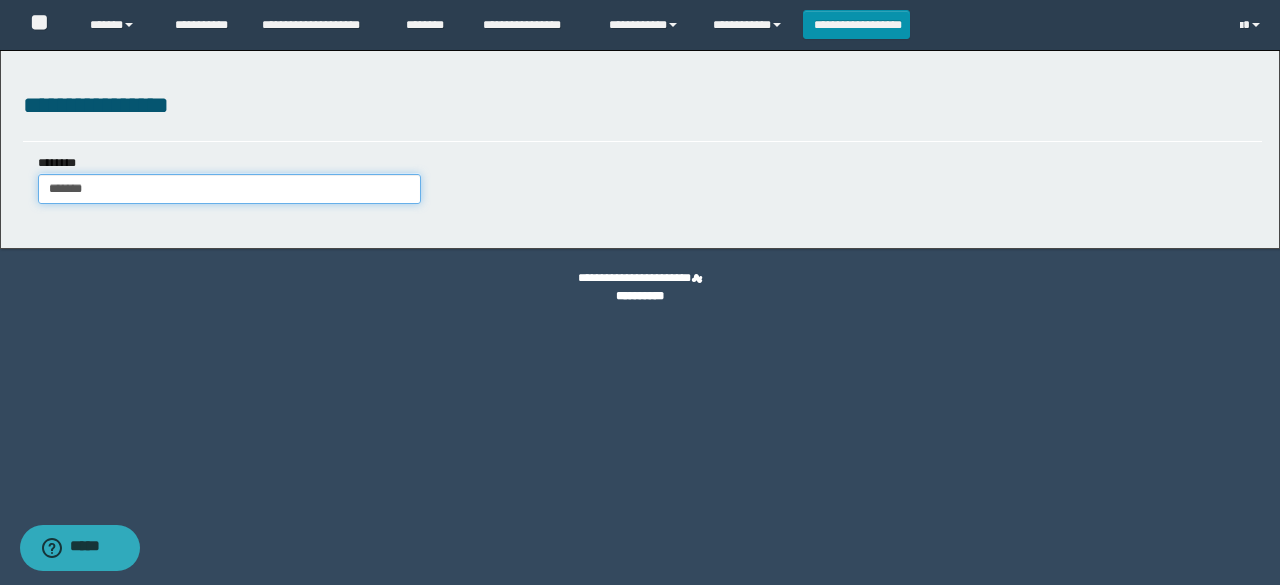 type 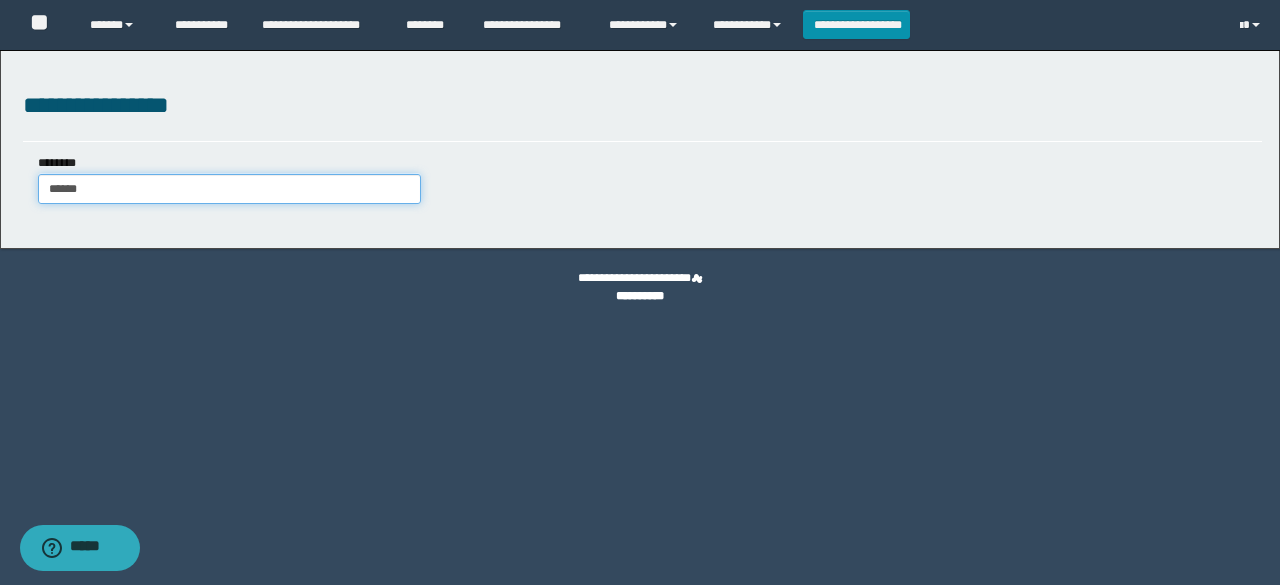 type on "*****" 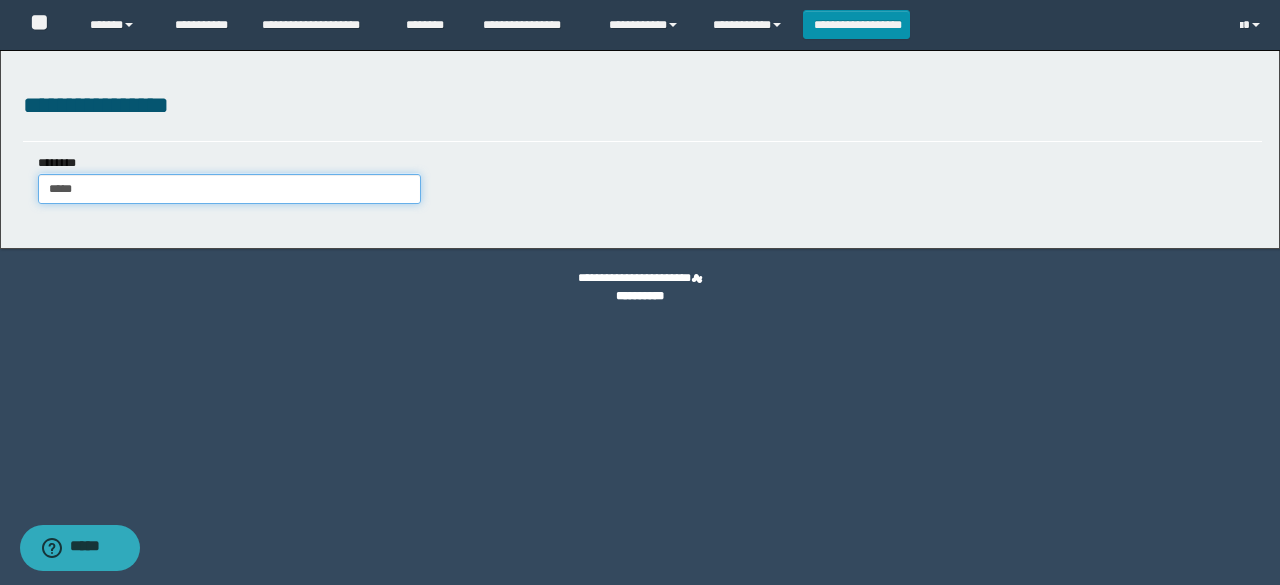 type on "*****" 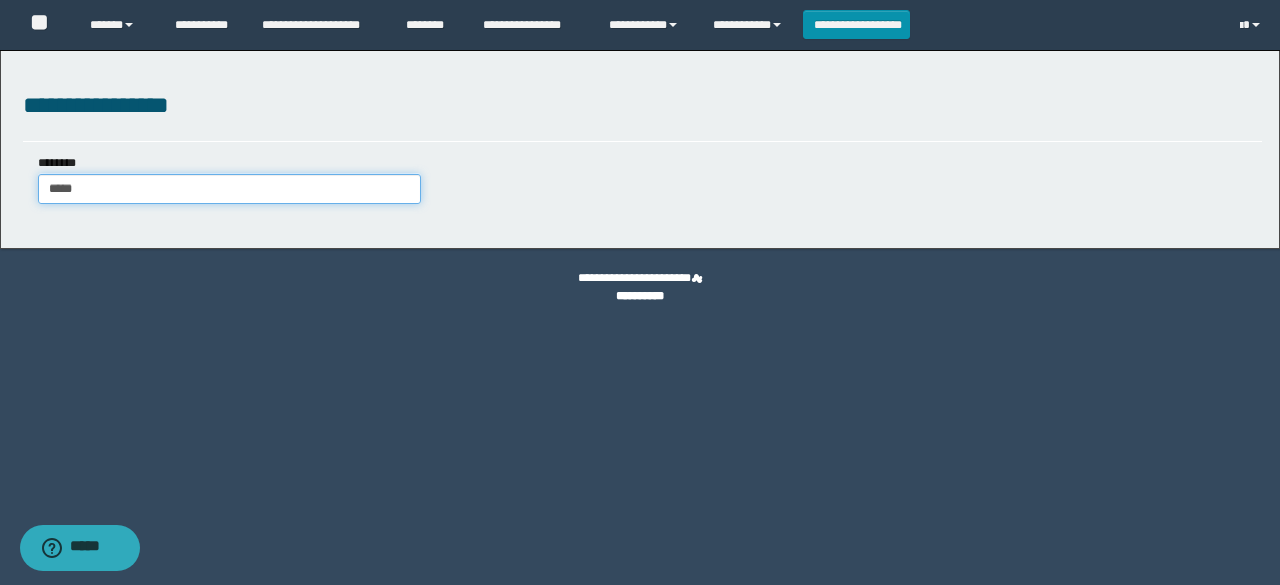 type 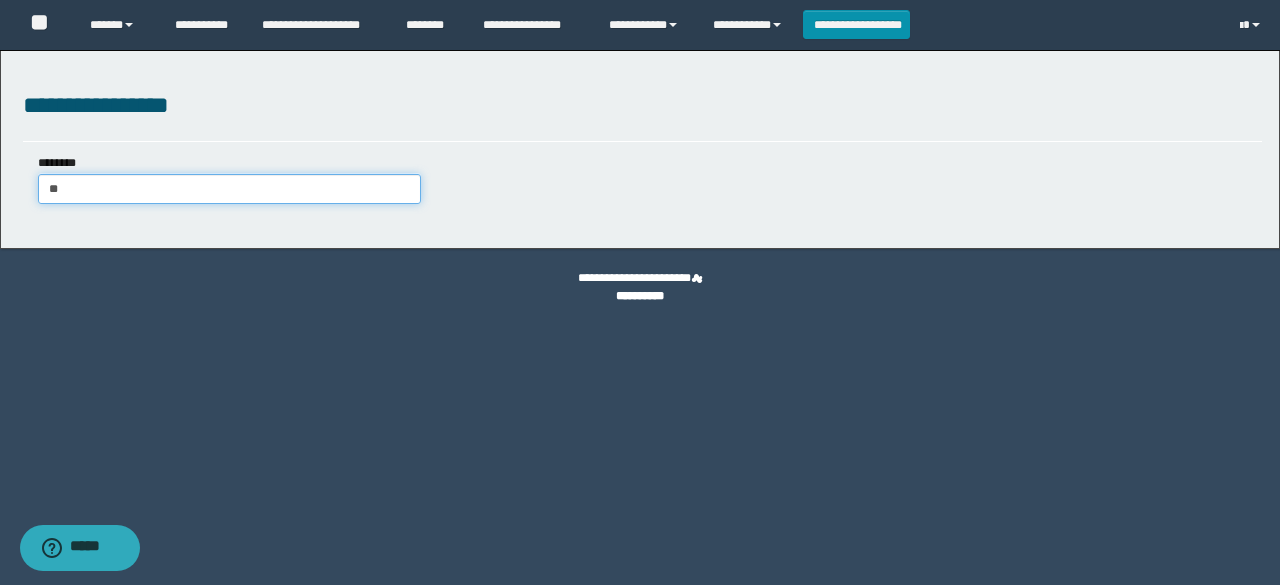 type on "*" 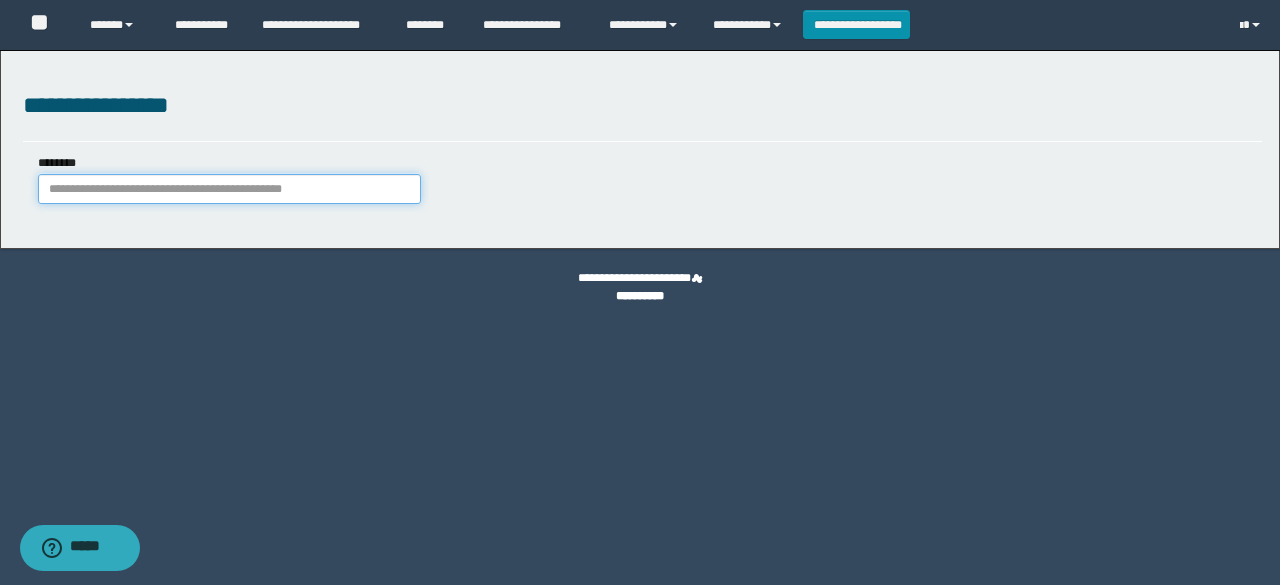 paste on "**********" 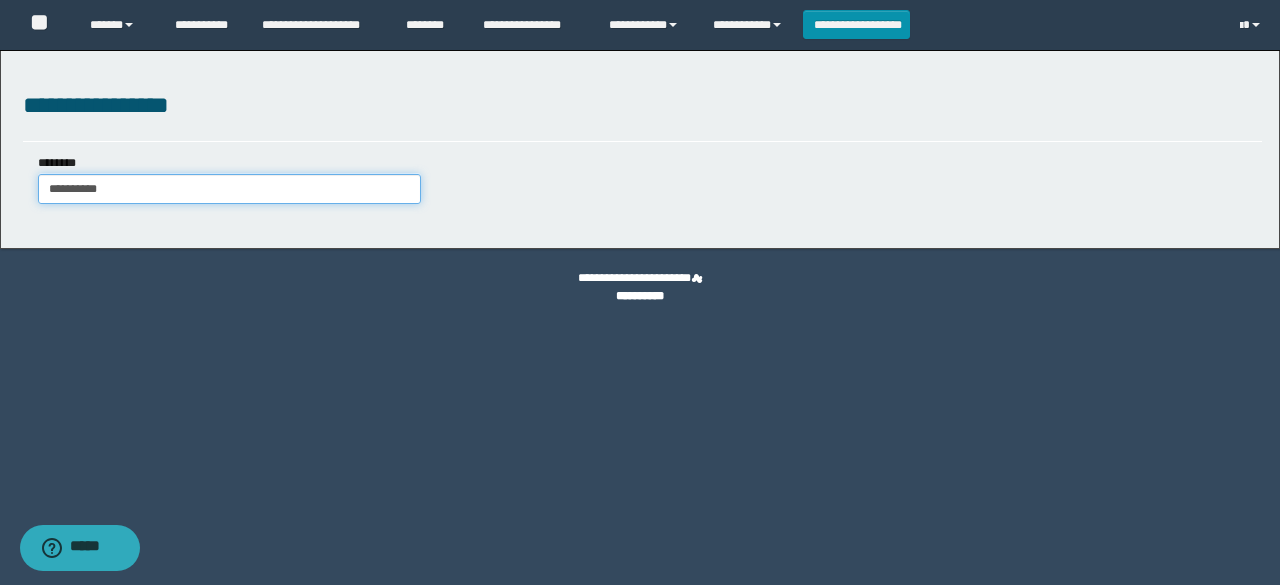 drag, startPoint x: 138, startPoint y: 188, endPoint x: 0, endPoint y: 181, distance: 138.17743 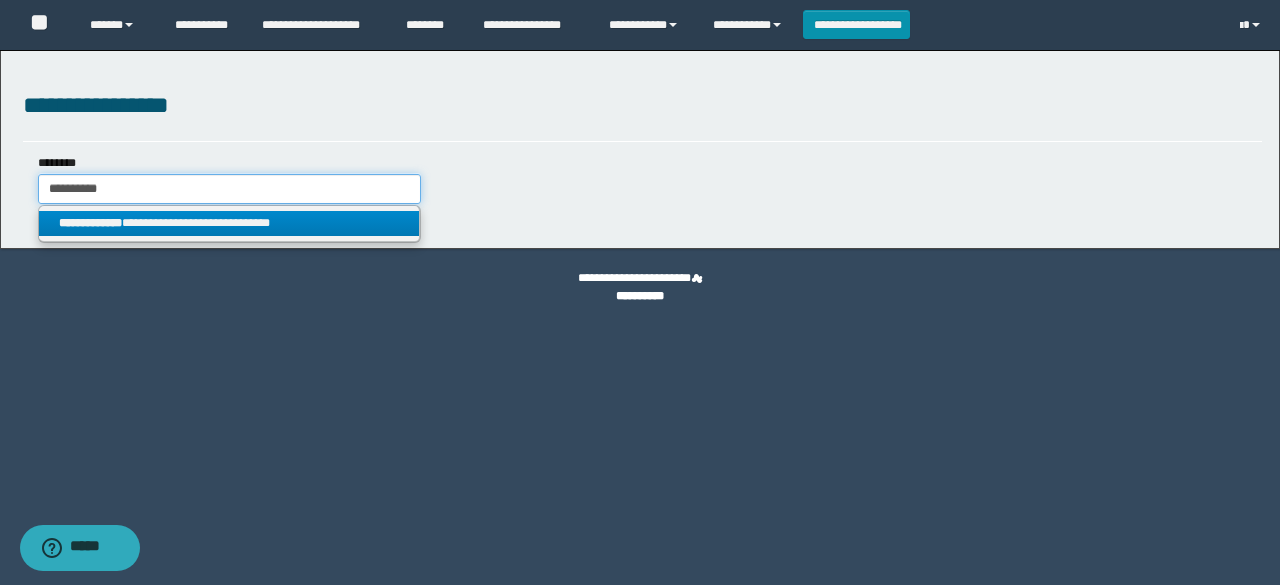 type on "**********" 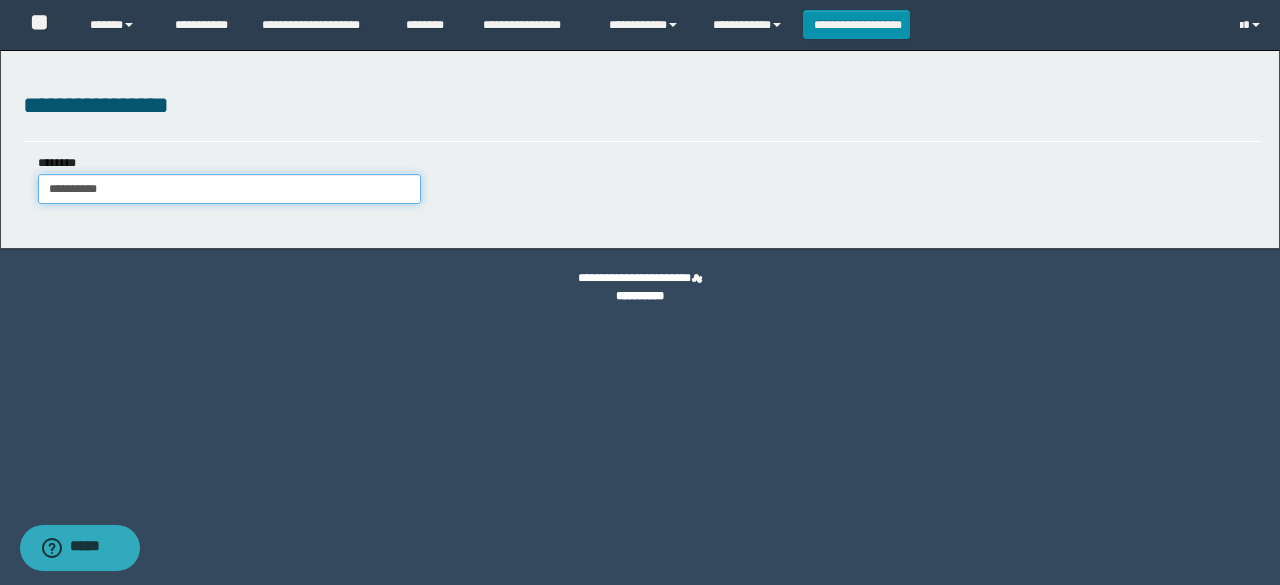 type on "**********" 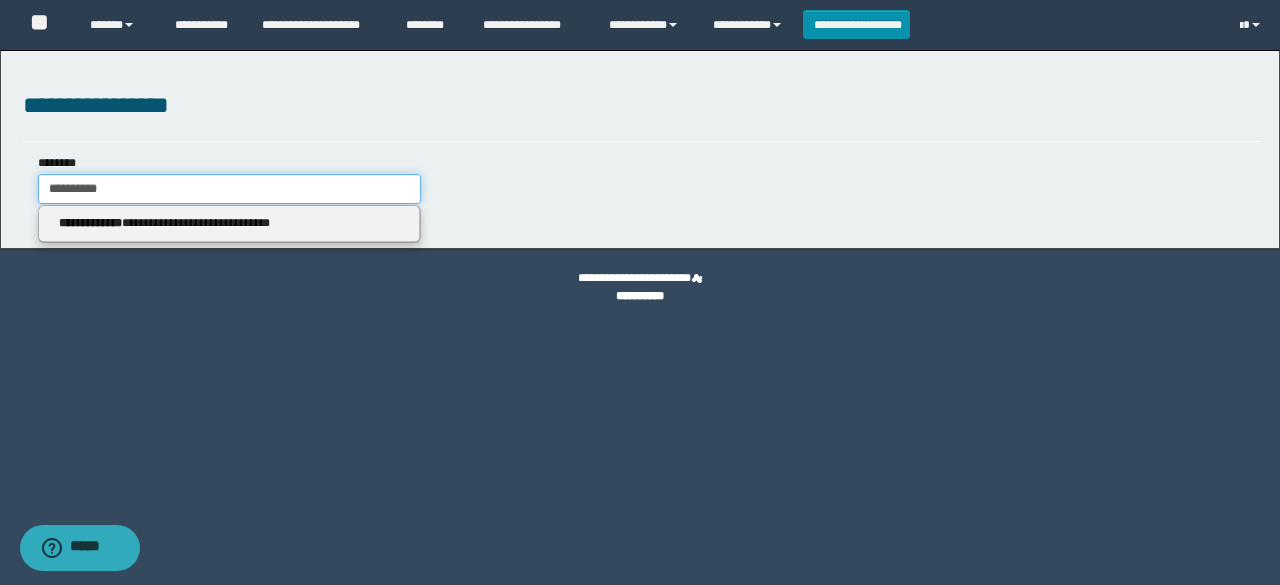 click on "**********" at bounding box center [229, 189] 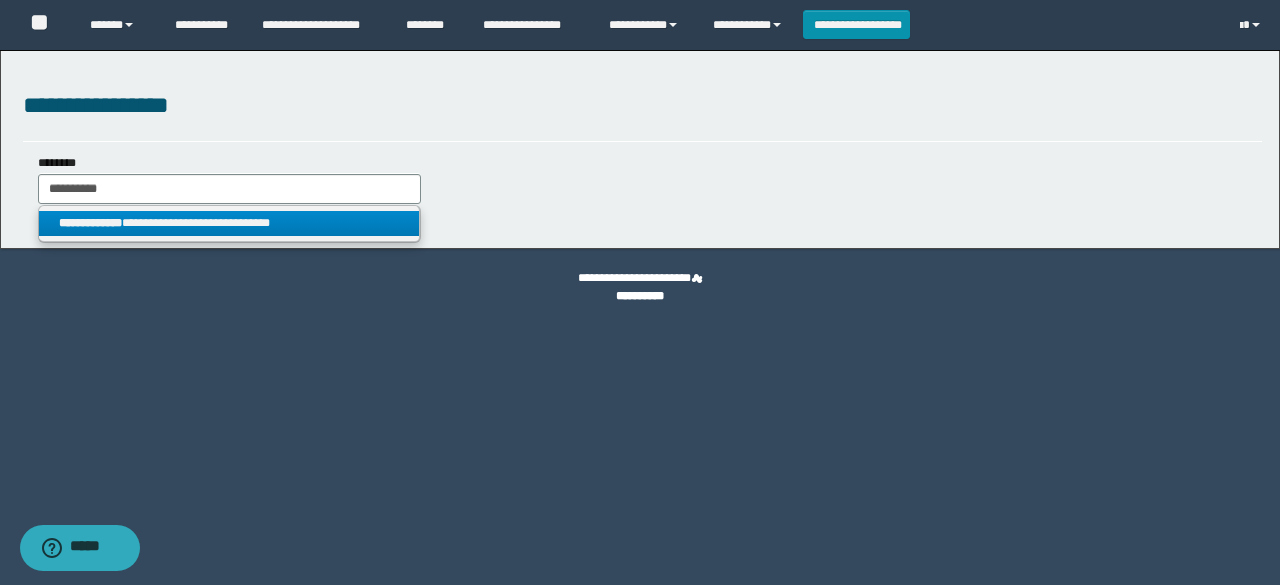 click on "**********" at bounding box center [229, 223] 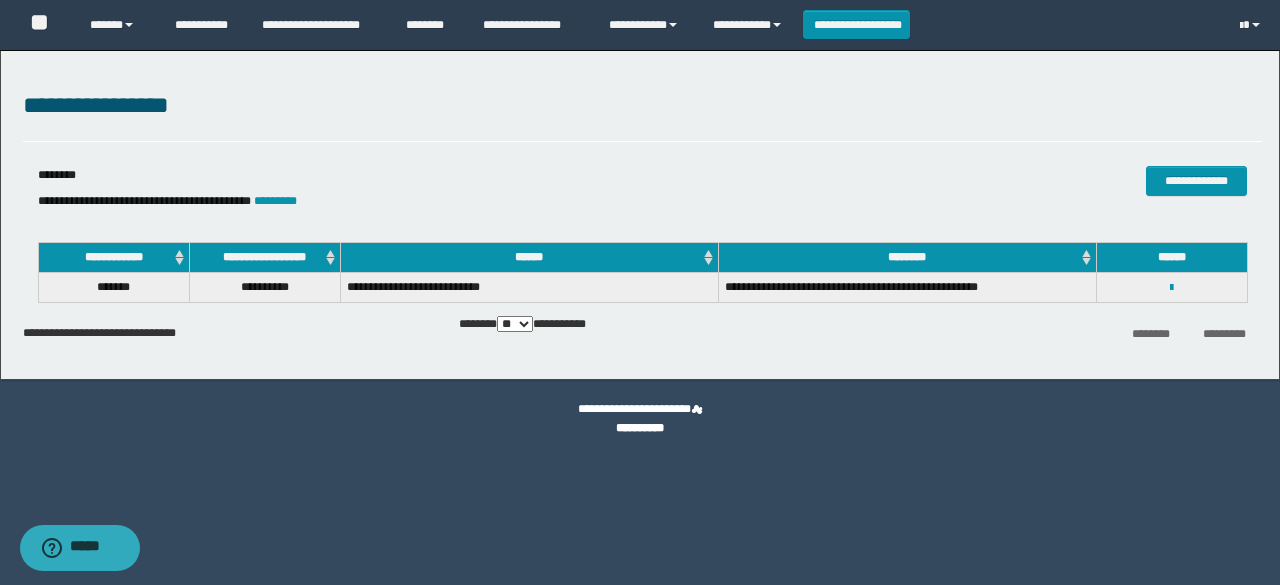 click on "**********" at bounding box center [1172, 287] 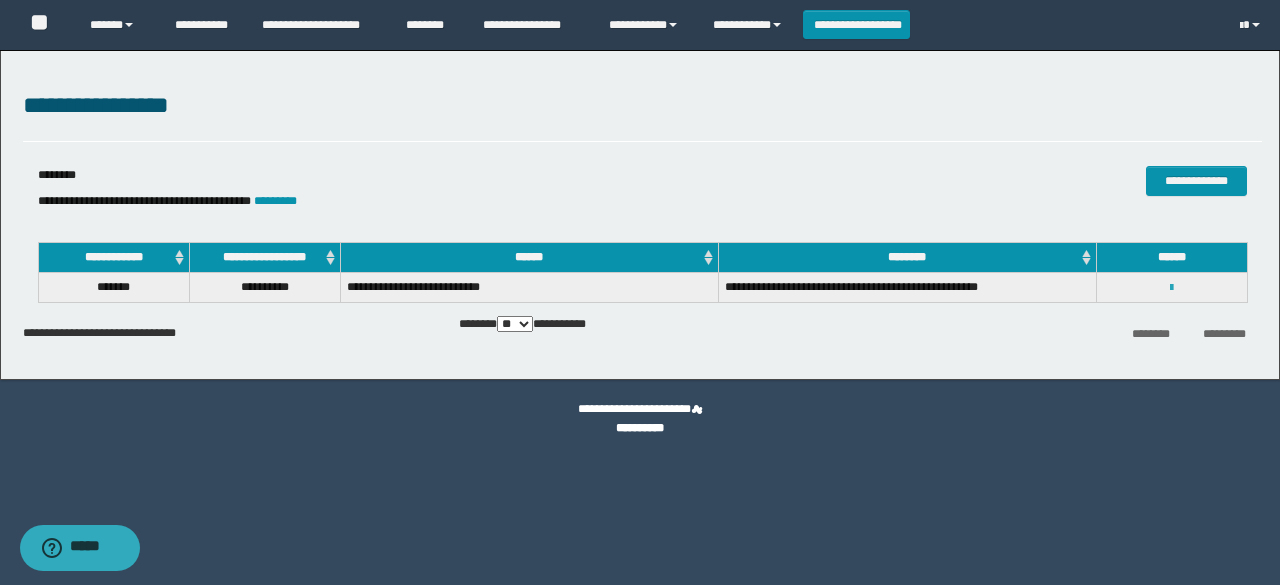 click on "**********" at bounding box center [1172, 287] 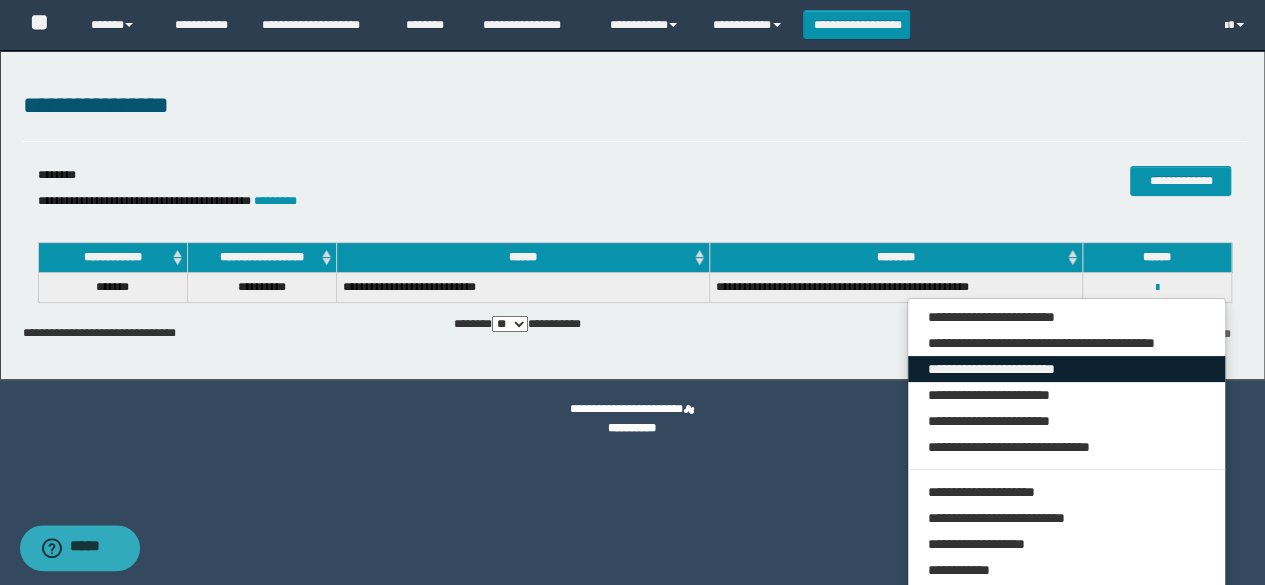 click on "**********" at bounding box center [1067, 369] 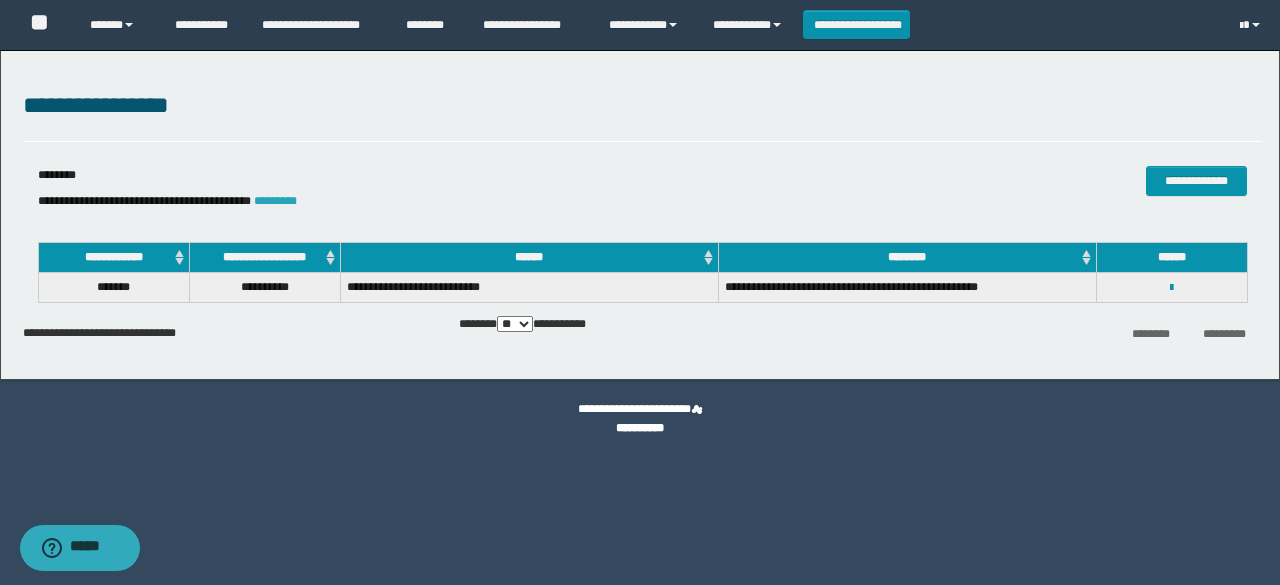 click on "*********" at bounding box center [275, 201] 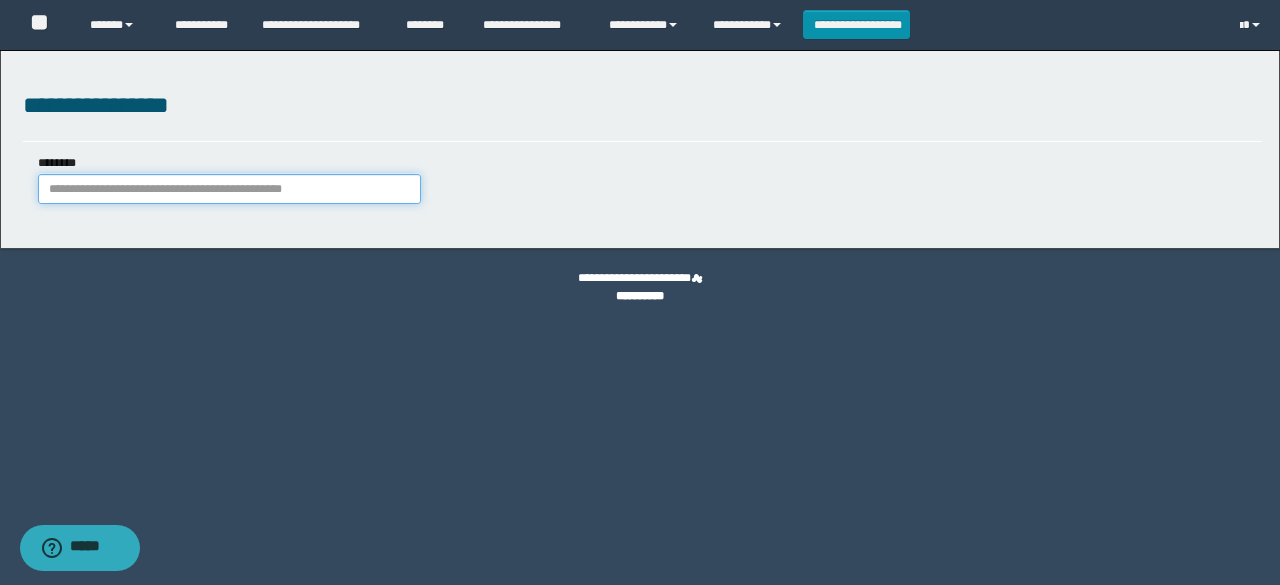 click on "********" at bounding box center [229, 189] 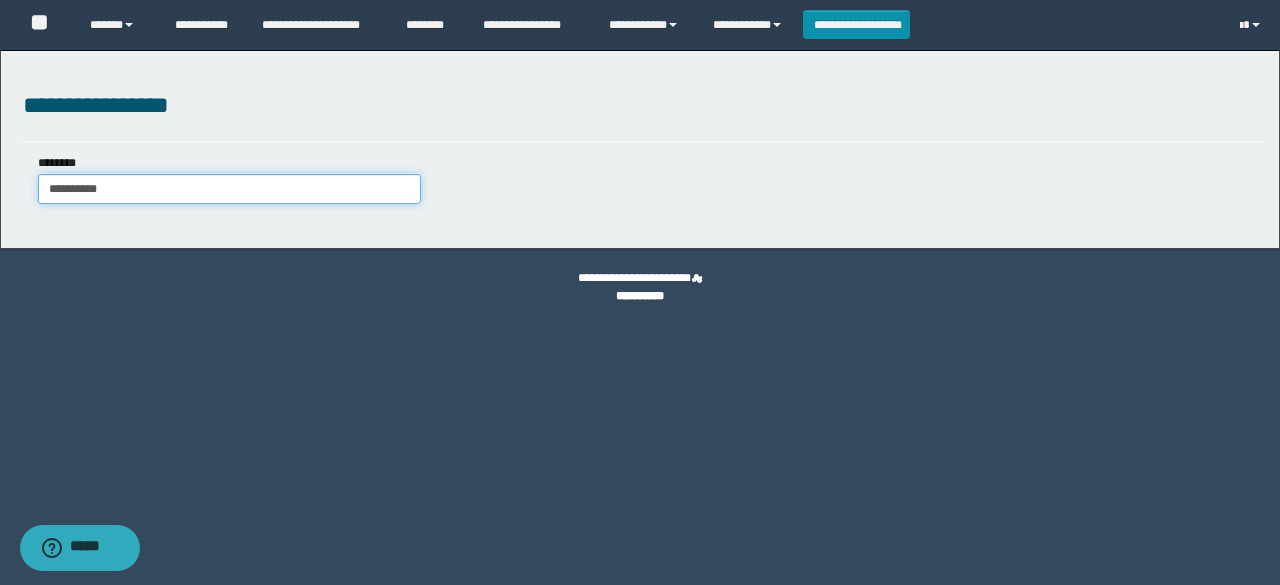 drag, startPoint x: 118, startPoint y: 200, endPoint x: 10, endPoint y: 199, distance: 108.00463 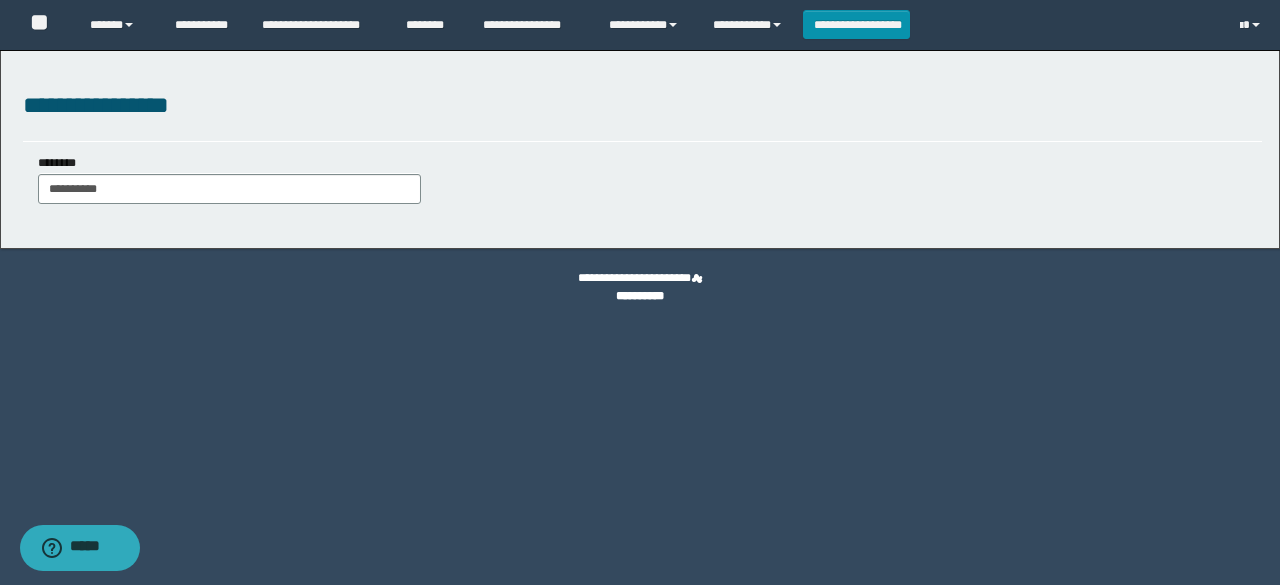 click on "**********" at bounding box center (642, 186) 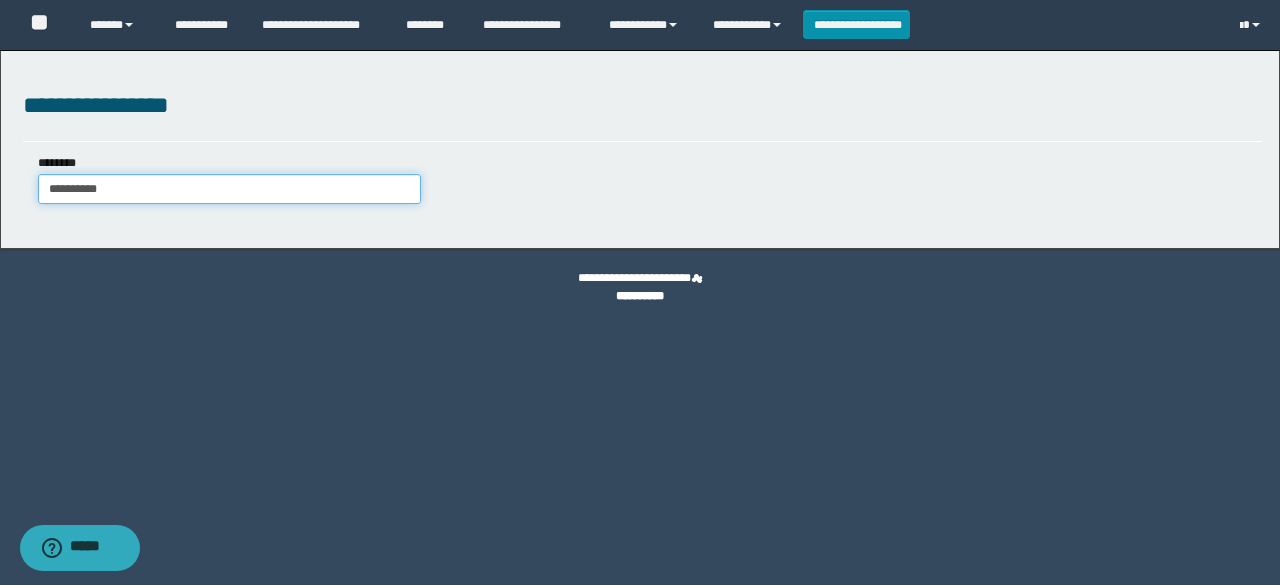 drag, startPoint x: 166, startPoint y: 181, endPoint x: 0, endPoint y: 197, distance: 166.7693 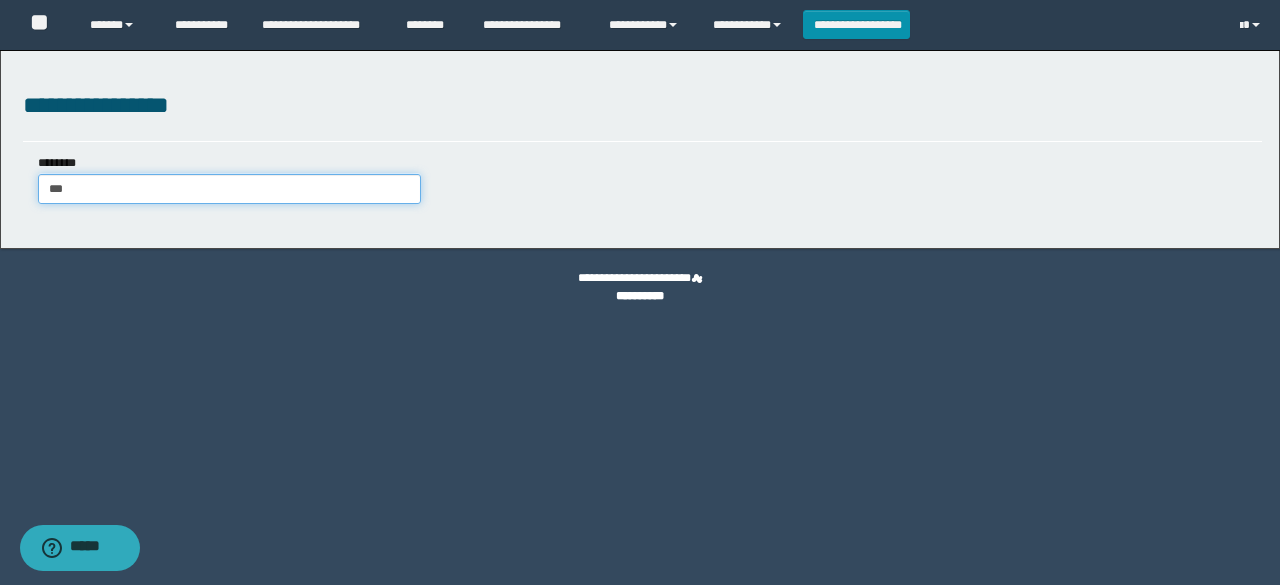 type on "****" 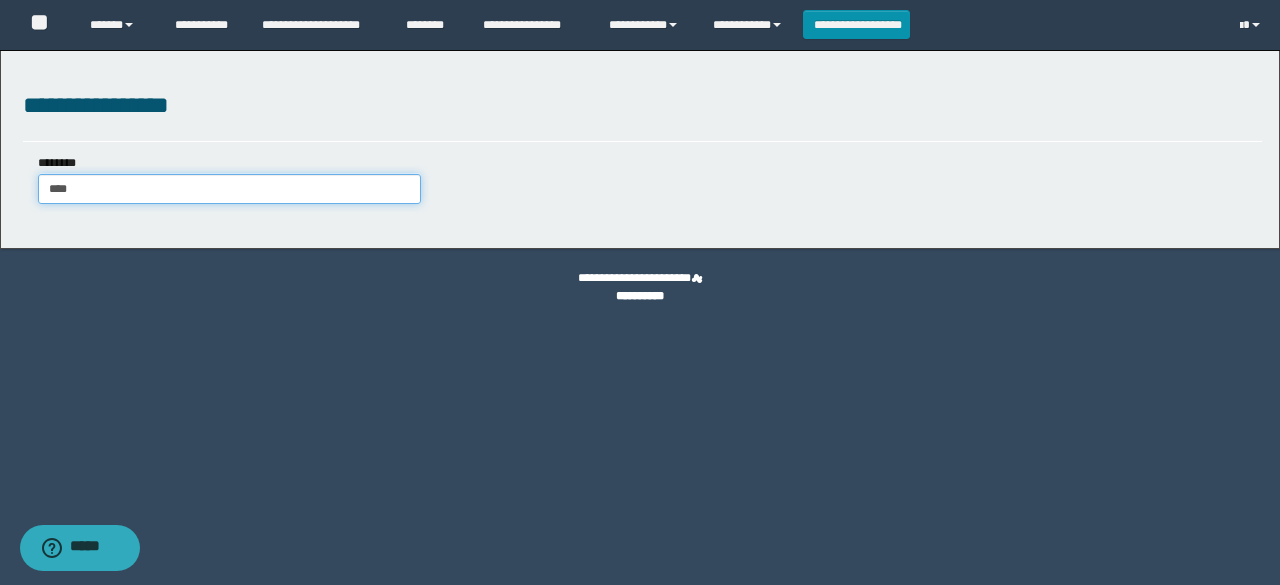 type on "****" 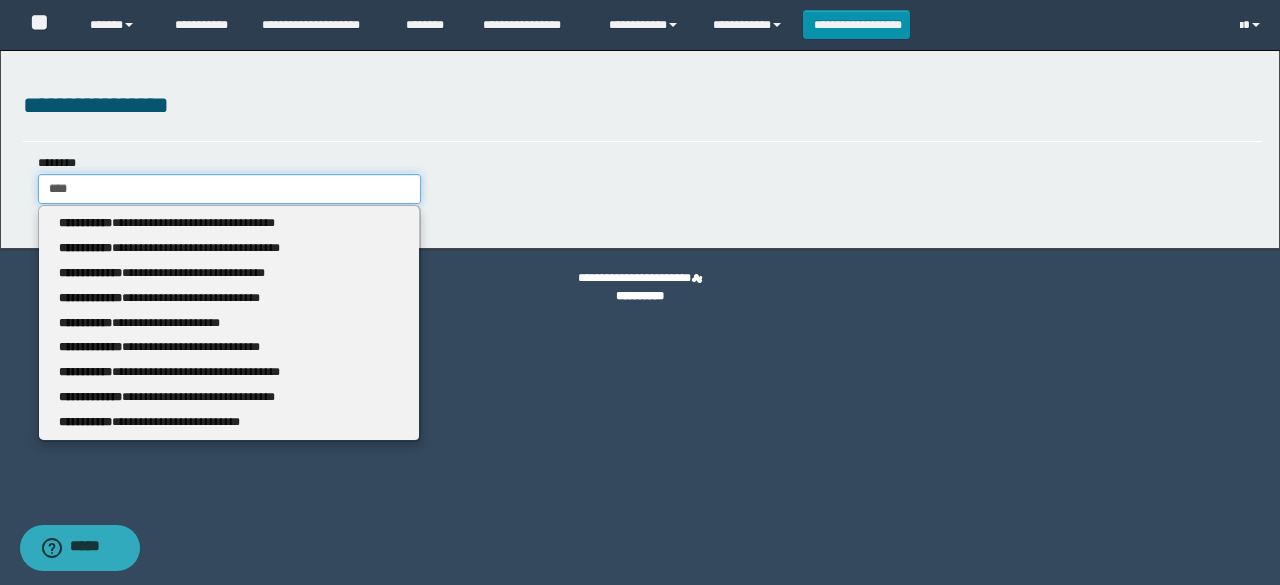 type 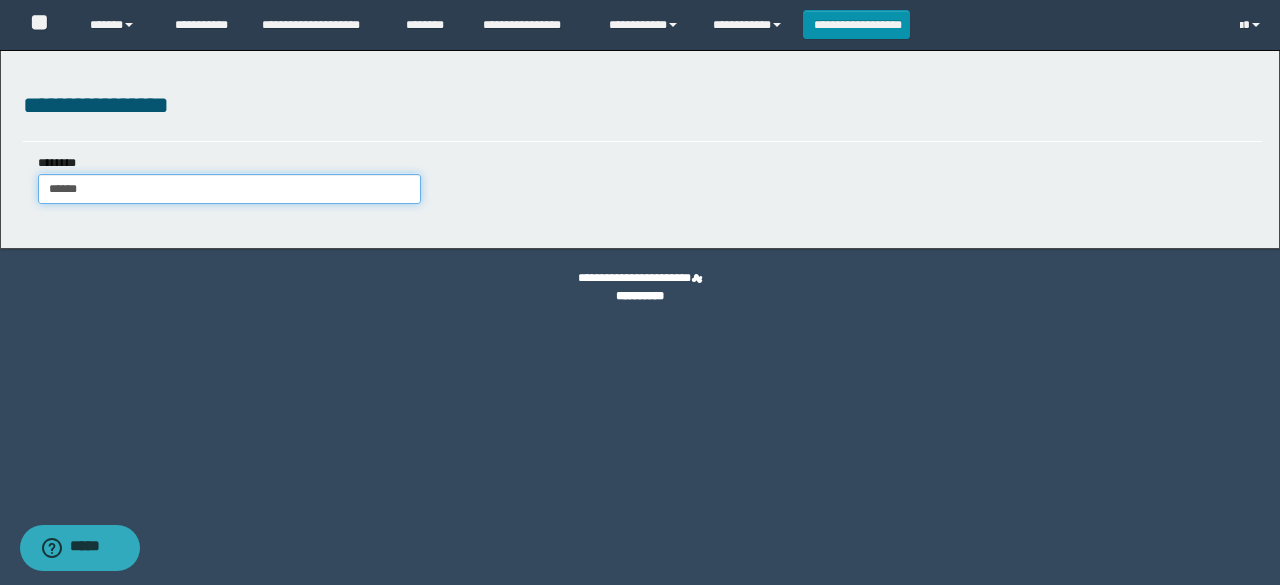 type on "*******" 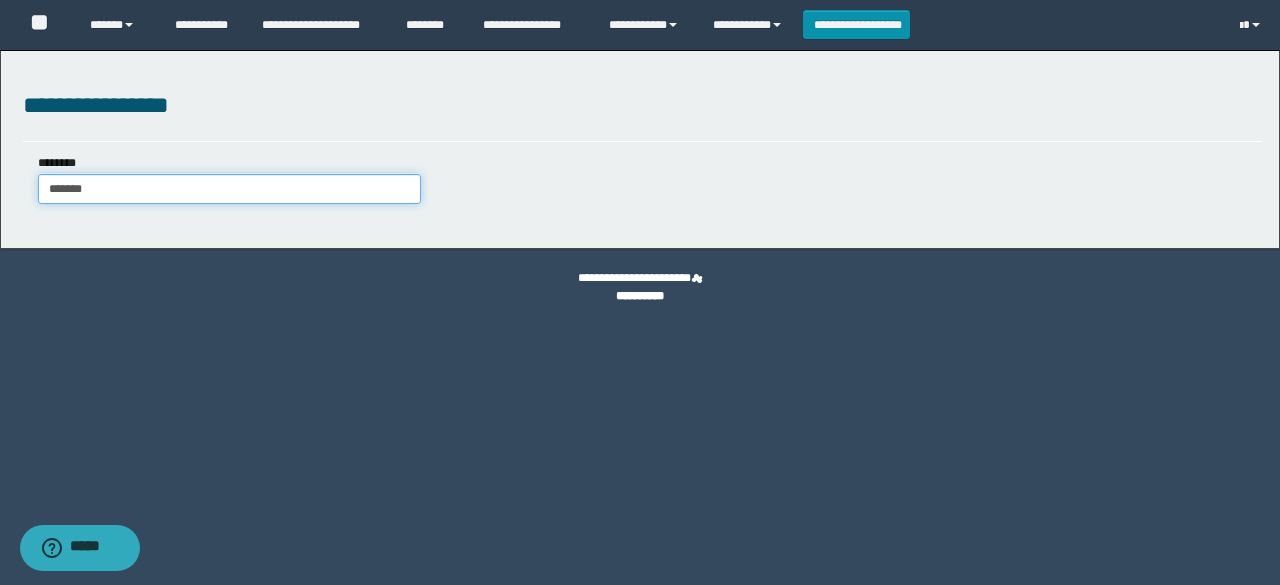 type on "*******" 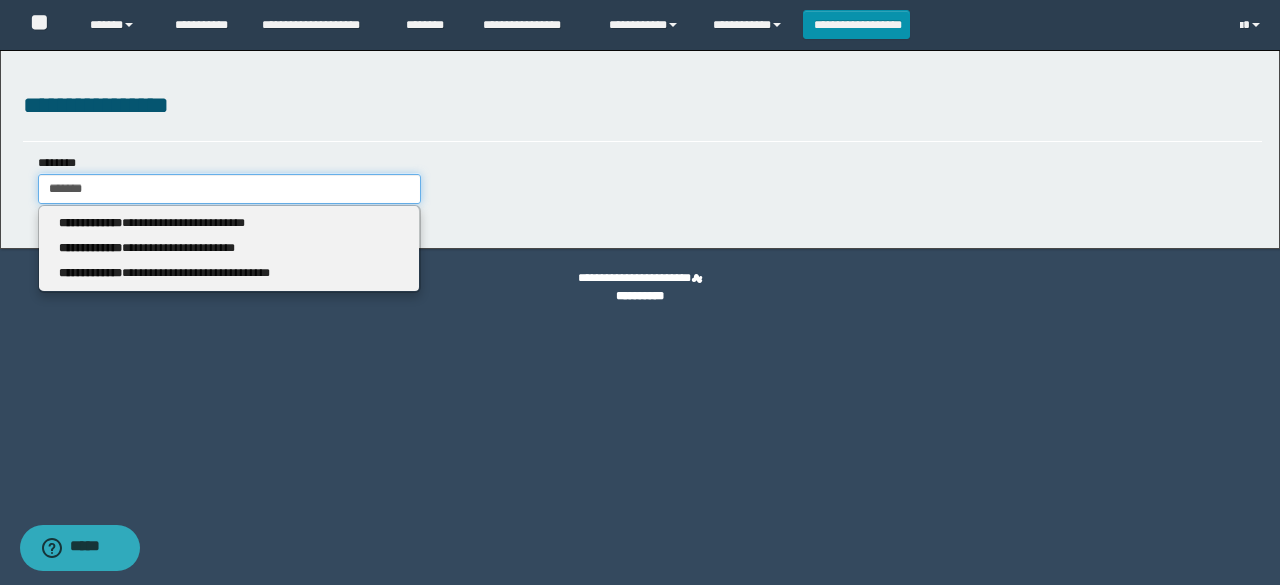 type 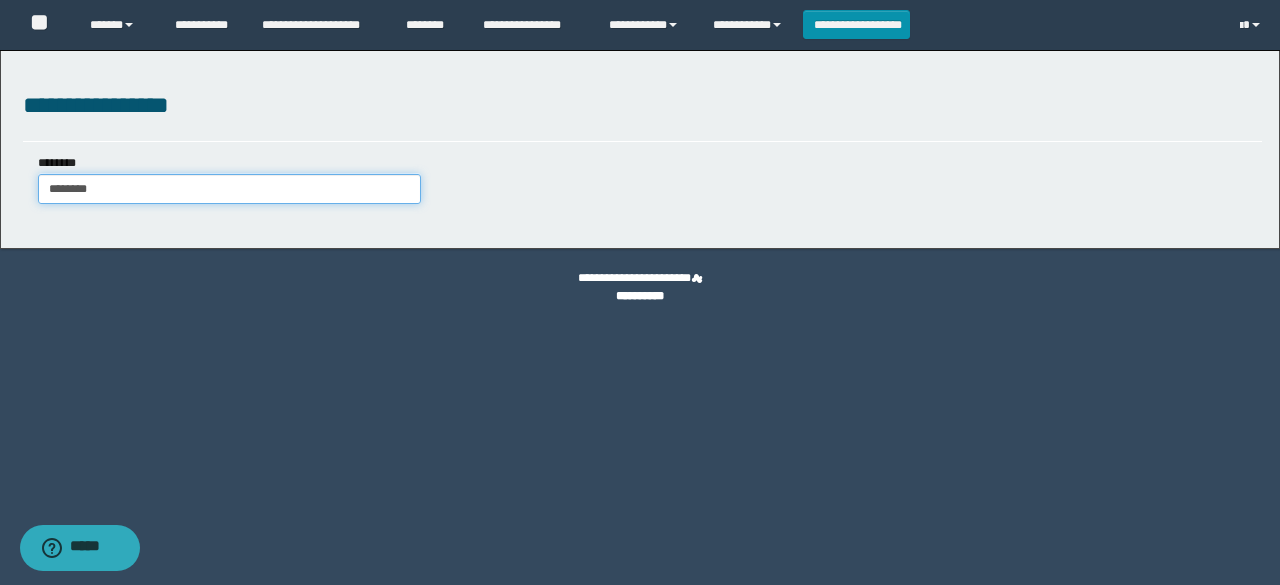 type on "********" 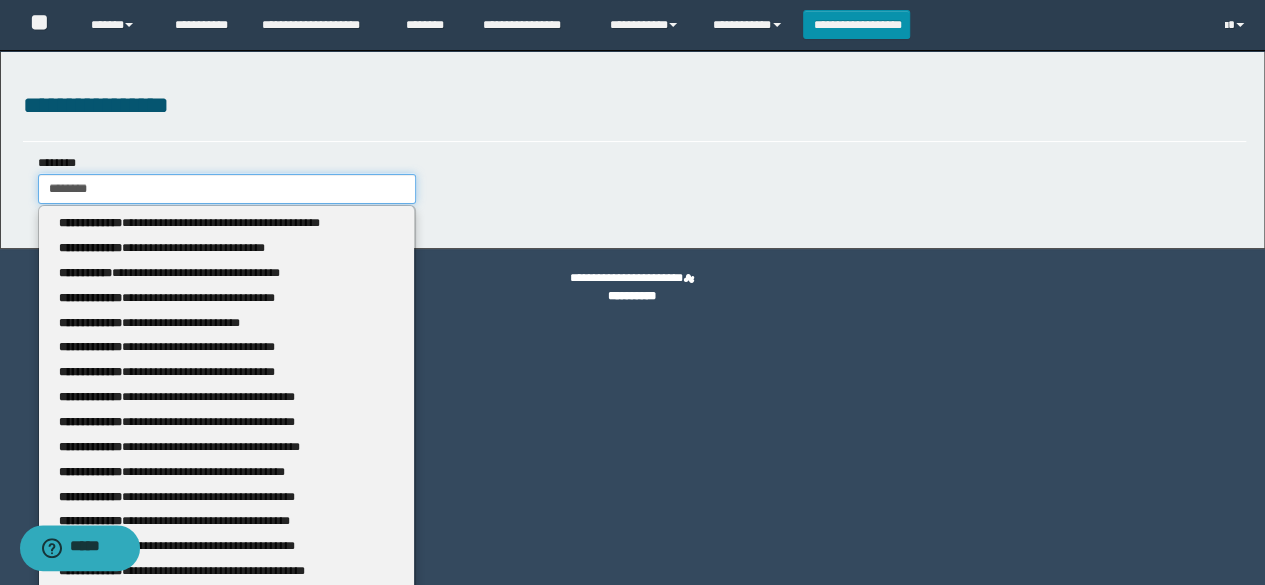 type 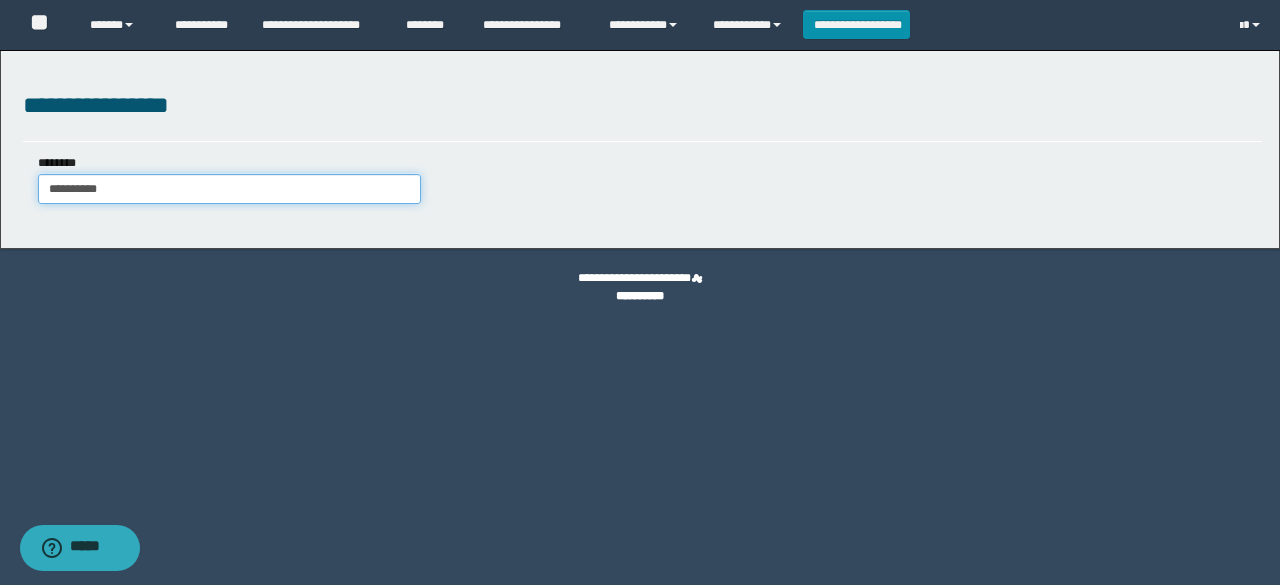 type on "********" 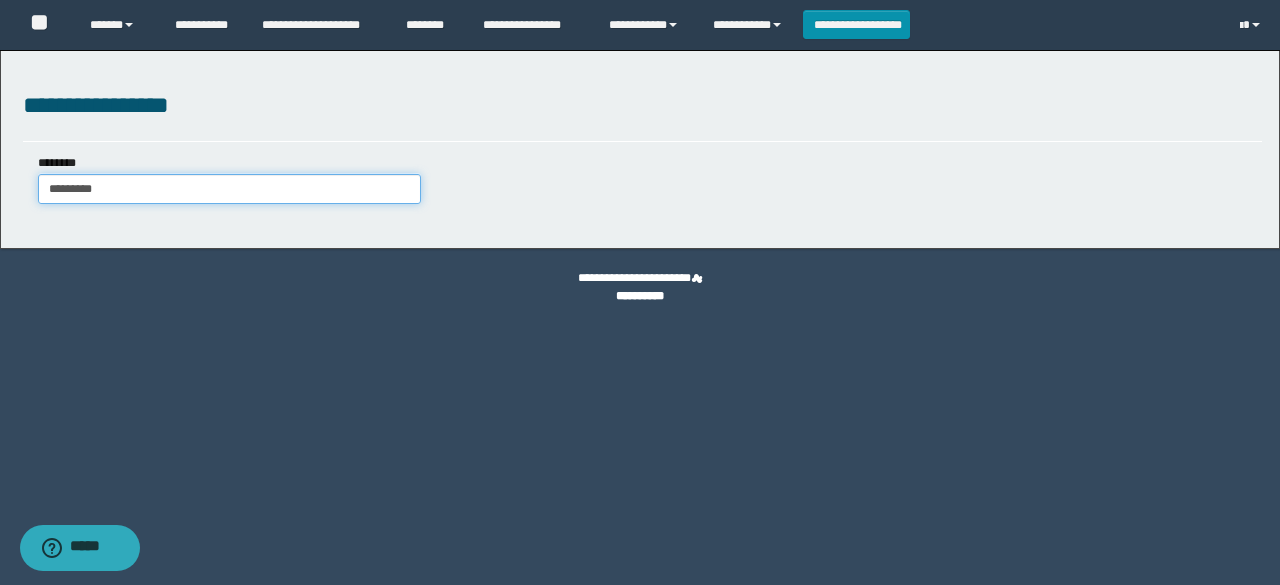 type on "********" 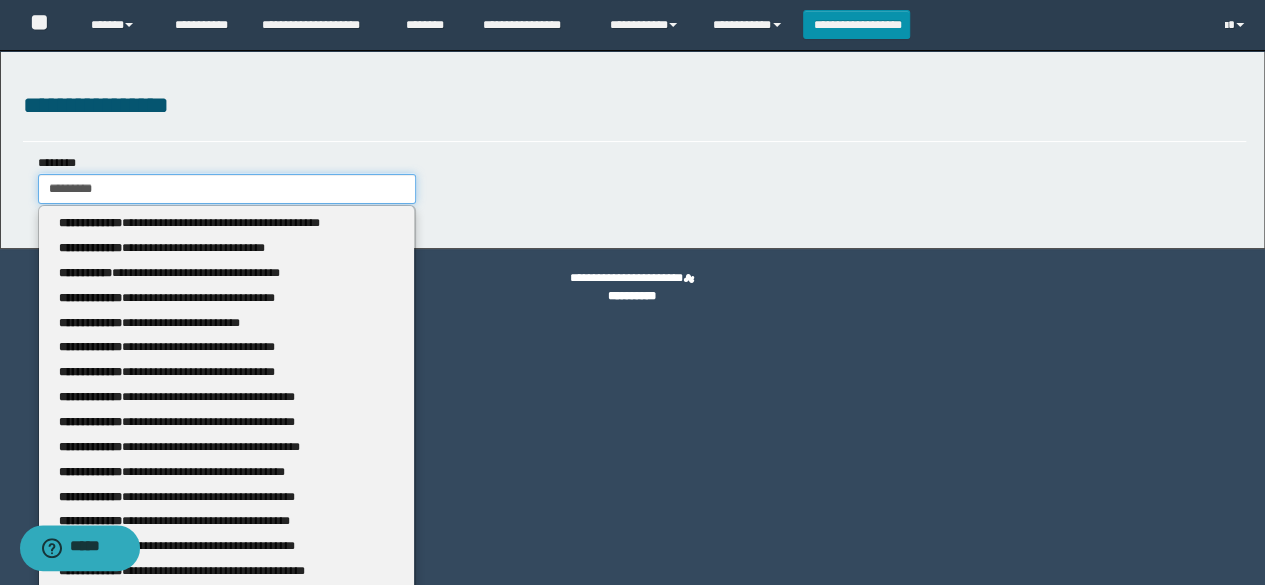 type 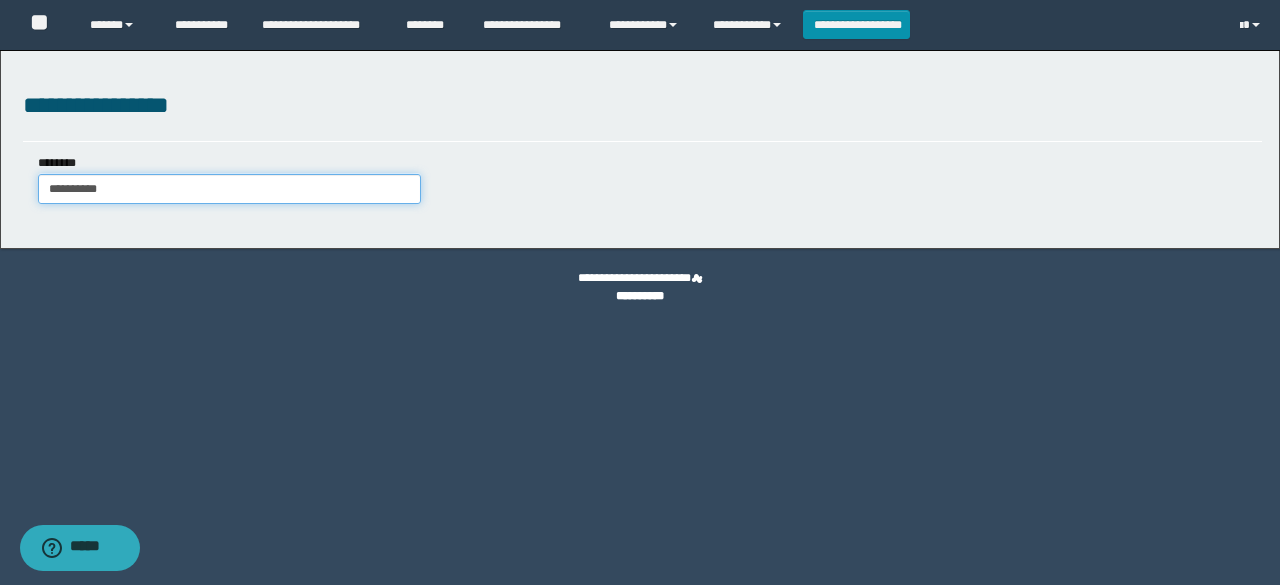 type on "********" 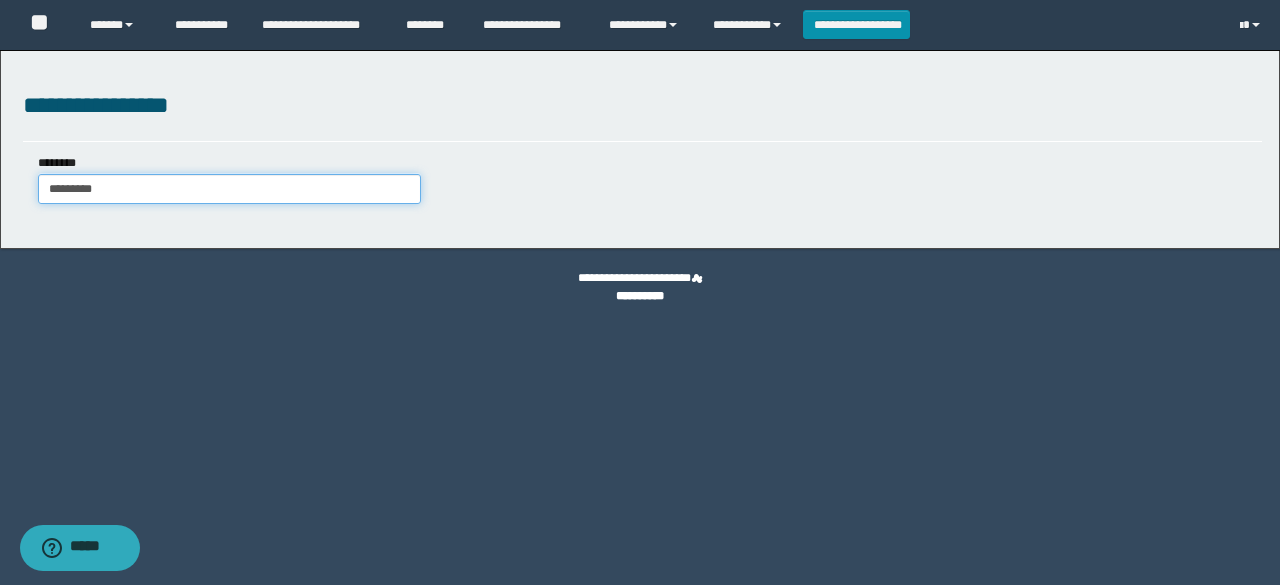 type on "********" 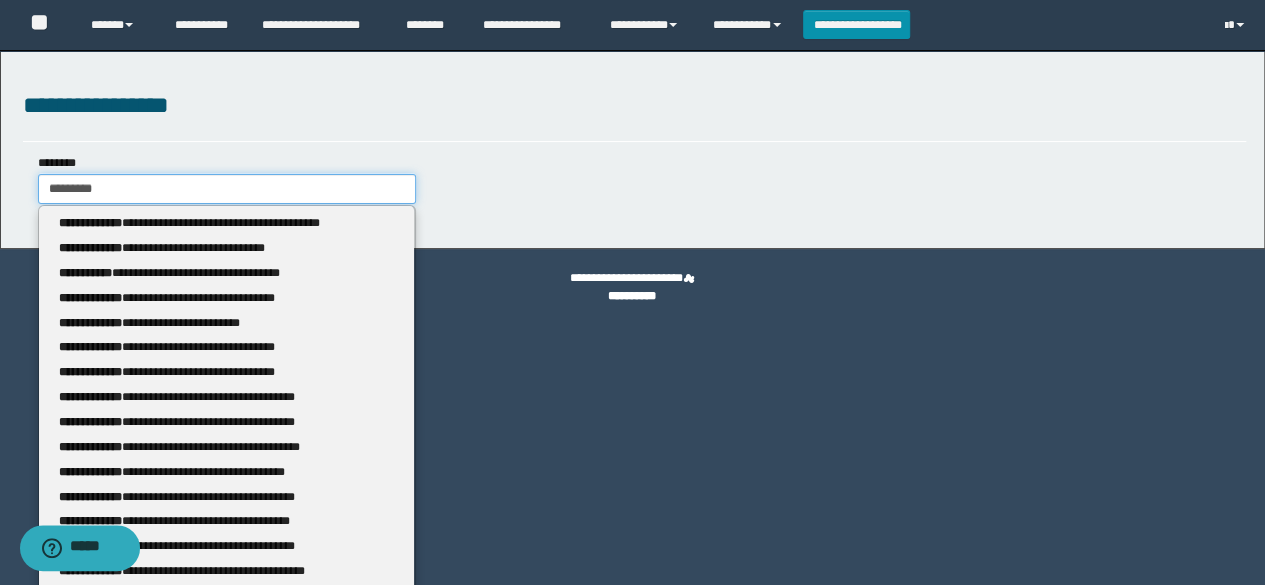 type 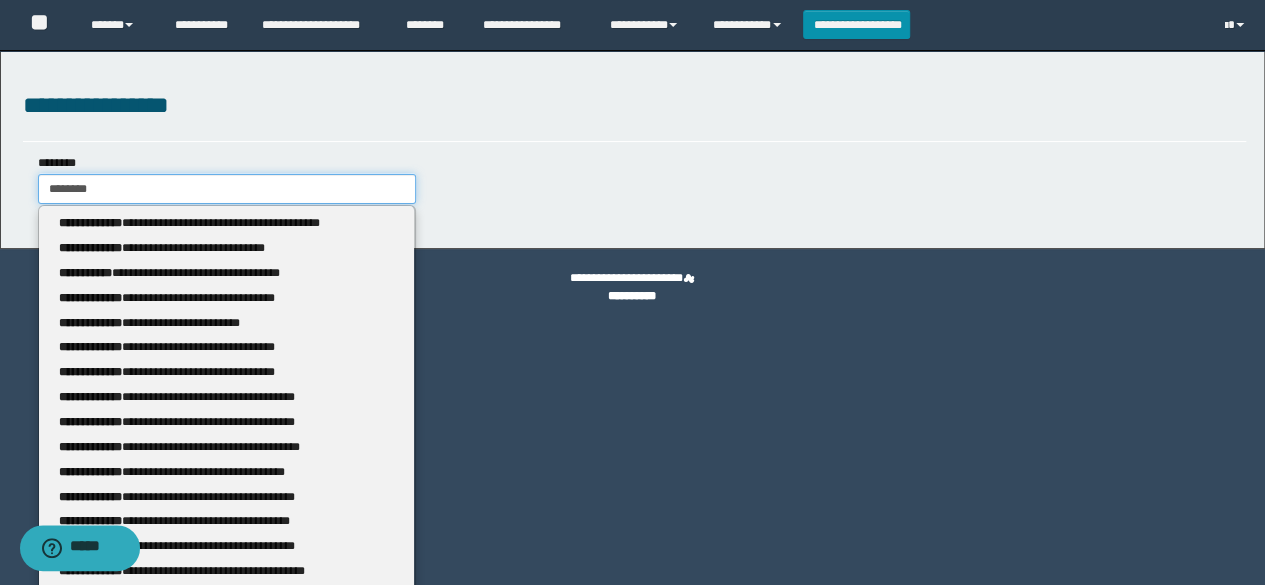 type on "********" 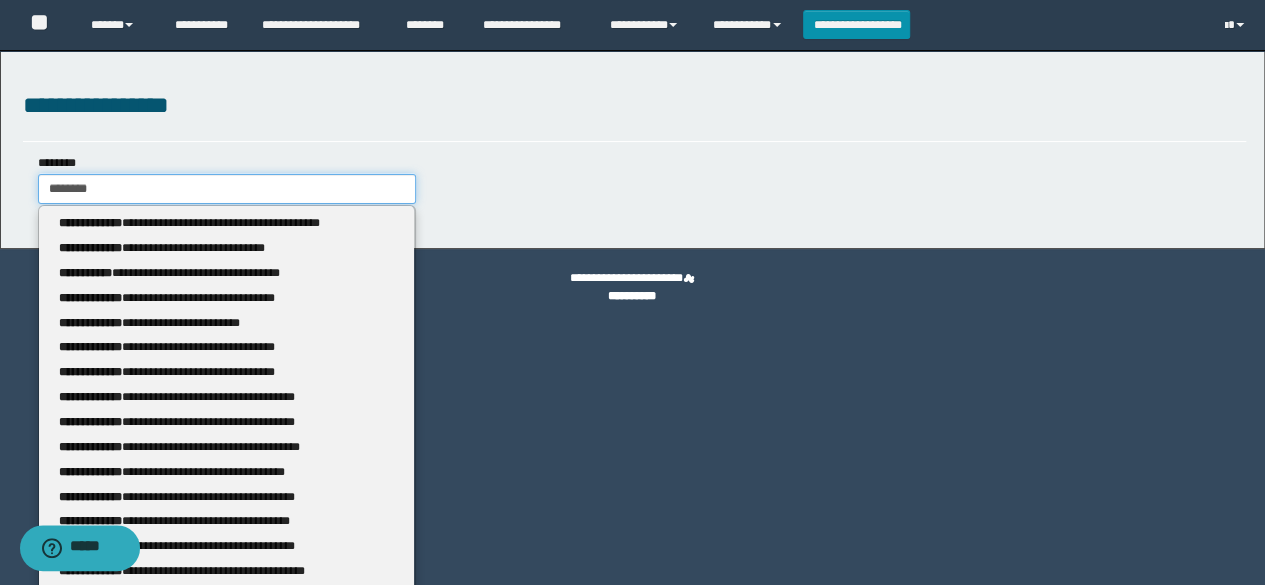 type 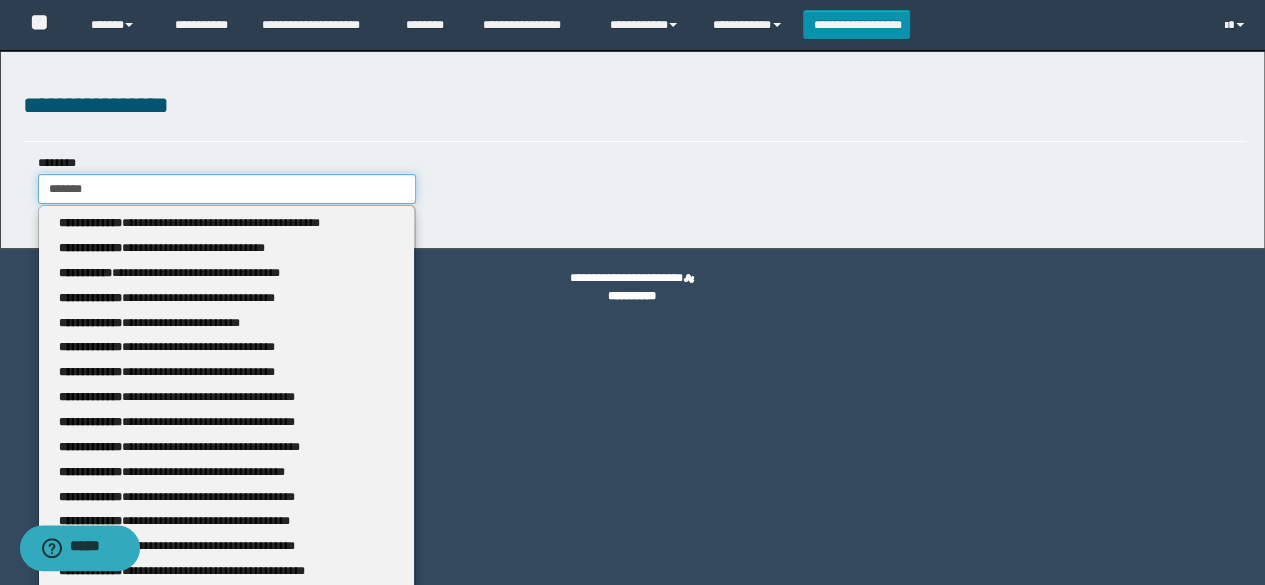 type on "*******" 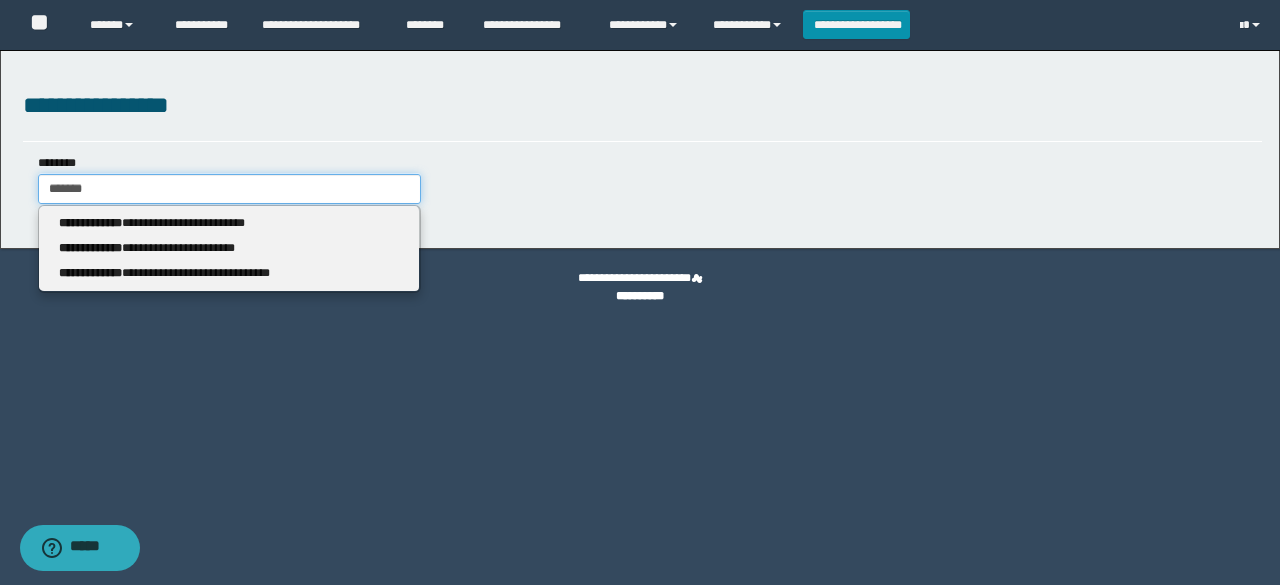 type 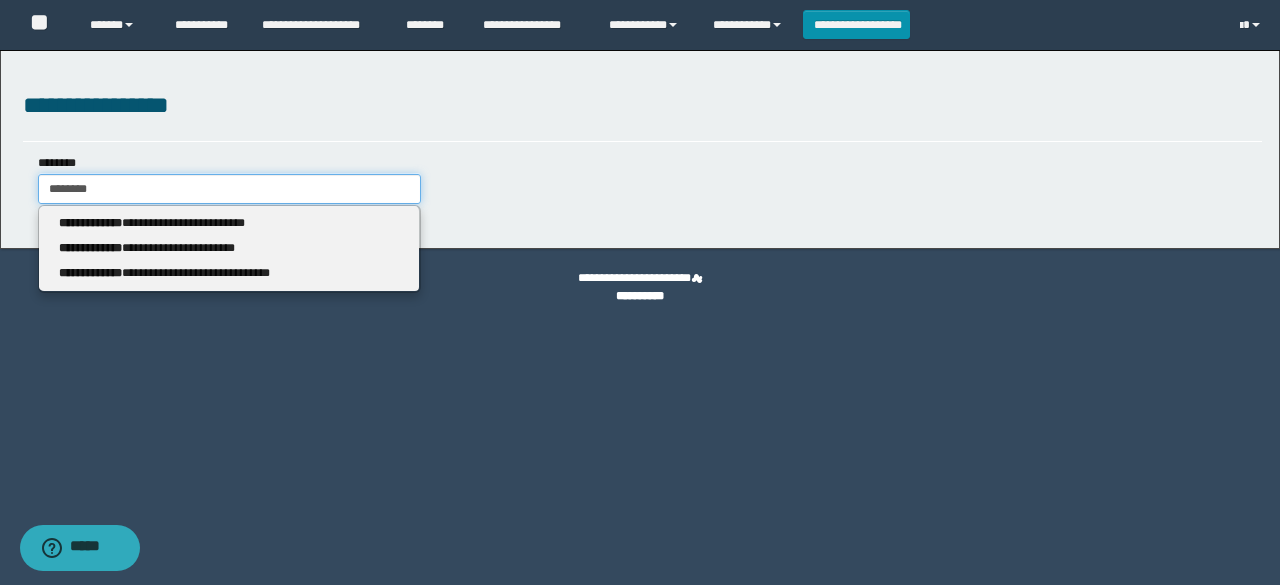 type on "********" 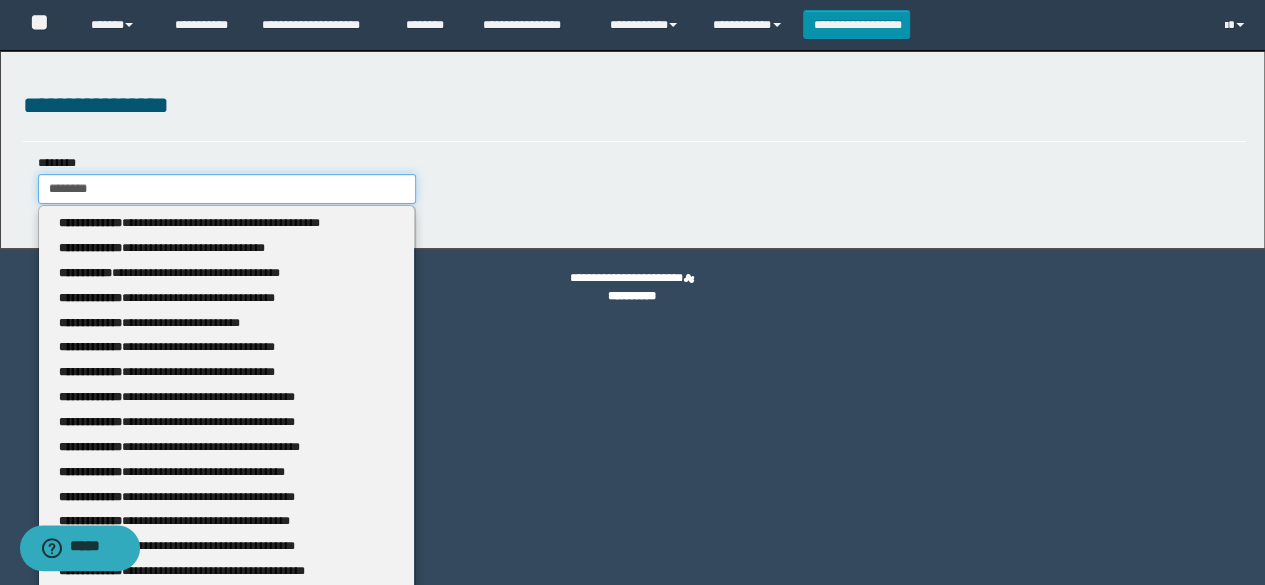 type 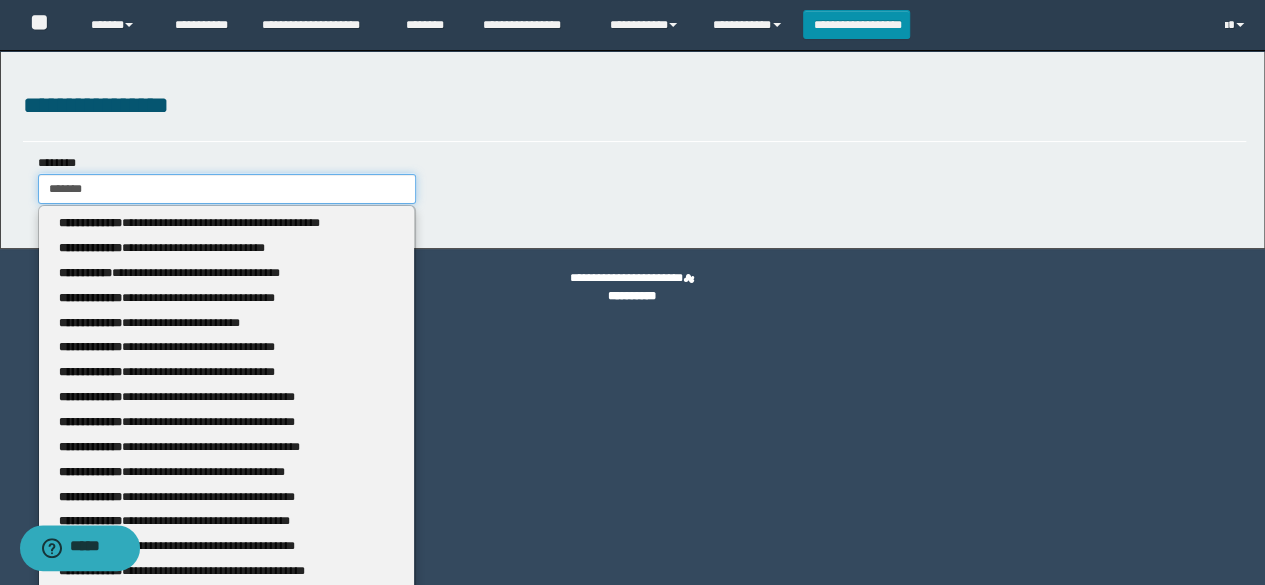 type on "*******" 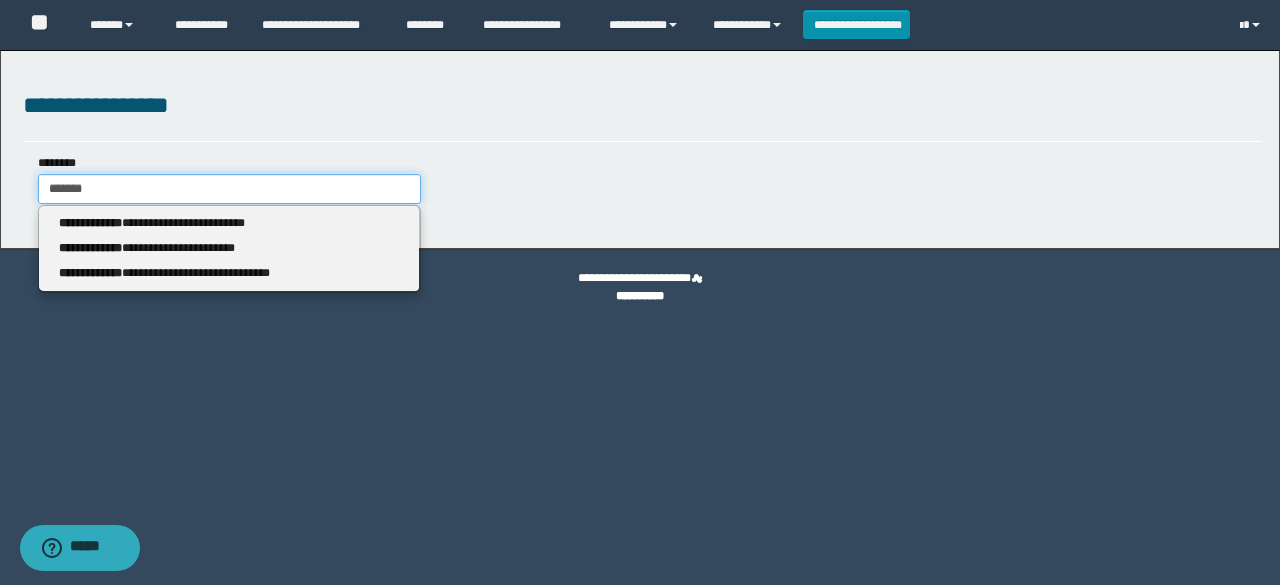 type 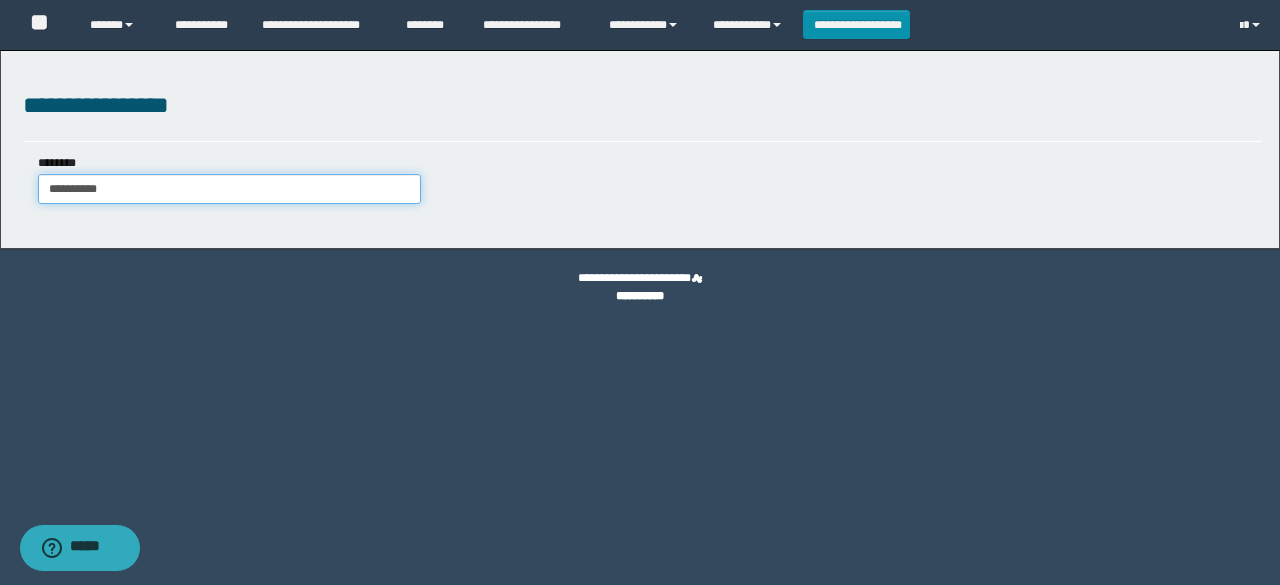 type on "********" 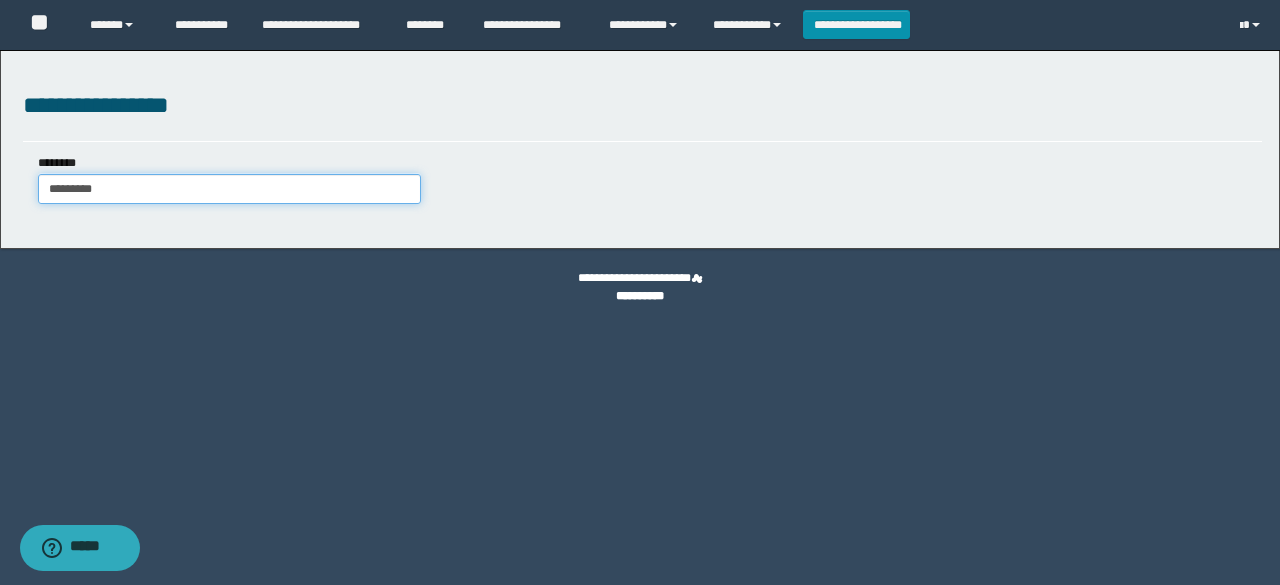 type on "********" 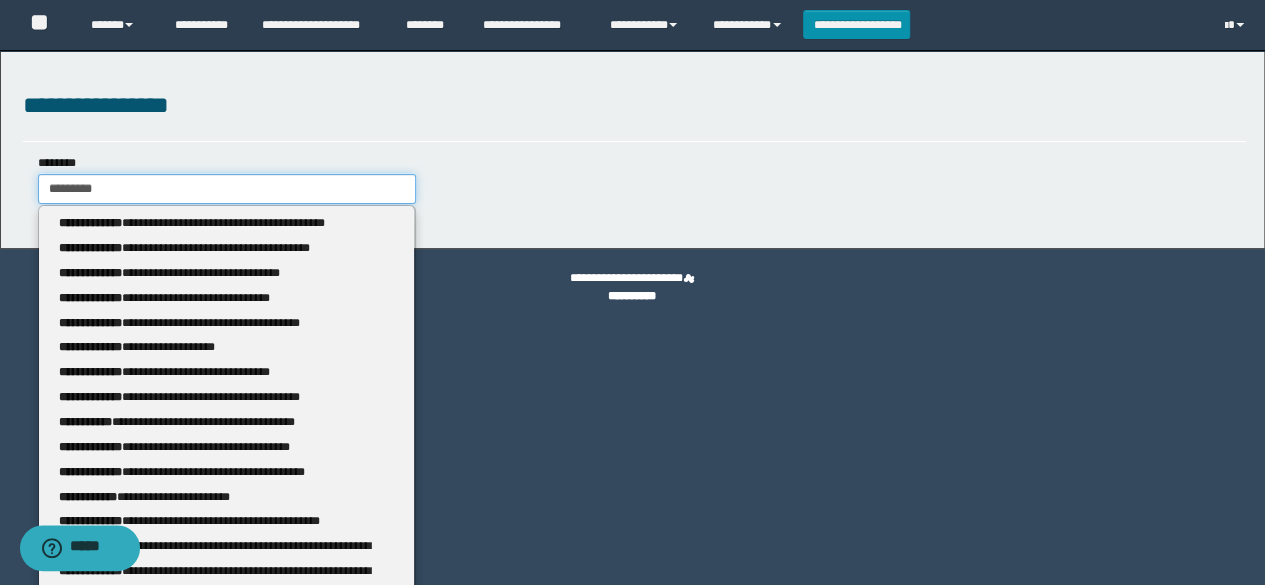 type 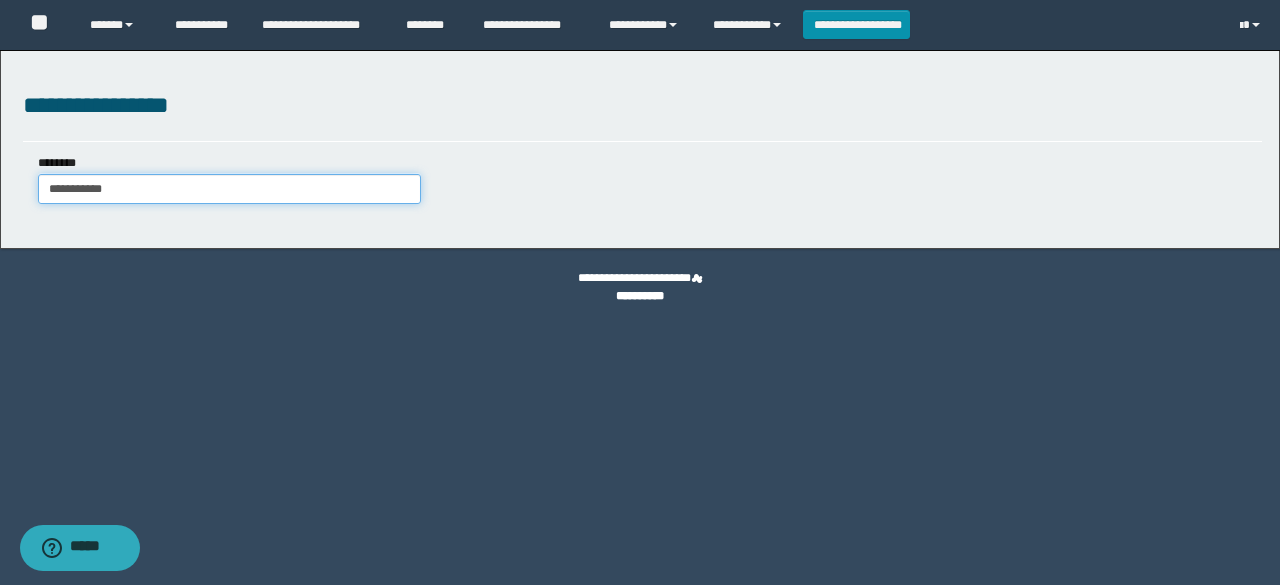 drag, startPoint x: 194, startPoint y: 183, endPoint x: 0, endPoint y: 167, distance: 194.65868 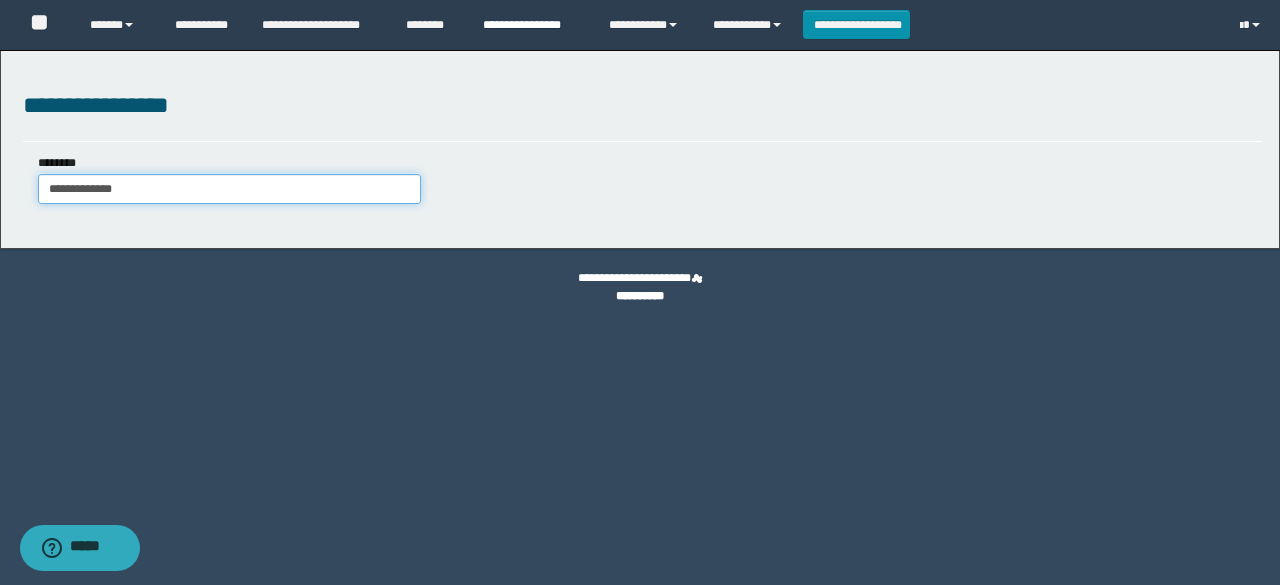 type on "**********" 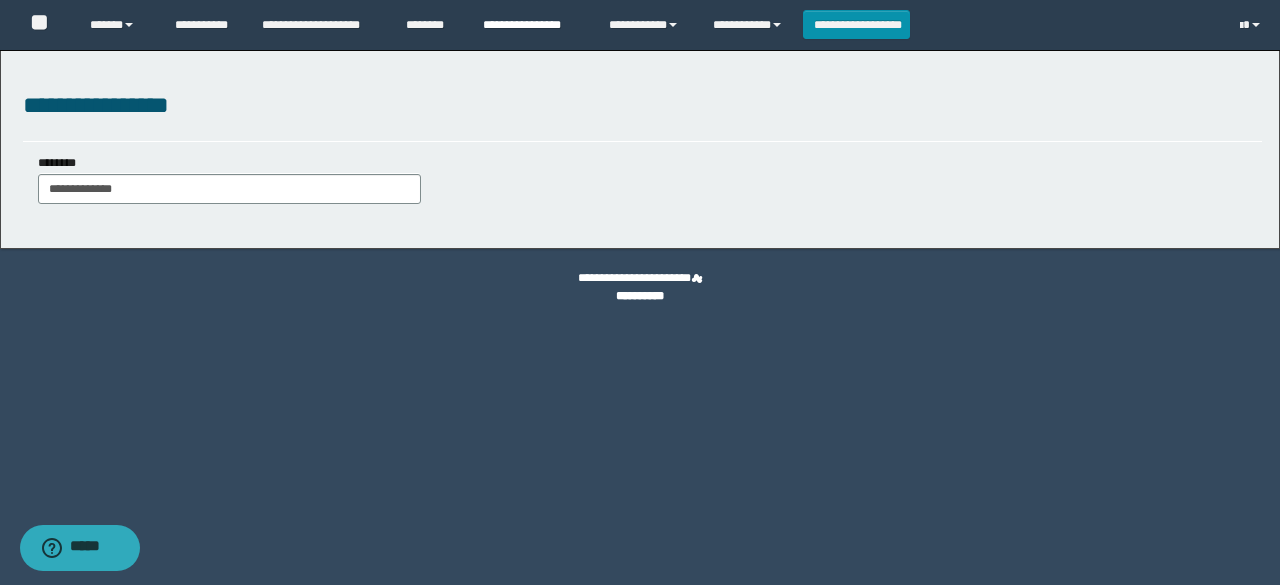 click on "**********" at bounding box center (531, 25) 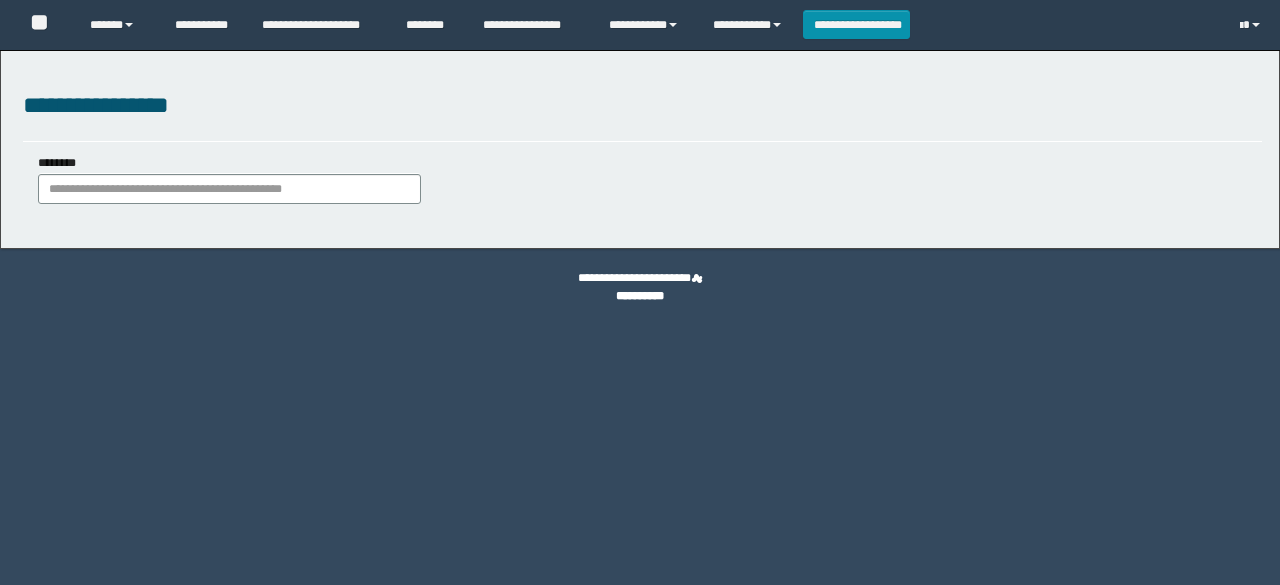 scroll, scrollTop: 0, scrollLeft: 0, axis: both 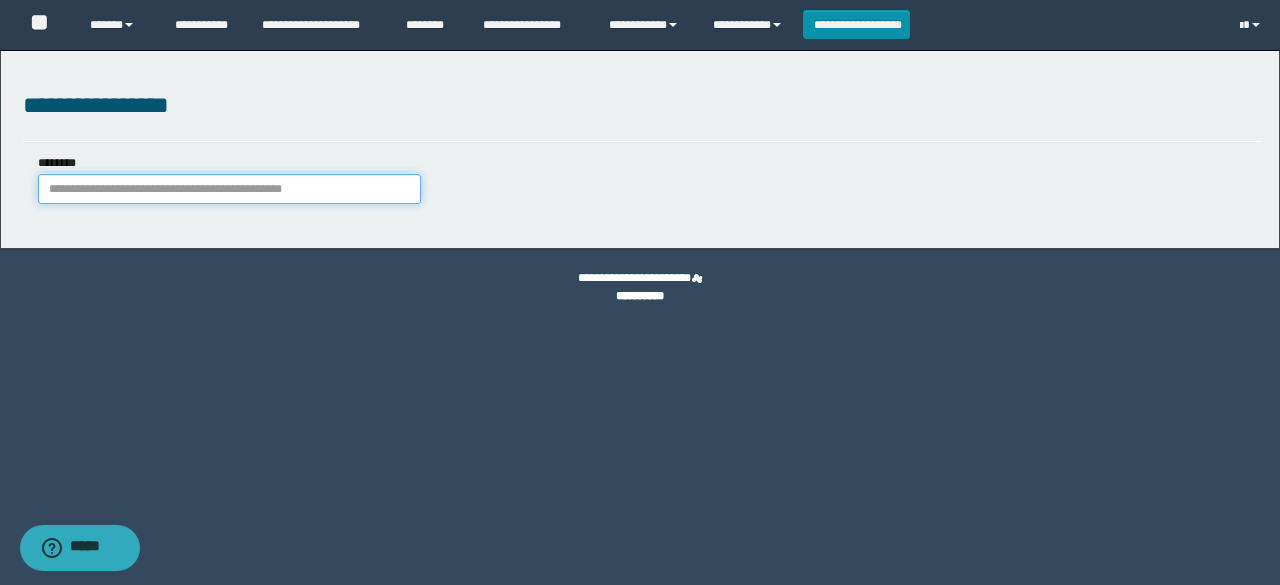 click on "********" at bounding box center (229, 189) 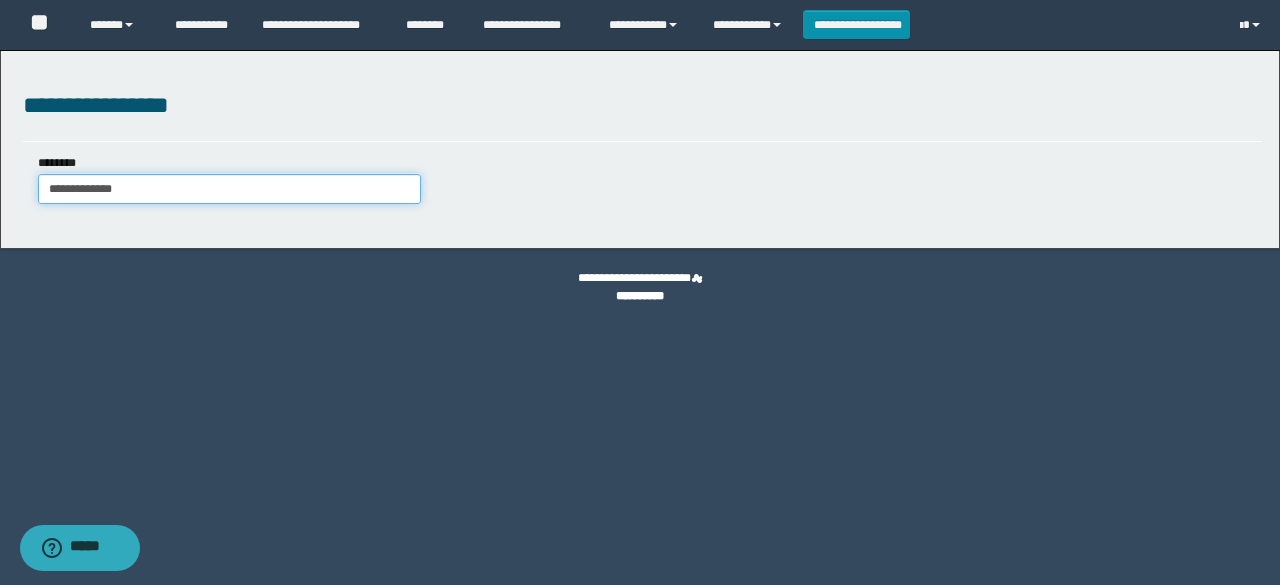 drag, startPoint x: 78, startPoint y: 201, endPoint x: 0, endPoint y: 201, distance: 78 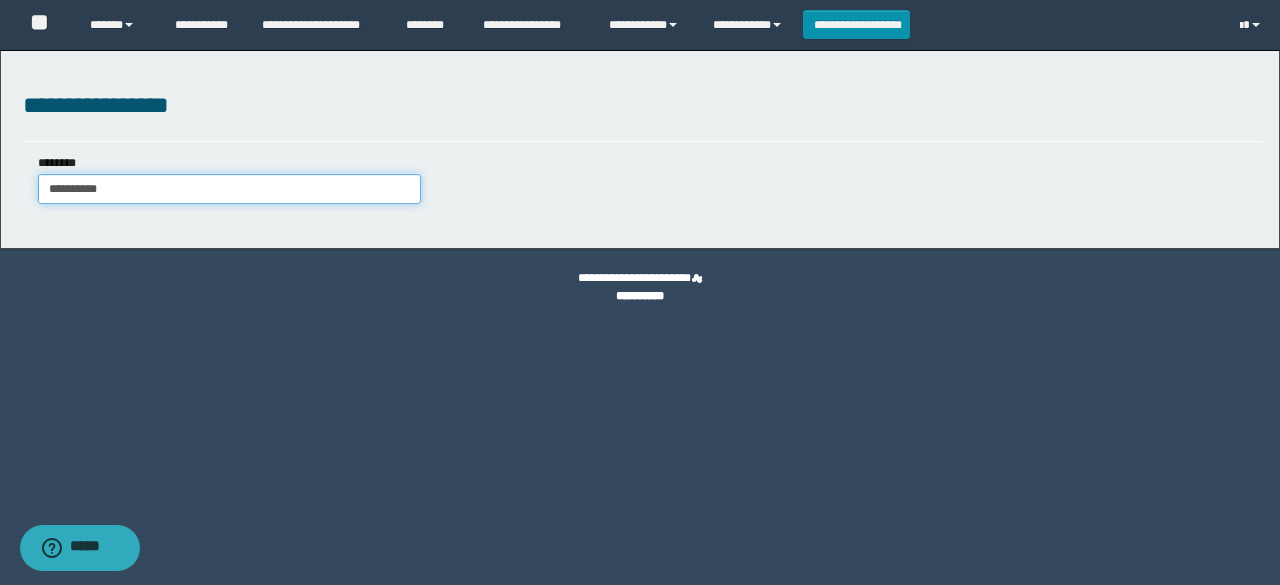 type on "**********" 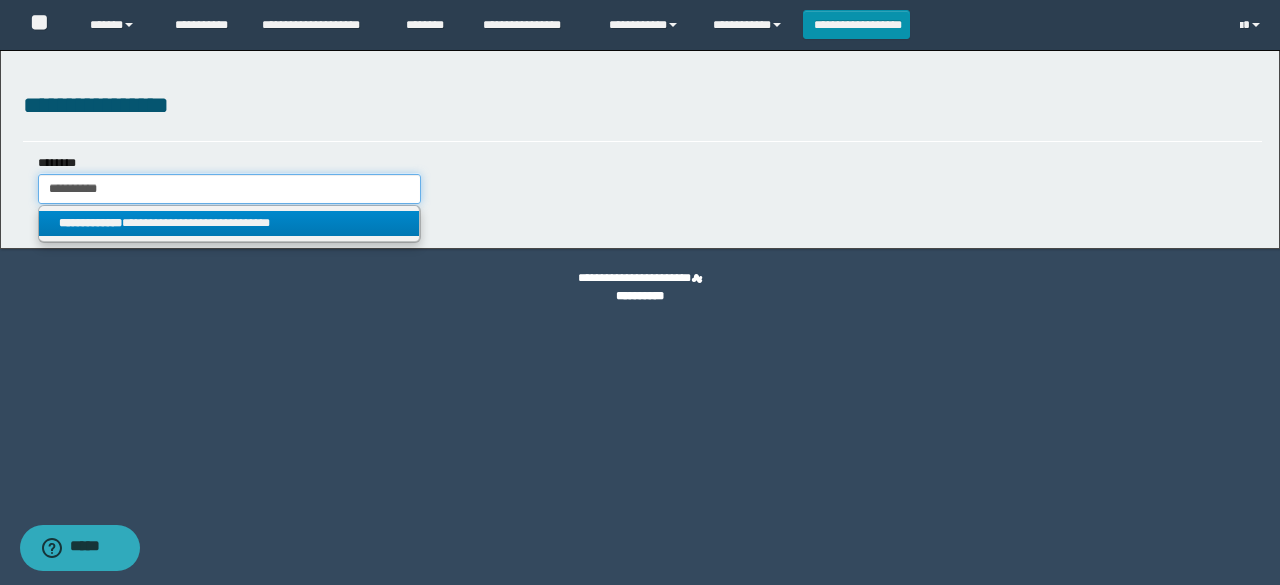 type on "**********" 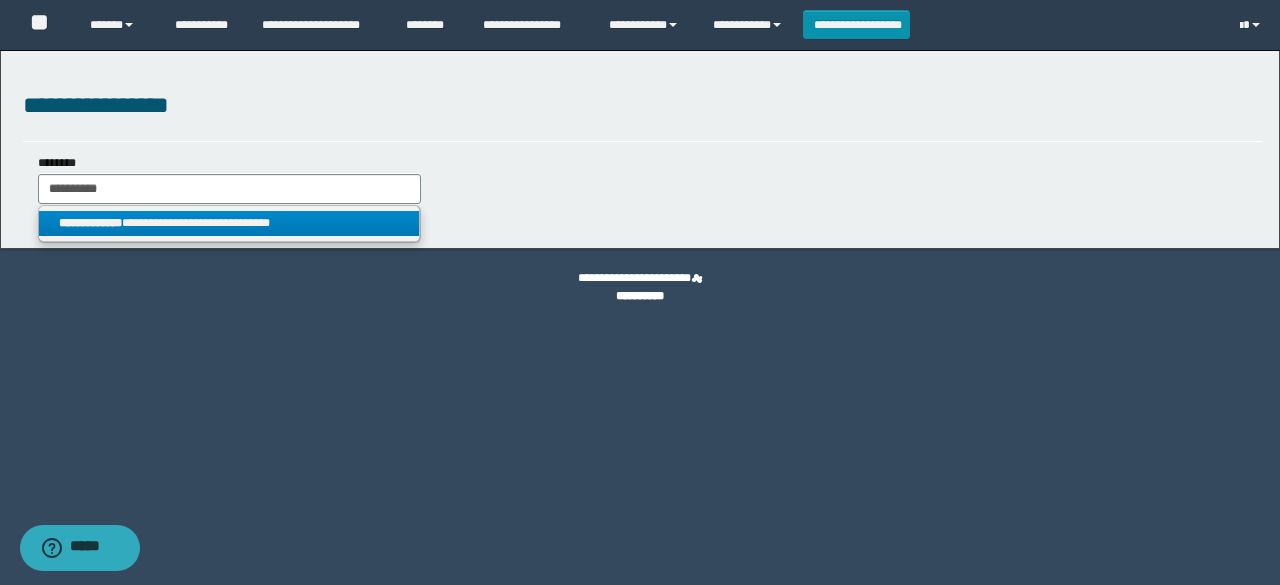 click on "**********" at bounding box center [229, 223] 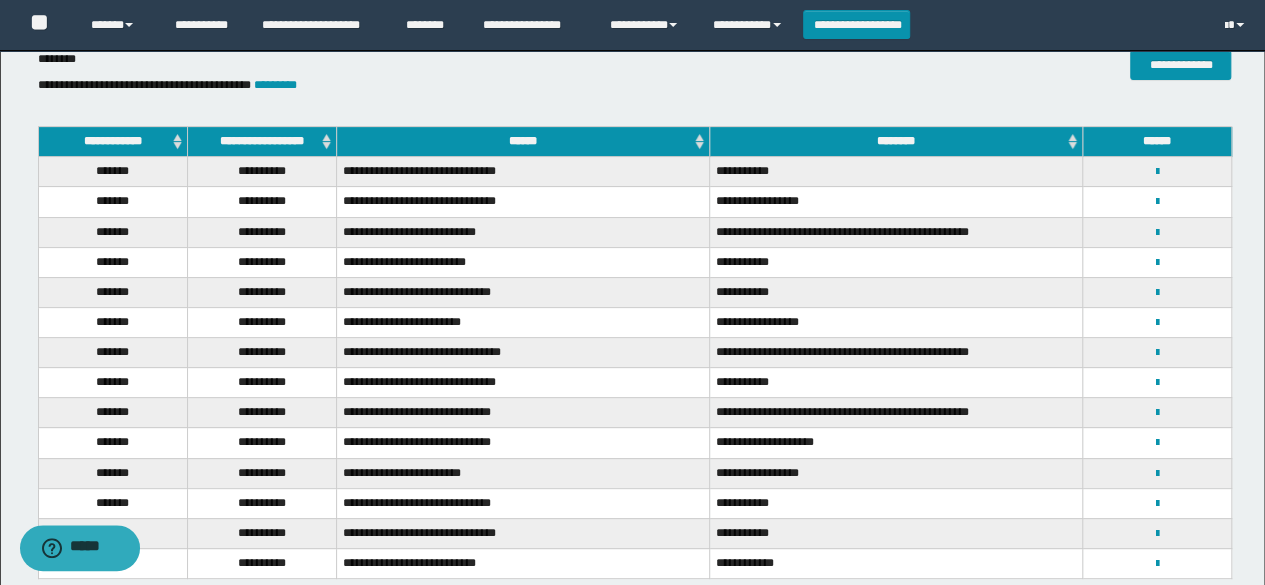 scroll, scrollTop: 200, scrollLeft: 0, axis: vertical 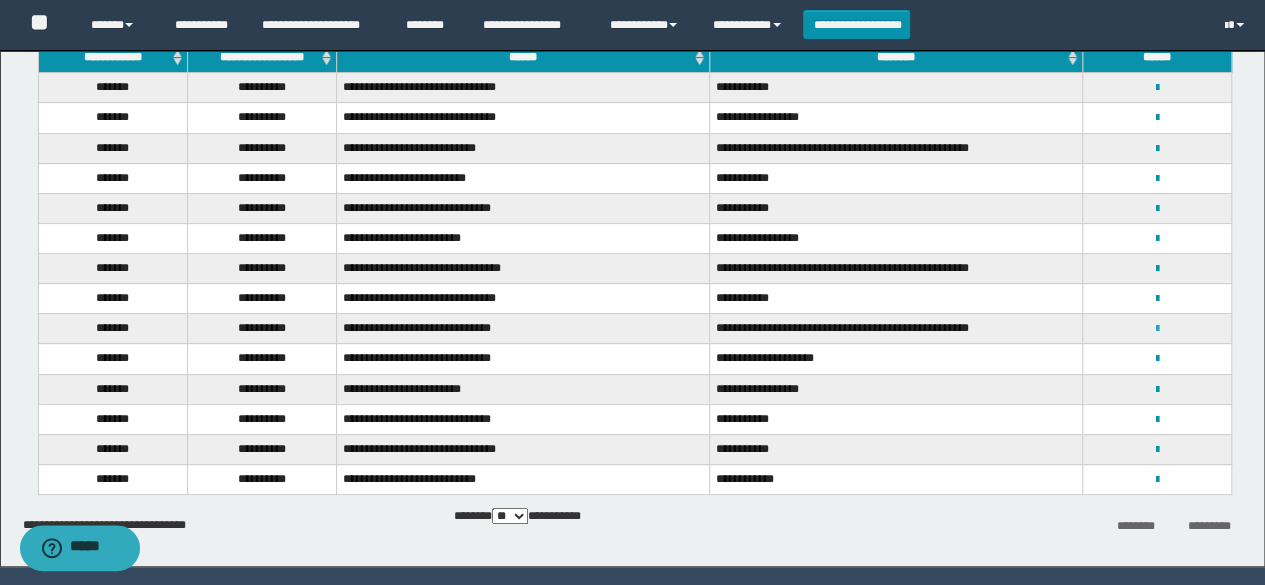 click at bounding box center (1157, 329) 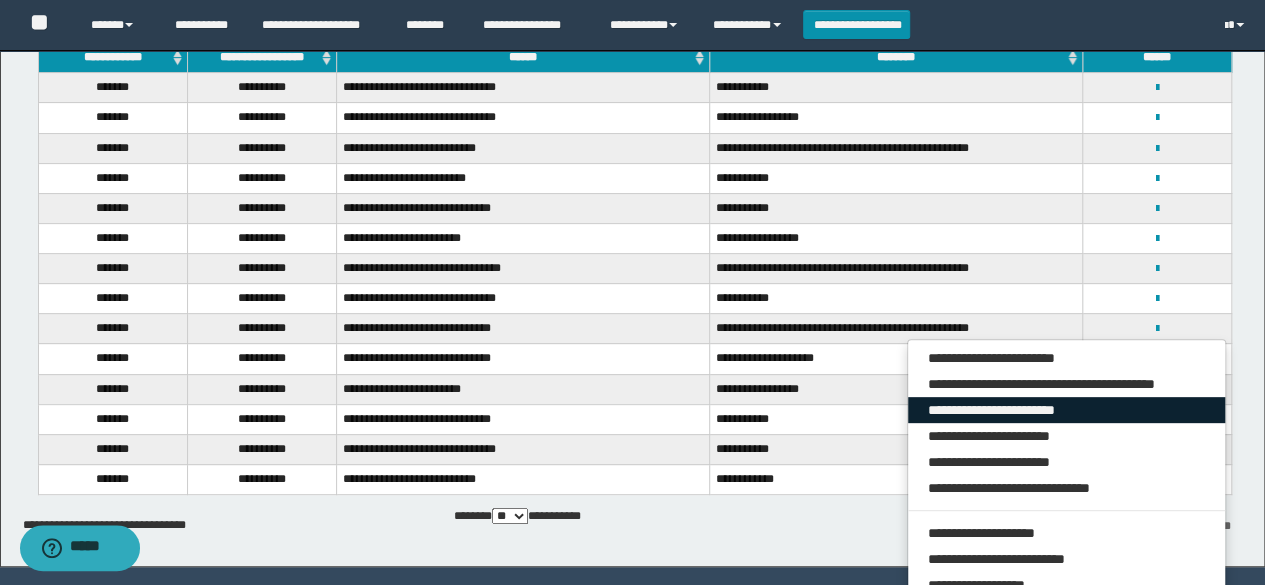 click on "**********" at bounding box center [1067, 410] 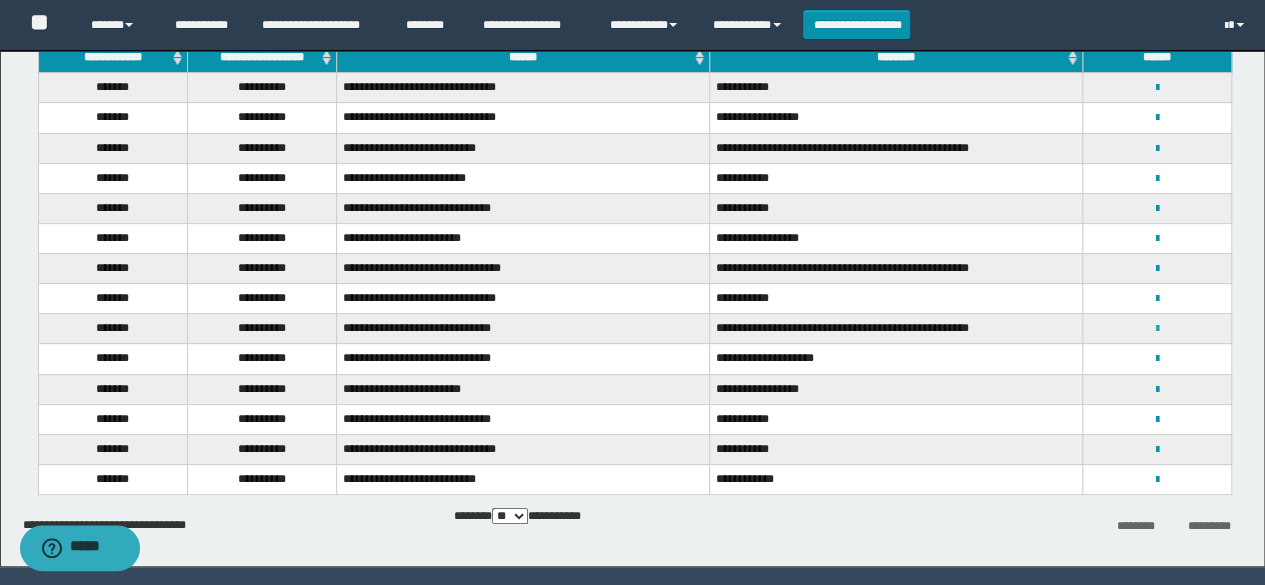 click at bounding box center [1157, 329] 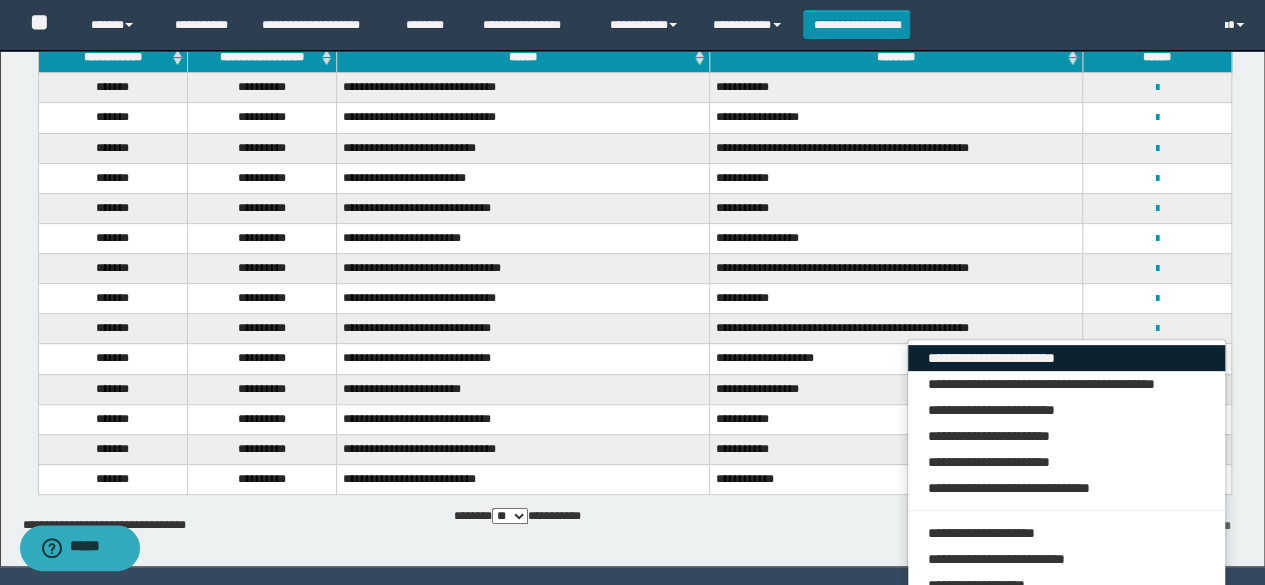 click on "**********" at bounding box center (1067, 358) 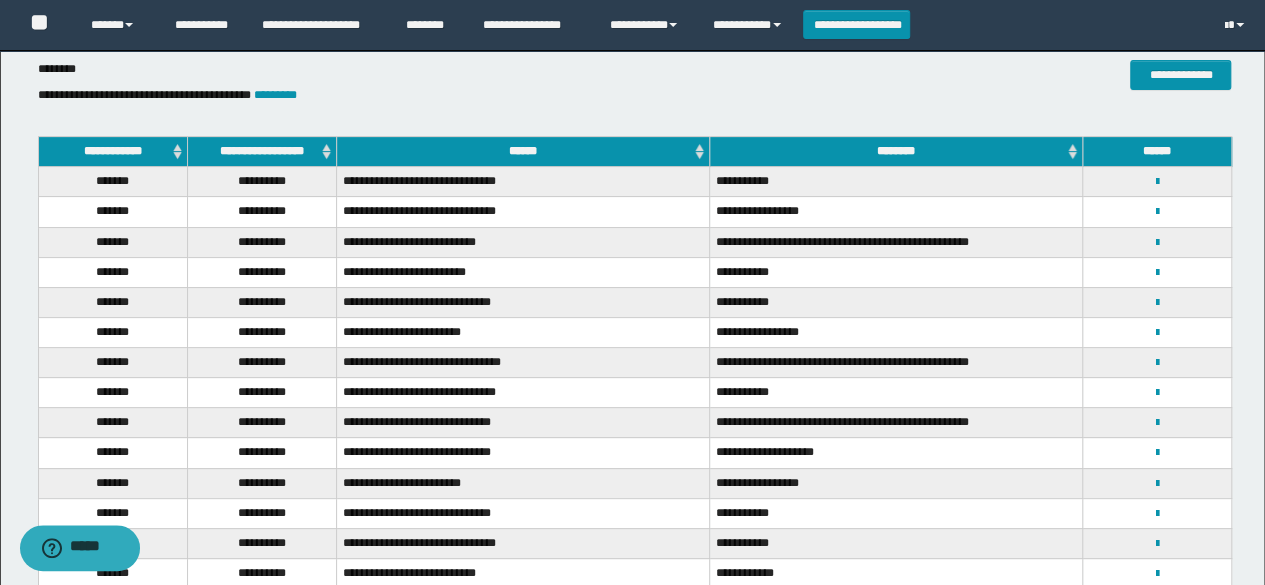 scroll, scrollTop: 0, scrollLeft: 0, axis: both 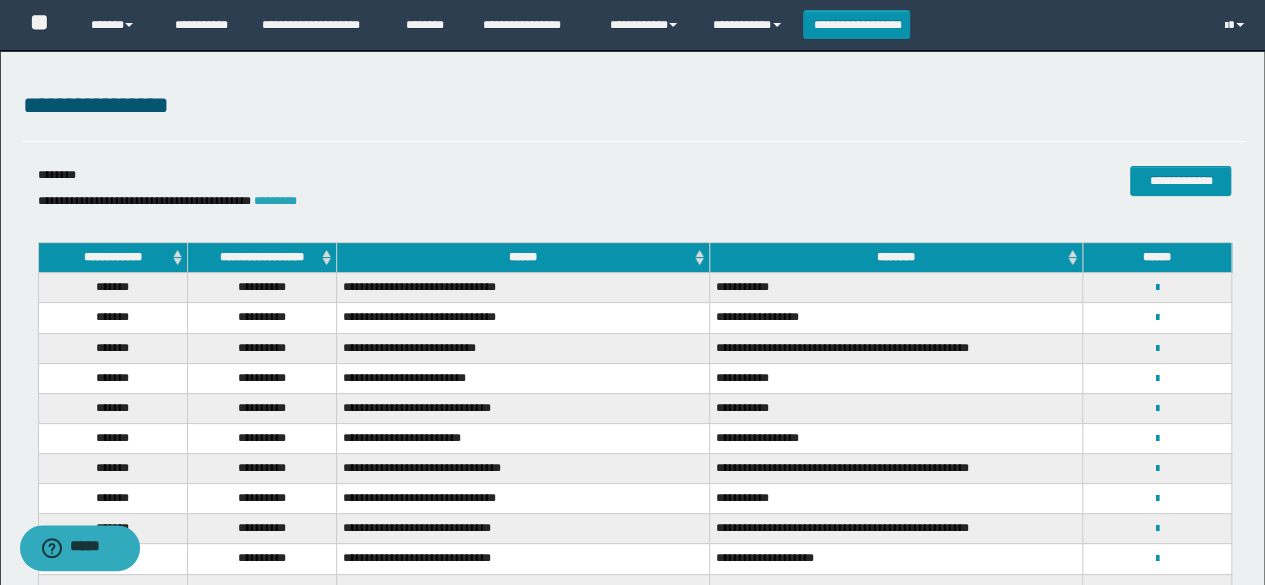click on "*********" at bounding box center [275, 201] 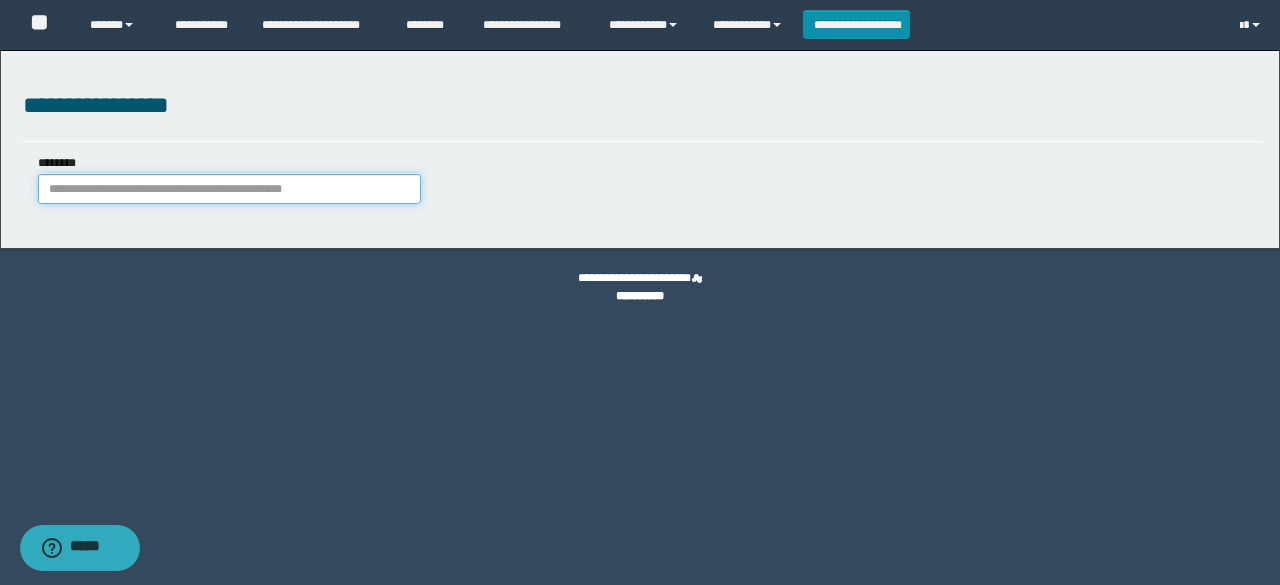 click on "********" at bounding box center [229, 189] 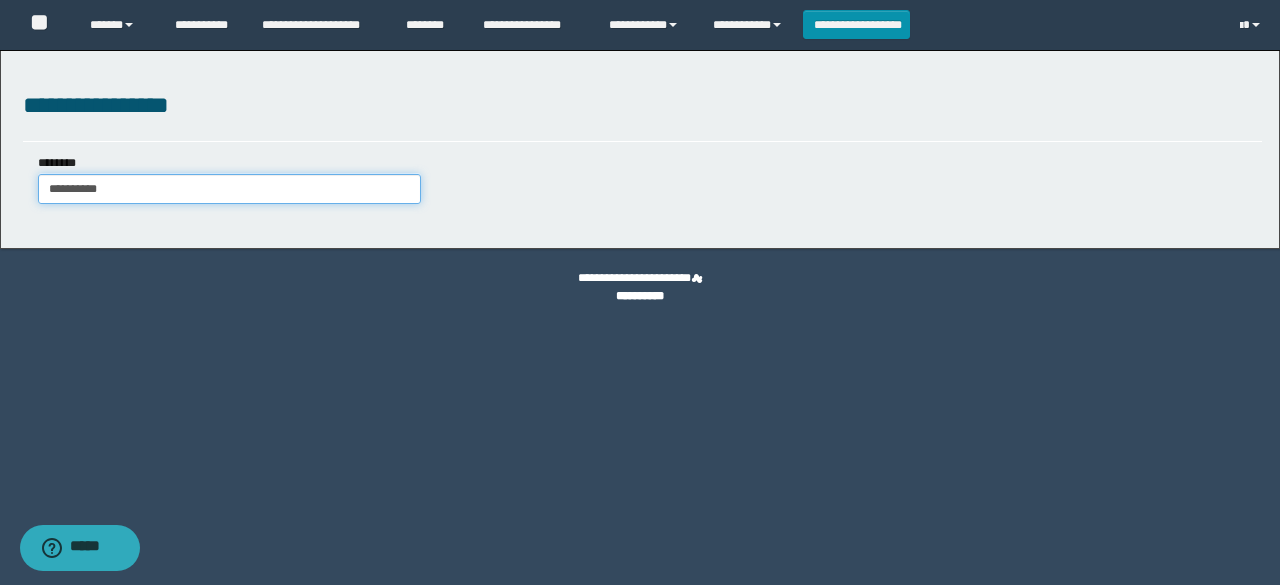 type on "**********" 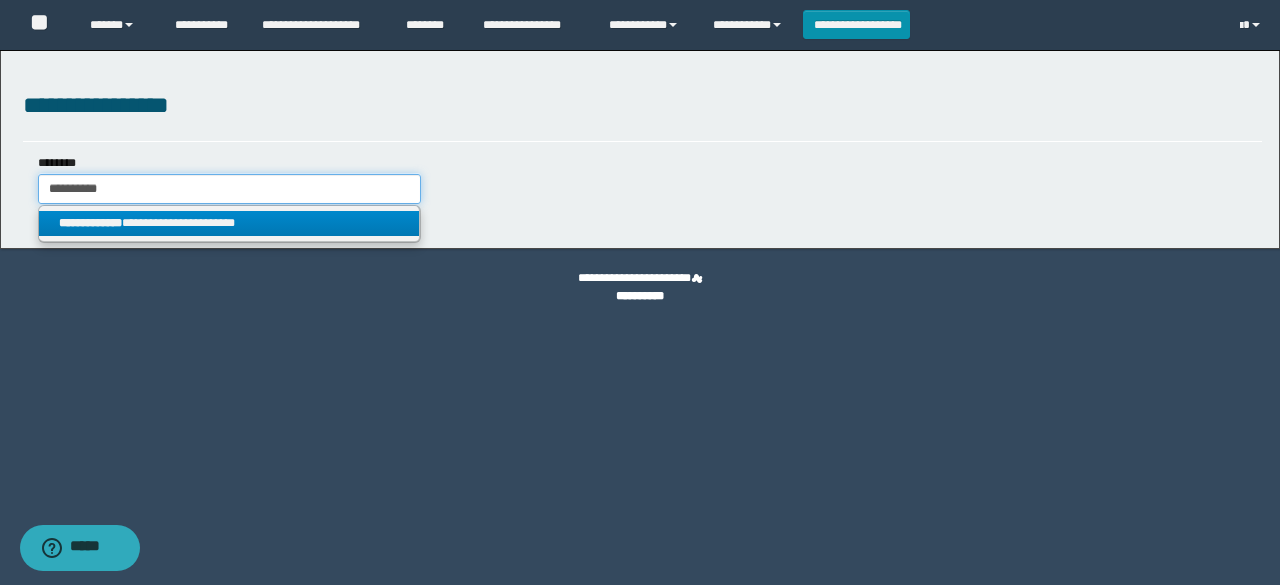 type on "**********" 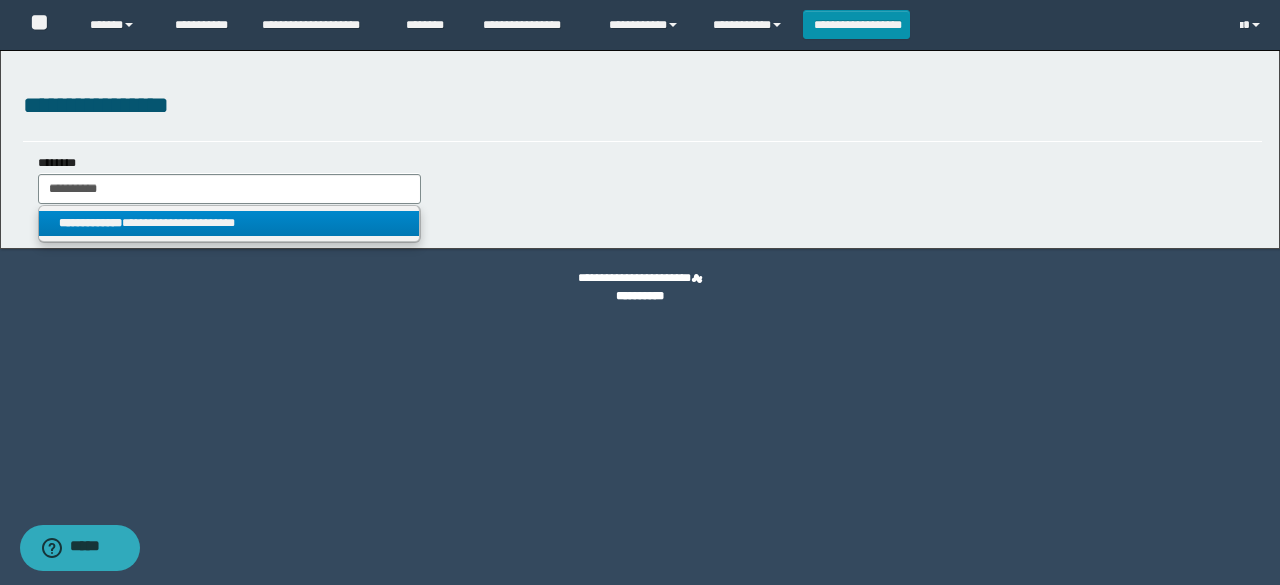 click on "**********" at bounding box center (229, 223) 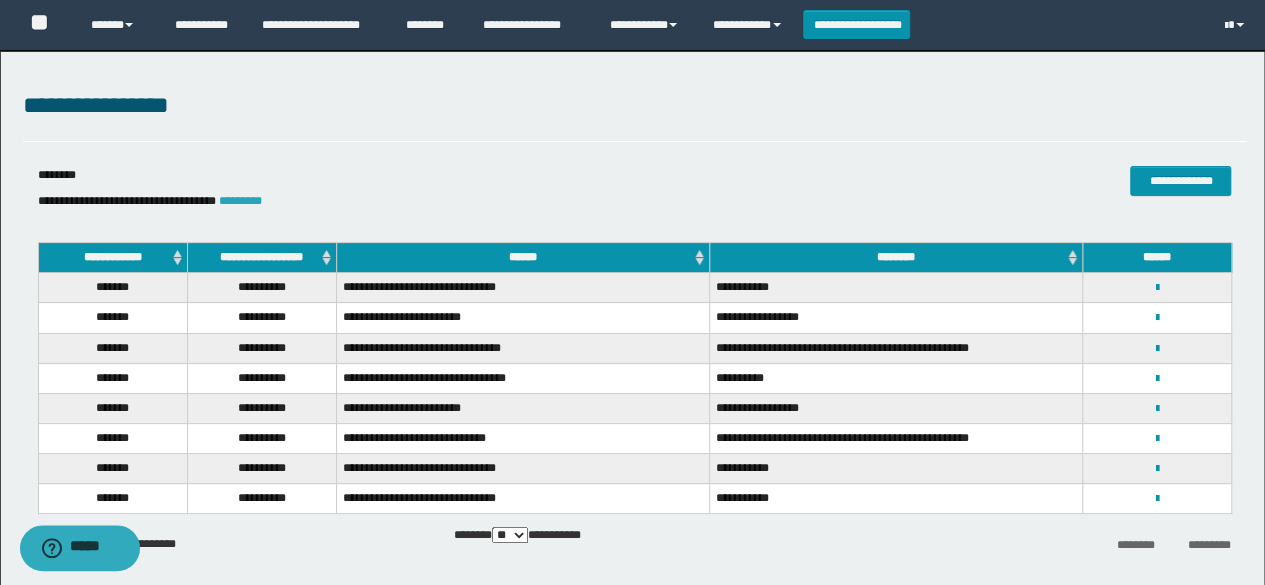 click on "*********" at bounding box center (240, 201) 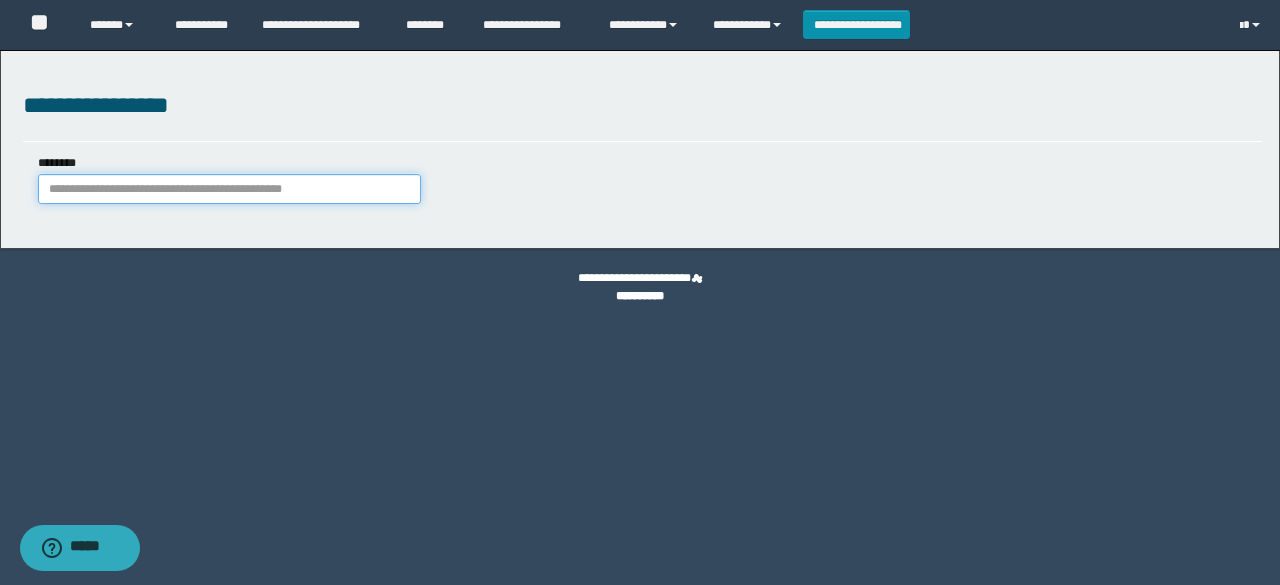click on "********" at bounding box center (229, 189) 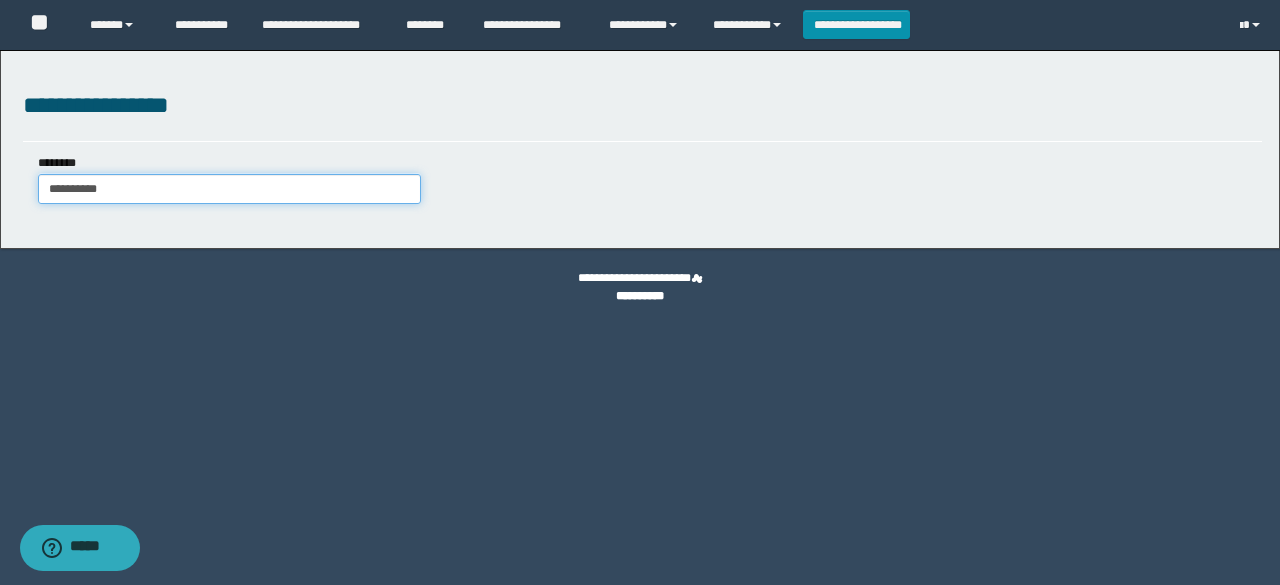 type on "**********" 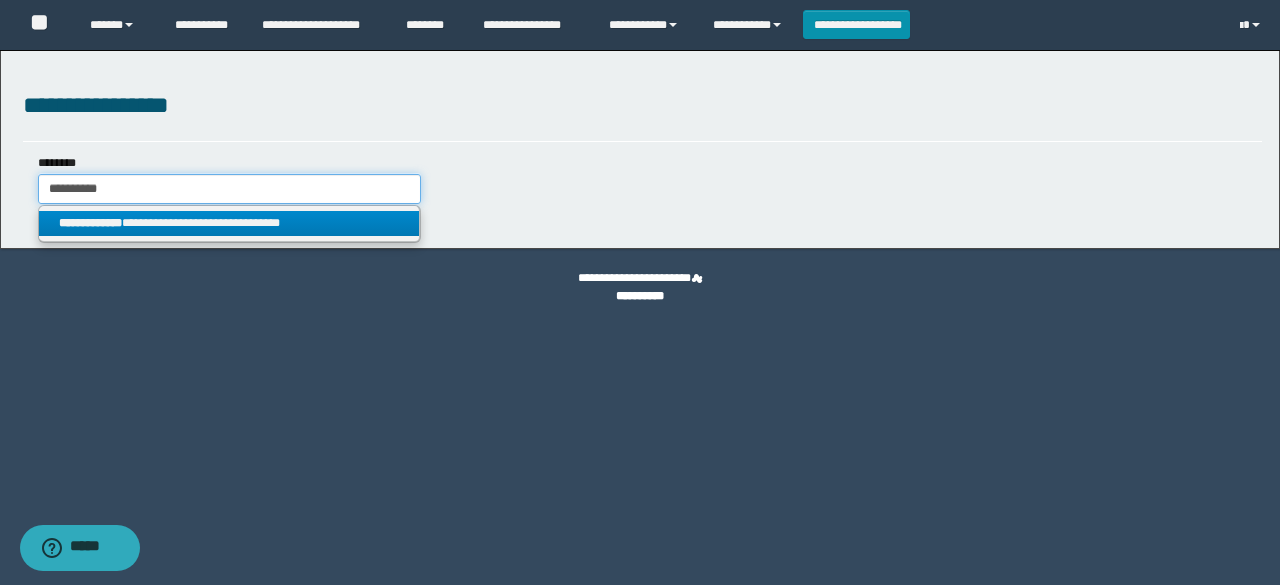 type on "**********" 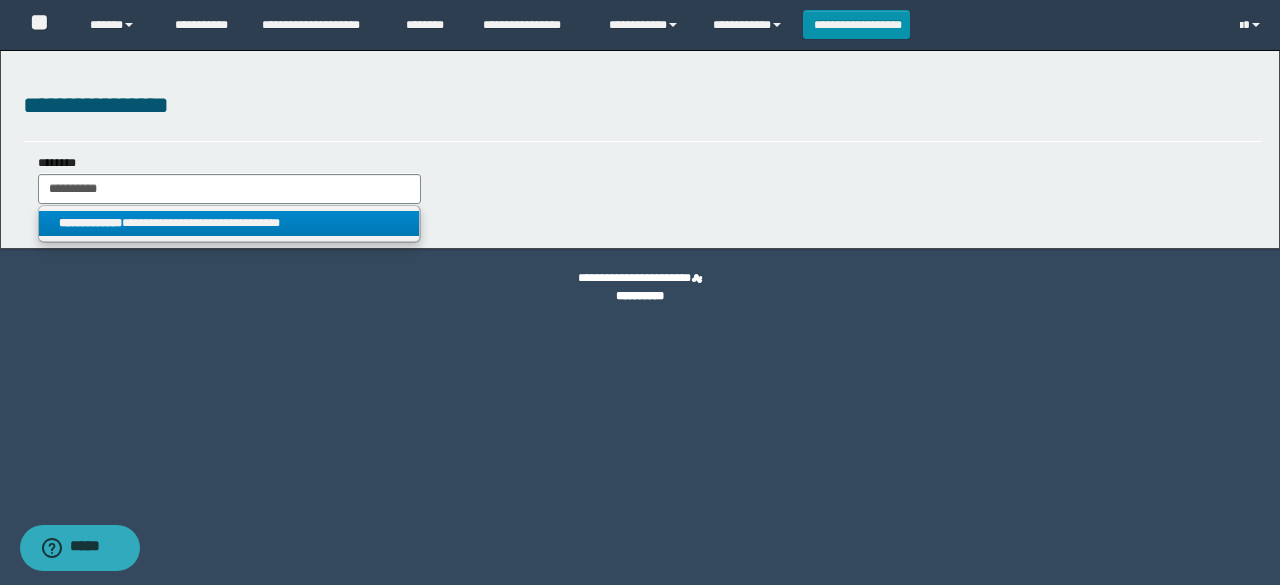 click on "**********" at bounding box center (229, 223) 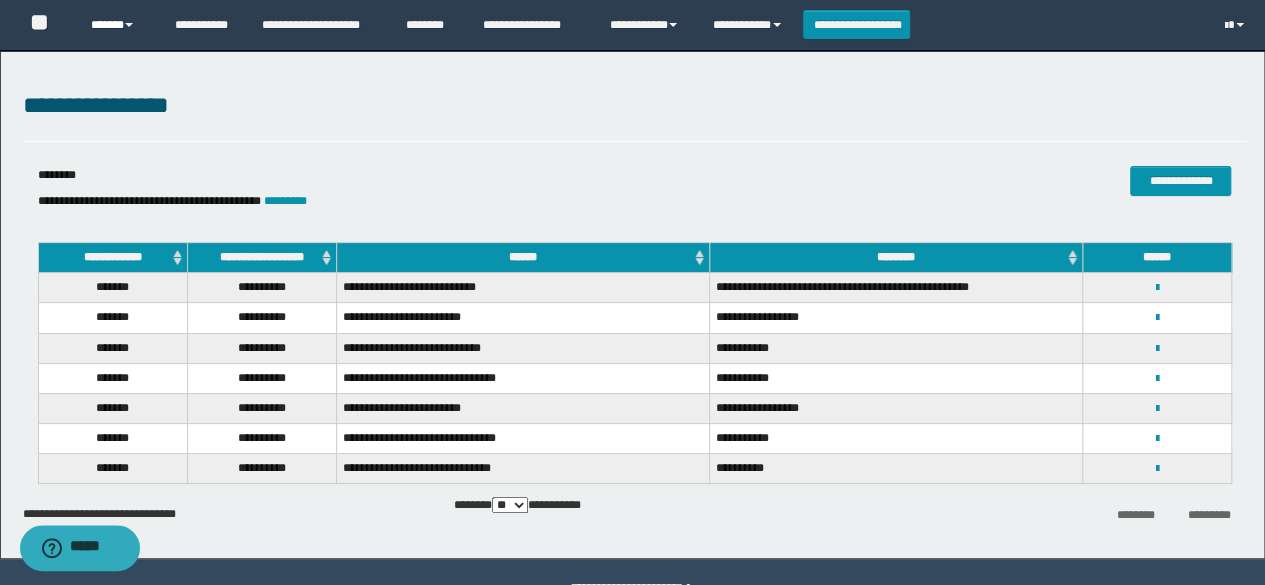 click at bounding box center (129, 25) 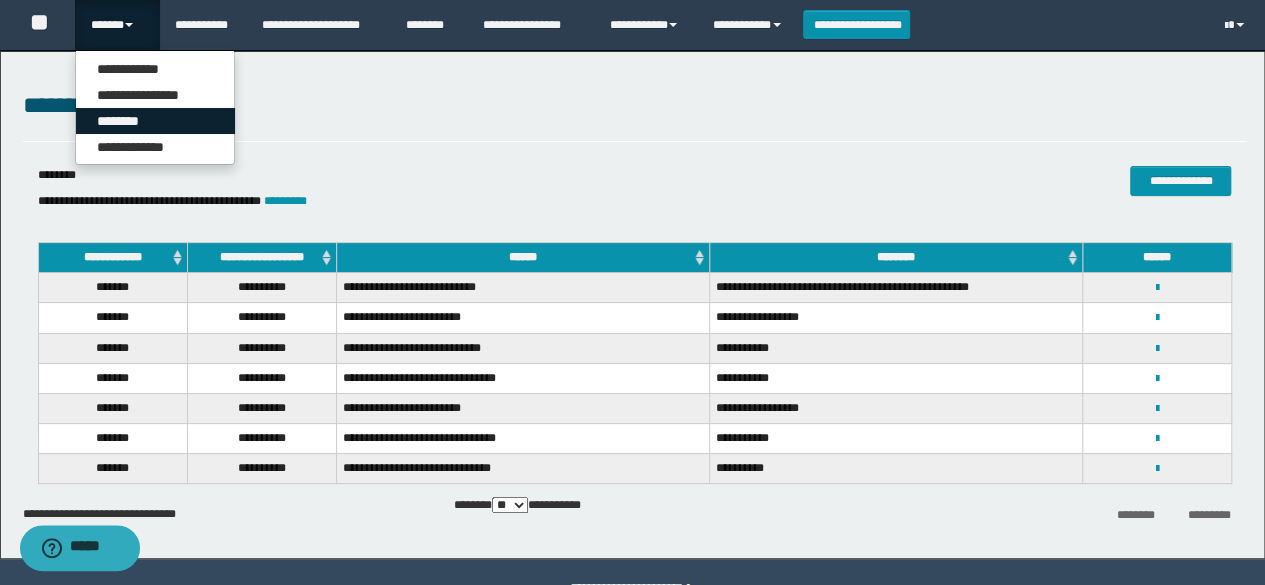 click on "********" at bounding box center (155, 121) 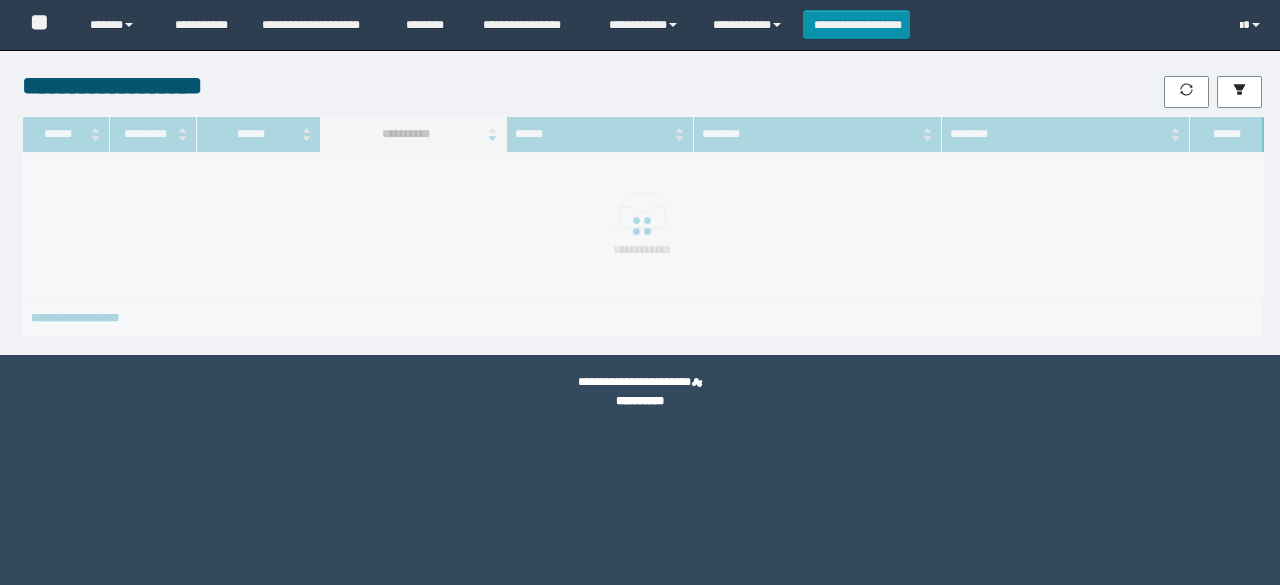 scroll, scrollTop: 0, scrollLeft: 0, axis: both 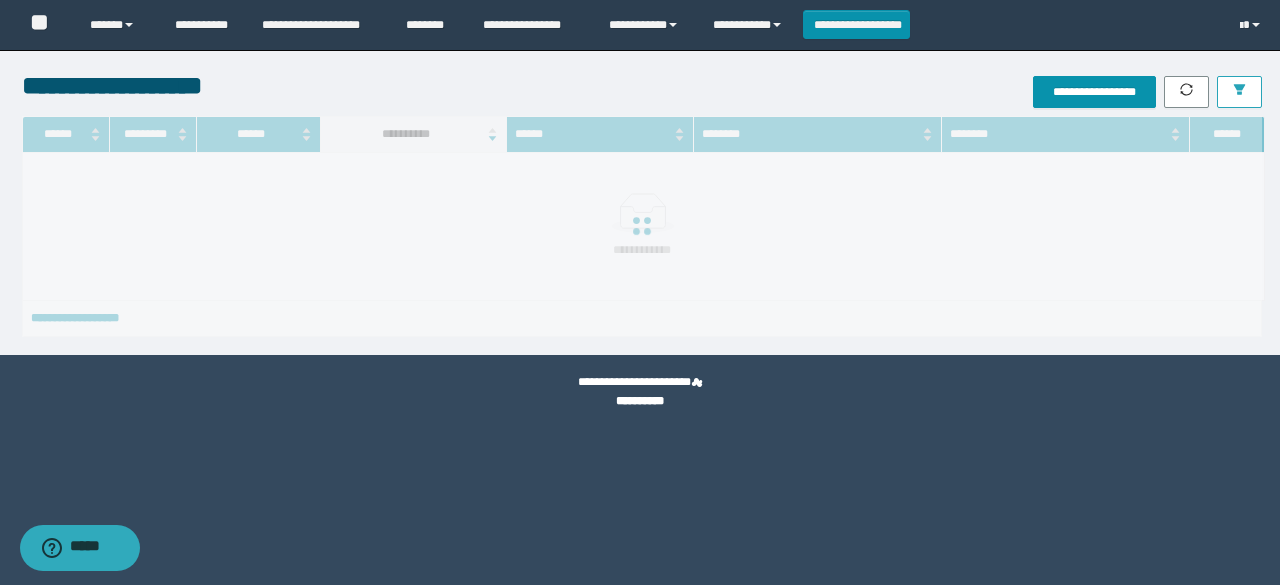 click at bounding box center [1239, 92] 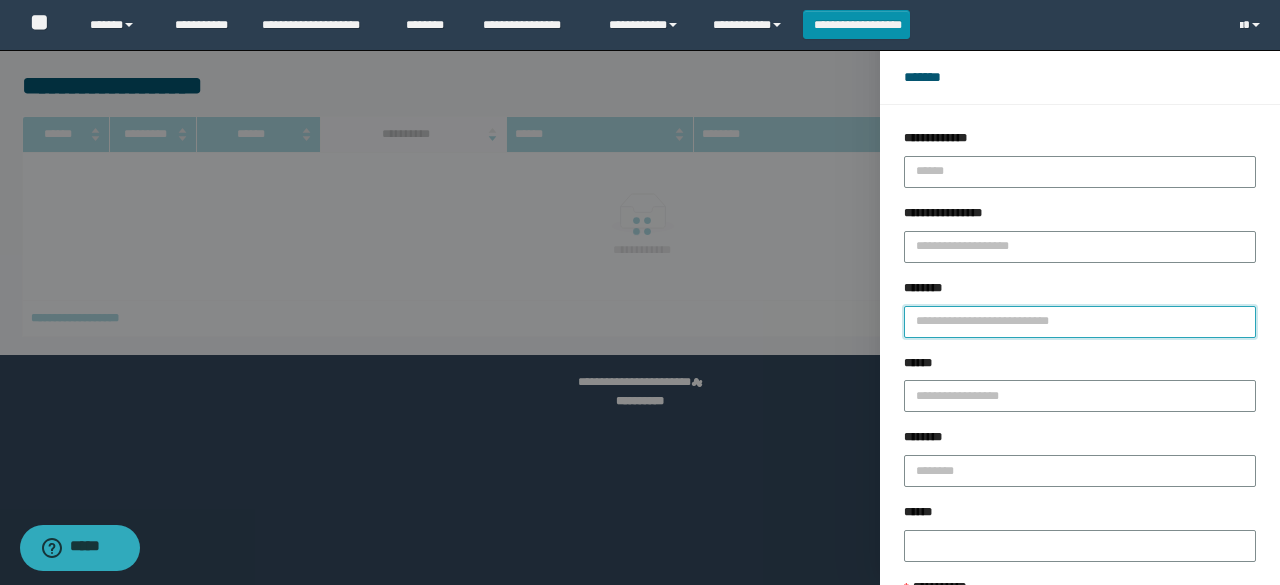 click on "********" at bounding box center (1080, 322) 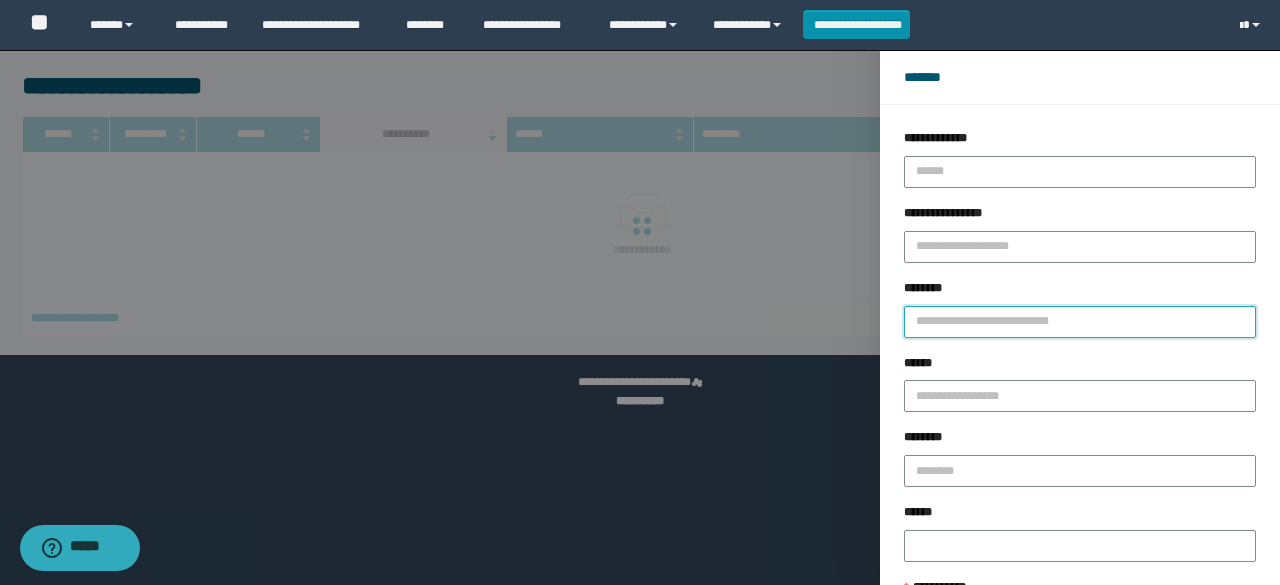paste on "**********" 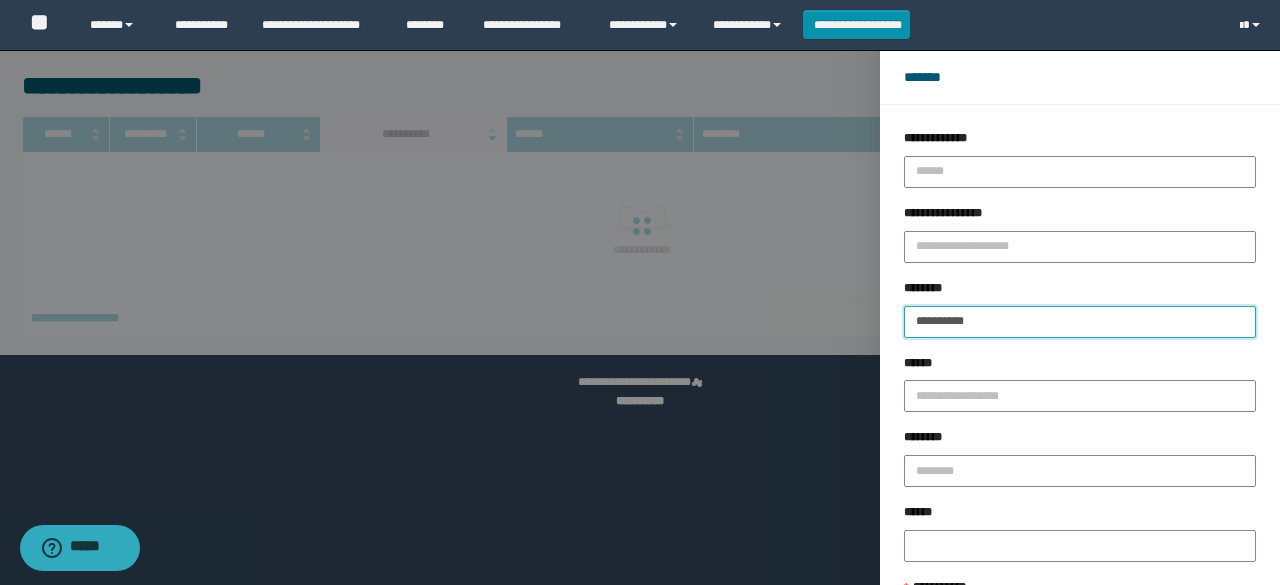 type on "**********" 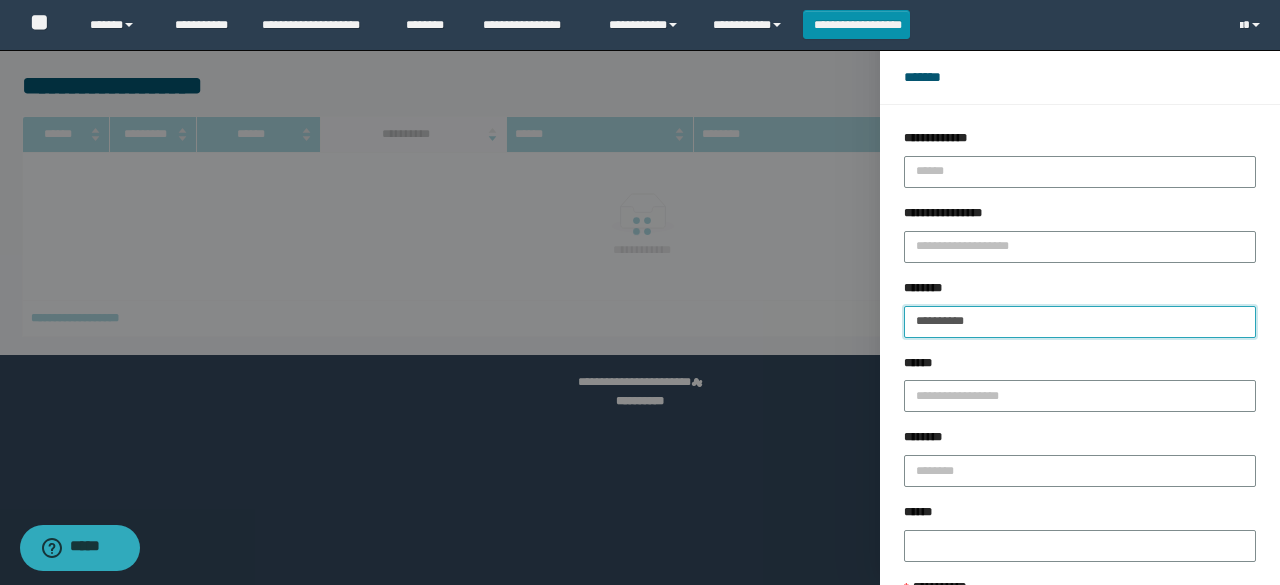 click on "******" at bounding box center [1143, 764] 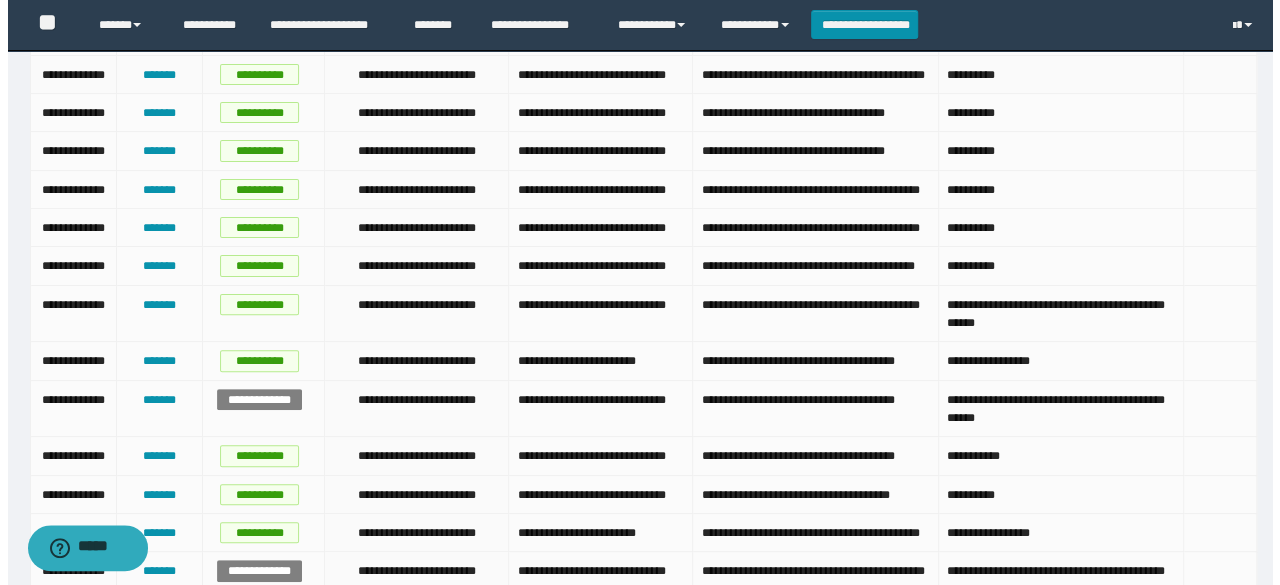 scroll, scrollTop: 0, scrollLeft: 0, axis: both 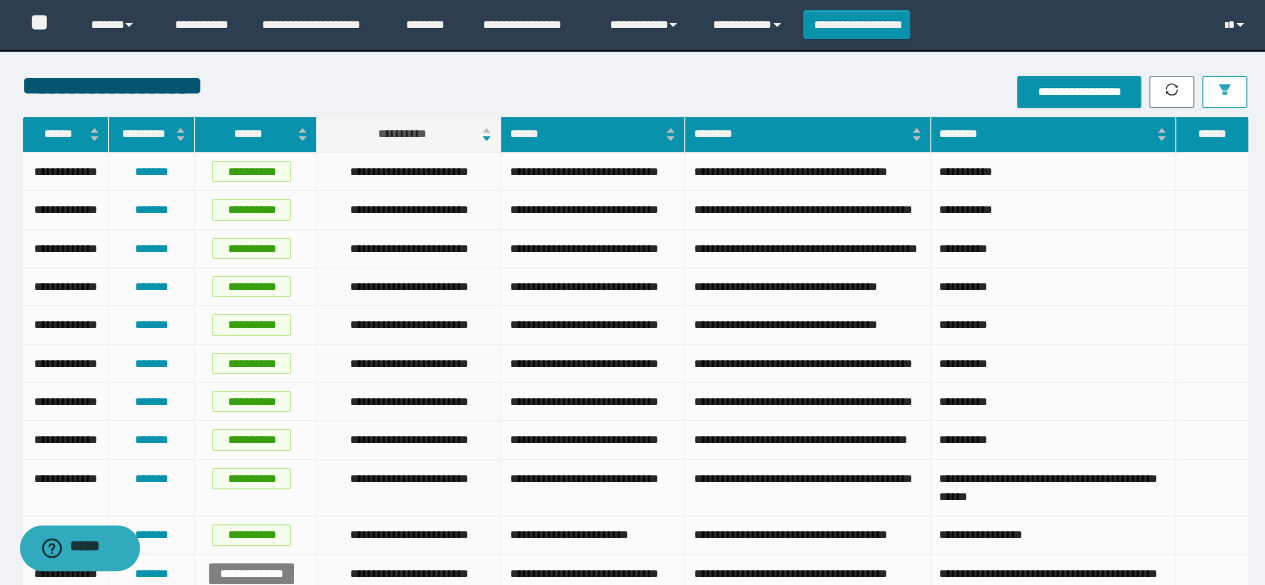 click 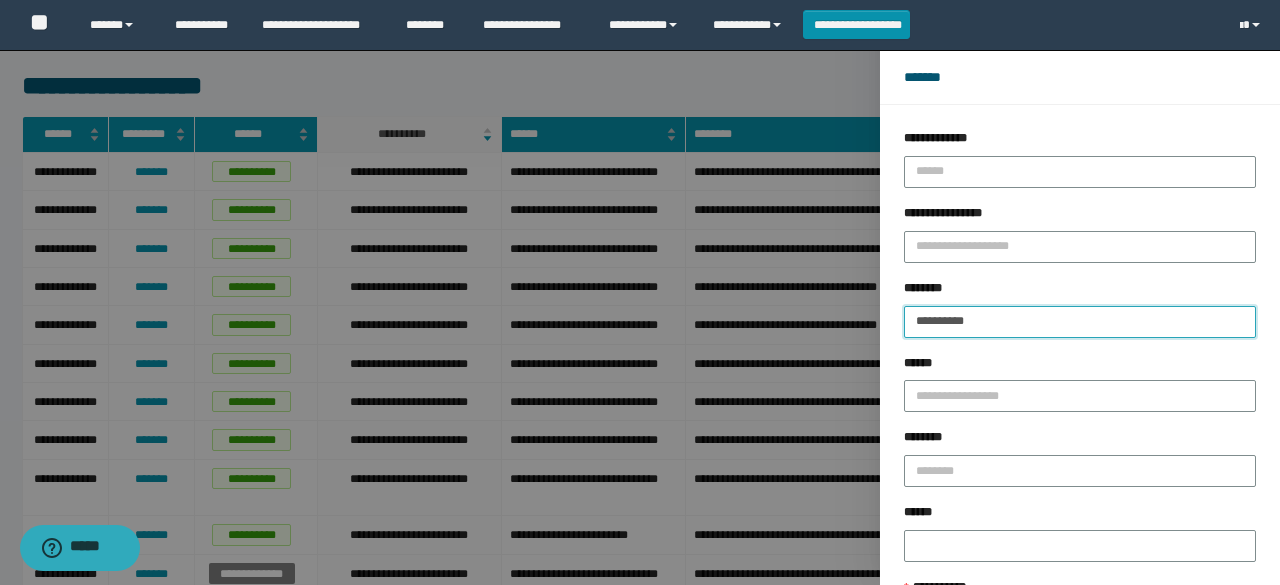 click on "**********" at bounding box center (1080, 322) 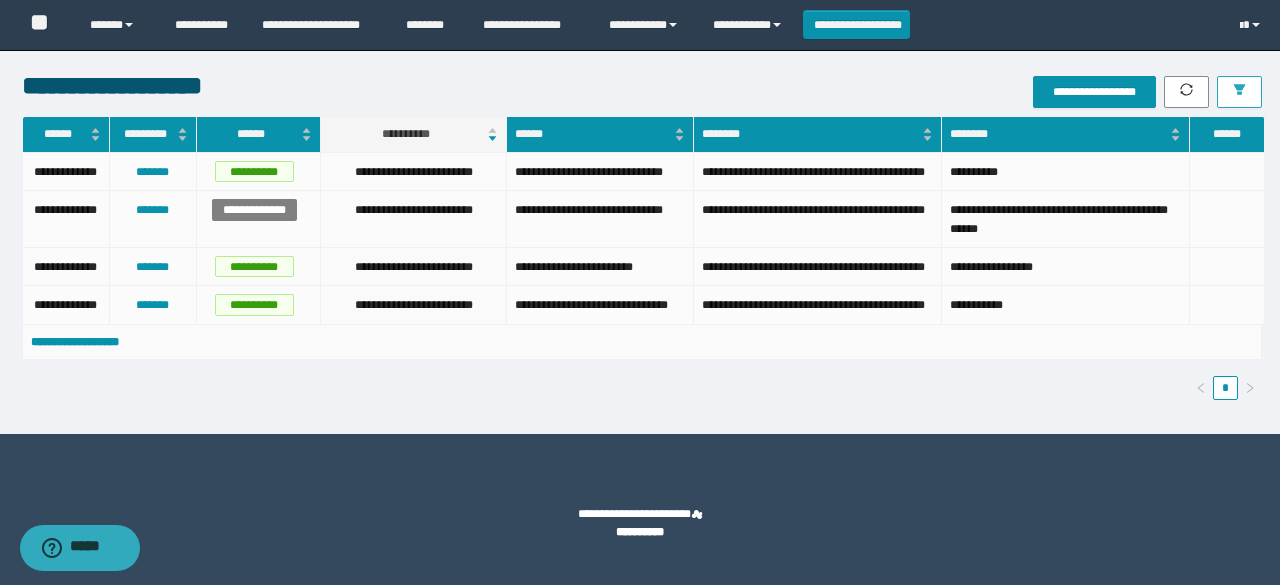 type 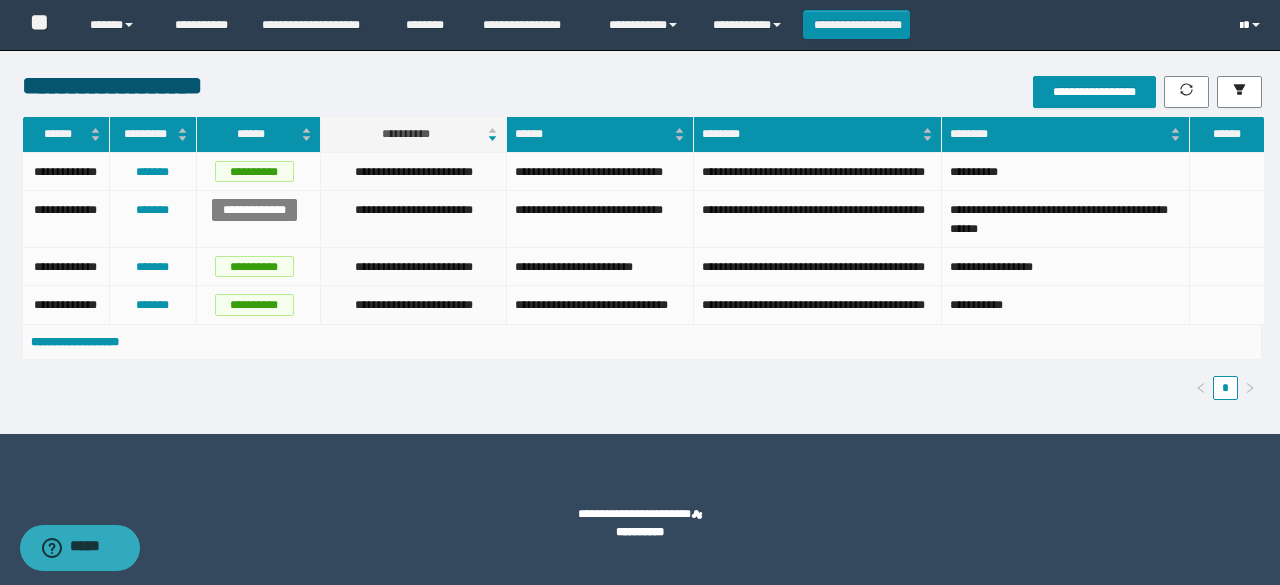 click at bounding box center (1256, 25) 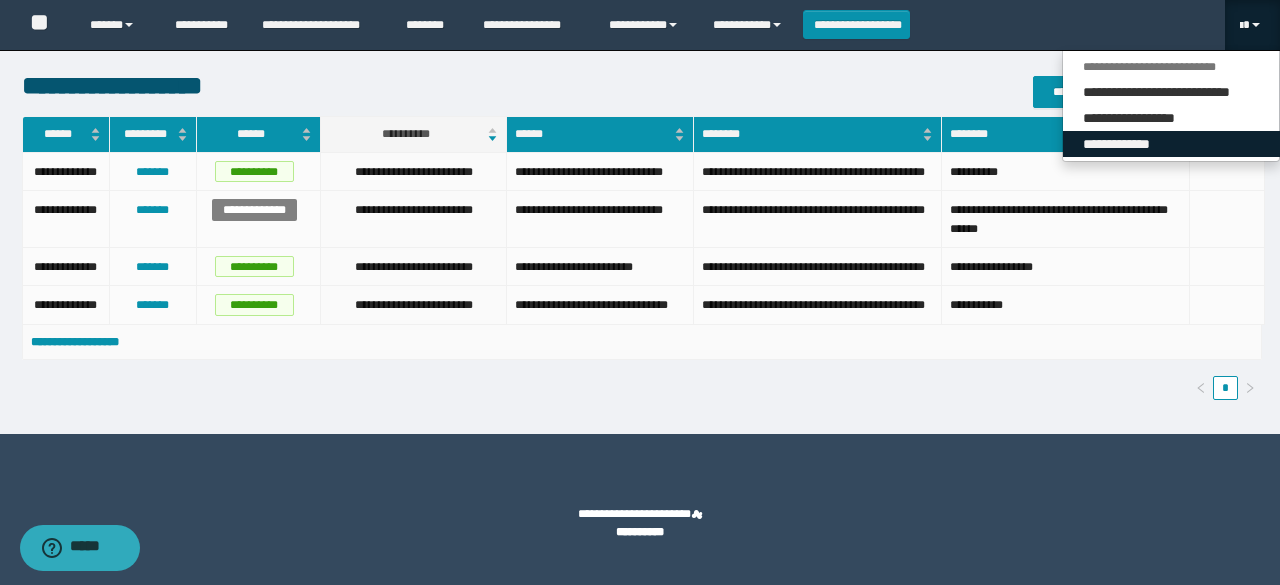 click on "**********" at bounding box center (1171, 144) 